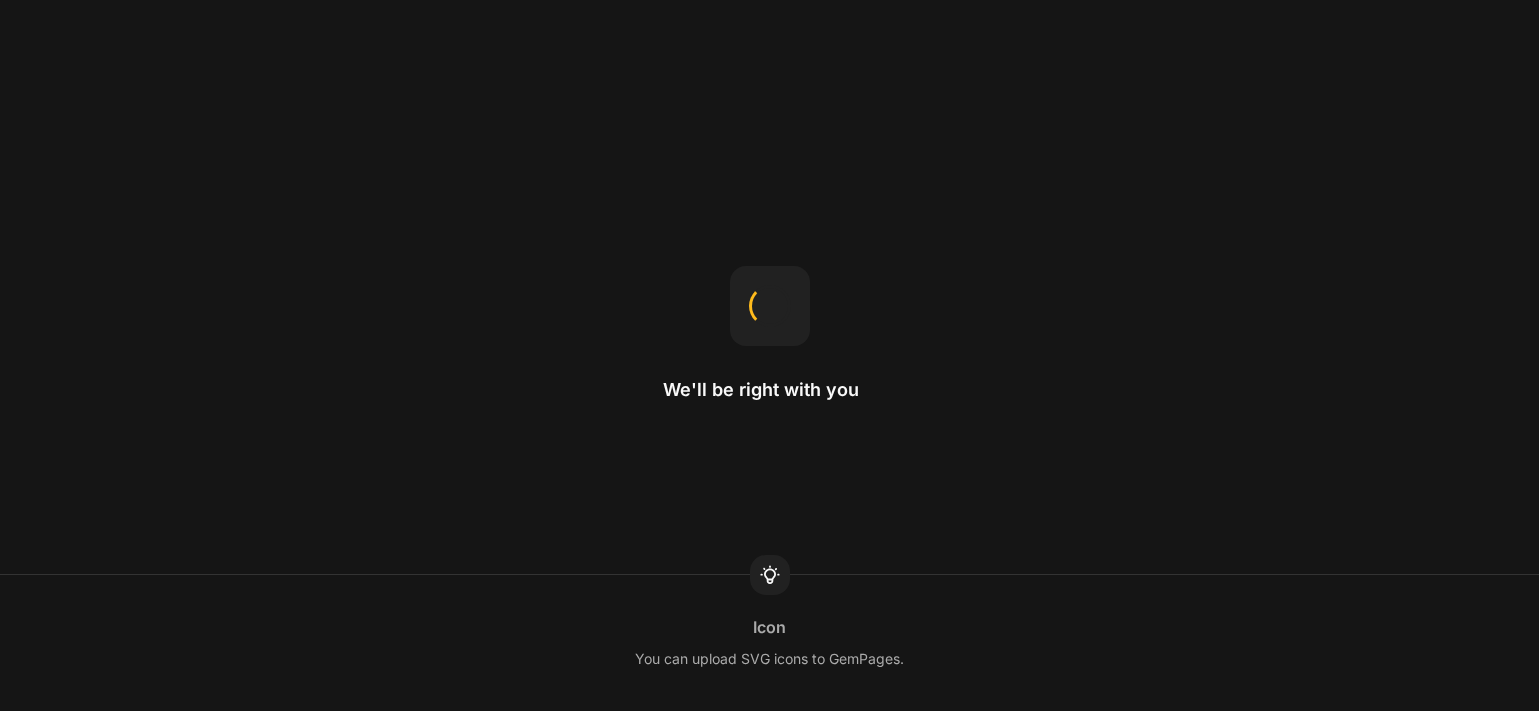 scroll, scrollTop: 0, scrollLeft: 0, axis: both 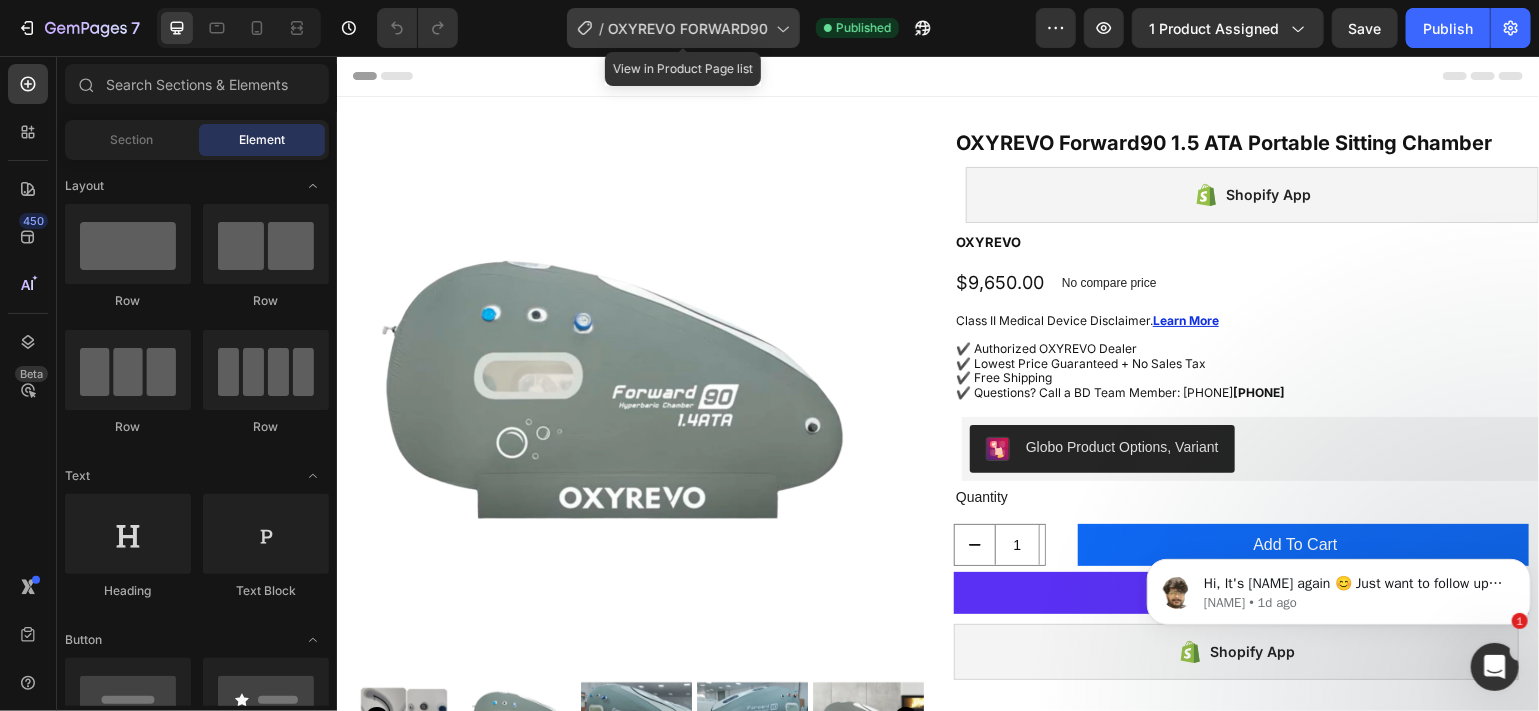 click 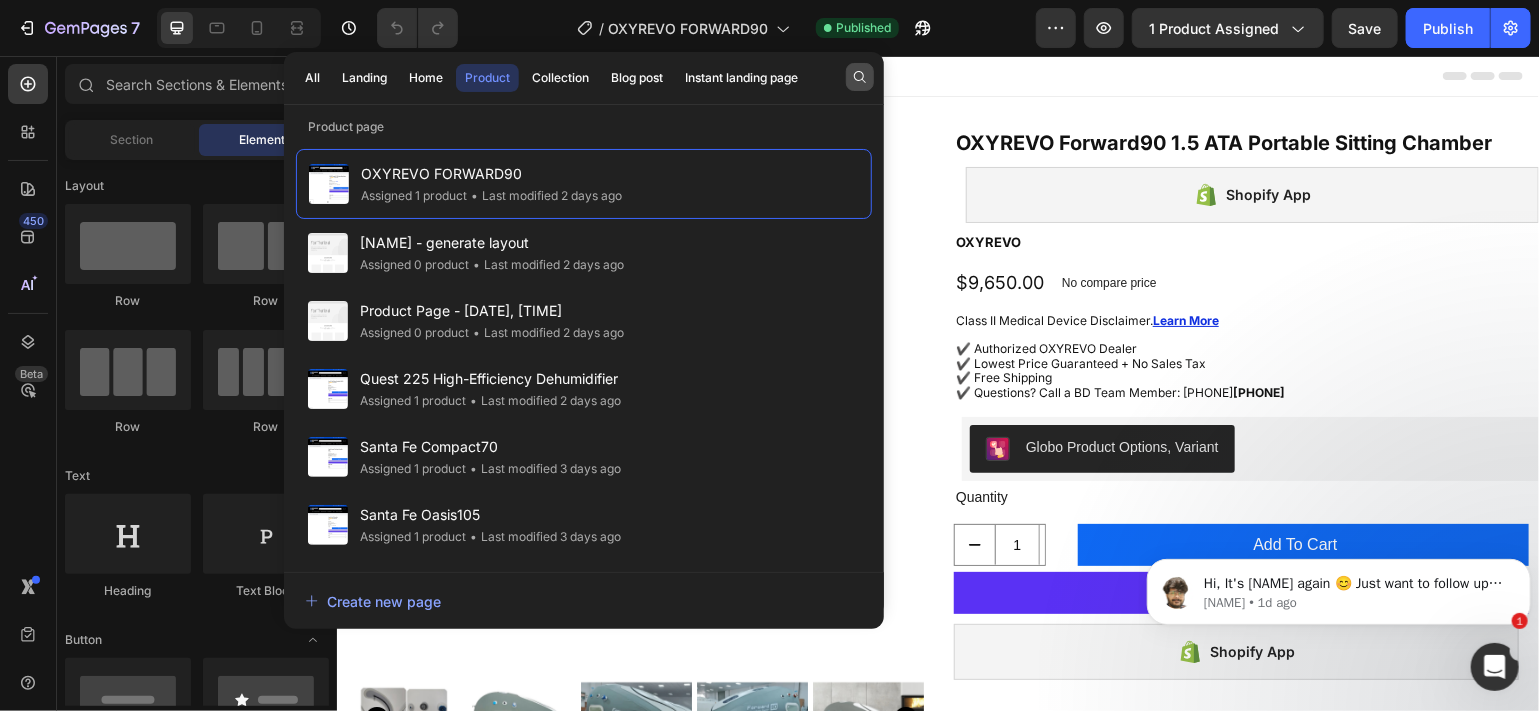 click 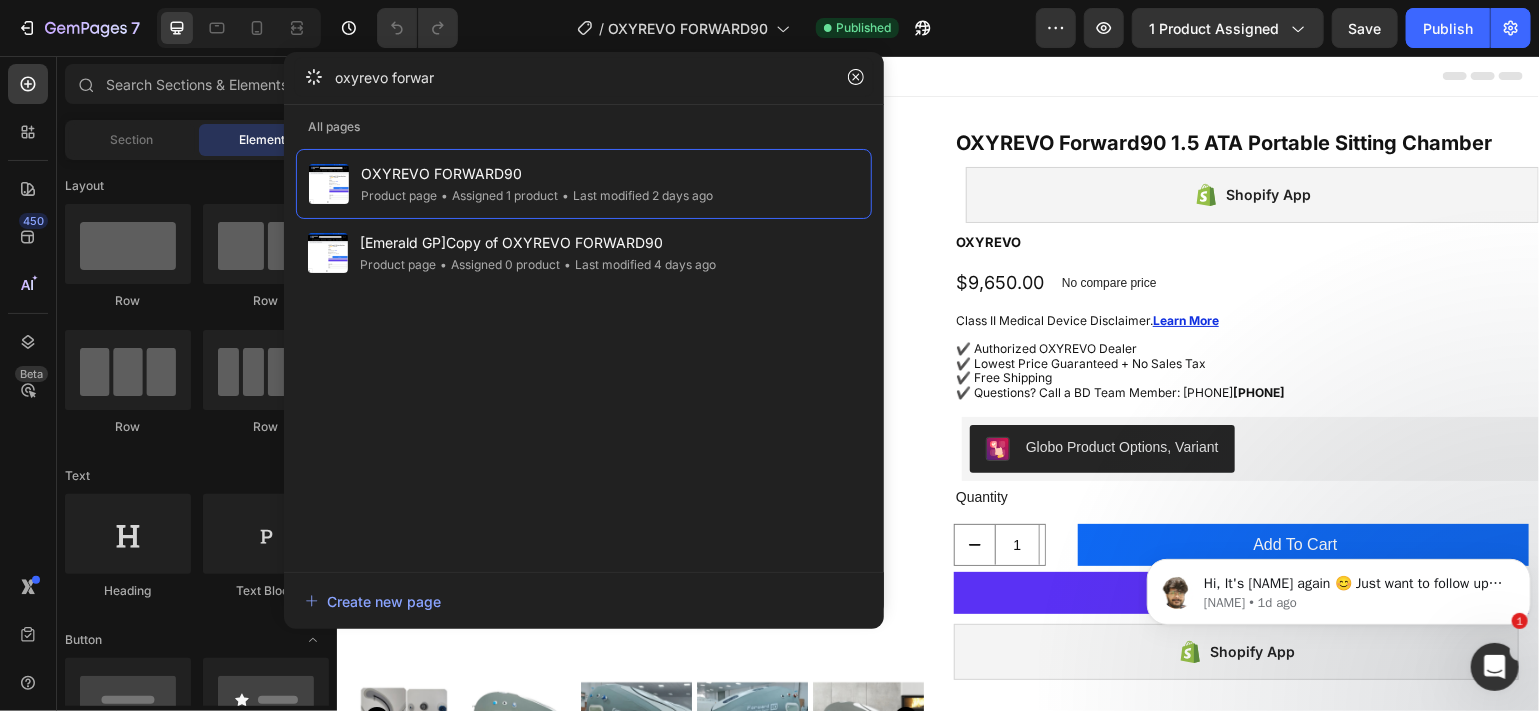type on "oxyrevo forward" 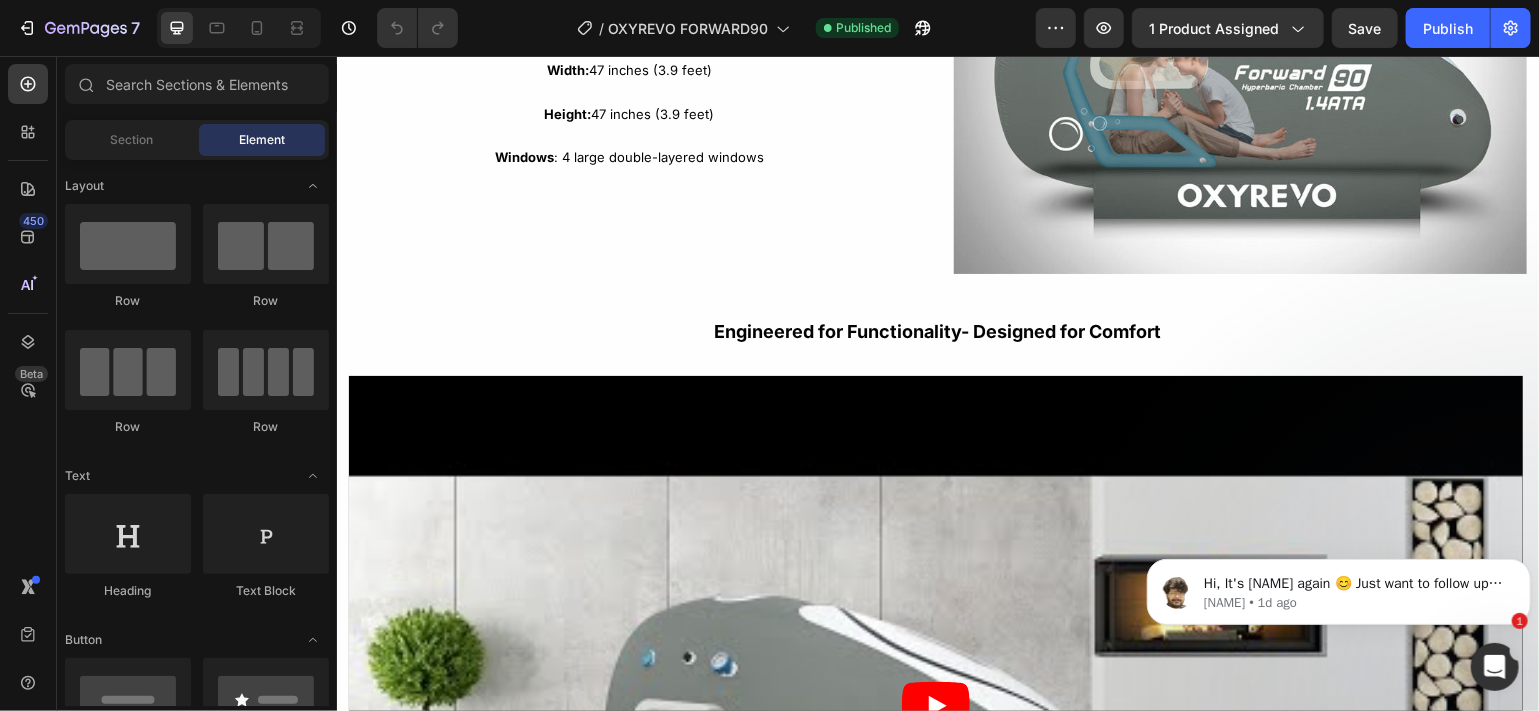 scroll, scrollTop: 3674, scrollLeft: 0, axis: vertical 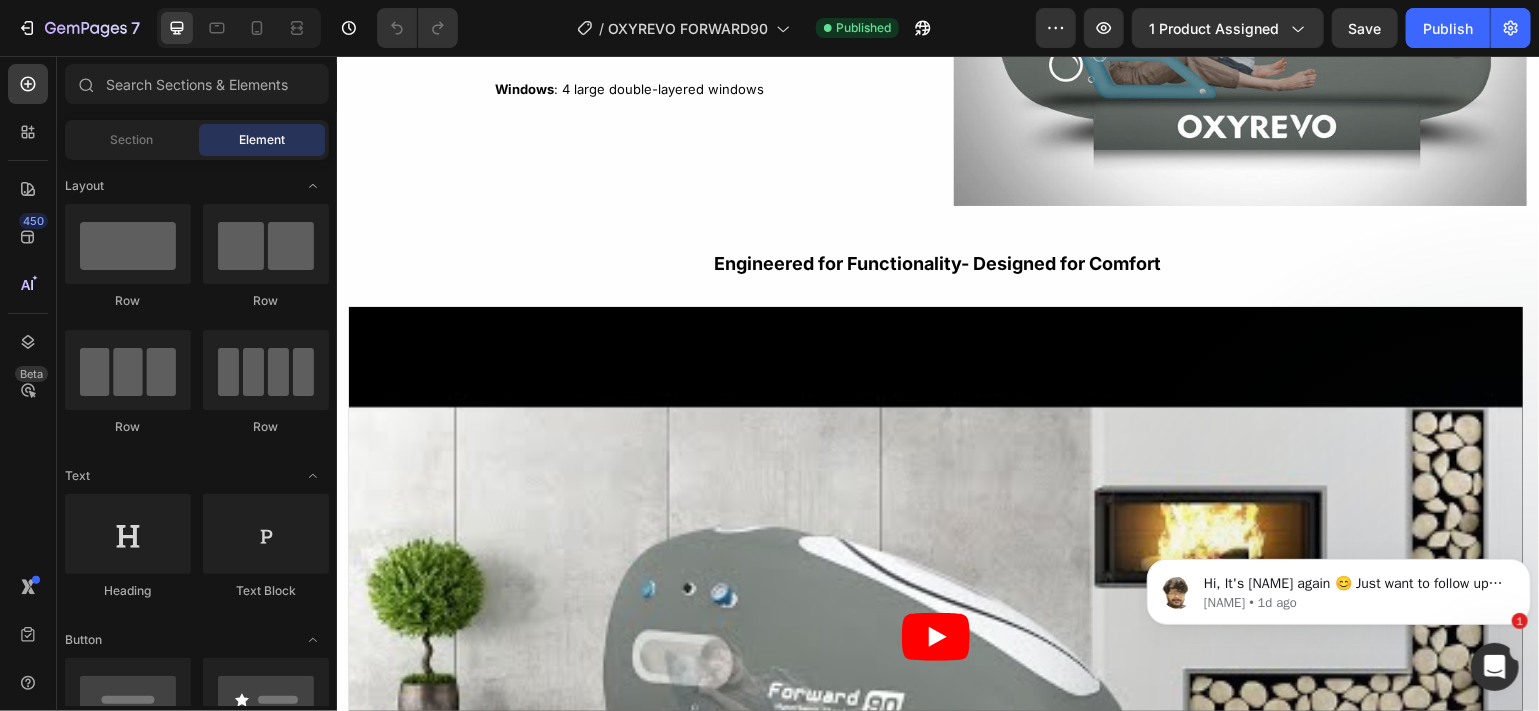 drag, startPoint x: 1529, startPoint y: 108, endPoint x: 1087, endPoint y: 102, distance: 442.0407 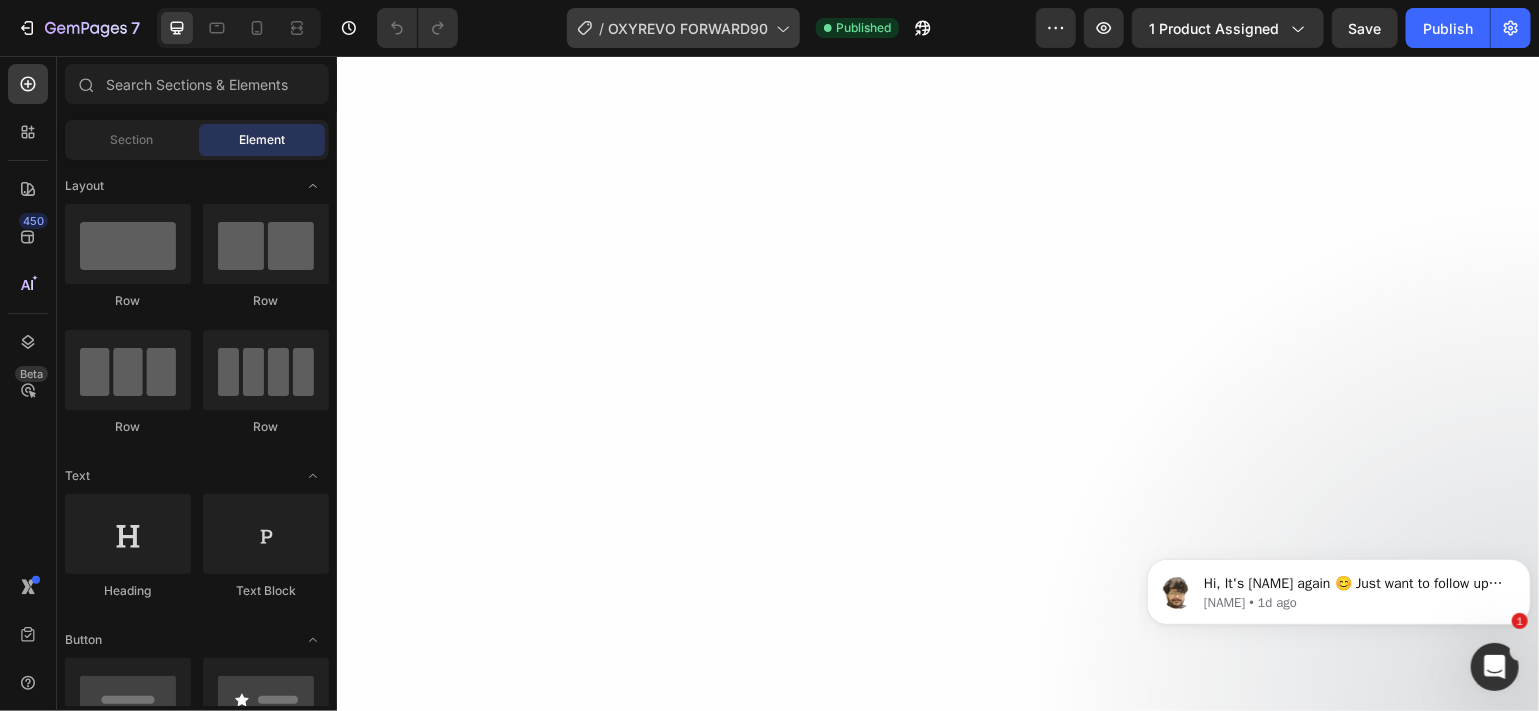 scroll, scrollTop: 0, scrollLeft: 0, axis: both 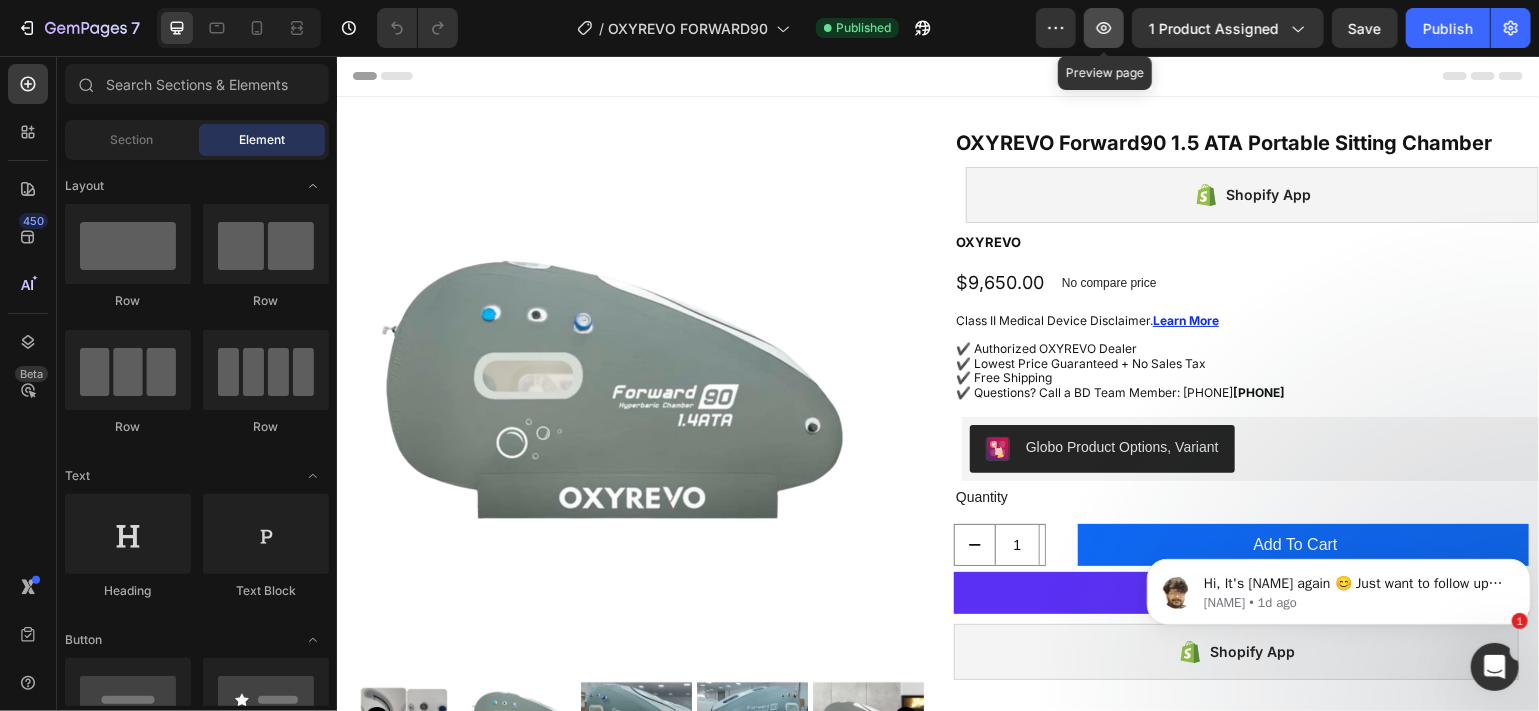 click 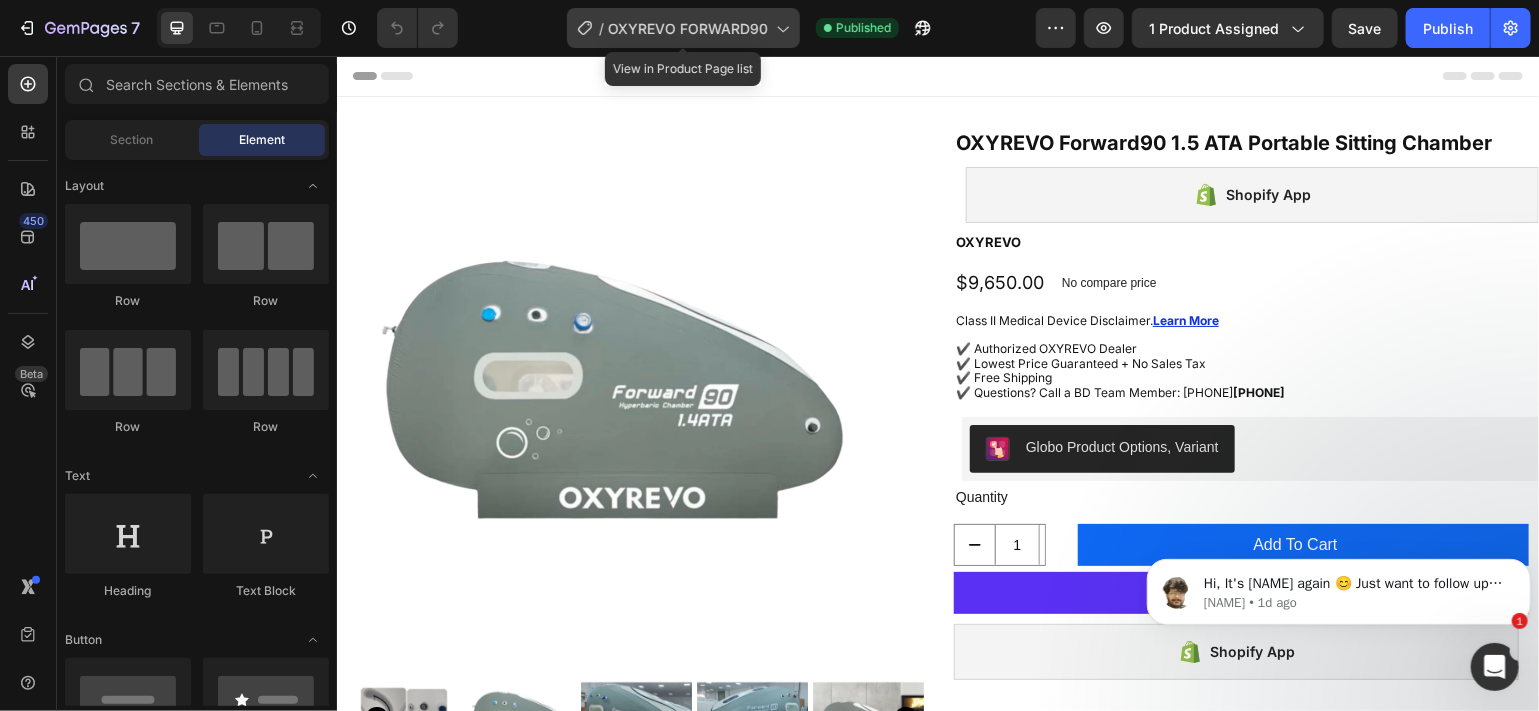 click on "OXYREVO FORWARD90" at bounding box center [688, 28] 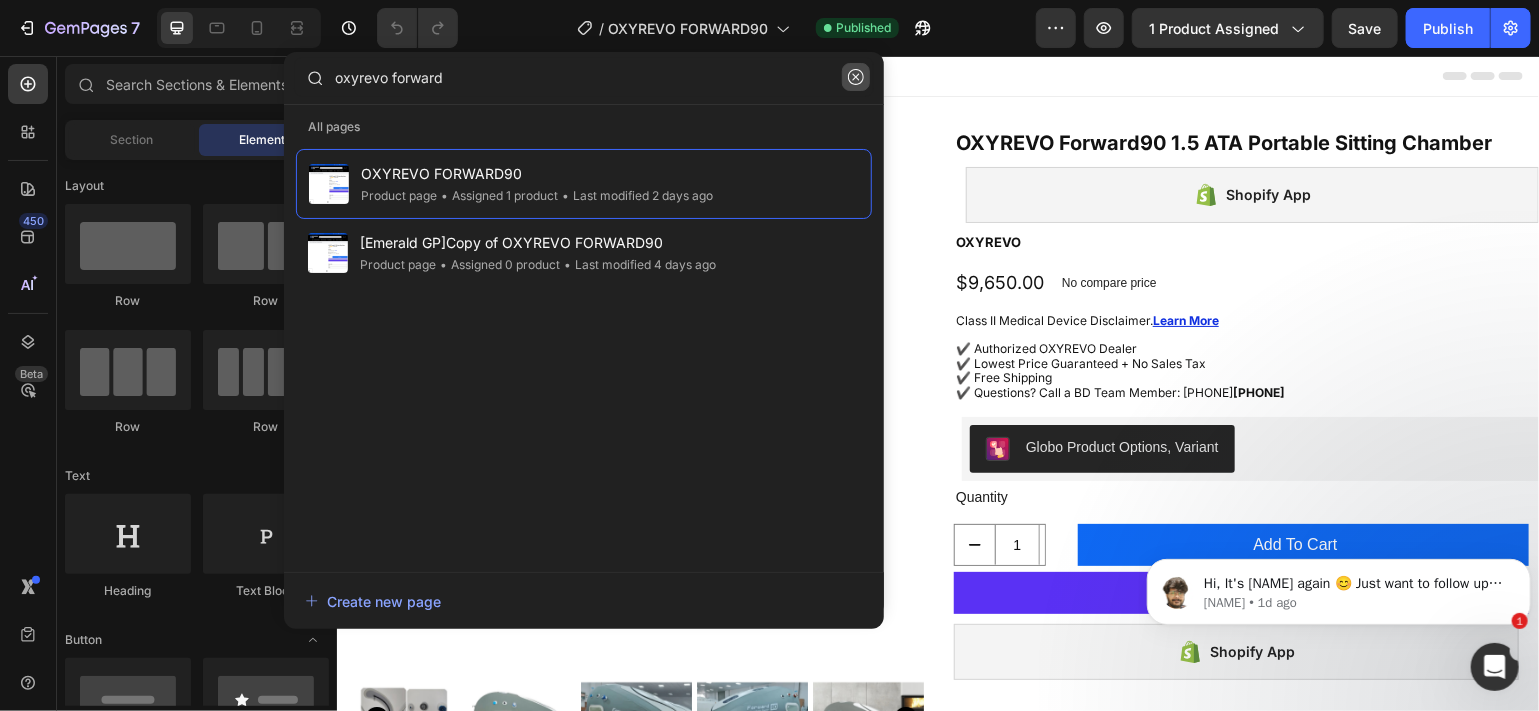 click 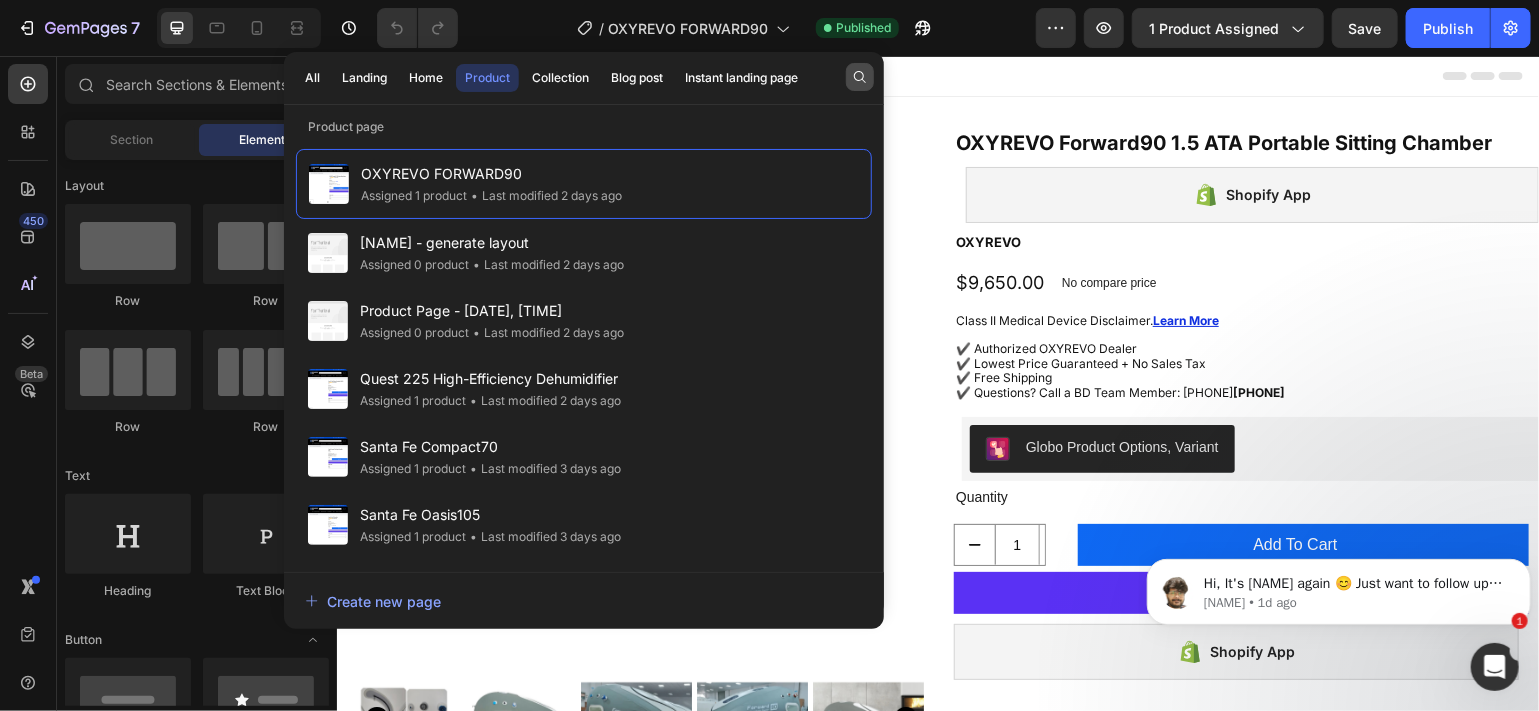 click 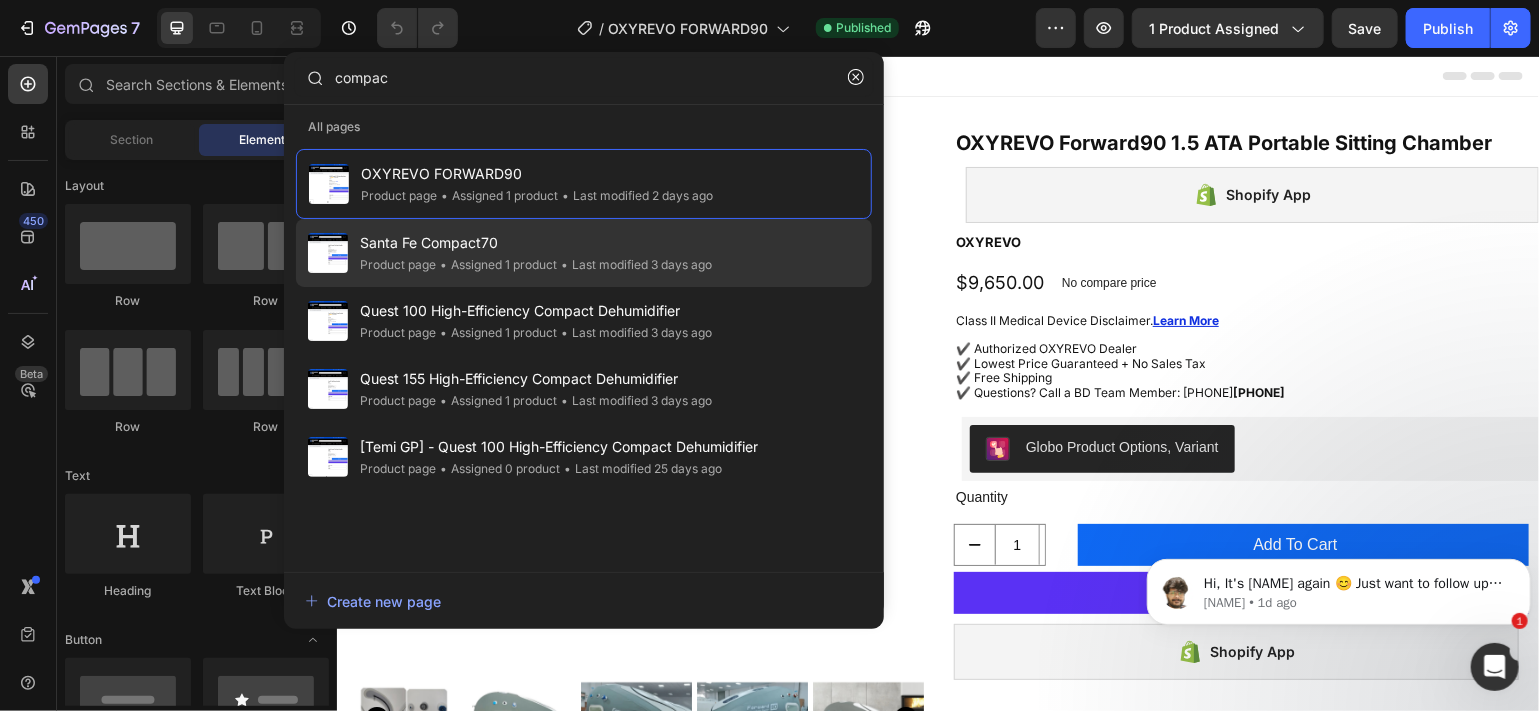 type on "compac" 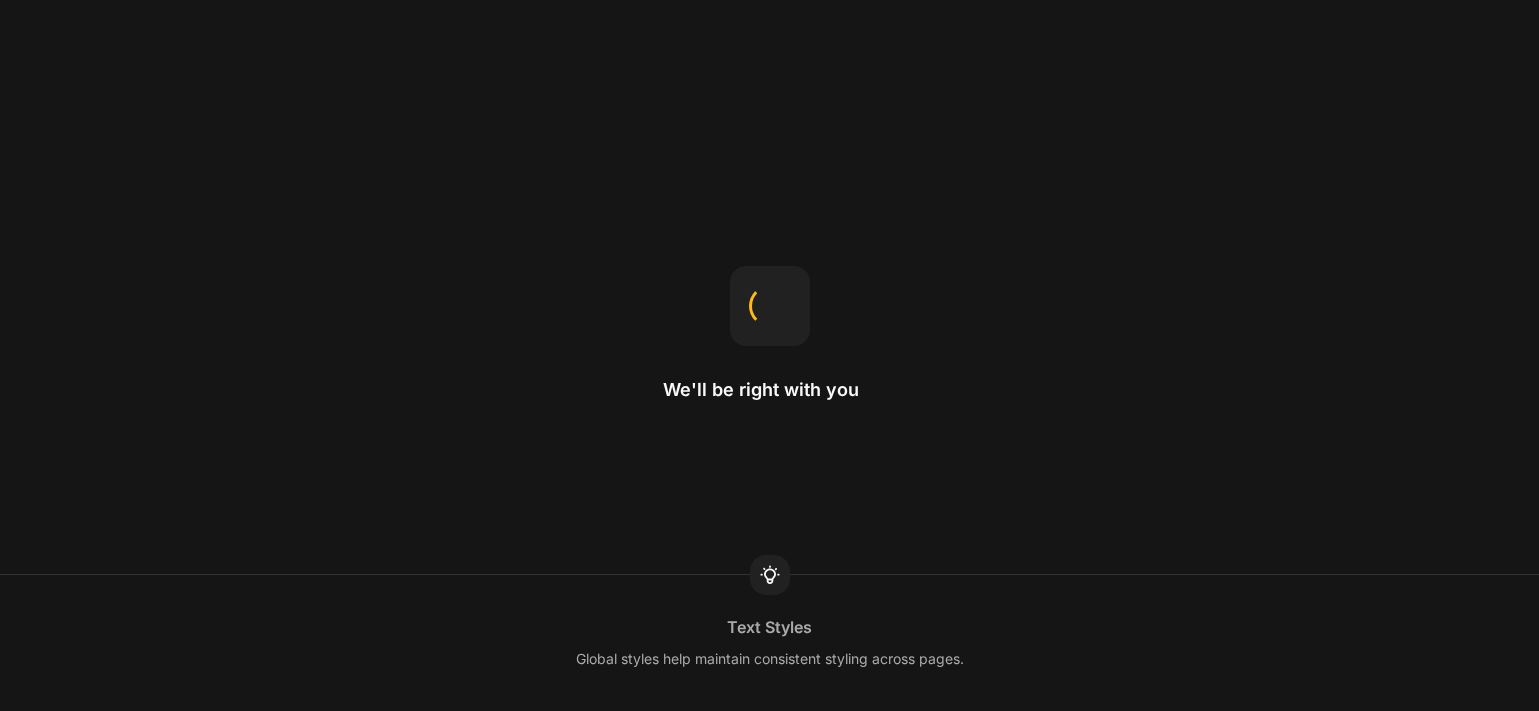 scroll, scrollTop: 0, scrollLeft: 0, axis: both 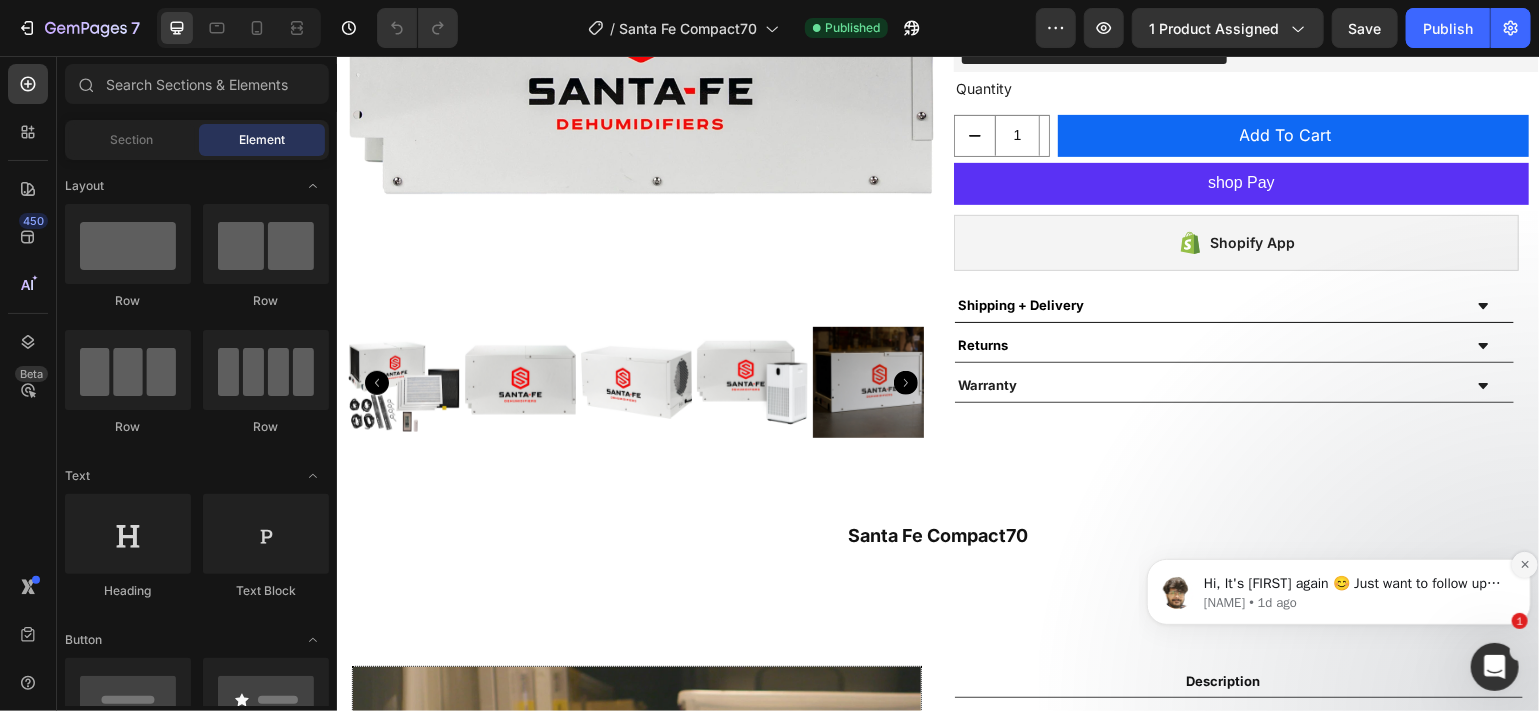 click 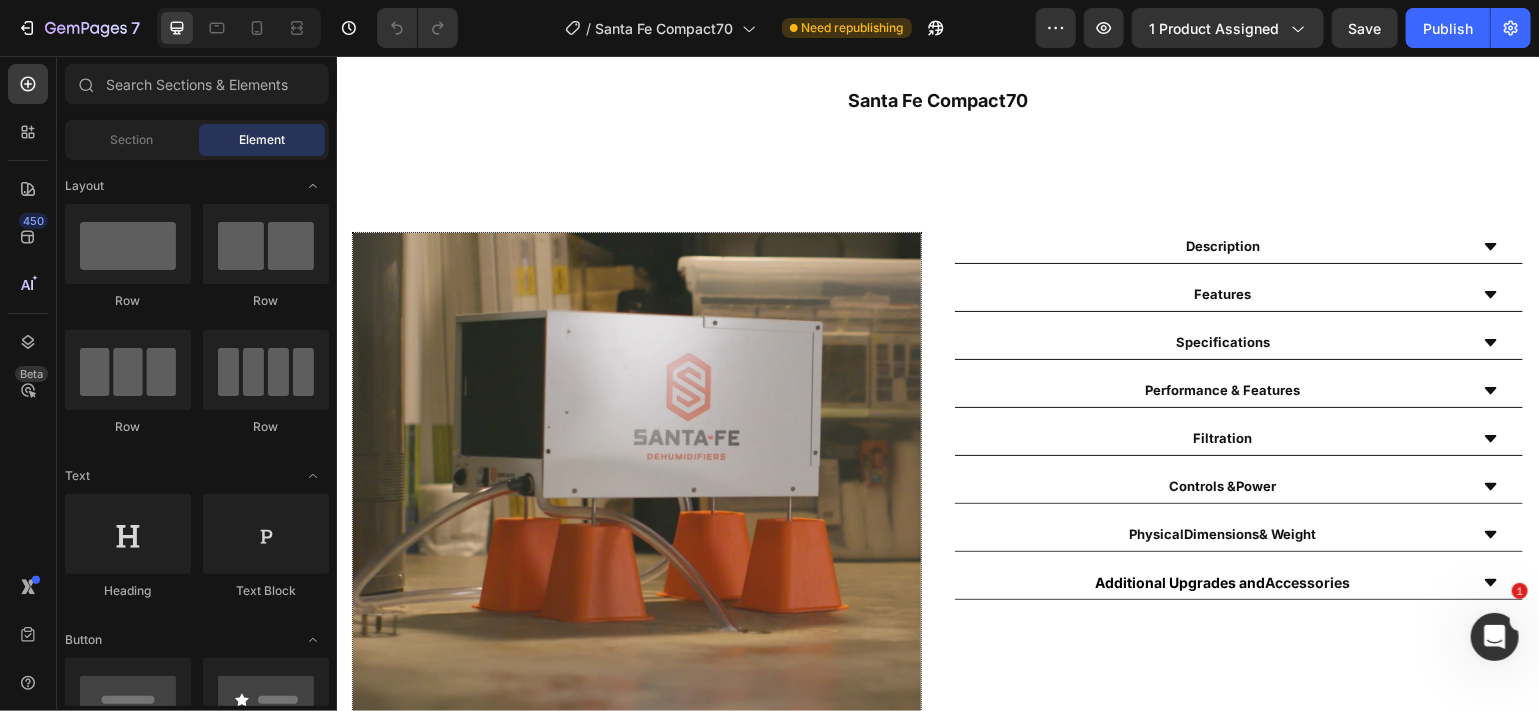 scroll, scrollTop: 882, scrollLeft: 0, axis: vertical 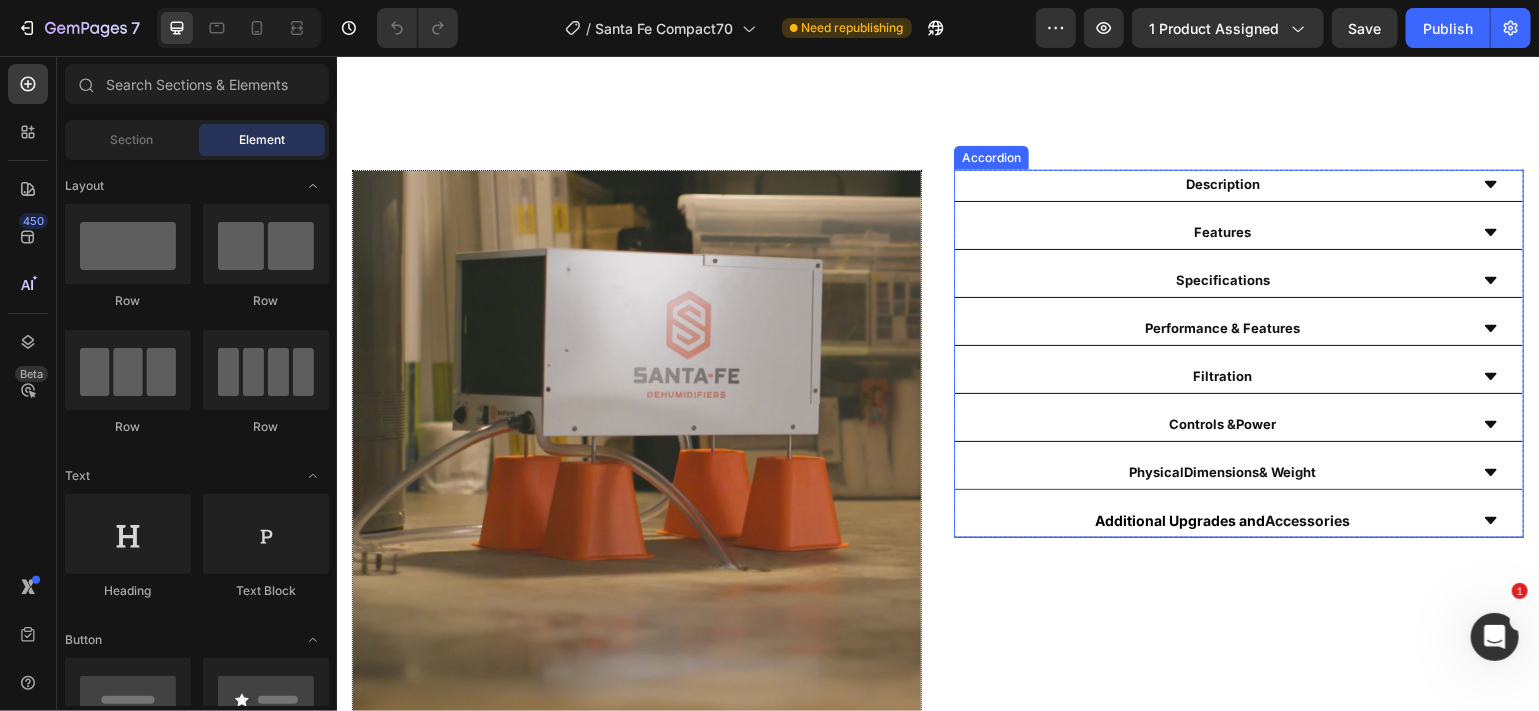click 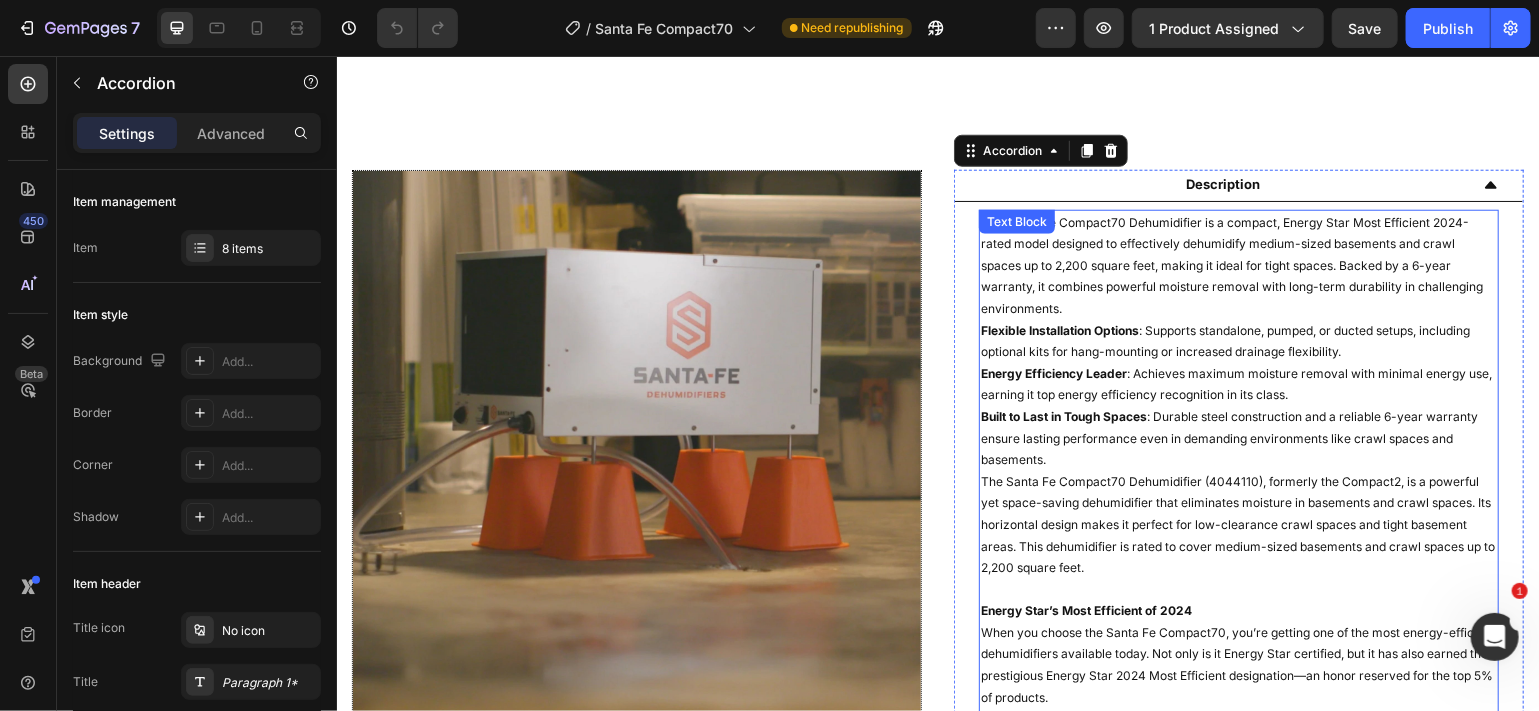 click on "The Santa Fe Compact70 Dehumidifier is a compact, Energy Star Most Efficient 2024-rated model designed to effectively dehumidify medium-sized basements and crawl spaces up to 2,200 square feet, making it ideal for tight spaces. Backed by a 6-year warranty, it combines powerful moisture removal with long-term durability in challenging environments." at bounding box center [1238, 265] 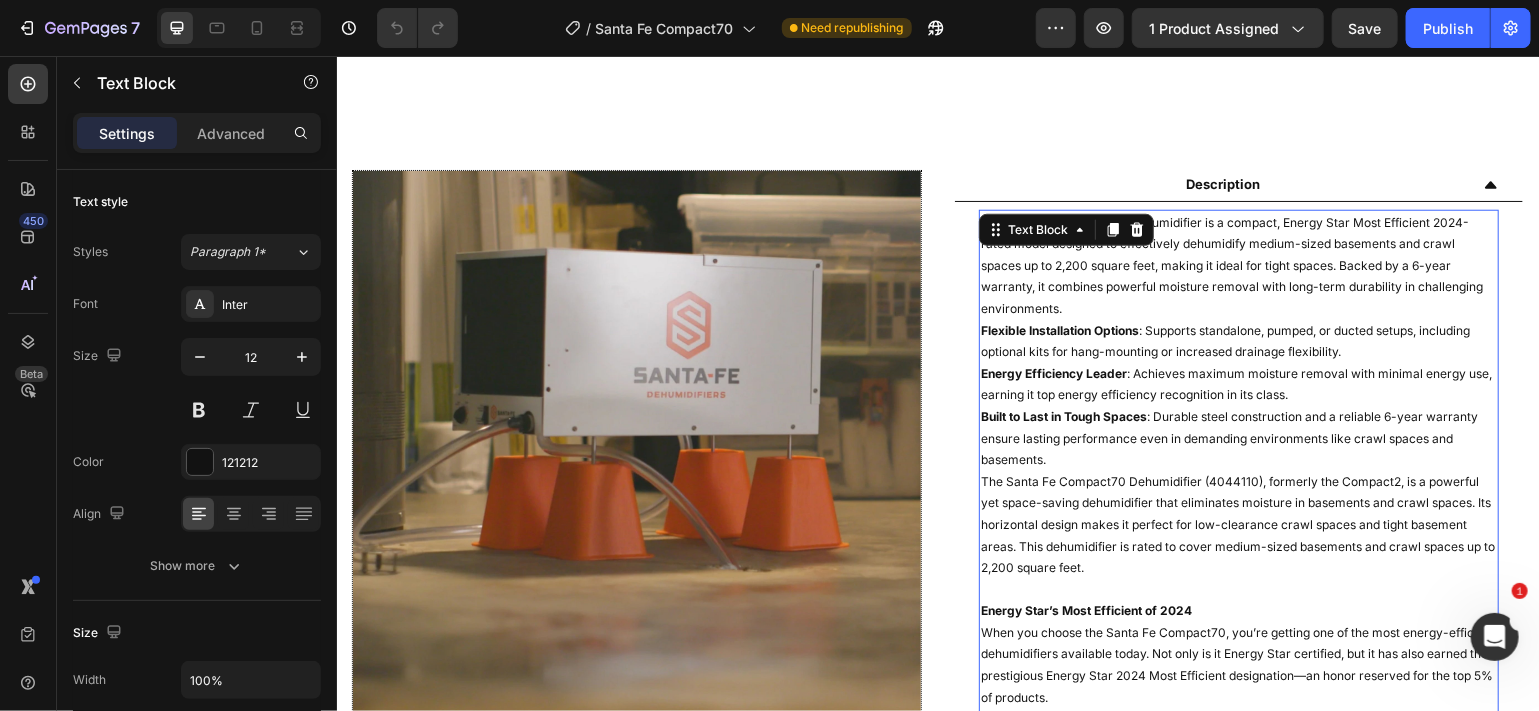 click on "The Santa Fe Compact70 Dehumidifier is a compact, Energy Star Most Efficient 2024-rated model designed to effectively dehumidify medium-sized basements and crawl spaces up to 2,200 square feet, making it ideal for tight spaces. Backed by a 6-year warranty, it combines powerful moisture removal with long-term durability in challenging environments." at bounding box center [1238, 265] 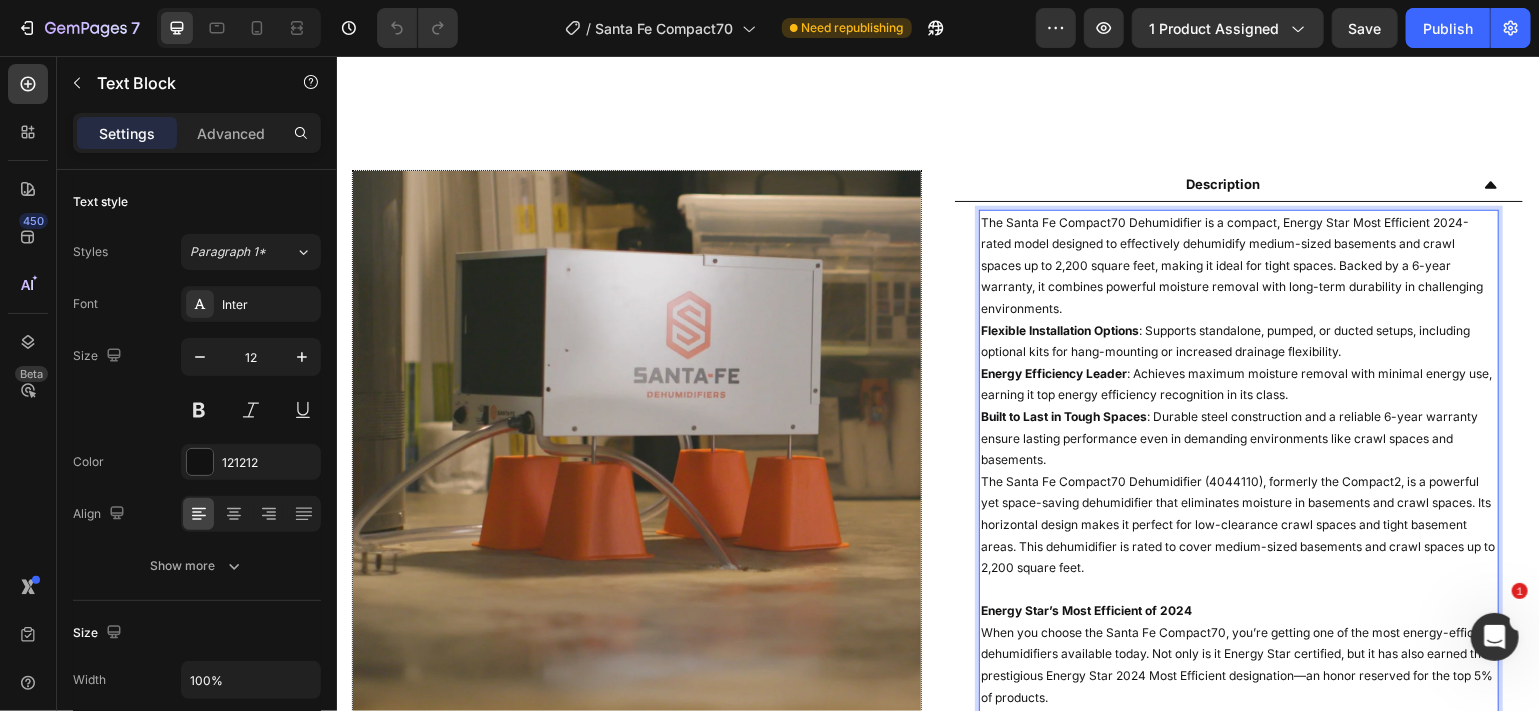 click on "The Santa Fe Compact70 Dehumidifier is a compact, Energy Star Most Efficient 2024-rated model designed to effectively dehumidify medium-sized basements and crawl spaces up to 2,200 square feet, making it ideal for tight spaces. Backed by a 6-year warranty, it combines powerful moisture removal with long-term durability in challenging environments." at bounding box center [1238, 265] 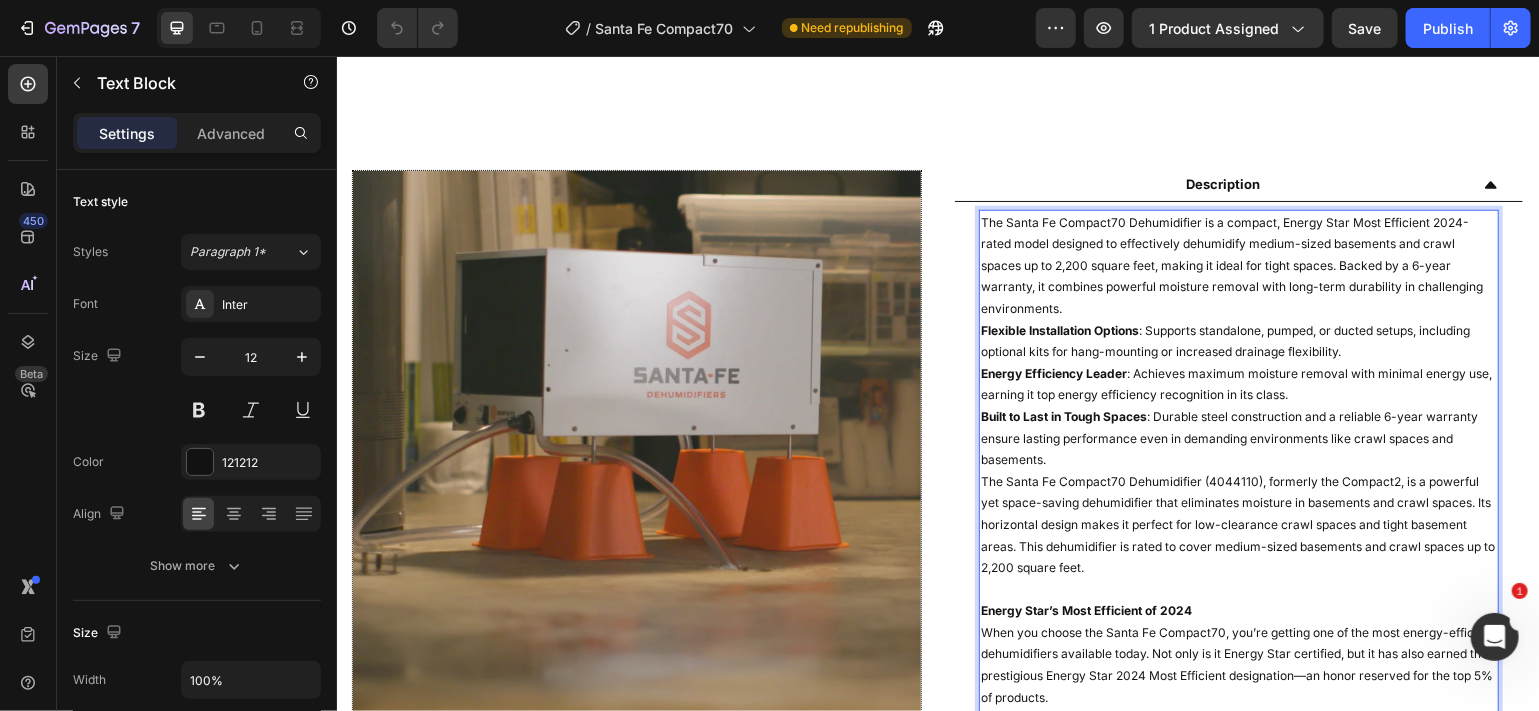 click on "The Santa Fe Compact70 Dehumidifier is a compact, Energy Star Most Efficient 2024-rated model designed to effectively dehumidify medium-sized basements and crawl spaces up to 2,200 square feet, making it ideal for tight spaces. Backed by a 6-year warranty, it combines powerful moisture removal with long-term durability in challenging environments." at bounding box center [1238, 265] 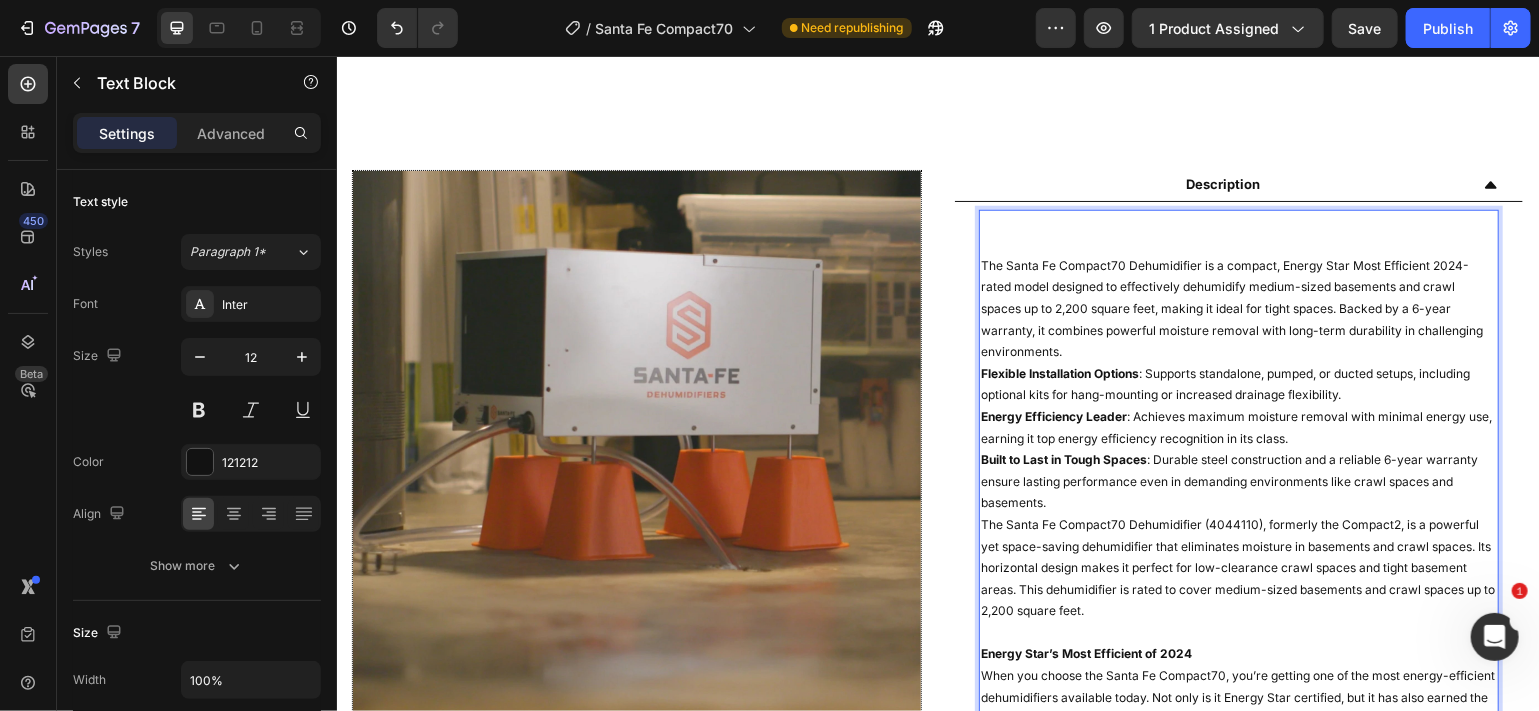 click at bounding box center [1238, 222] 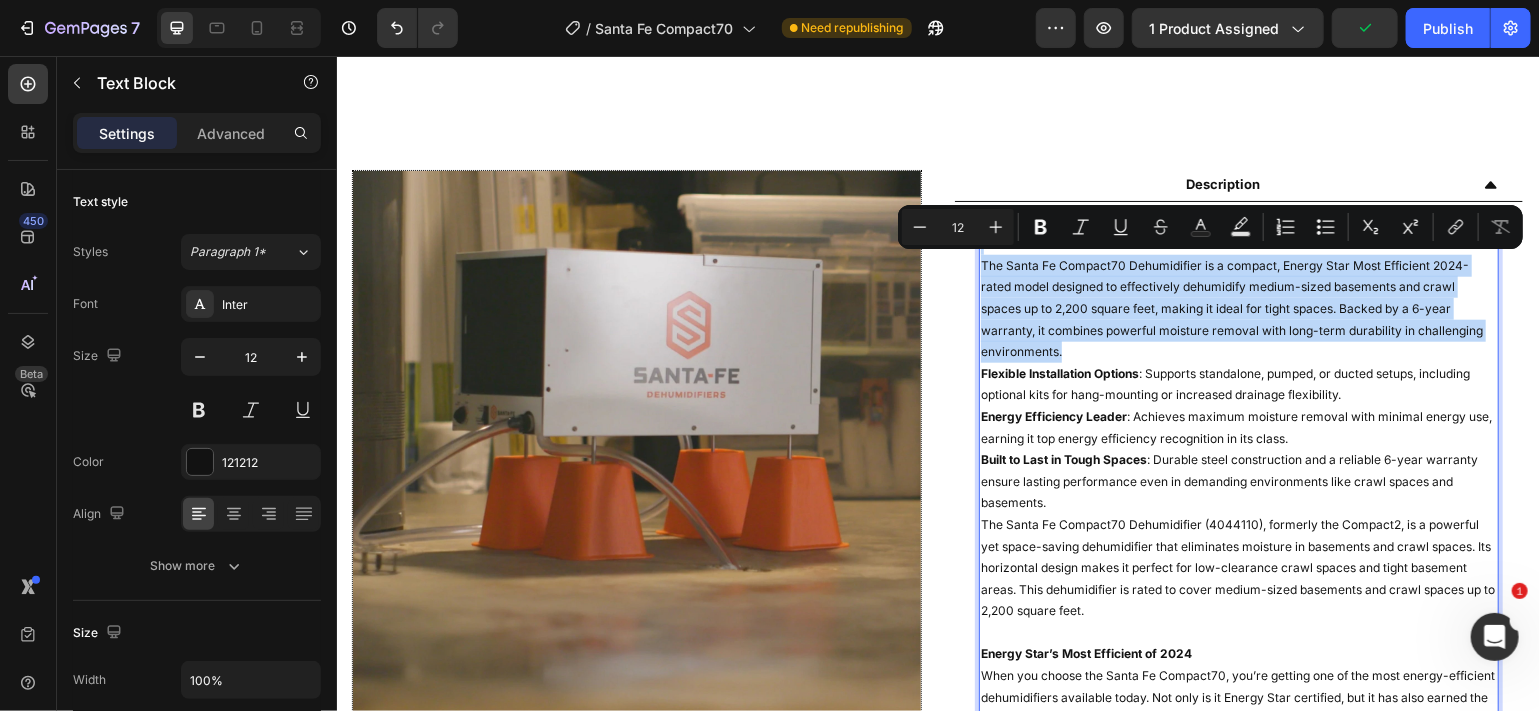 drag, startPoint x: 1049, startPoint y: 344, endPoint x: 979, endPoint y: 248, distance: 118.810776 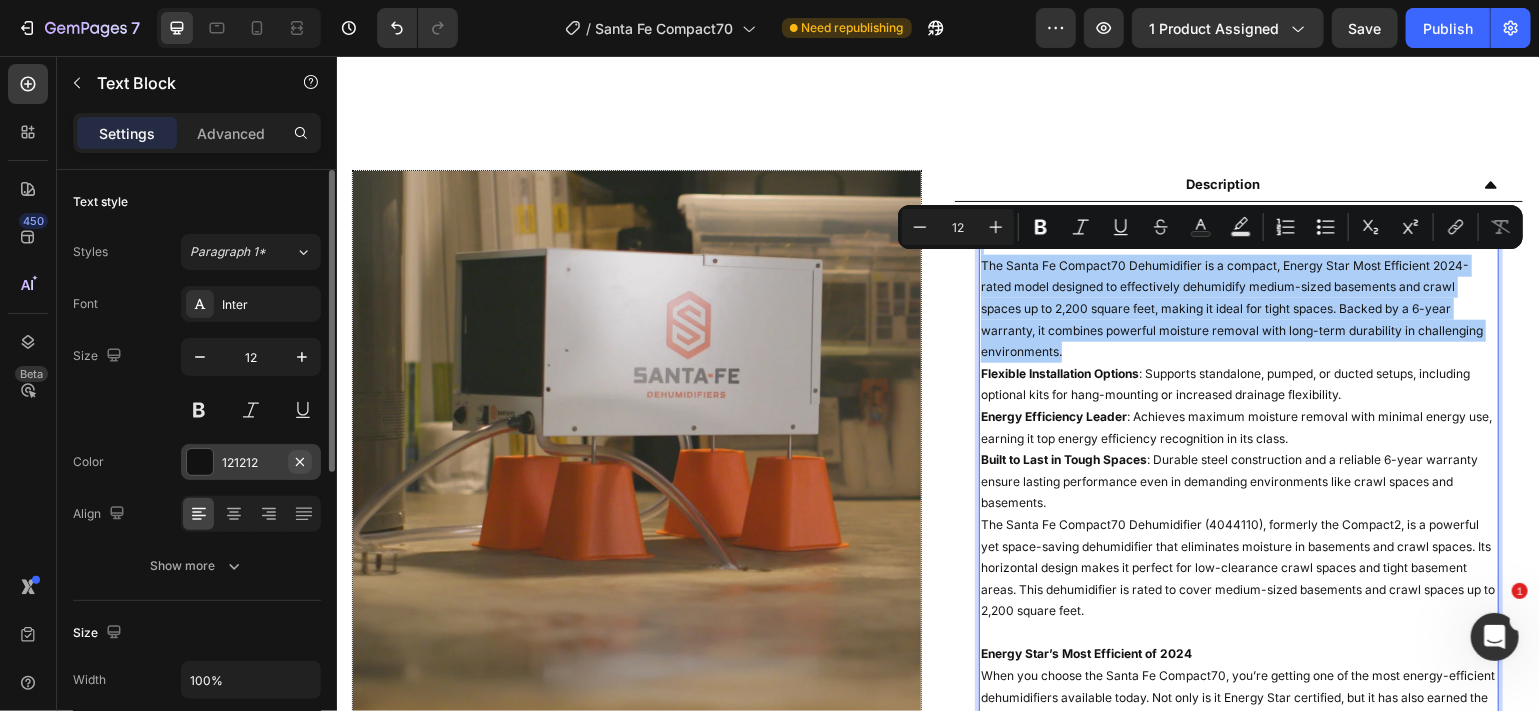 click 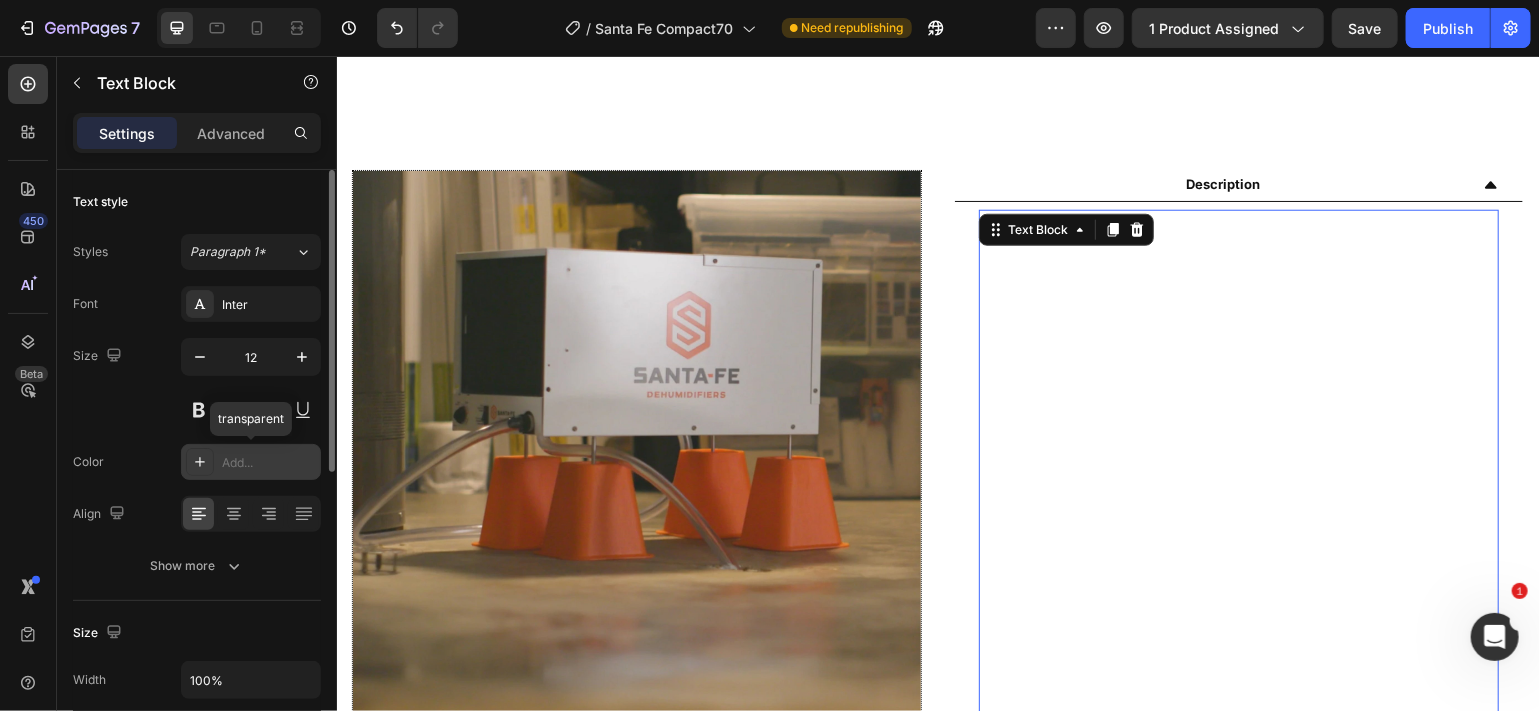 click on "Add..." at bounding box center [269, 463] 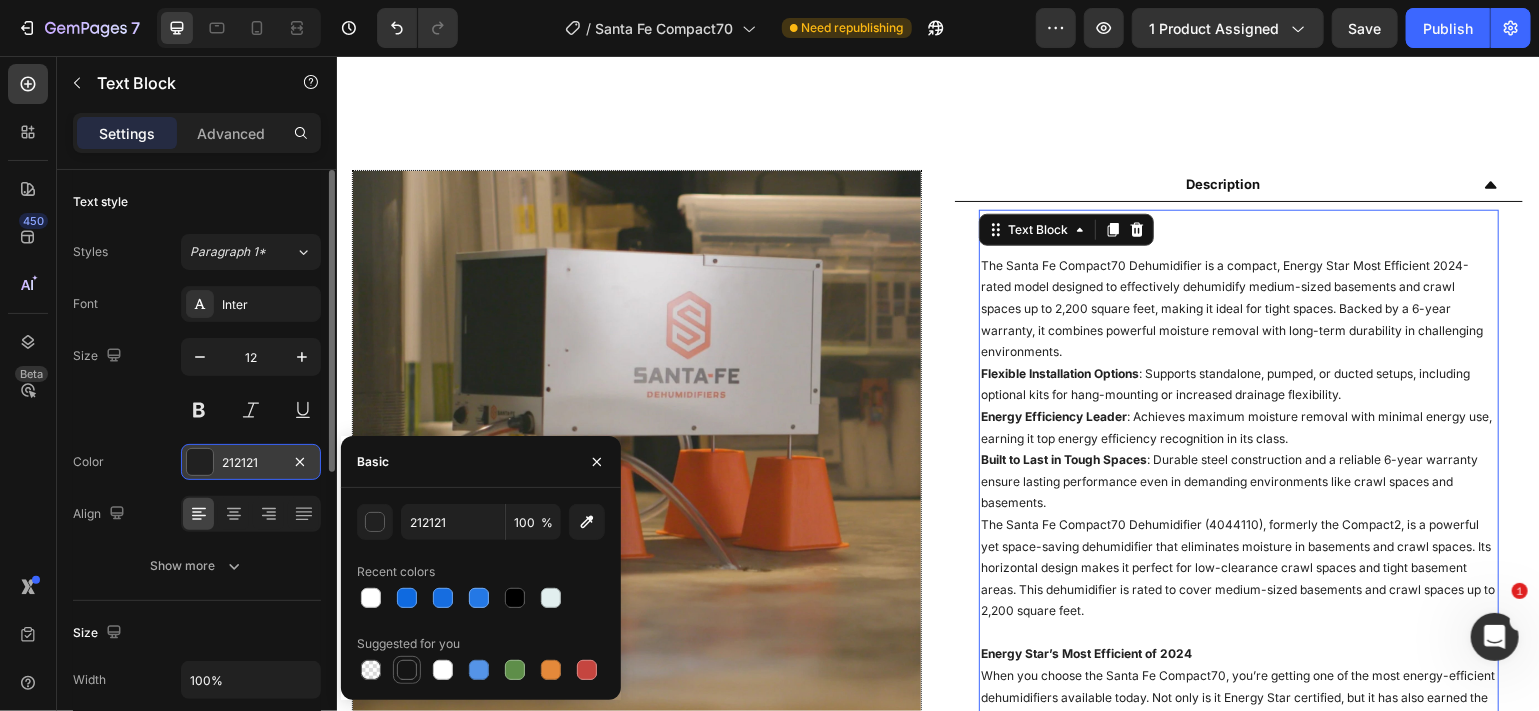 click at bounding box center [407, 670] 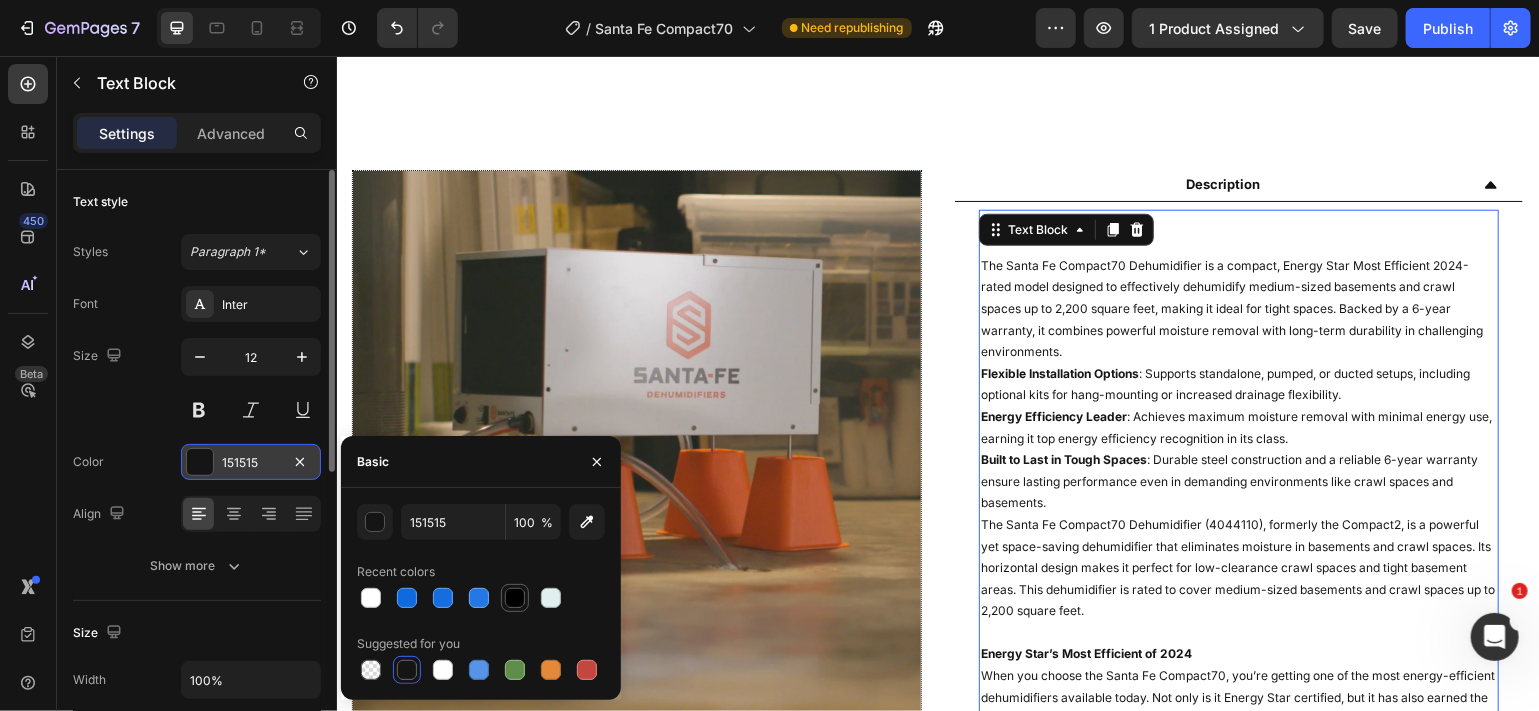 click at bounding box center [515, 598] 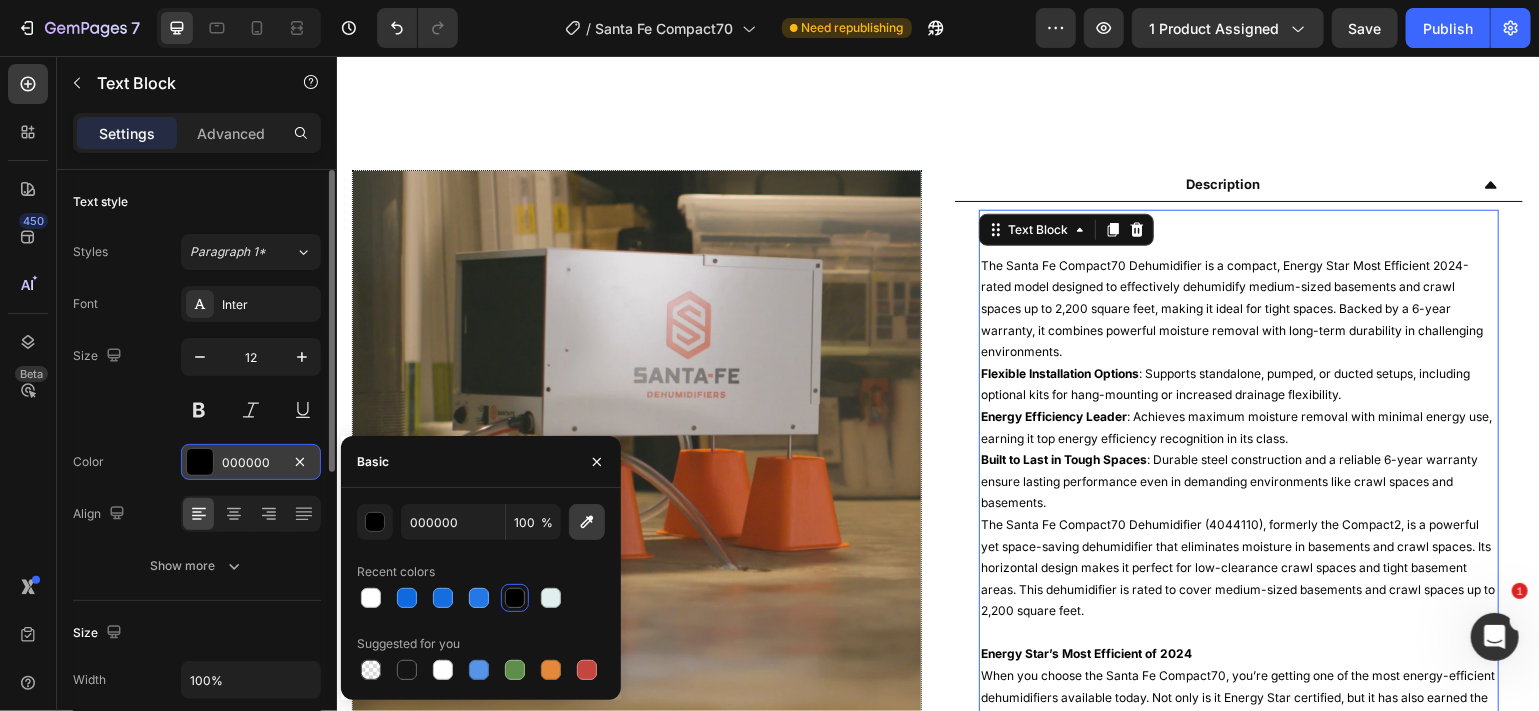 click 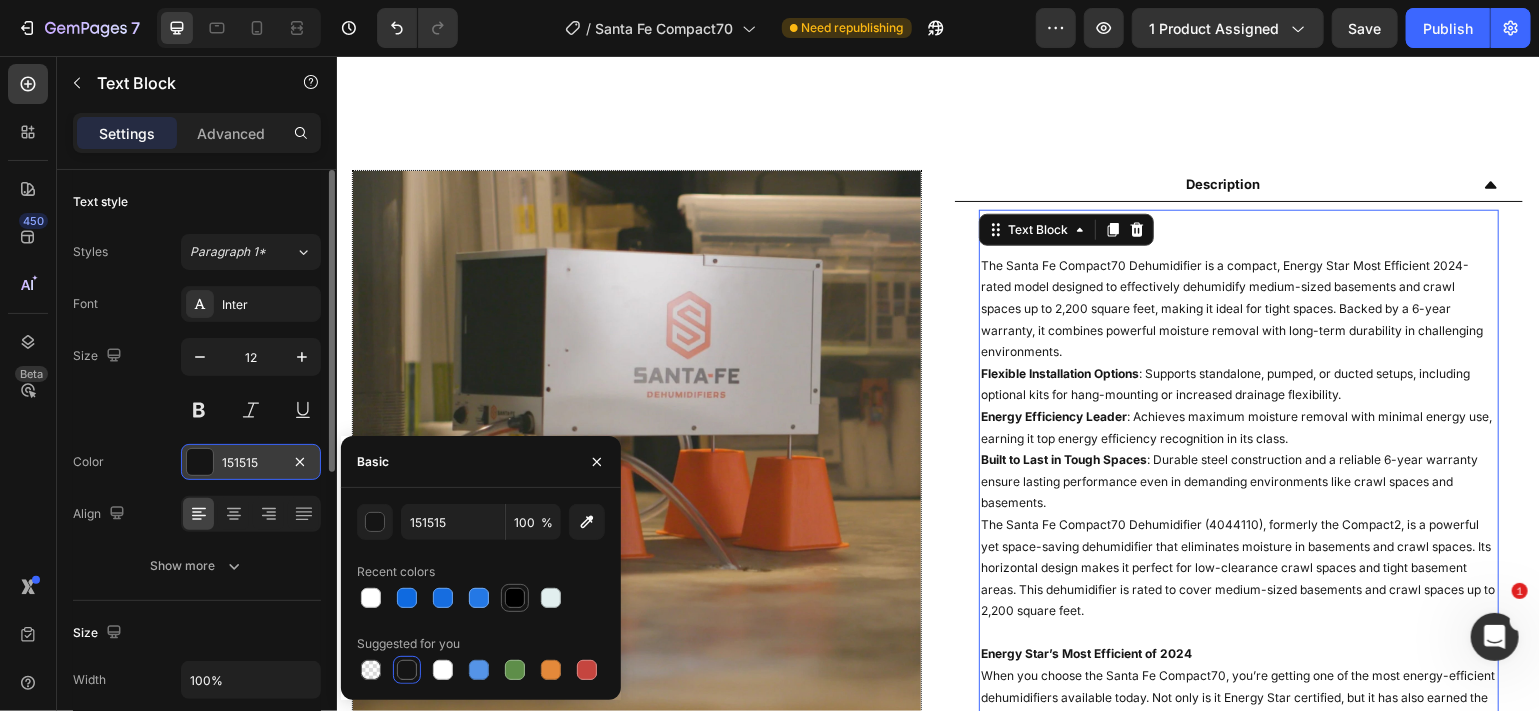 click at bounding box center [515, 598] 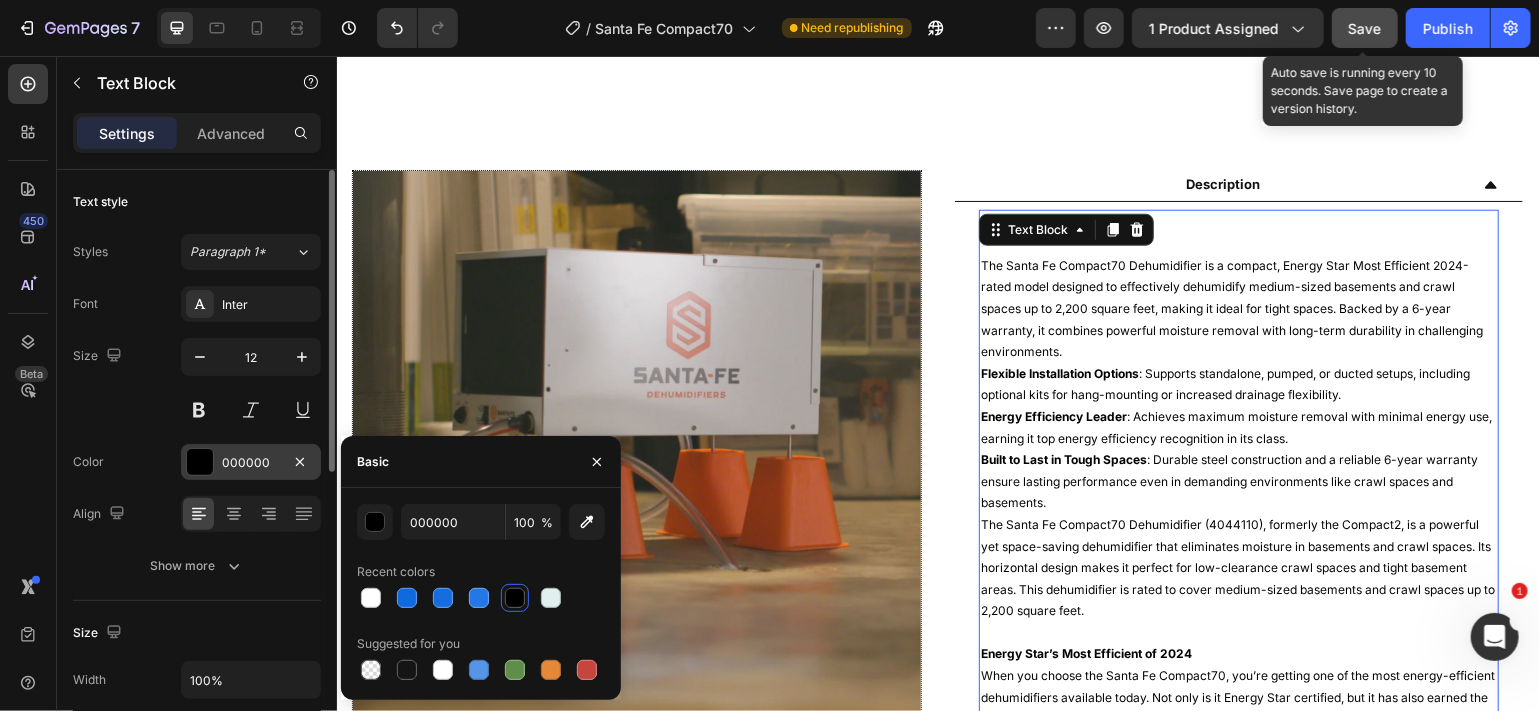 click on "Save" at bounding box center [1365, 28] 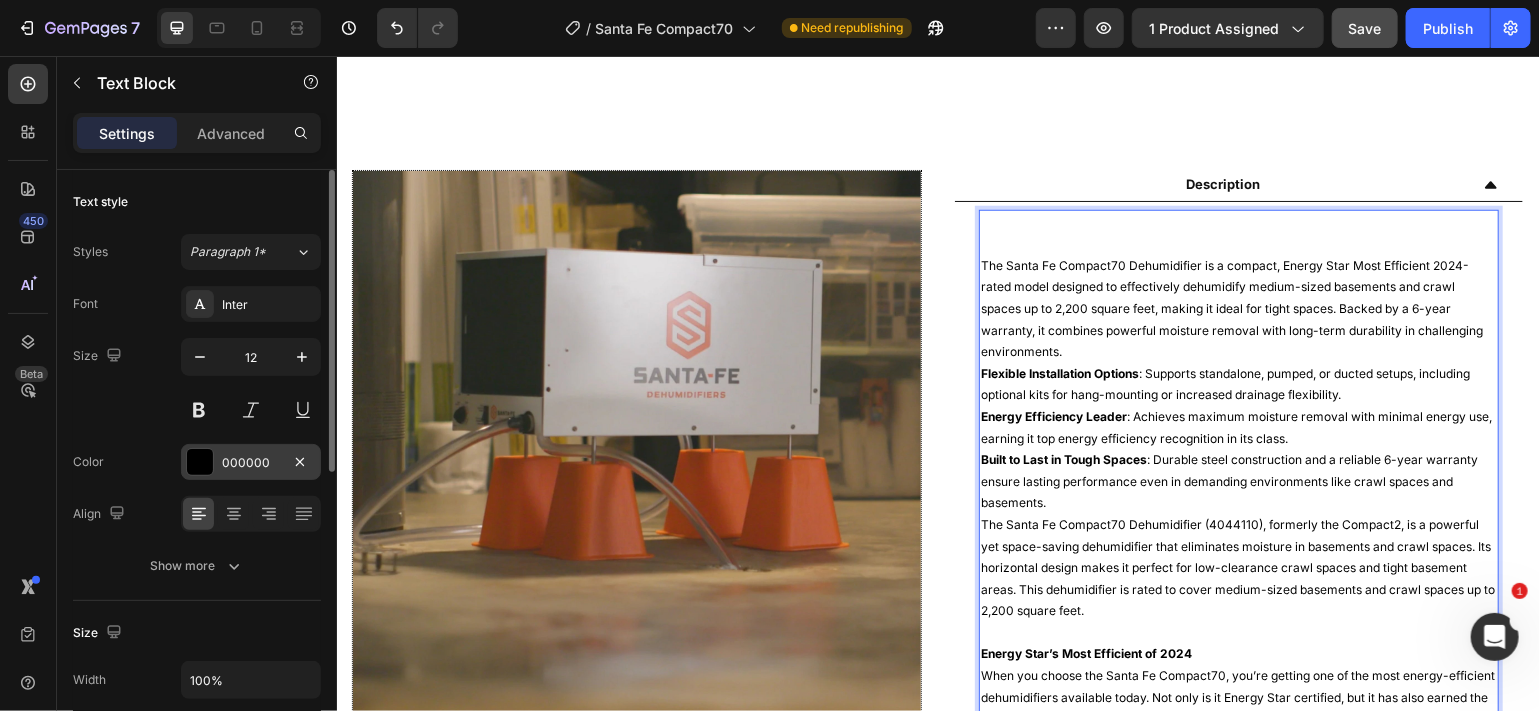 click at bounding box center [1238, 243] 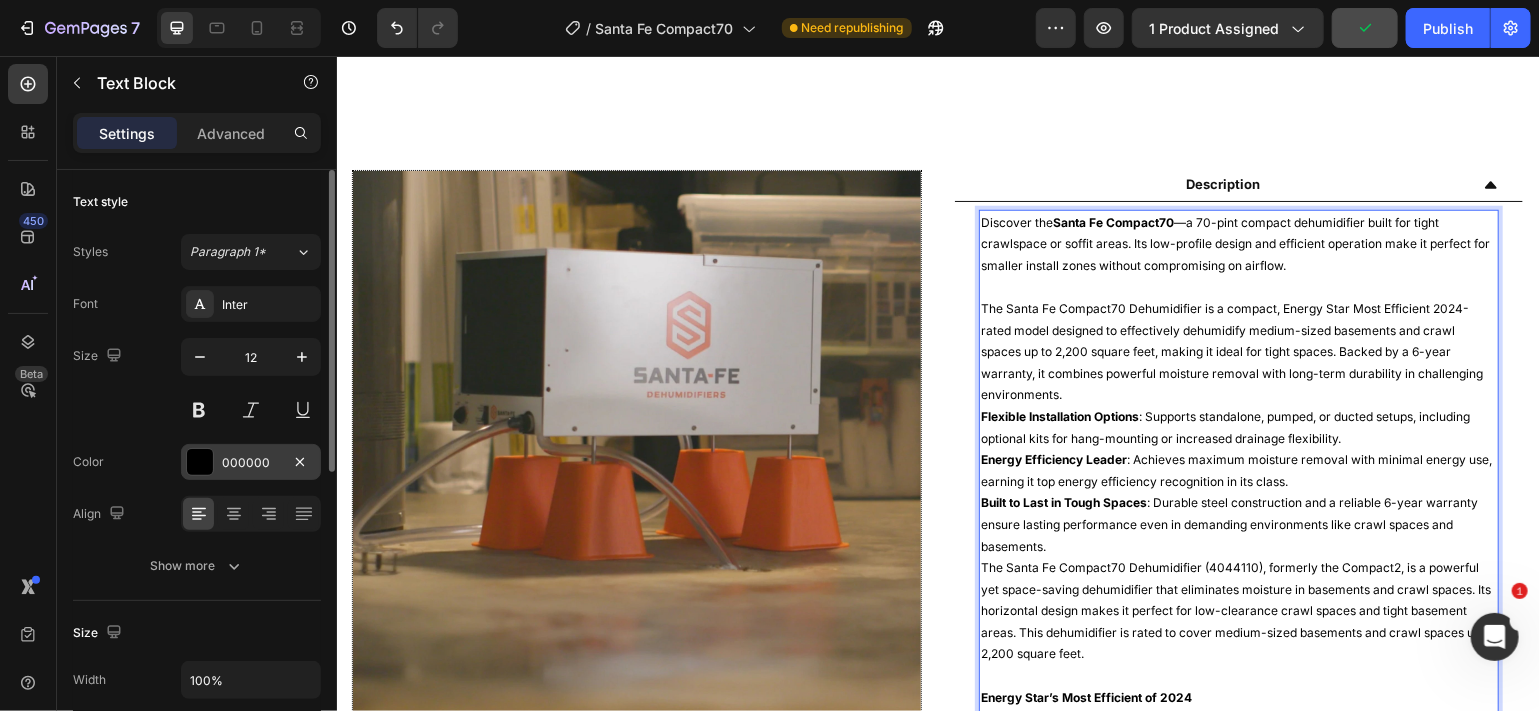 click on "Discover the  Santa Fe Compact70 —a 70-pint compact dehumidifier built for tight crawlspace or soffit areas. Its low-profile design and efficient operation make it perfect for smaller install zones without compromising on airflow." at bounding box center (1238, 243) 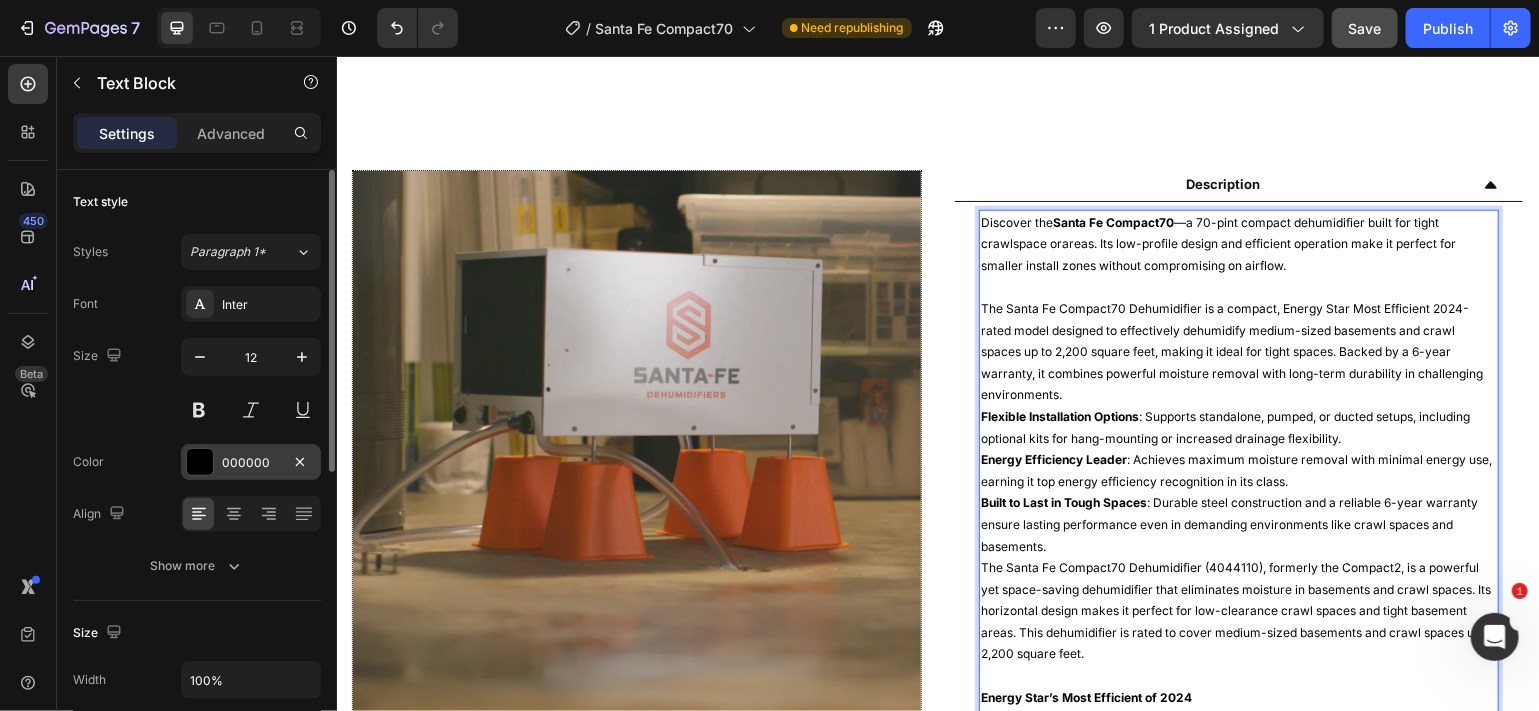click on "Discover the  Santa Fe Compact70 —a 70-pint compact dehumidifier built for tight crawlspace orareas. Its low-profile design and efficient operation make it perfect for smaller install zones without compromising on airflow." at bounding box center (1238, 243) 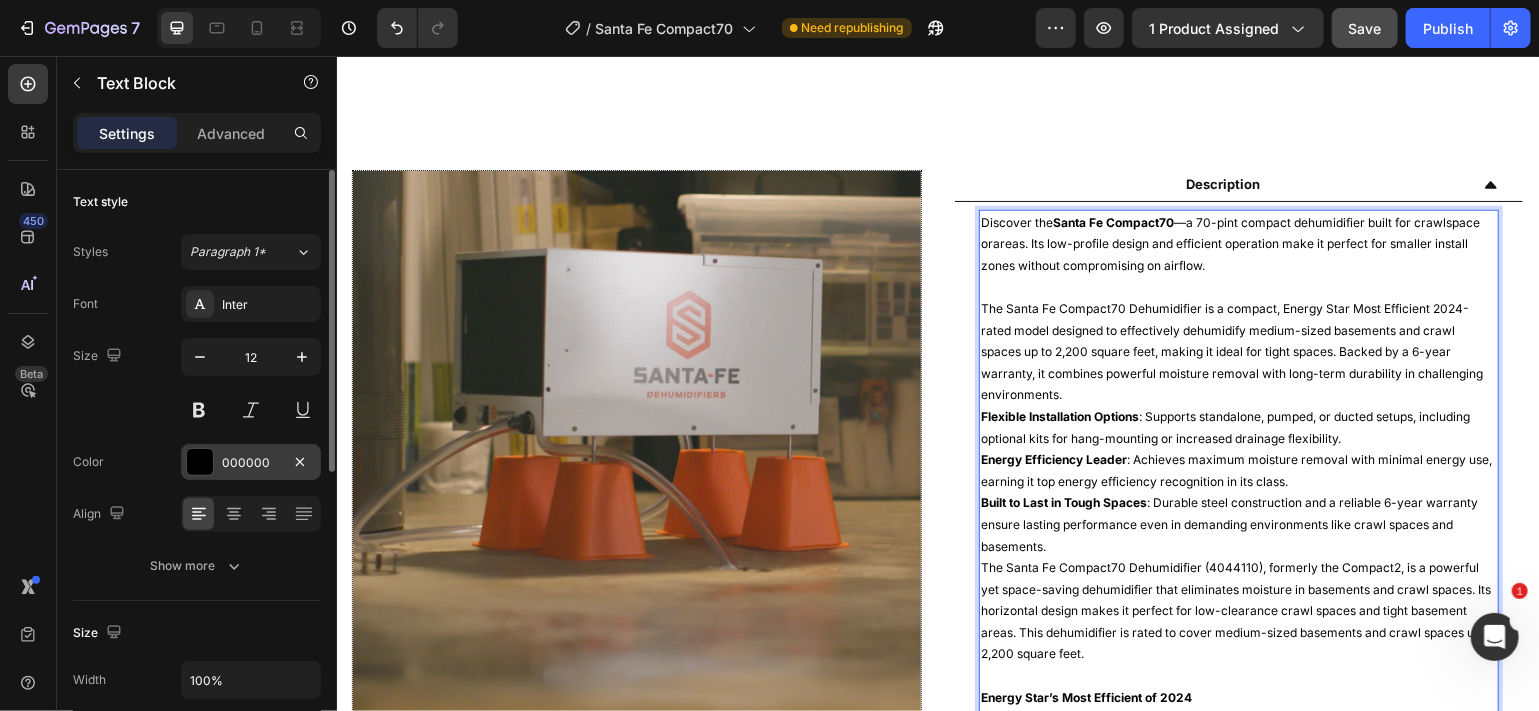 click on "Discover the  Santa Fe Compact70 —a 70-pint compact dehumidifier built for crawlspace orareas. Its low-profile design and efficient operation make it perfect for smaller install zones without compromising on airflow." at bounding box center [1238, 243] 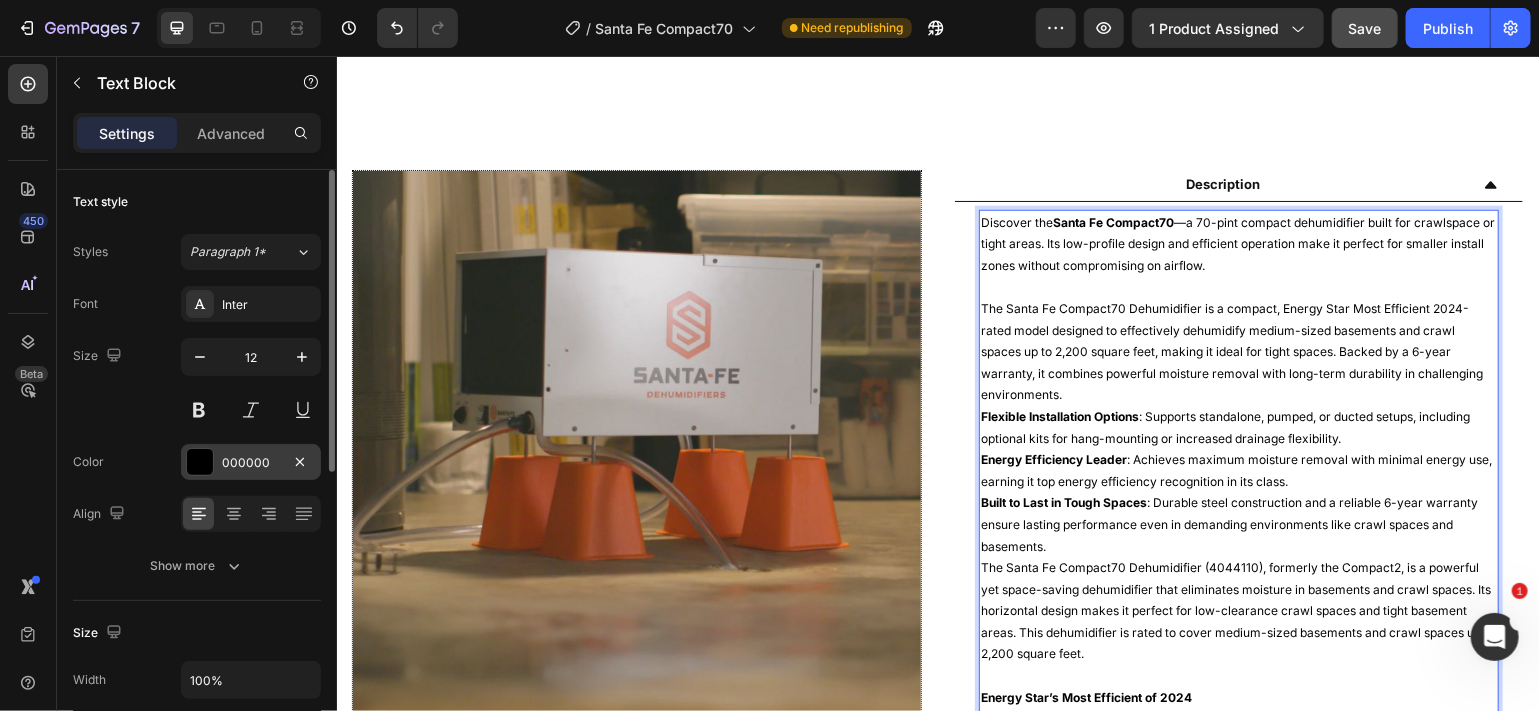 click at bounding box center [1238, 286] 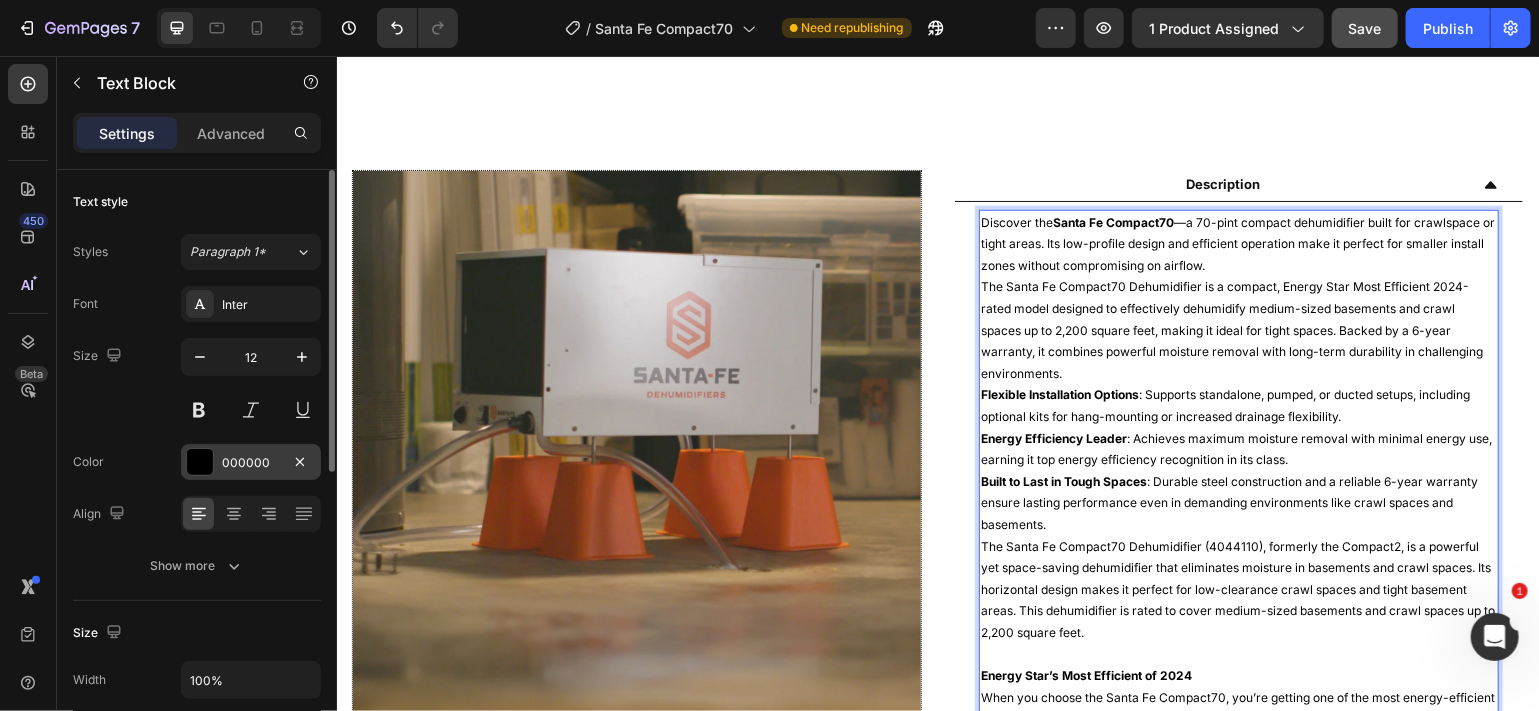 click on "The Santa Fe Compact70 Dehumidifier is a compact, Energy Star Most Efficient 2024-rated model designed to effectively dehumidify medium-sized basements and crawl spaces up to 2,200 square feet, making it ideal for tight spaces. Backed by a 6-year warranty, it combines powerful moisture removal with long-term durability in challenging environments." at bounding box center (1238, 329) 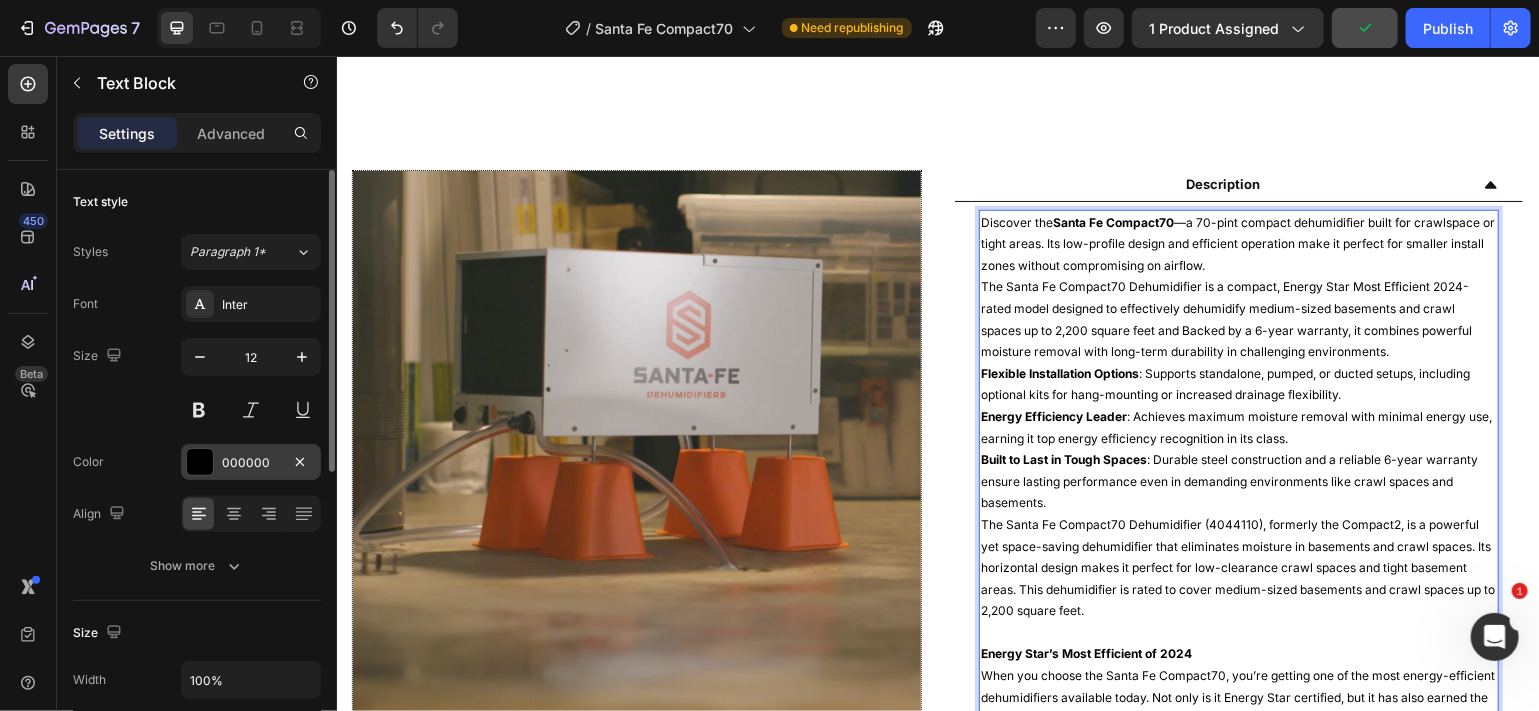 click on "The Santa Fe Compact70 Dehumidifier is a compact, Energy Star Most Efficient 2024-rated model designed to effectively dehumidify medium-sized basements and crawl spaces up to 2,200 square feet and Backed by a 6-year warranty, it combines powerful moisture removal with long-term durability in challenging environments." at bounding box center [1238, 318] 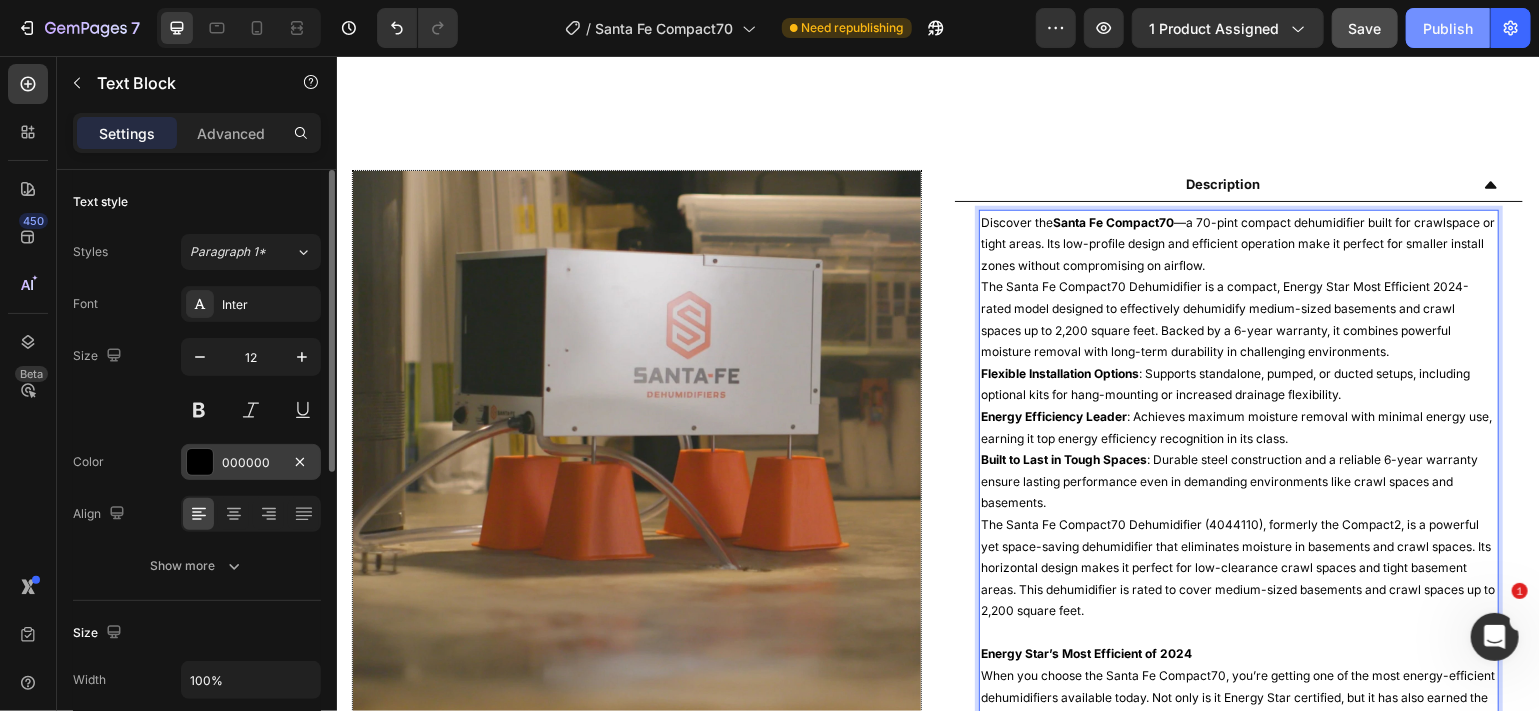 click on "Publish" at bounding box center [1448, 28] 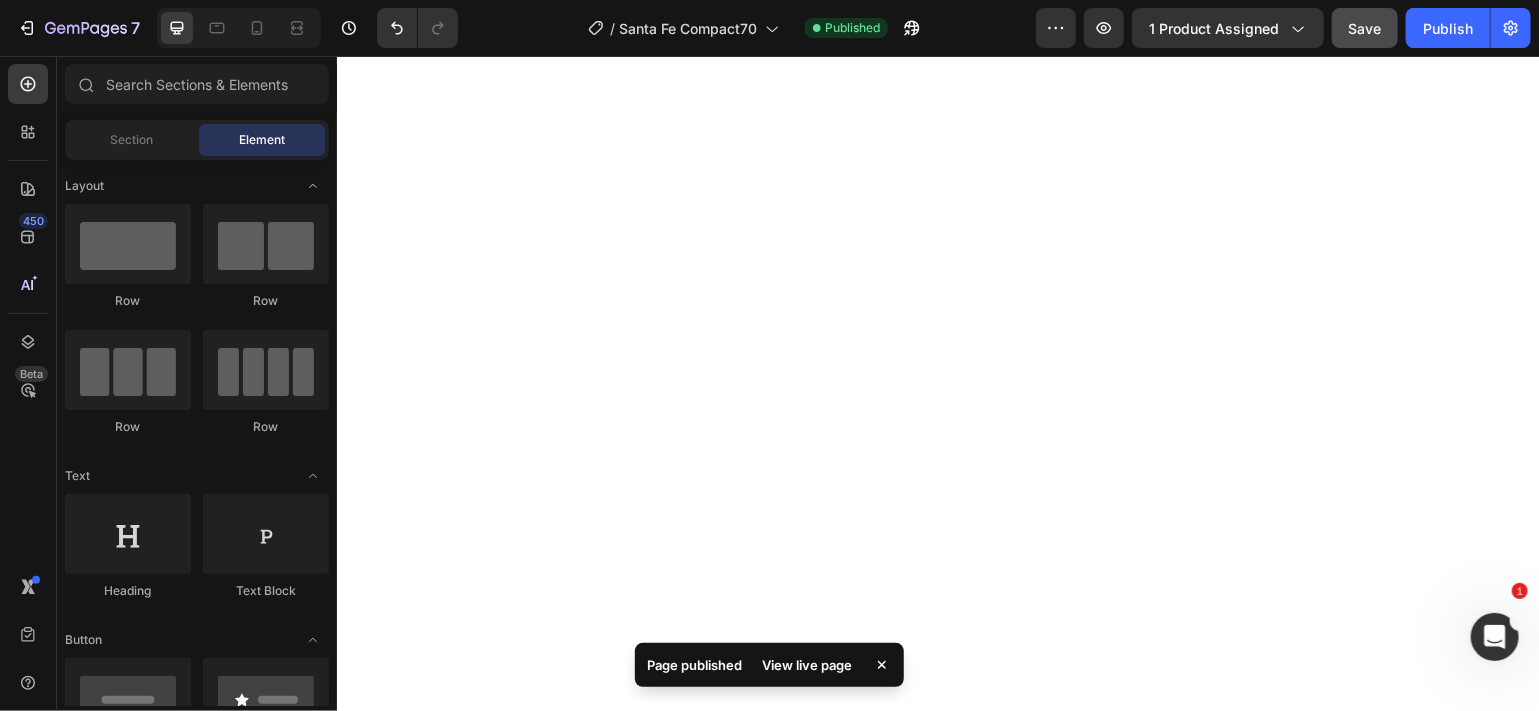 scroll, scrollTop: 0, scrollLeft: 0, axis: both 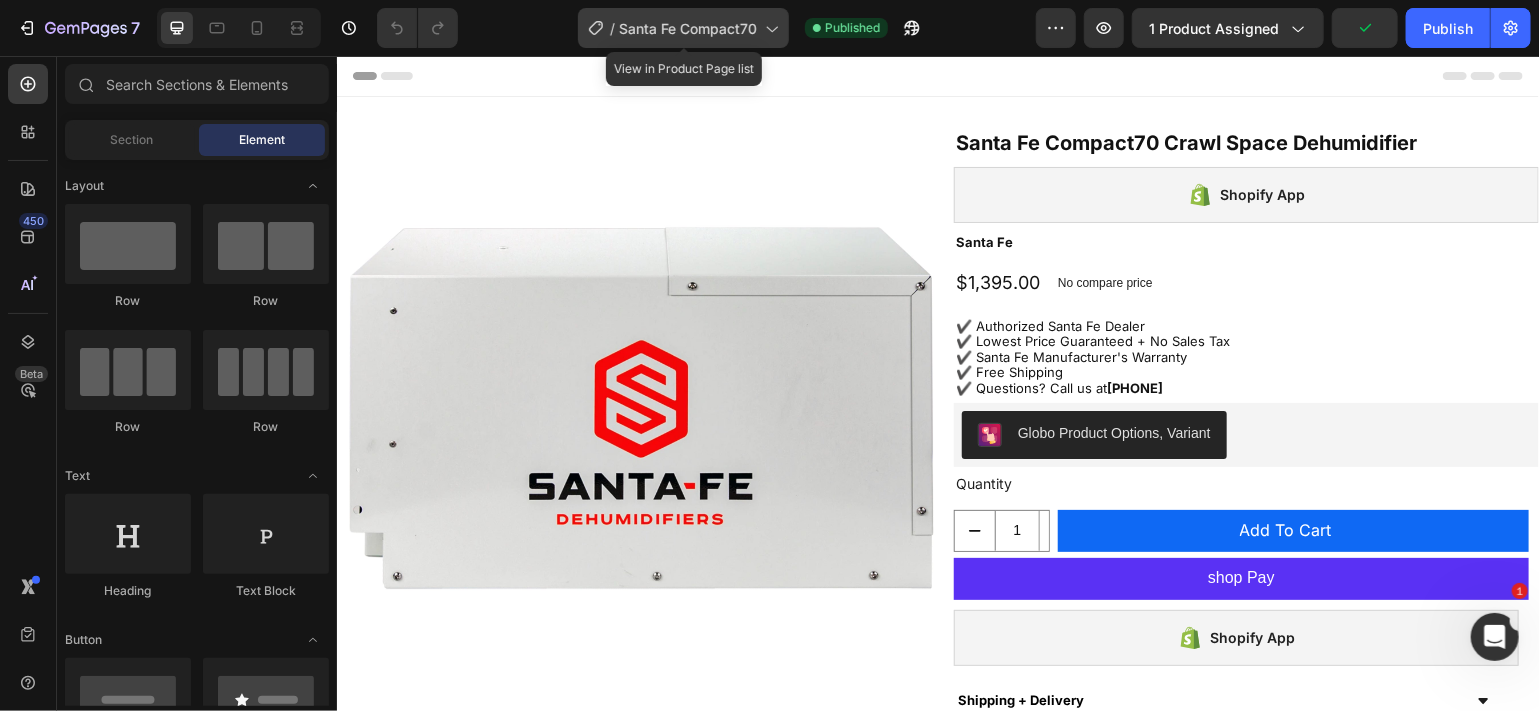 click 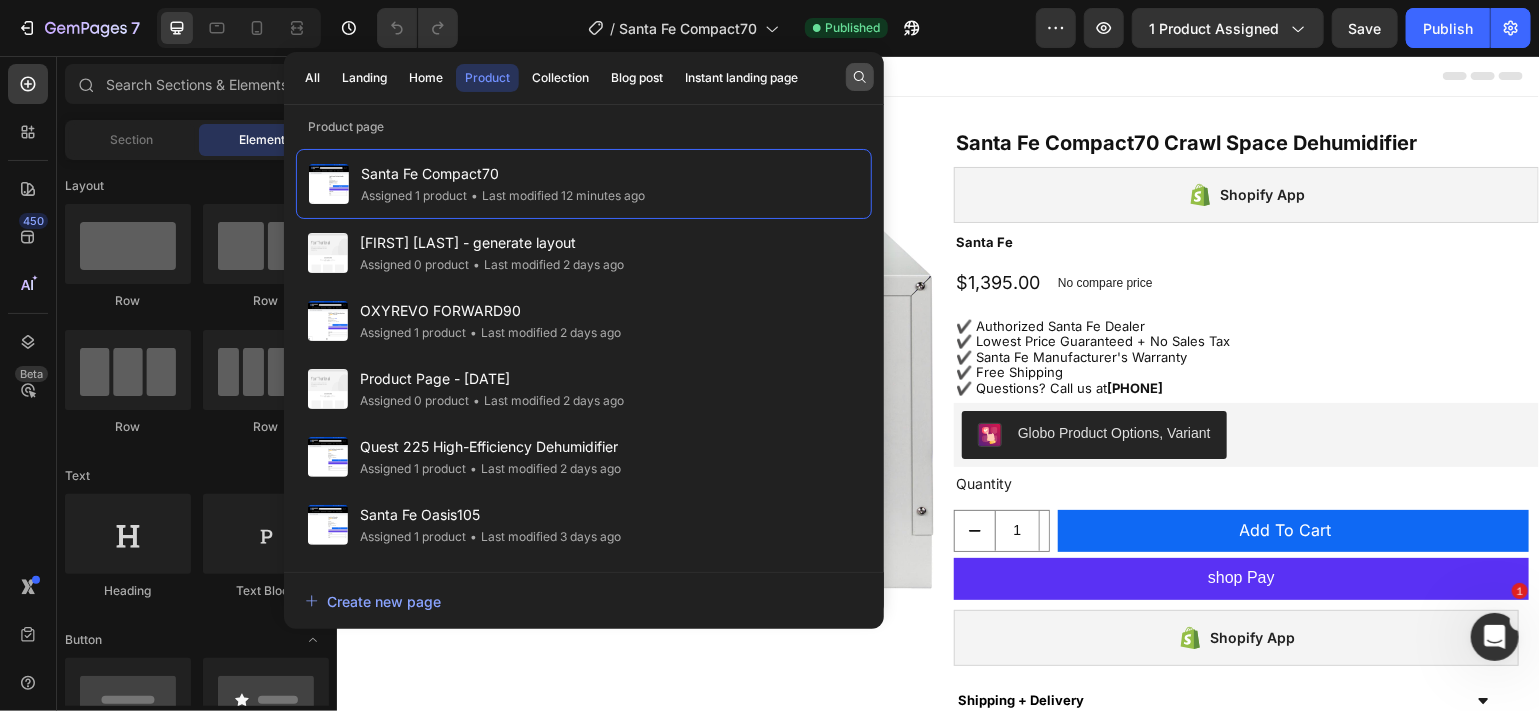 click 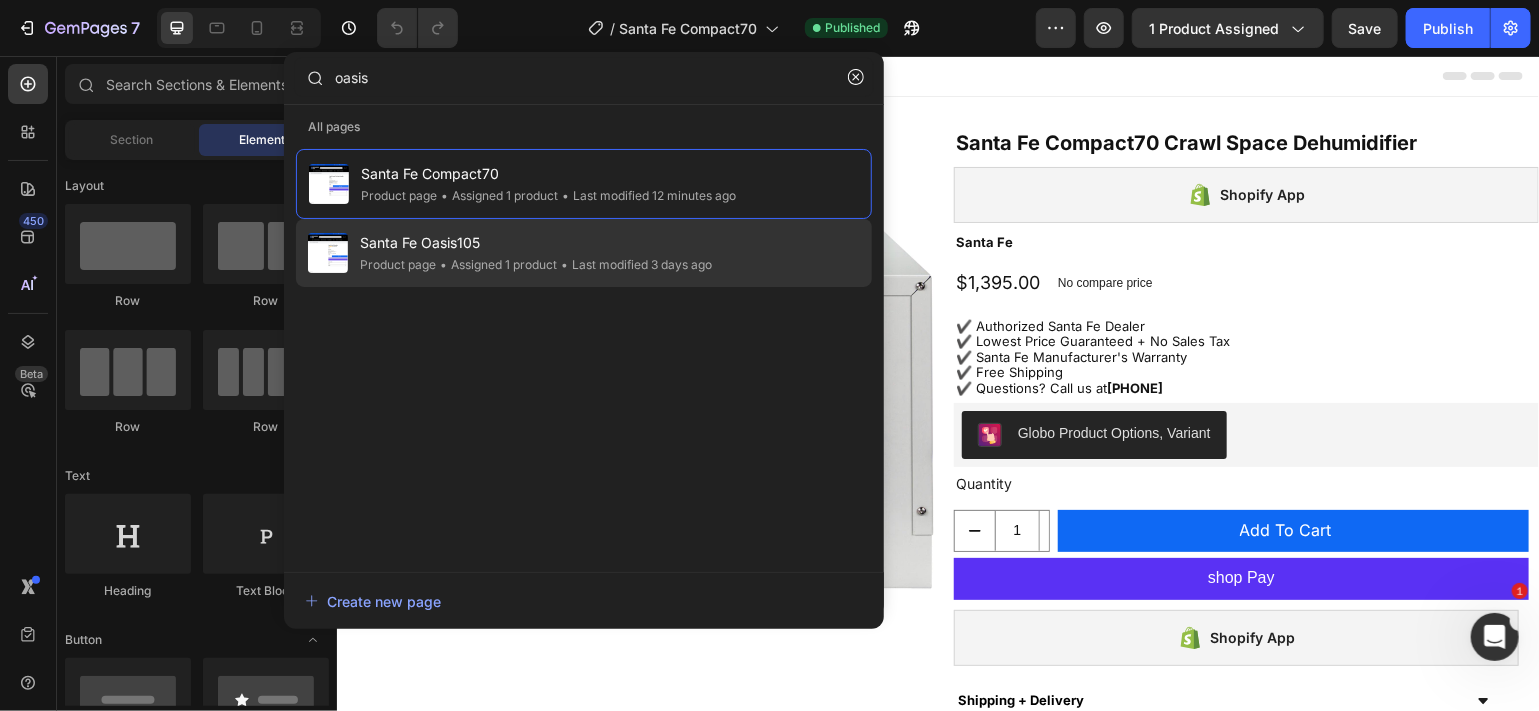 type on "oasis" 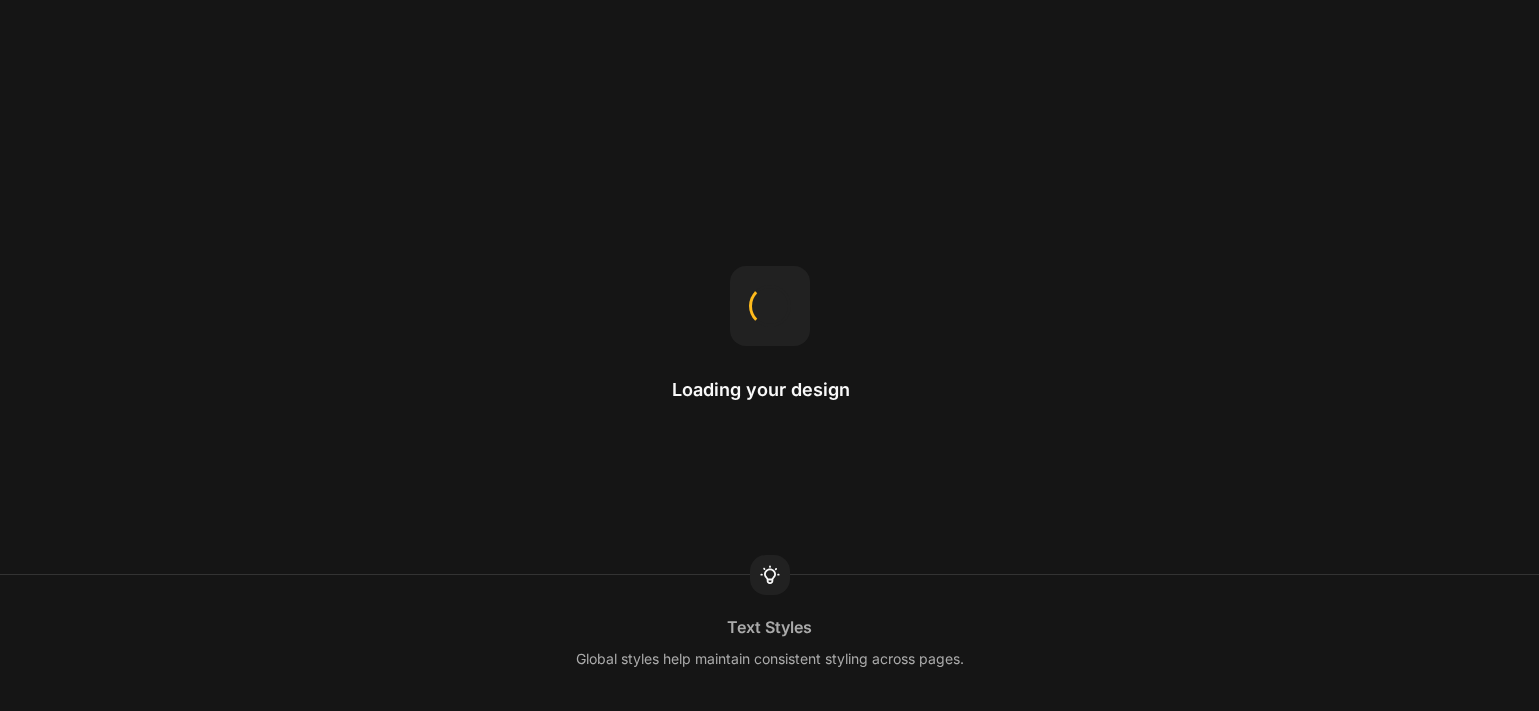 scroll, scrollTop: 0, scrollLeft: 0, axis: both 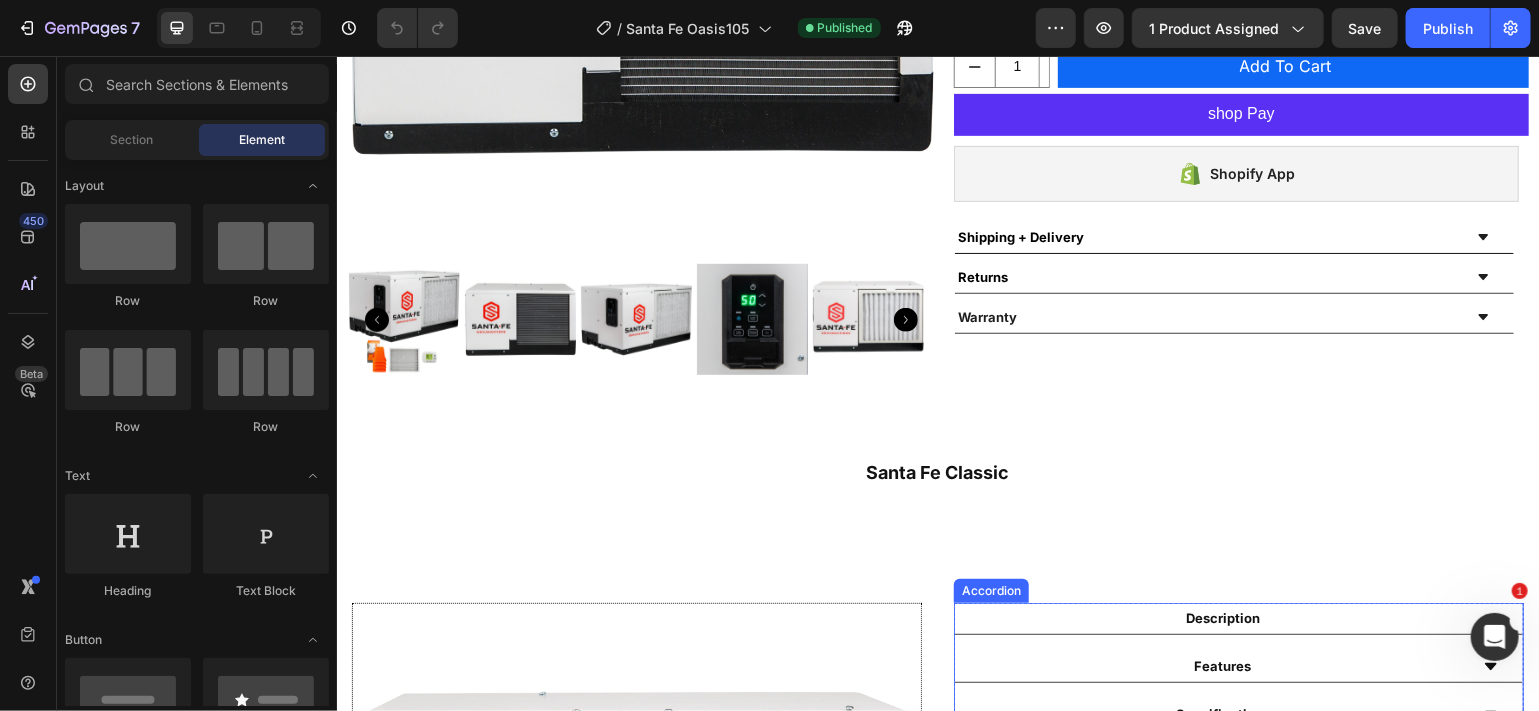 click 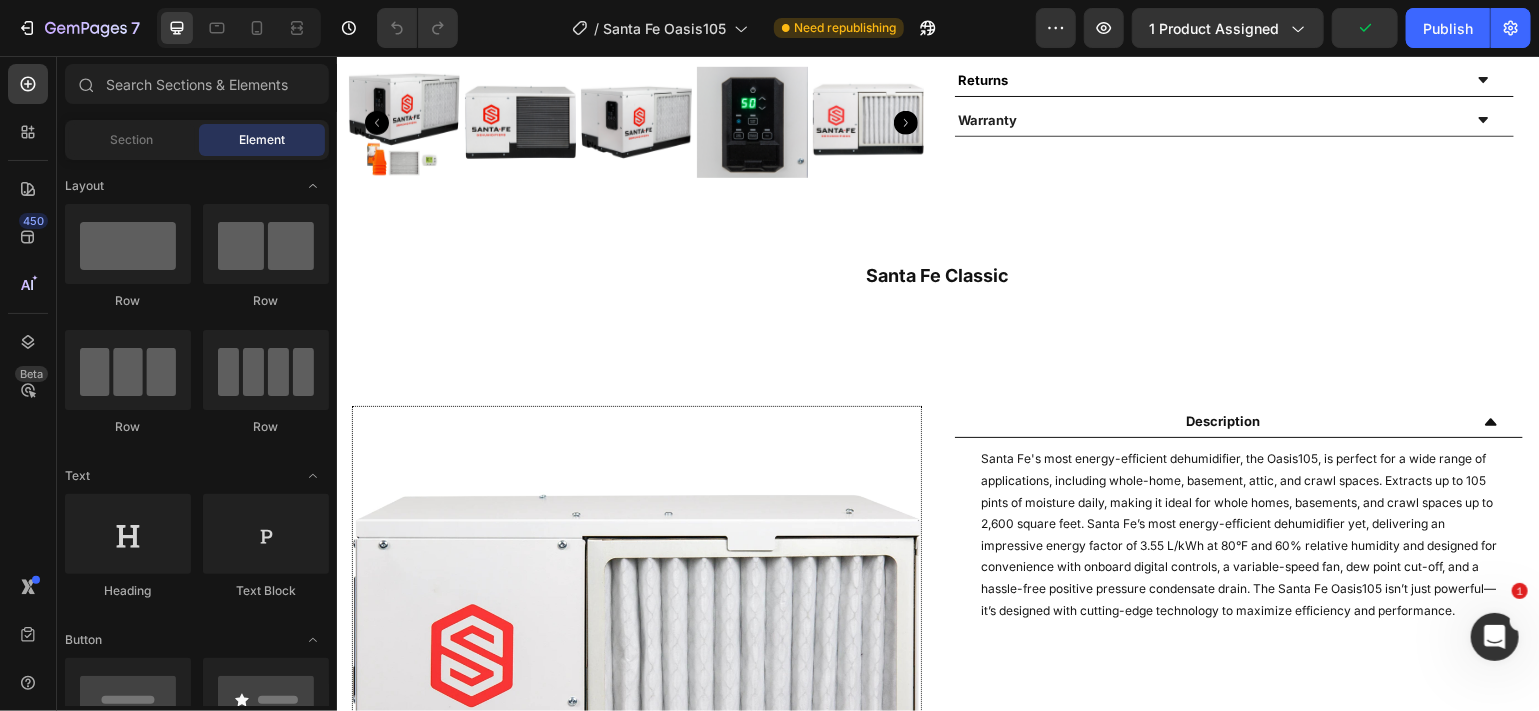 scroll, scrollTop: 718, scrollLeft: 0, axis: vertical 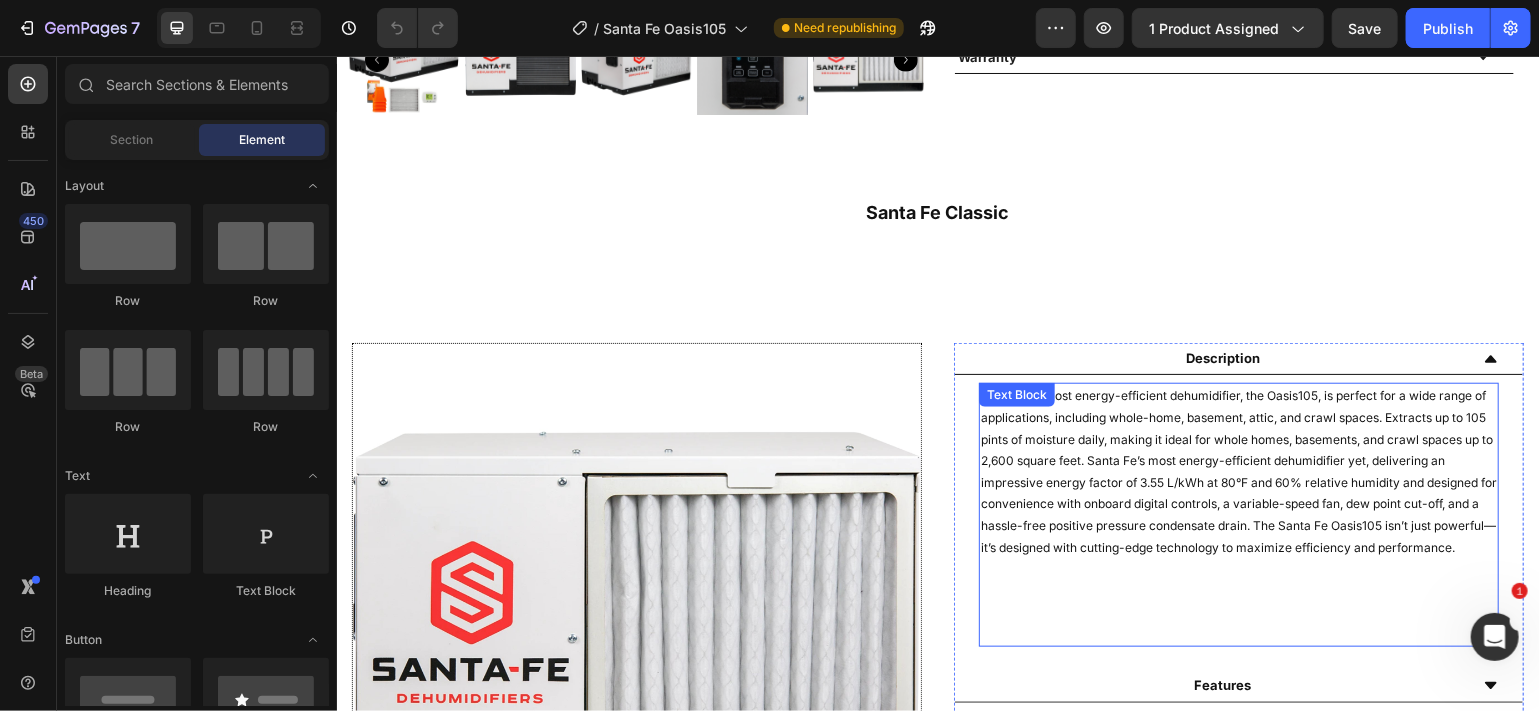 click on "Santa Fe's most energy-efficient dehumidifier, the Oasis105, is perfect for a wide range of applications, including whole-home, basement, attic, and crawl spaces. Extracts up to 105 pints of moisture daily, making it ideal for whole homes, basements, and crawl spaces up to 2,600 square feet. Santa Fe’s most energy-efficient dehumidifier yet, delivering an impressive energy factor of 3.55 L/kWh at 80°F and 60% relative humidity and designed for convenience with onboard digital controls, a variable-speed fan, dew point cut-off, and a hassle-free positive pressure condensate drain. The Santa Fe Oasis105 isn’t just powerful—it’s designed with cutting-edge technology to maximize efficiency and performance." at bounding box center [1238, 470] 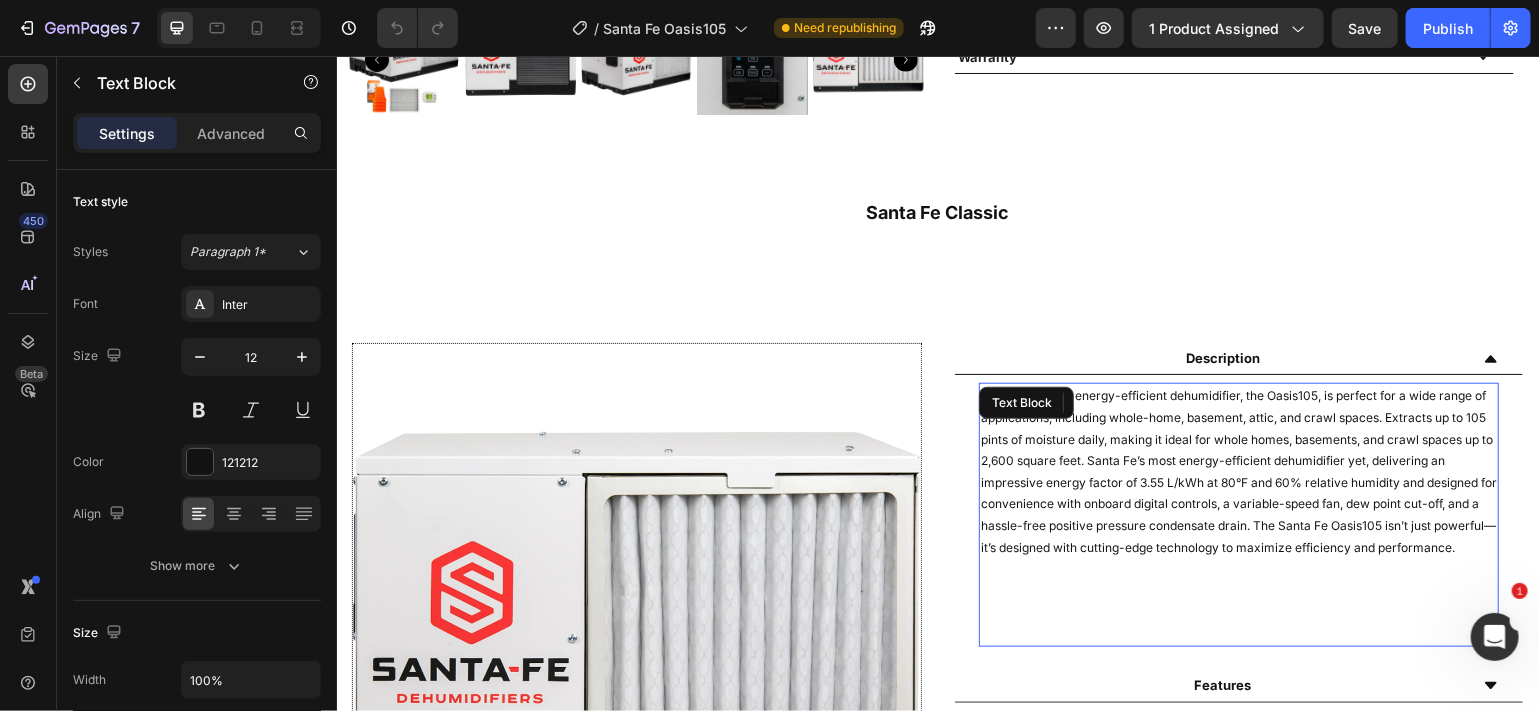 click on "Santa Fe's most energy-efficient dehumidifier, the Oasis105, is perfect for a wide range of applications, including whole-home, basement, attic, and crawl spaces. Extracts up to 105 pints of moisture daily, making it ideal for whole homes, basements, and crawl spaces up to 2,600 square feet. Santa Fe’s most energy-efficient dehumidifier yet, delivering an impressive energy factor of 3.55 L/kWh at 80°F and 60% relative humidity and designed for convenience with onboard digital controls, a variable-speed fan, dew point cut-off, and a hassle-free positive pressure condensate drain. The Santa Fe Oasis105 isn’t just powerful—it’s designed with cutting-edge technology to maximize efficiency and performance." at bounding box center (1238, 470) 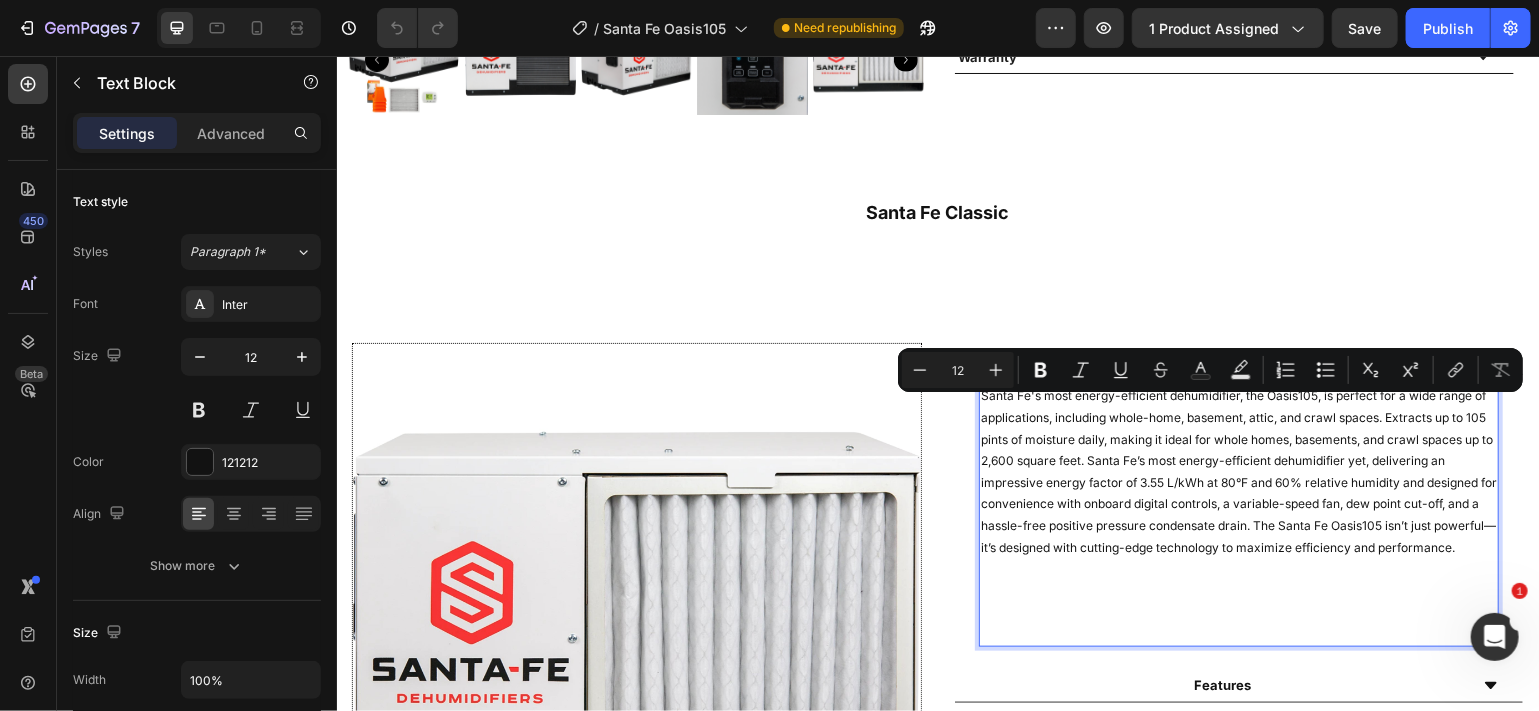 click on "Santa Fe's most energy-efficient dehumidifier, the Oasis105, is perfect for a wide range of applications, including whole-home, basement, attic, and crawl spaces. Extracts up to 105 pints of moisture daily, making it ideal for whole homes, basements, and crawl spaces up to 2,600 square feet. Santa Fe’s most energy-efficient dehumidifier yet, delivering an impressive energy factor of 3.55 L/kWh at 80°F and 60% relative humidity and designed for convenience with onboard digital controls, a variable-speed fan, dew point cut-off, and a hassle-free positive pressure condensate drain. The Santa Fe Oasis105 isn’t just powerful—it’s designed with cutting-edge technology to maximize efficiency and performance." at bounding box center (1238, 470) 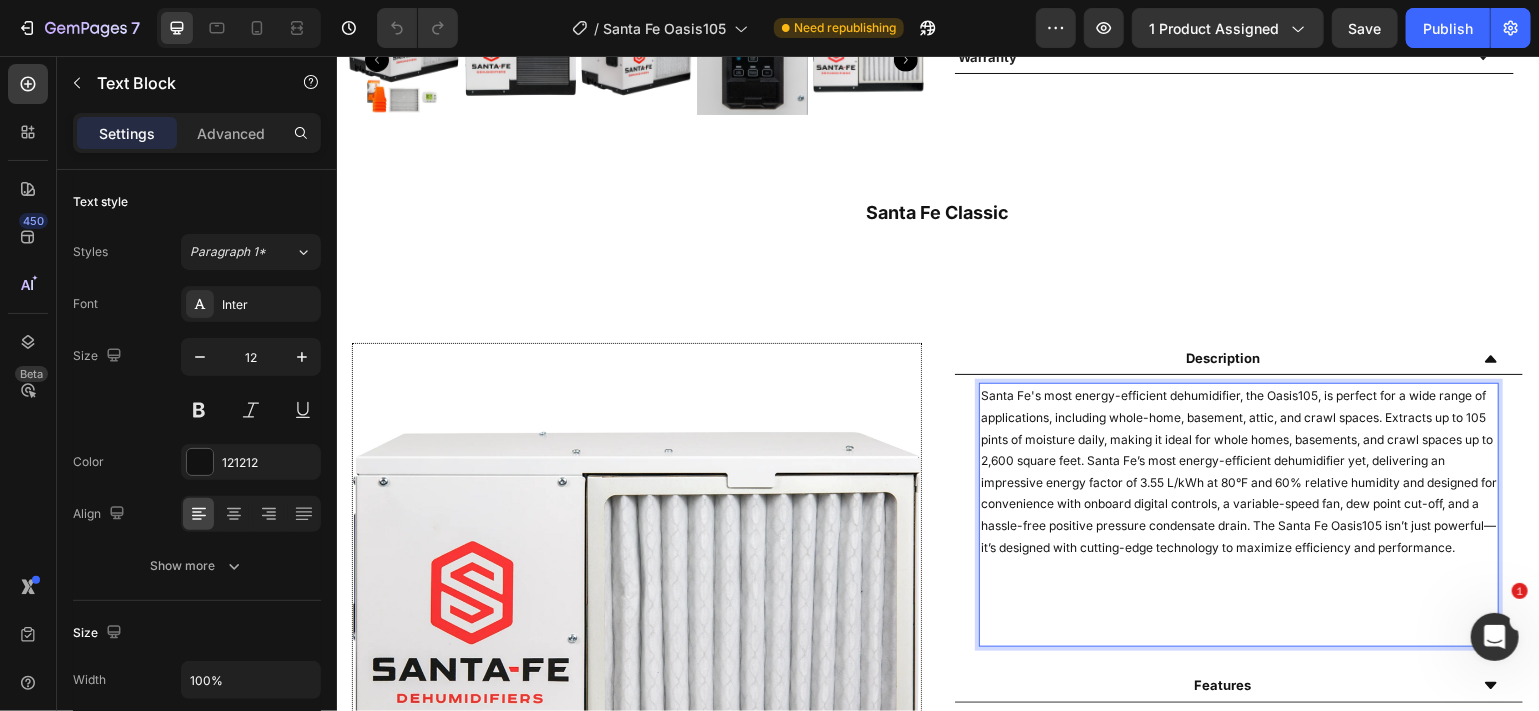 click on "Santa Fe's most energy-efficient dehumidifier, the Oasis105, is perfect for a wide range of applications, including whole-home, basement, attic, and crawl spaces. Extracts up to 105 pints of moisture daily, making it ideal for whole homes, basements, and crawl spaces up to 2,600 square feet. Santa Fe’s most energy-efficient dehumidifier yet, delivering an impressive energy factor of 3.55 L/kWh at 80°F and 60% relative humidity and designed for convenience with onboard digital controls, a variable-speed fan, dew point cut-off, and a hassle-free positive pressure condensate drain. The Santa Fe Oasis105 isn’t just powerful—it’s designed with cutting-edge technology to maximize efficiency and performance." at bounding box center (1238, 470) 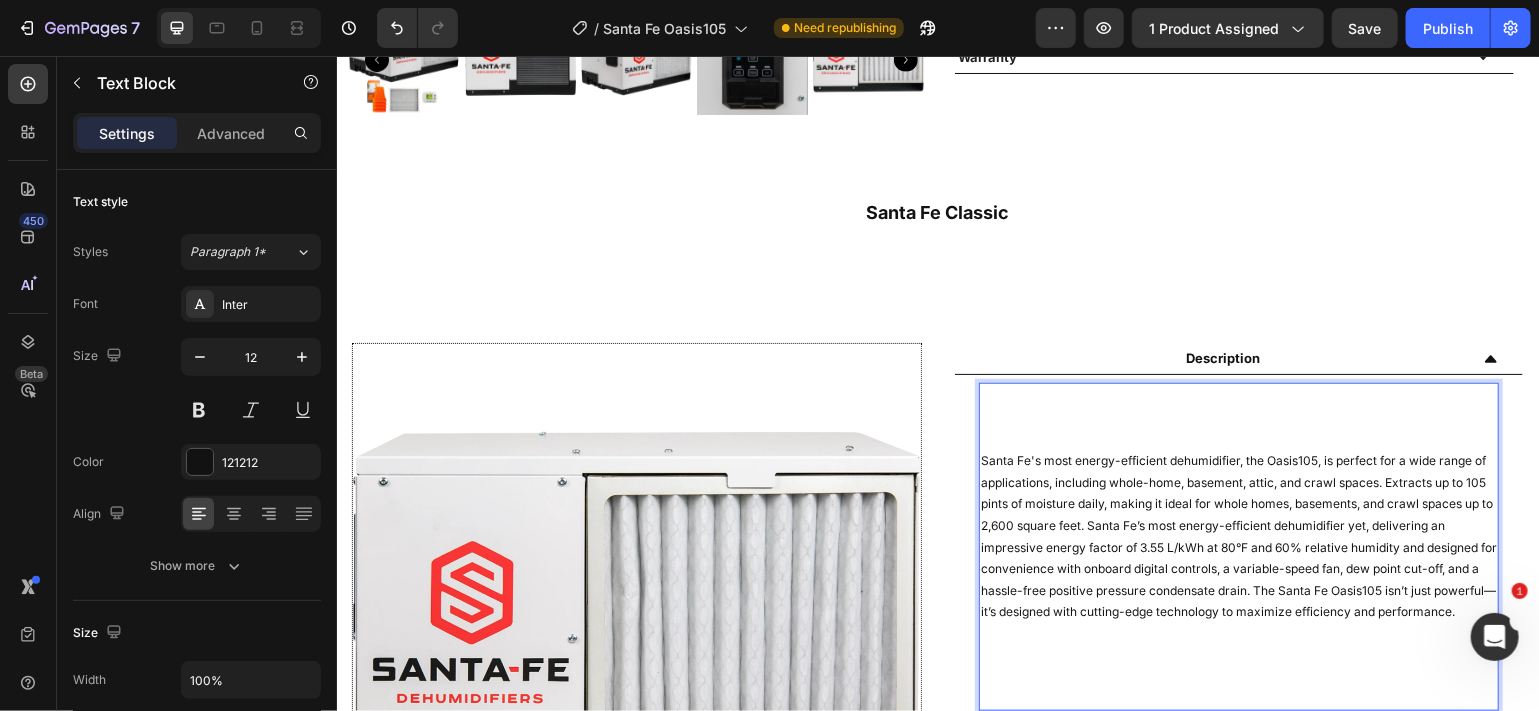 click at bounding box center (1238, 395) 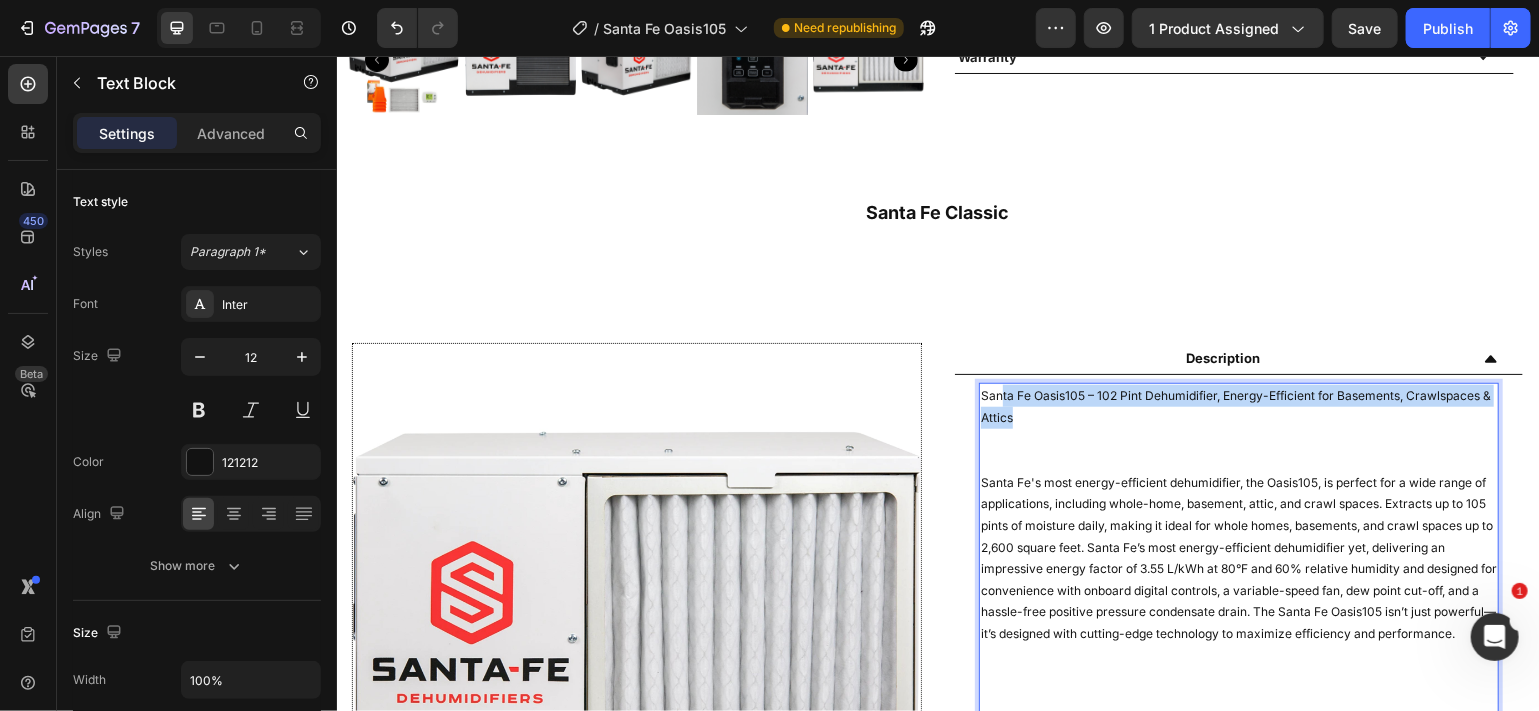 drag, startPoint x: 1026, startPoint y: 406, endPoint x: 988, endPoint y: 393, distance: 40.16217 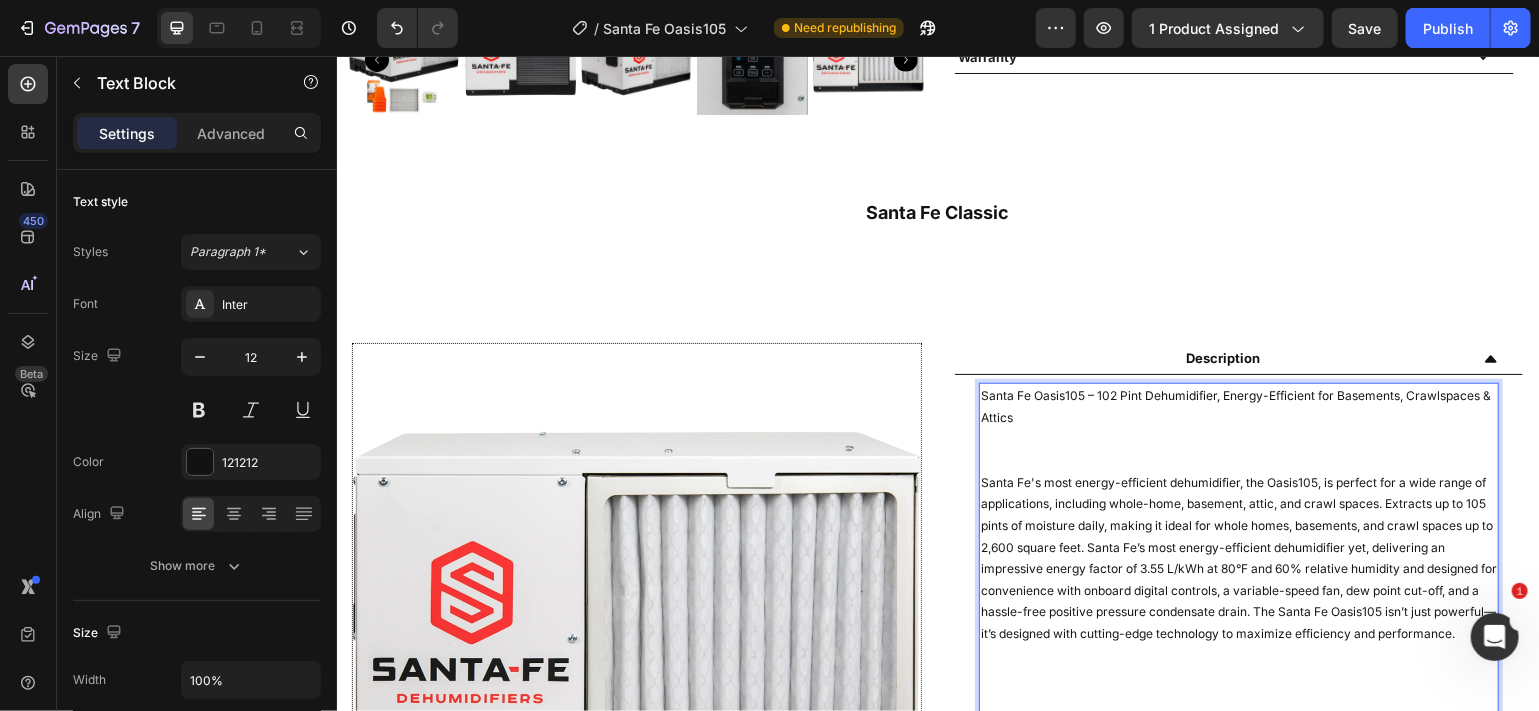 click on "Santa Fe Oasis105 – 102 Pint Dehumidifier, Energy-Efficient for Basements, Crawlspaces & Attics" at bounding box center [1238, 405] 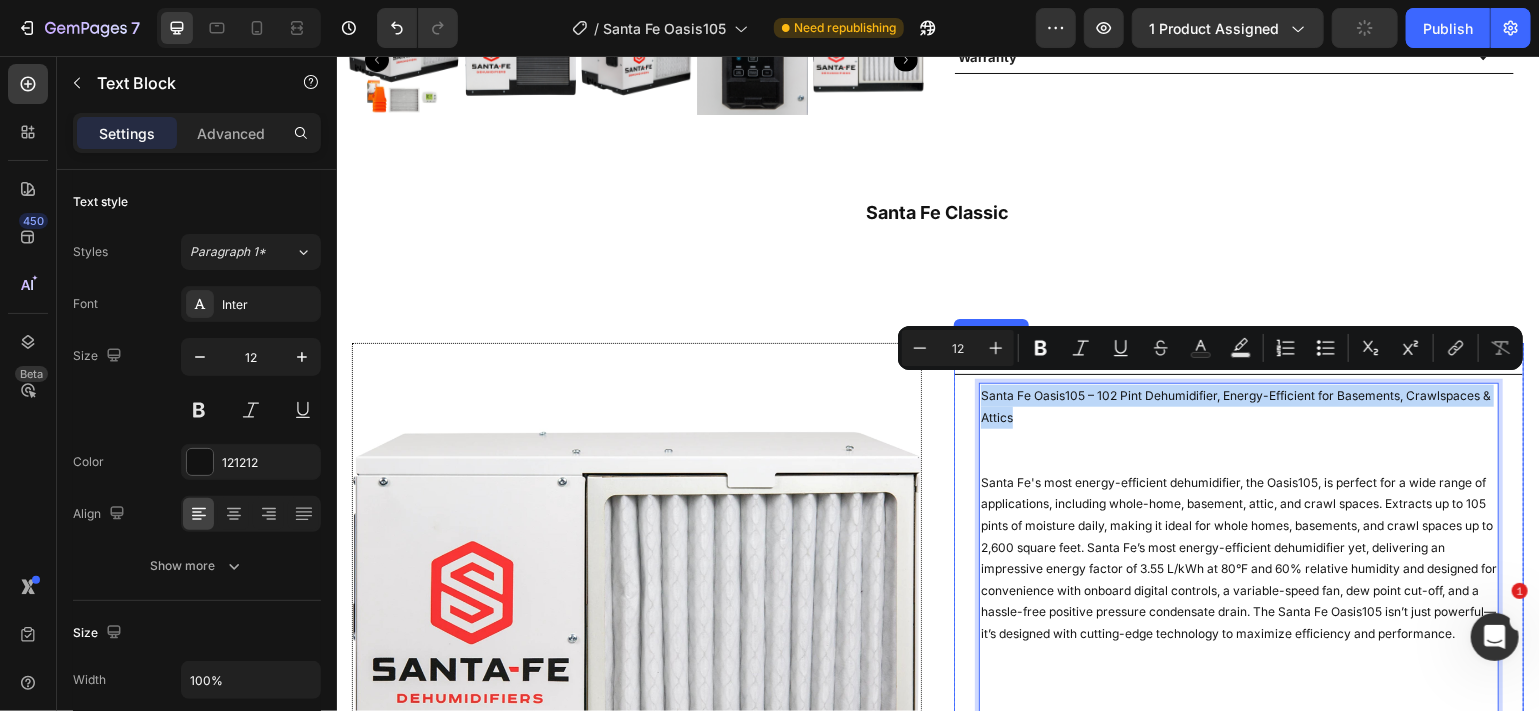drag, startPoint x: 1016, startPoint y: 410, endPoint x: 966, endPoint y: 381, distance: 57.801384 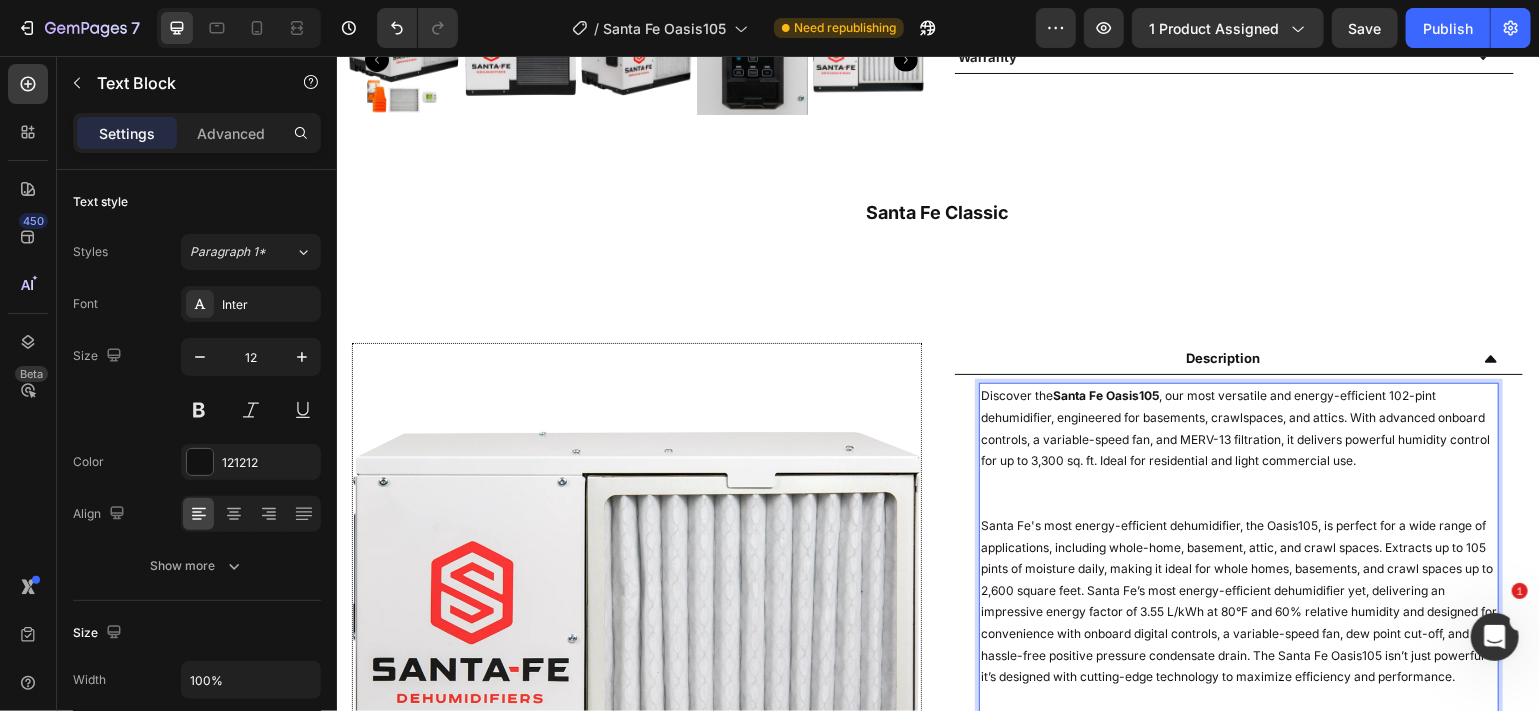click on "Santa Fe's most energy-efficient dehumidifier, the Oasis105, is perfect for a wide range of applications, including whole-home, basement, attic, and crawl spaces. Extracts up to 105 pints of moisture daily, making it ideal for whole homes, basements, and crawl spaces up to 2,600 square feet. Santa Fe’s most energy-efficient dehumidifier yet, delivering an impressive energy factor of 3.55 L/kWh at 80°F and 60% relative humidity and designed for convenience with onboard digital controls, a variable-speed fan, dew point cut-off, and a hassle-free positive pressure condensate drain. The Santa Fe Oasis105 isn’t just powerful—it’s designed with cutting-edge technology to maximize efficiency and performance." at bounding box center [1238, 600] 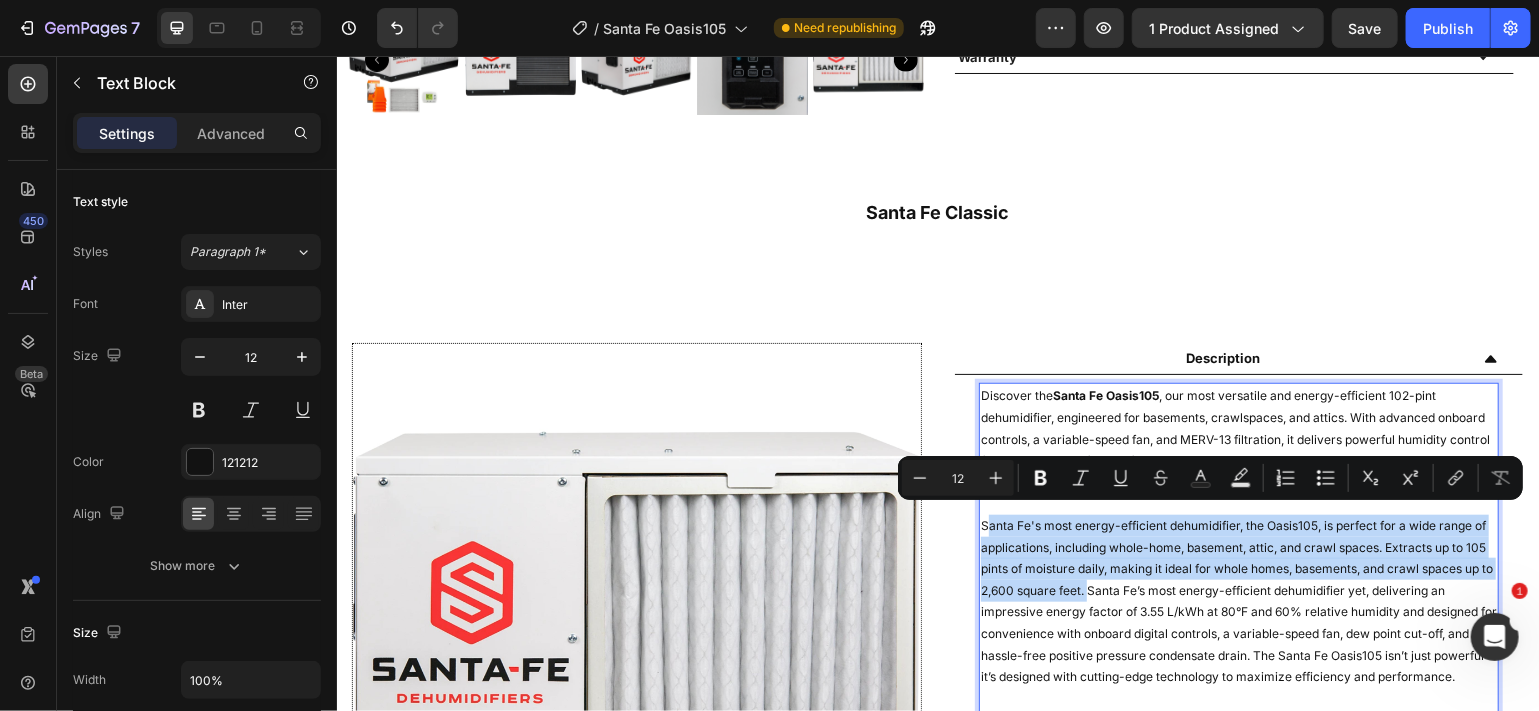 drag, startPoint x: 1153, startPoint y: 578, endPoint x: 974, endPoint y: 511, distance: 191.12823 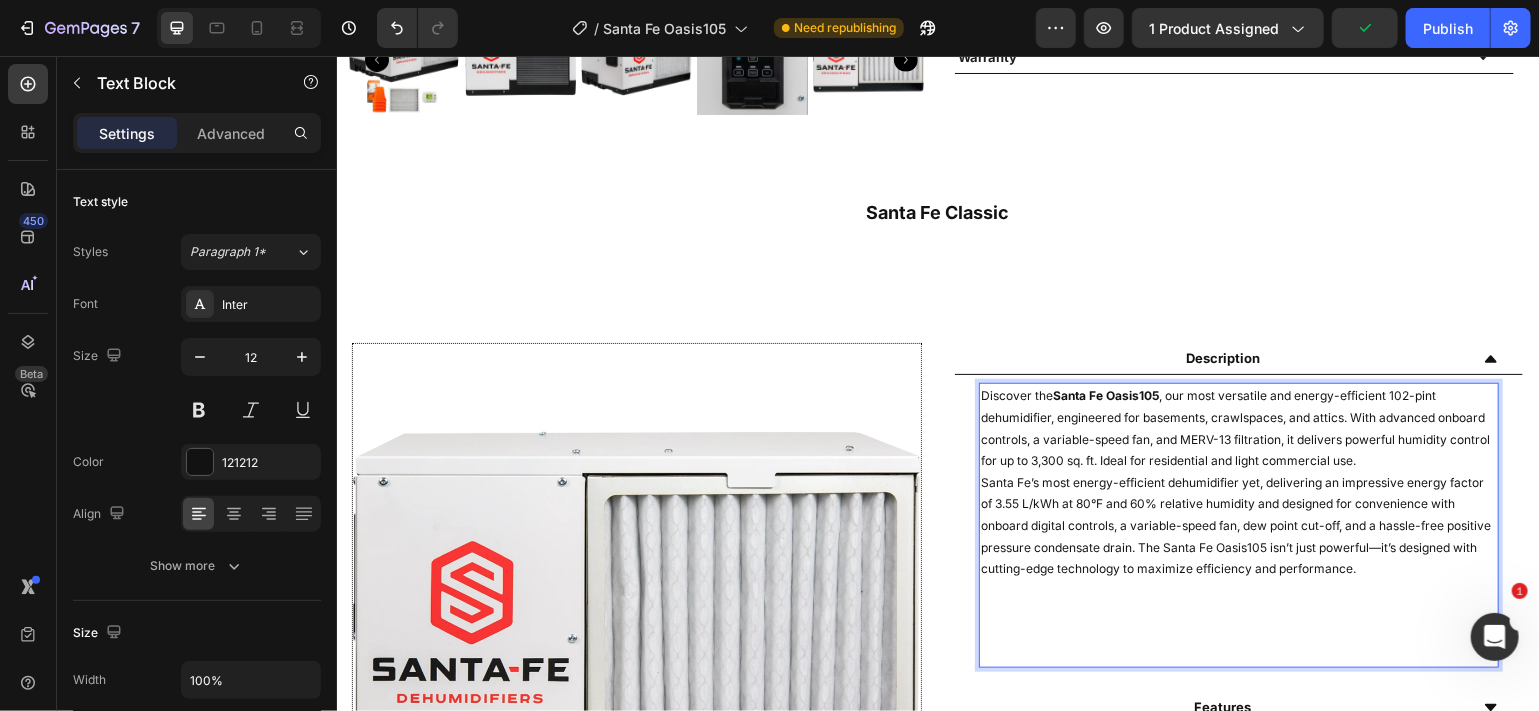 click on "Discover the  Santa Fe Oasis105 , our most versatile and energy-efficient 102-pint dehumidifier, engineered for basements, crawlspaces, and attics. With advanced onboard controls, a variable-speed fan, and MERV-13 filtration, it delivers powerful humidity control for up to 3,300 sq. ft. Ideal for residential and light commercial use." at bounding box center [1238, 427] 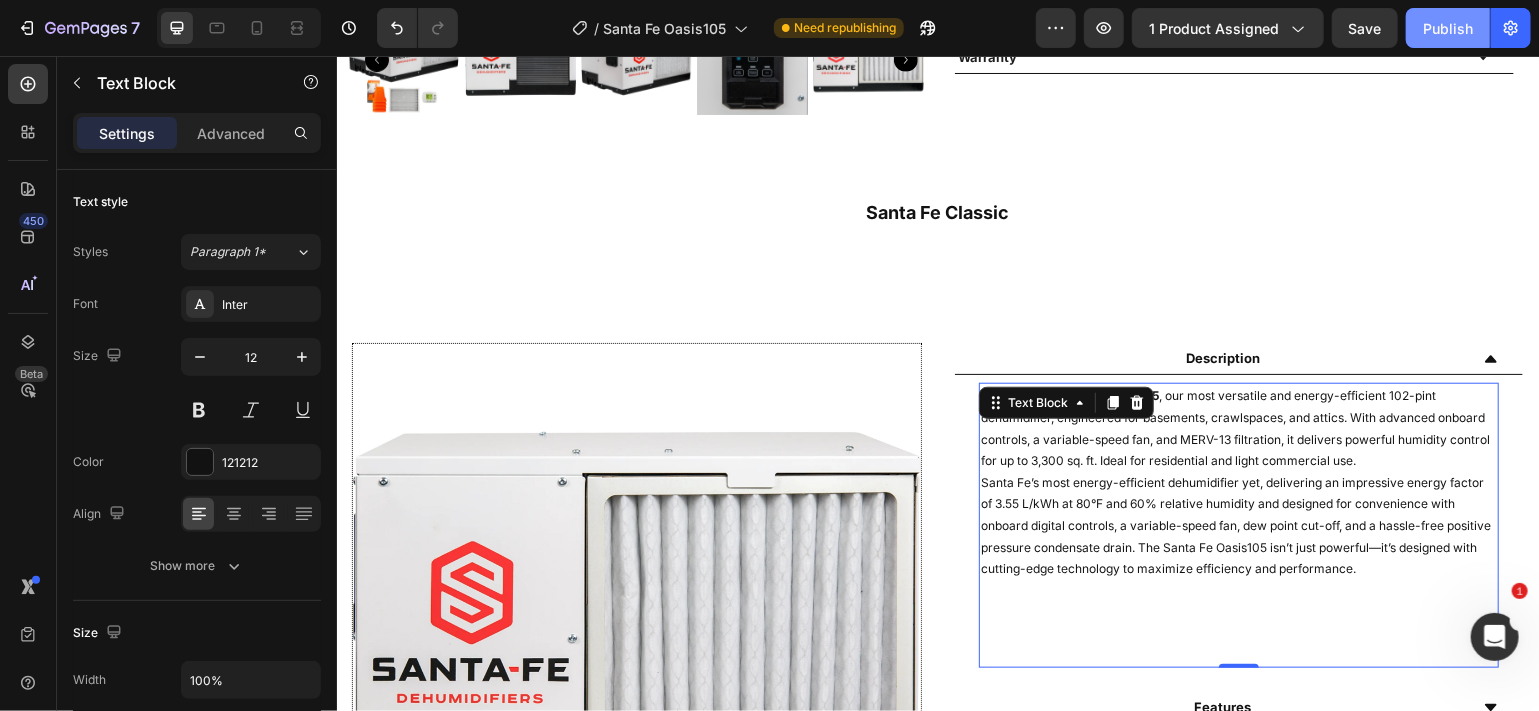 click on "Publish" at bounding box center [1448, 28] 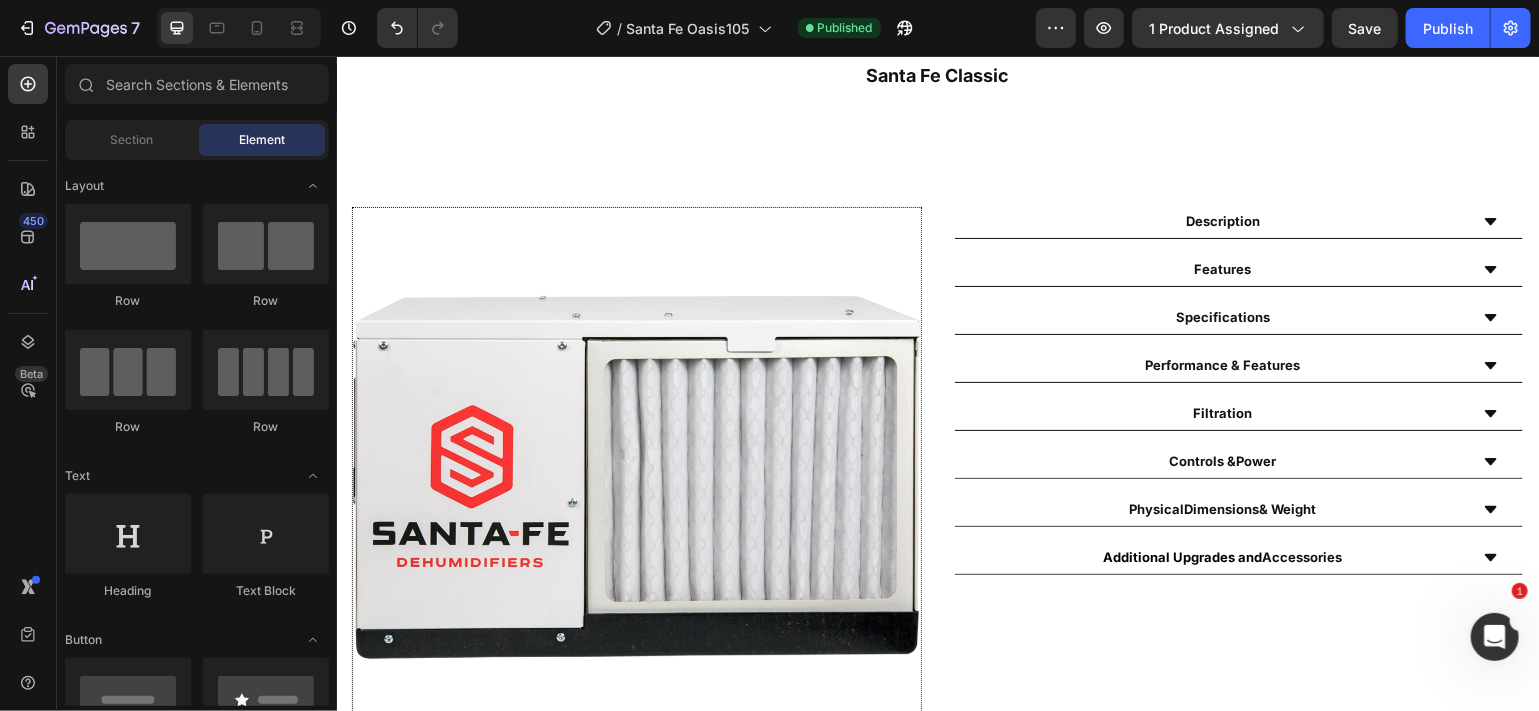 scroll, scrollTop: 829, scrollLeft: 0, axis: vertical 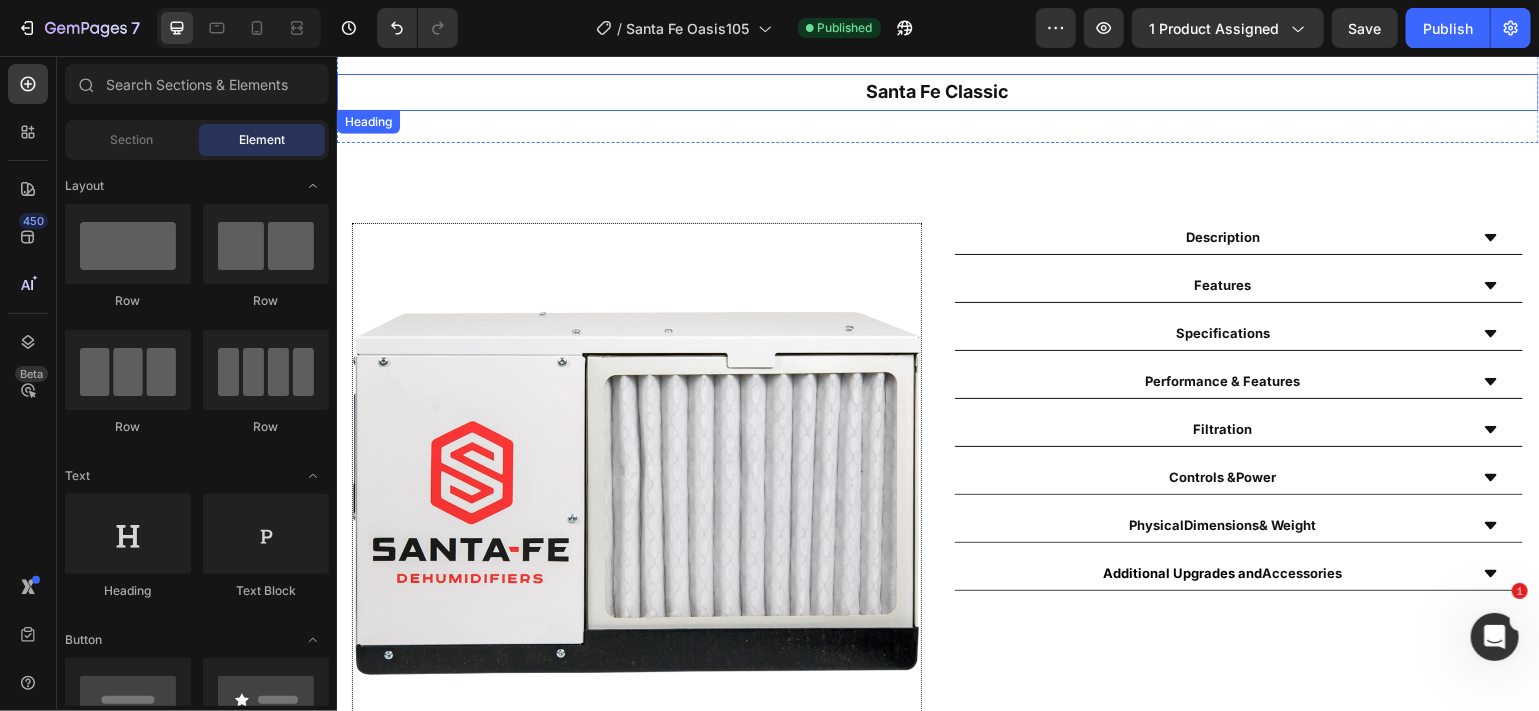 click on "Santa Fe Classic" at bounding box center (937, 91) 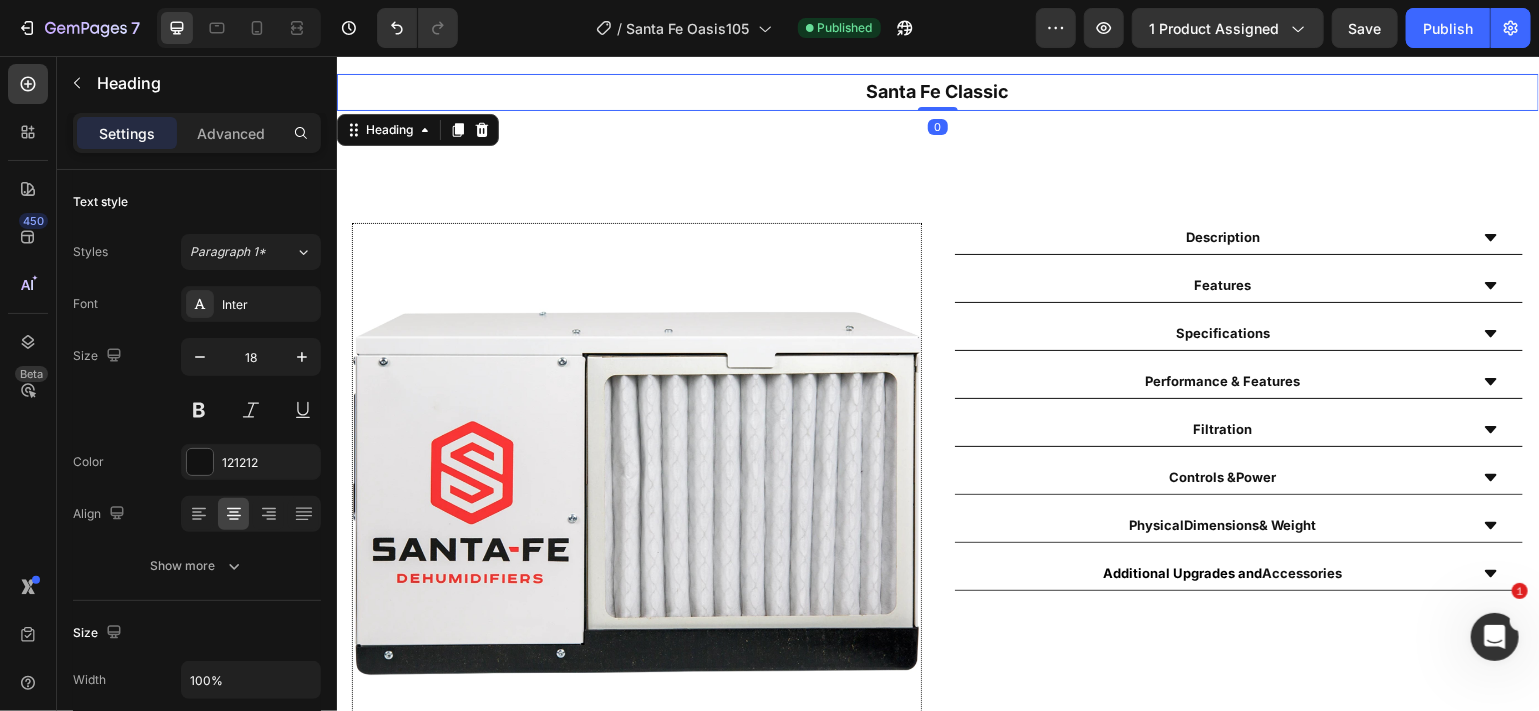 click on "Santa Fe Classic" at bounding box center (937, 91) 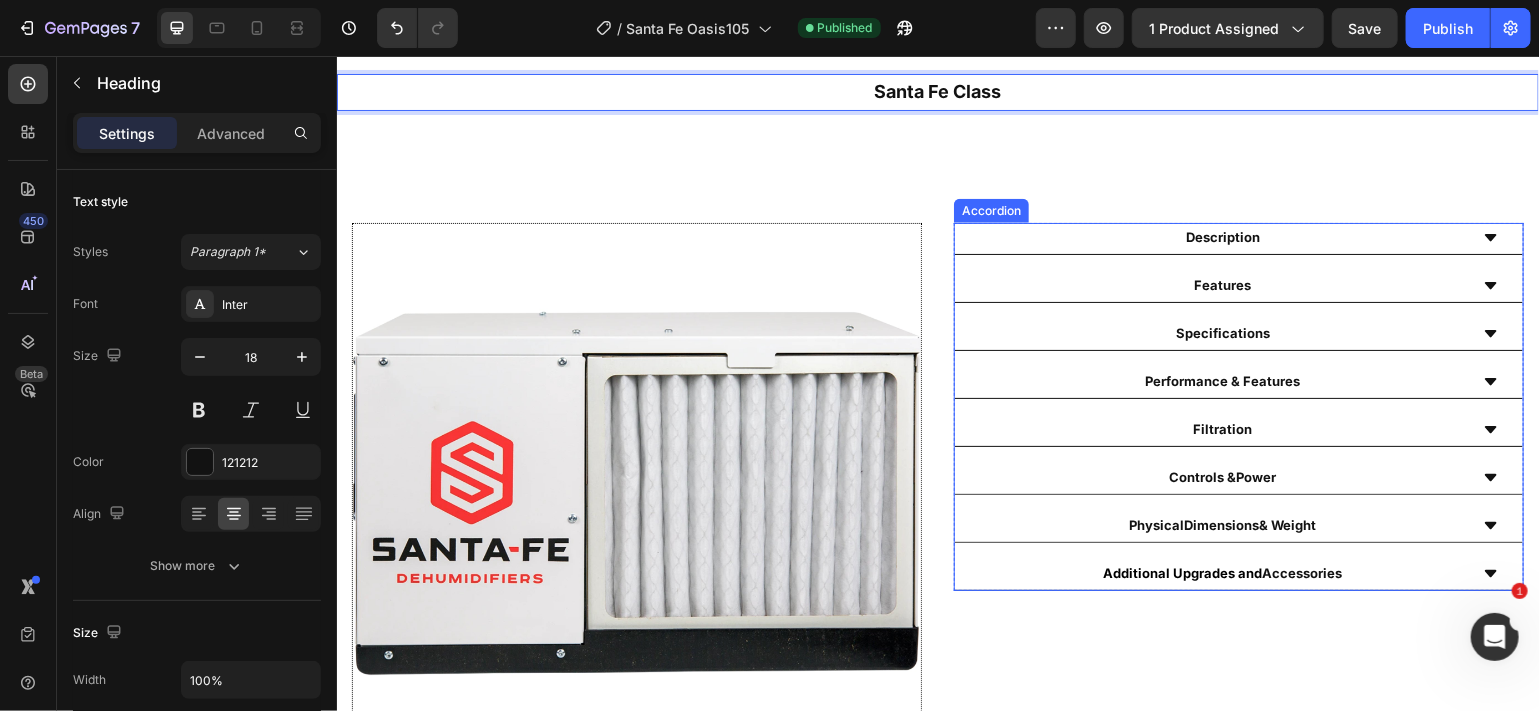 click 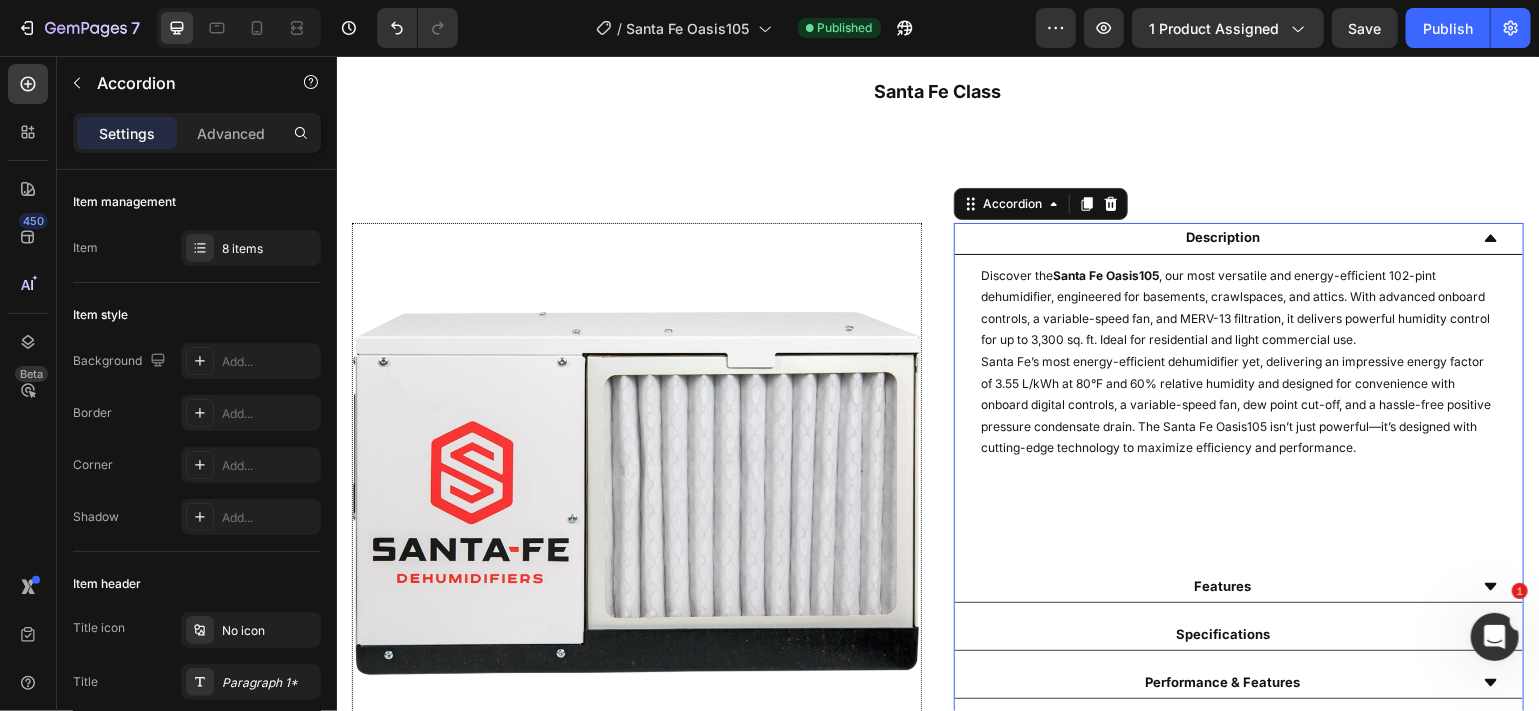 click 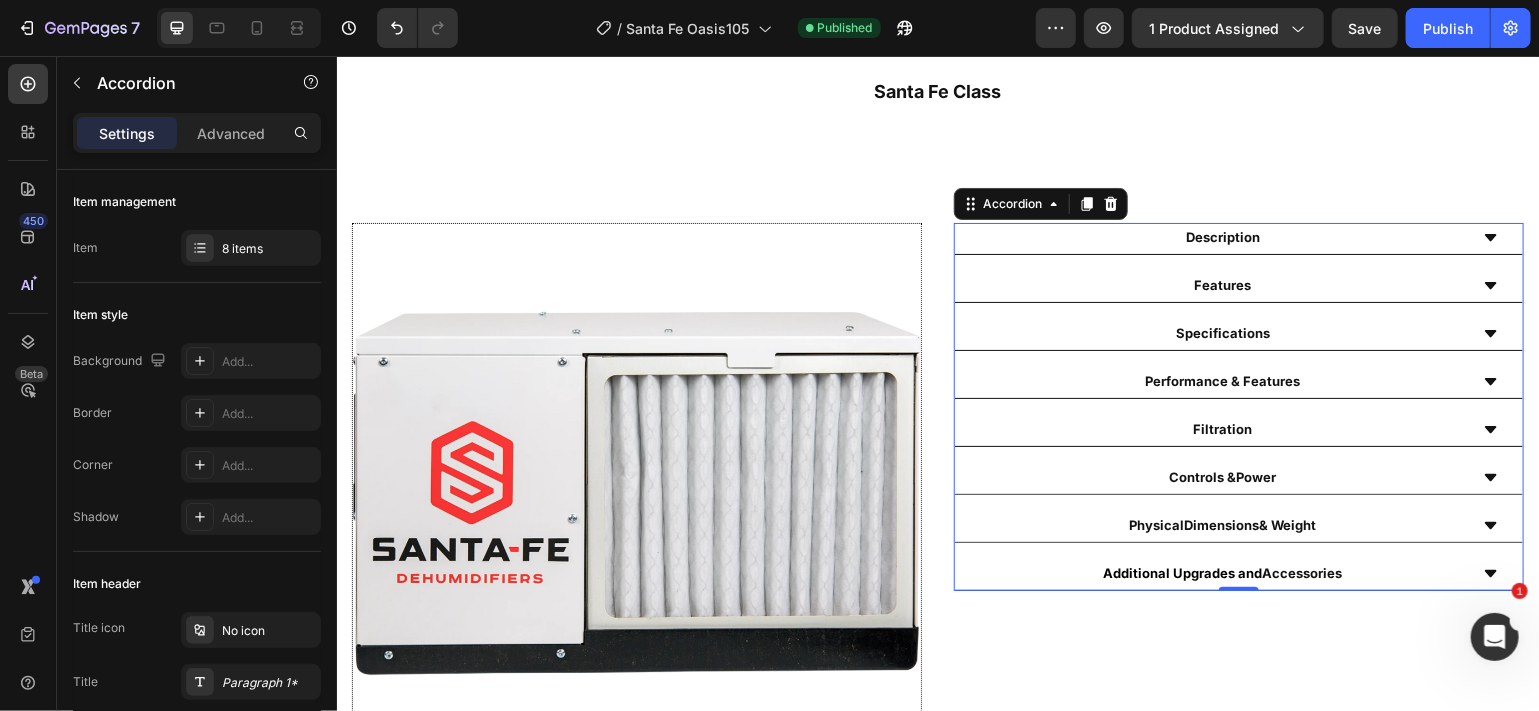 click 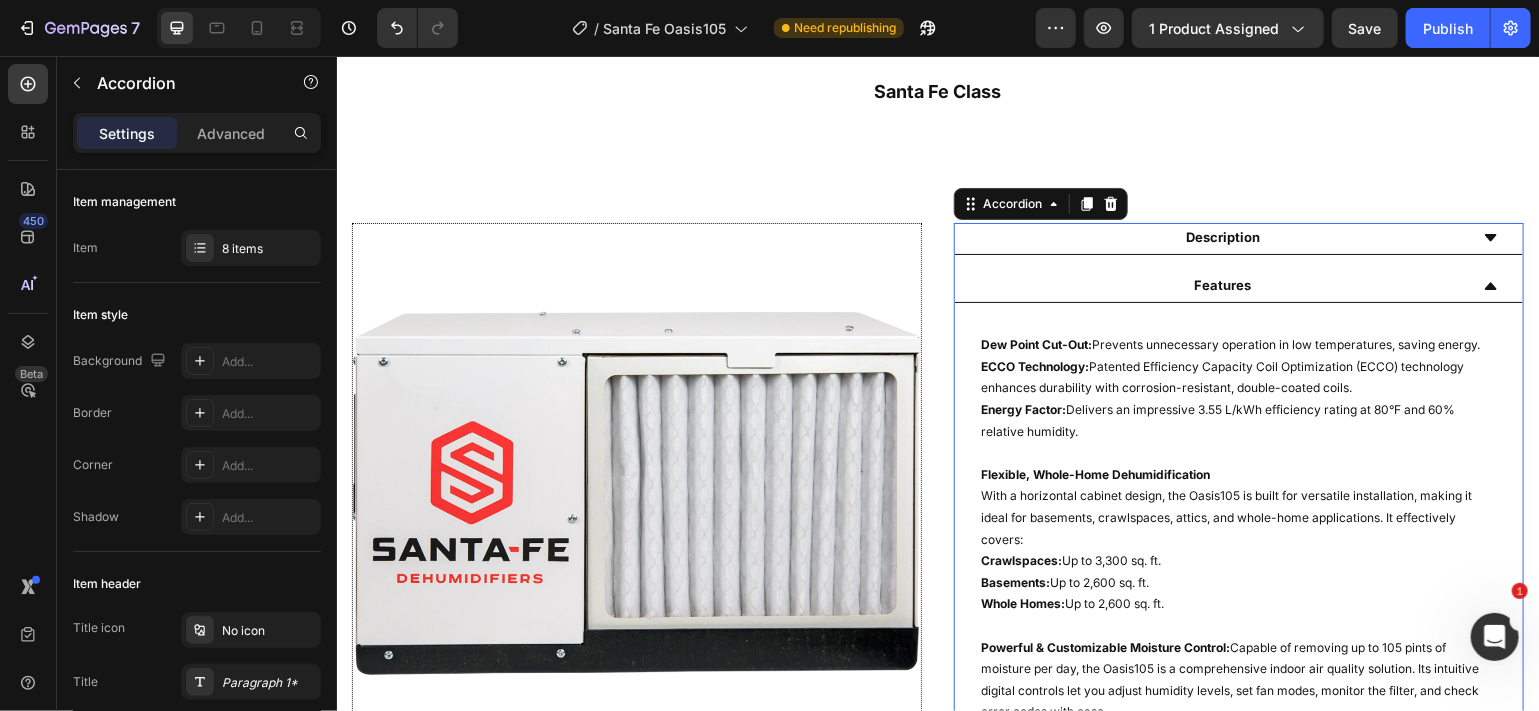 click 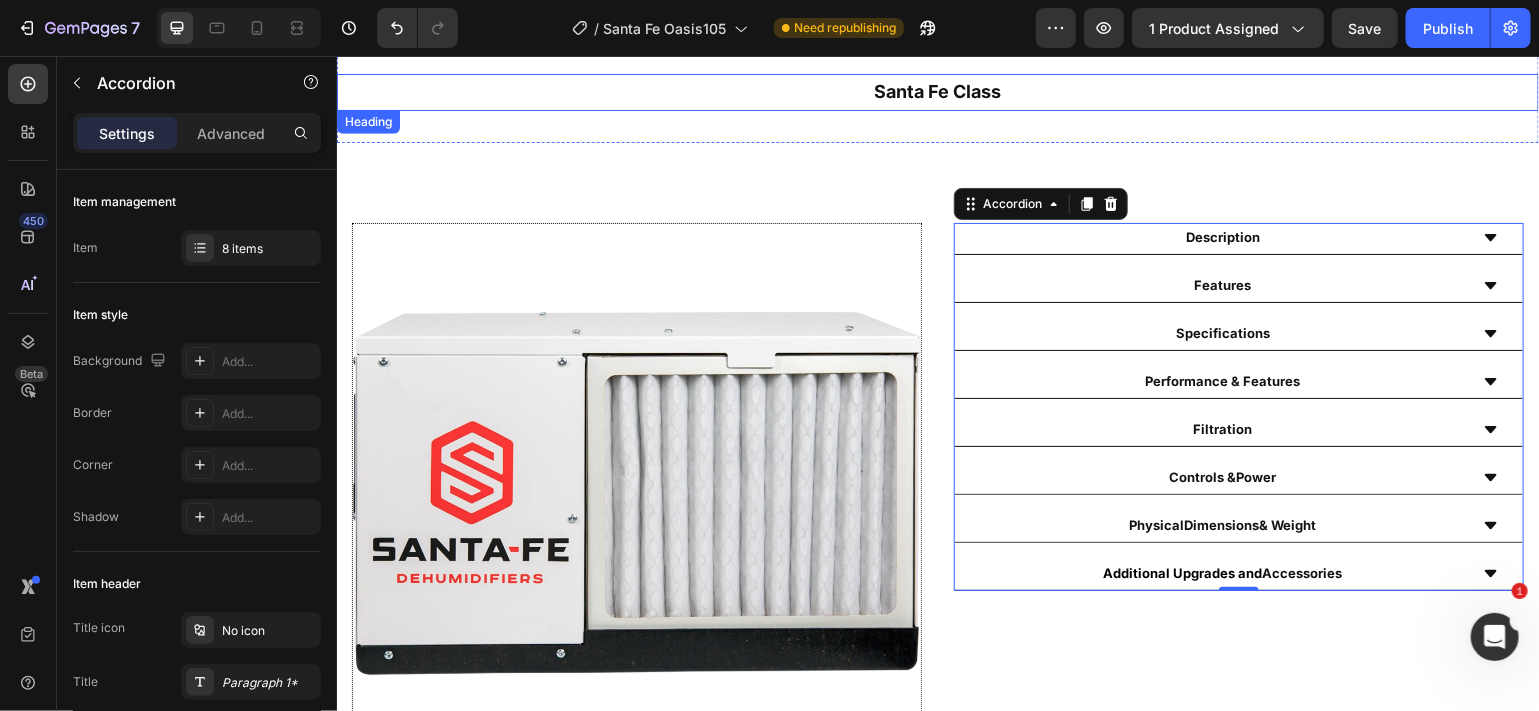 click on "⁠⁠⁠⁠⁠⁠⁠ Santa Fe Class" at bounding box center (937, 91) 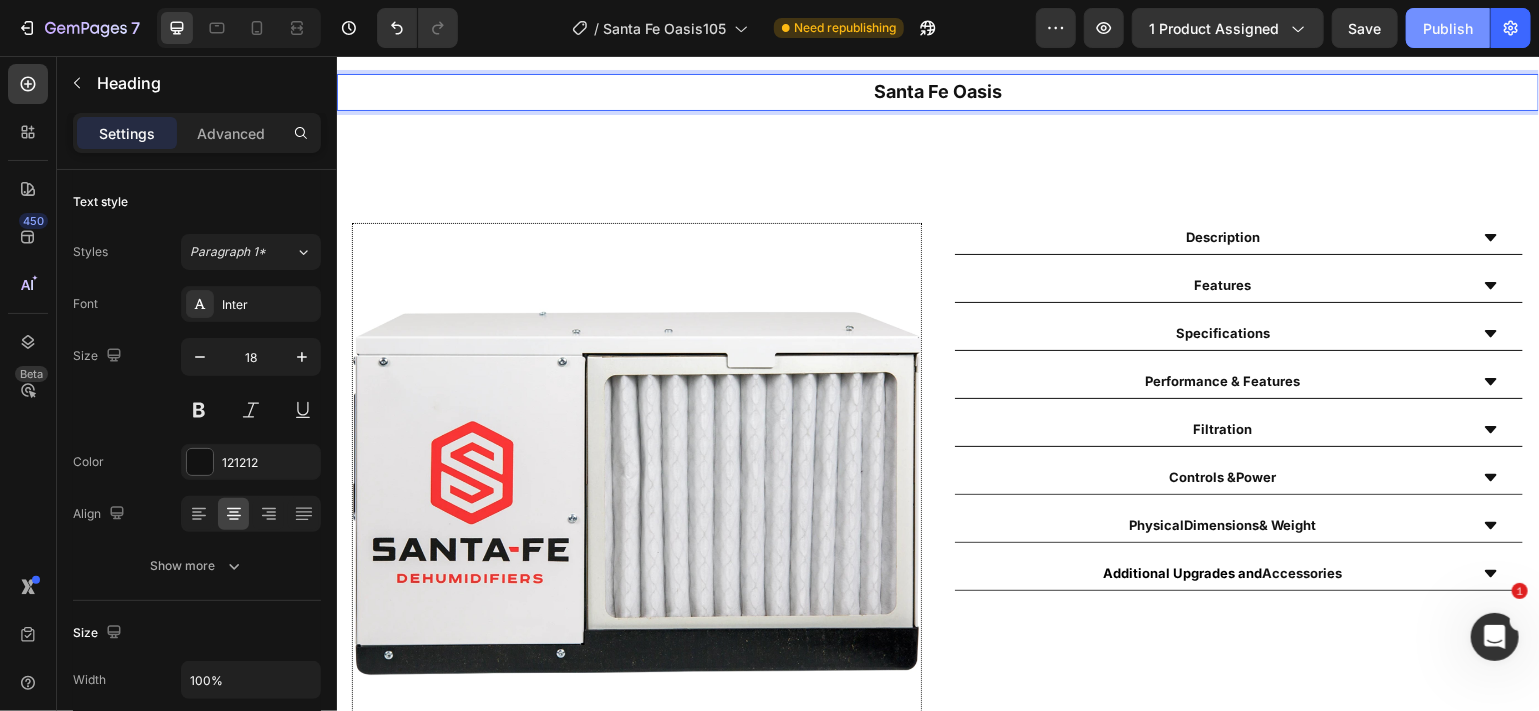 click on "Publish" at bounding box center [1448, 28] 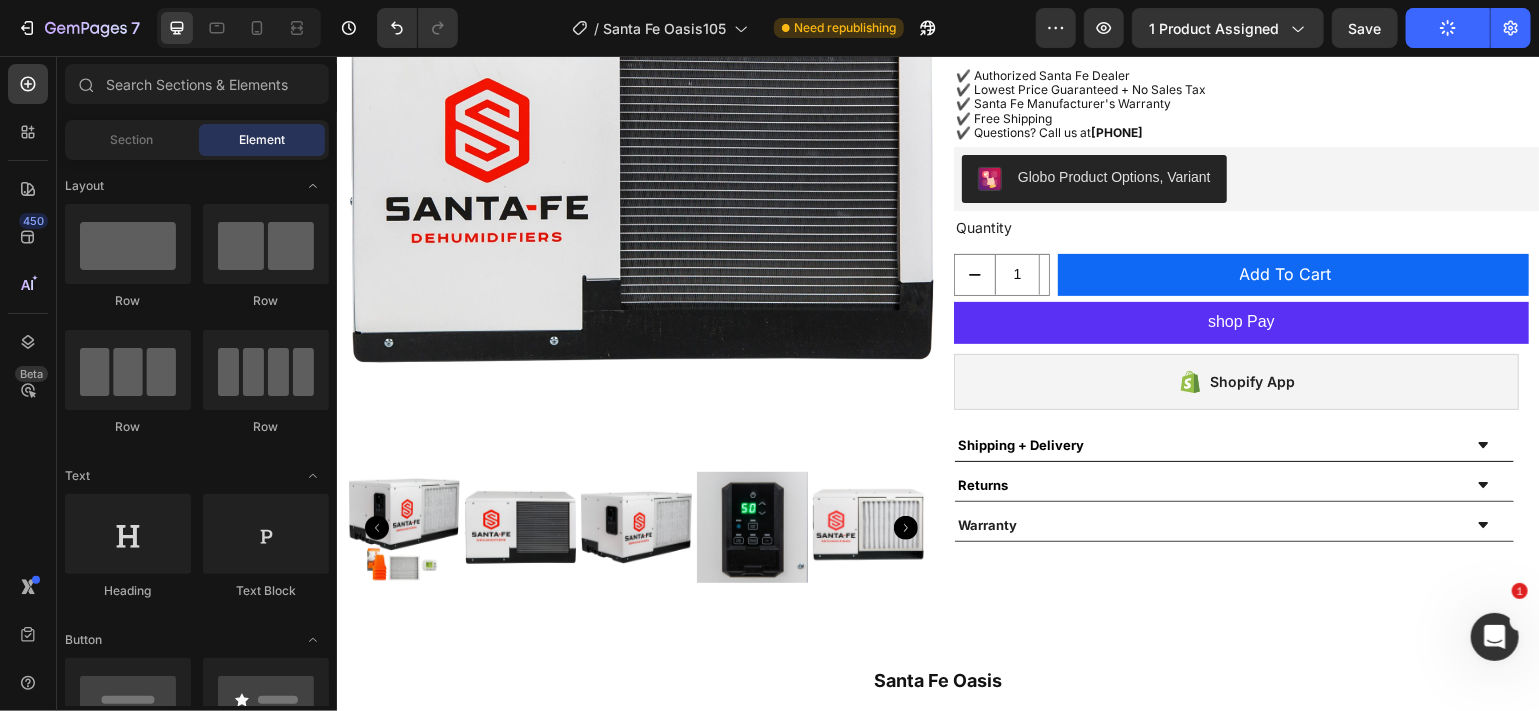 scroll, scrollTop: 235, scrollLeft: 0, axis: vertical 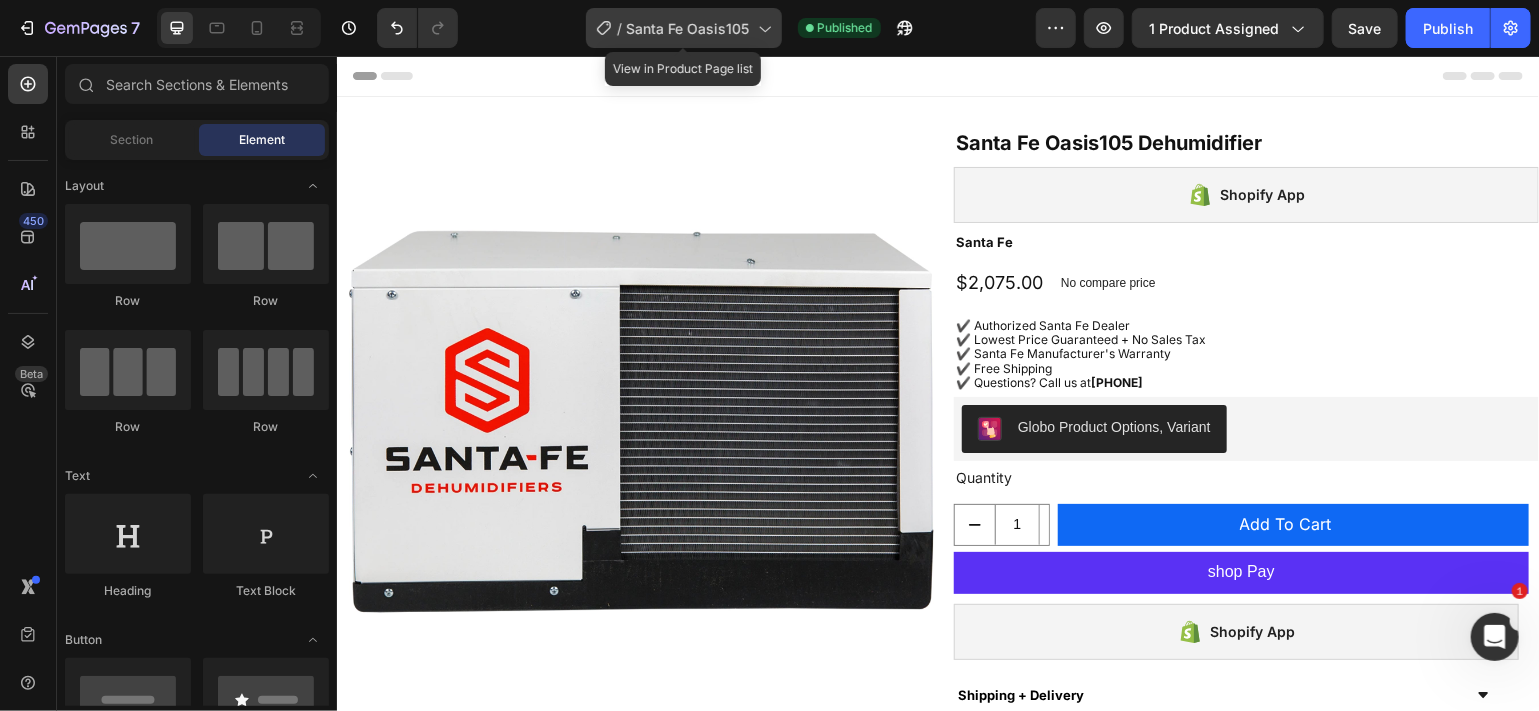 click 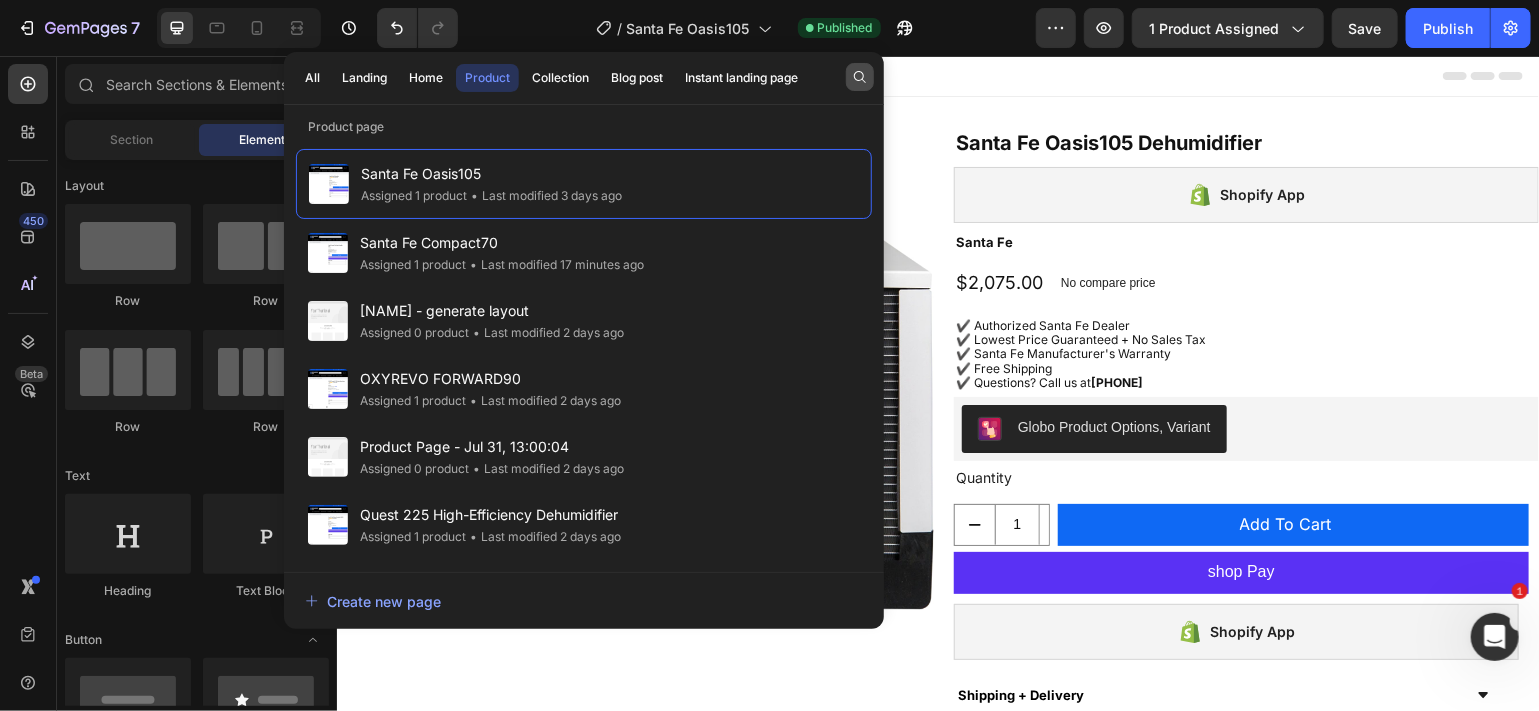 click 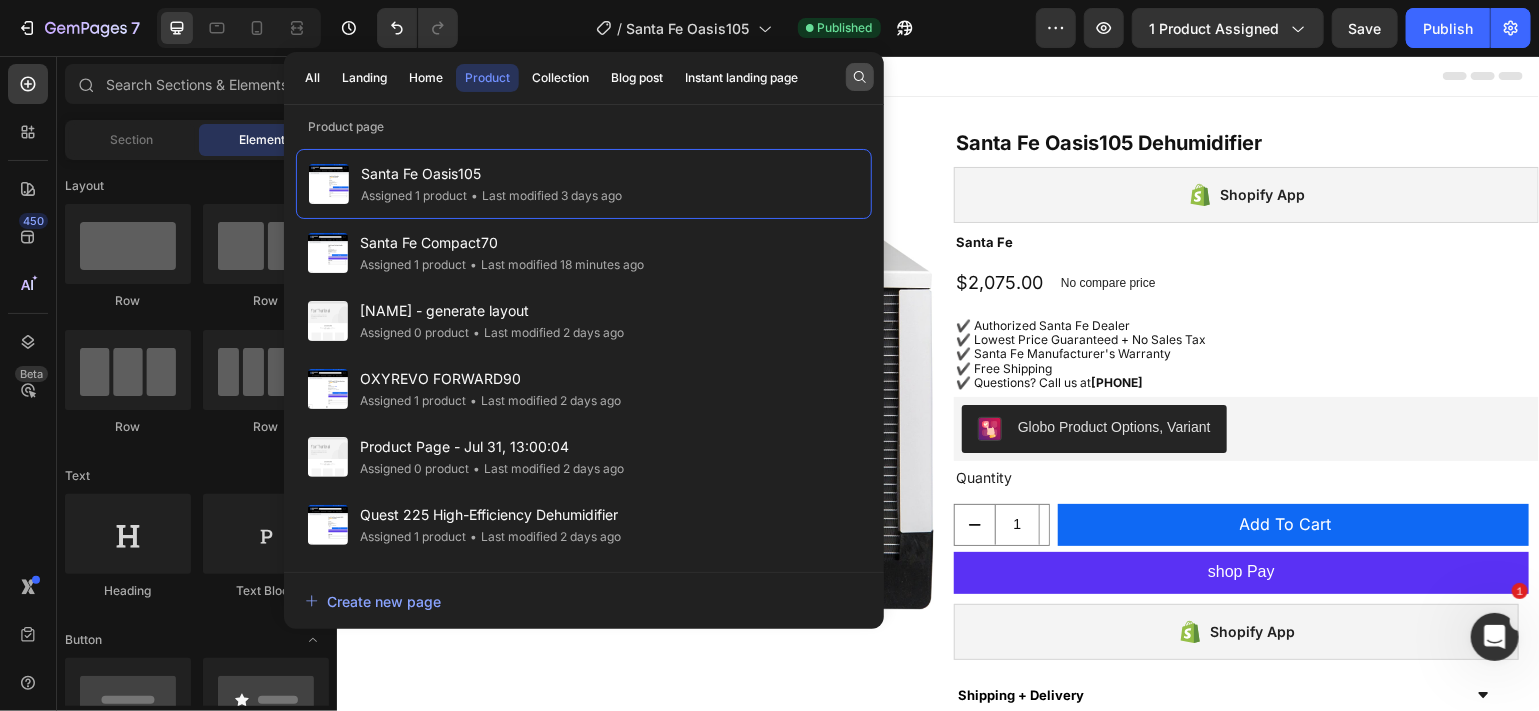 click 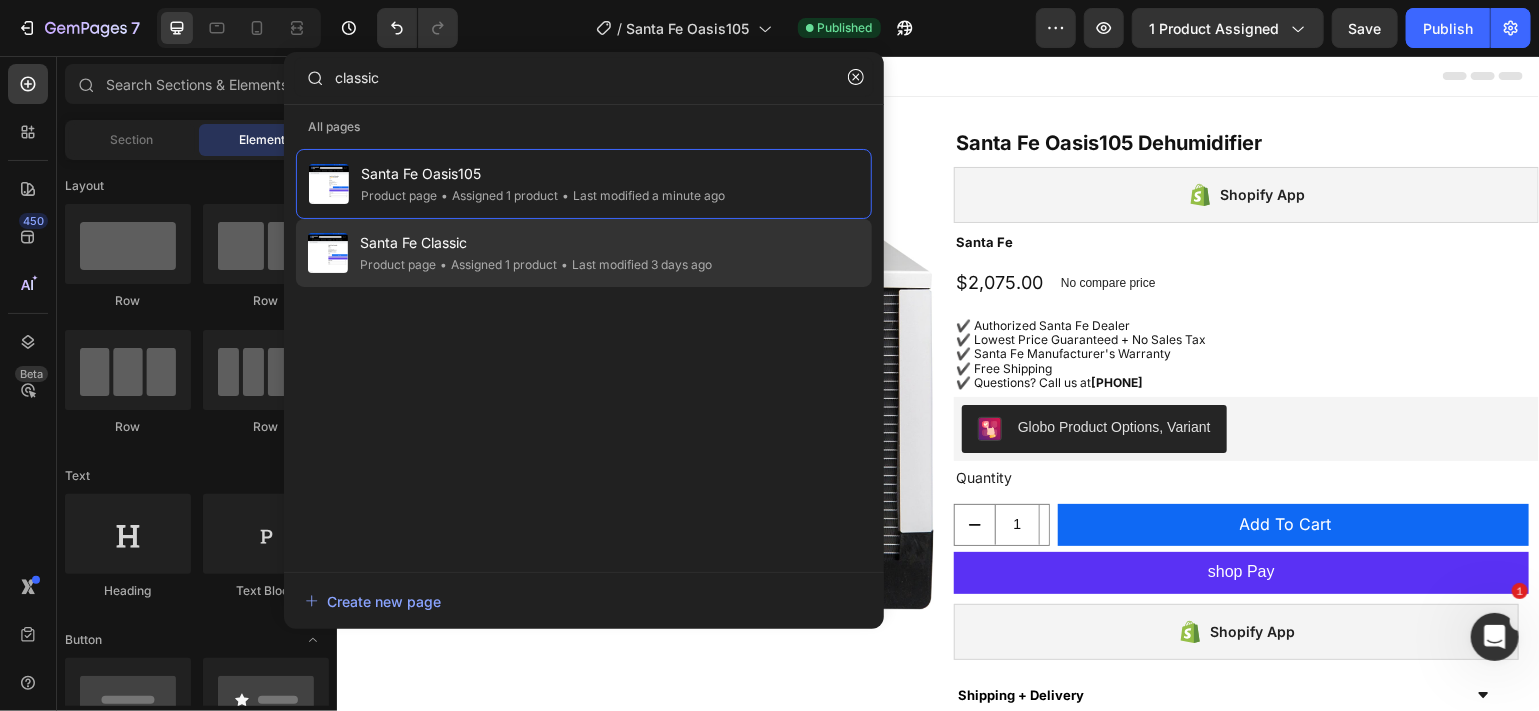 type on "classic" 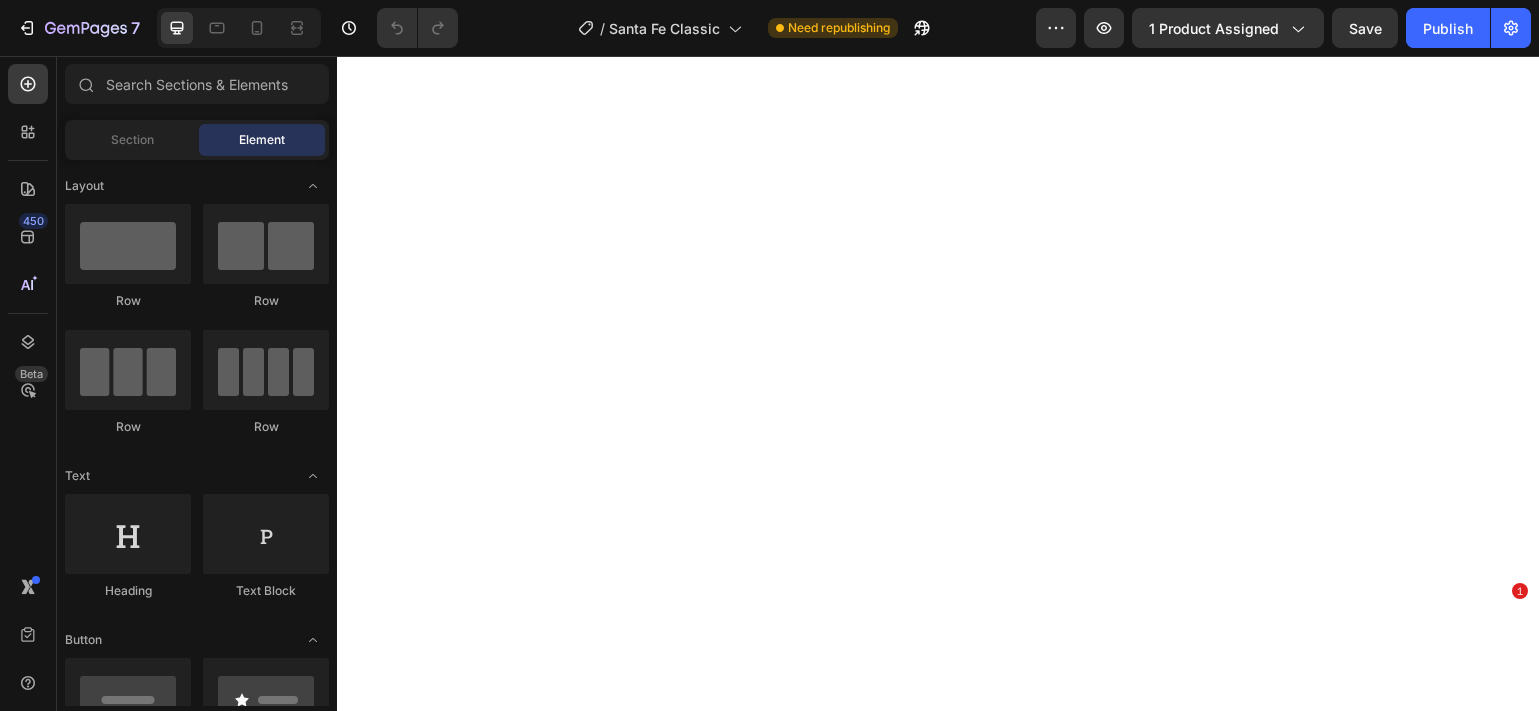 scroll, scrollTop: 0, scrollLeft: 0, axis: both 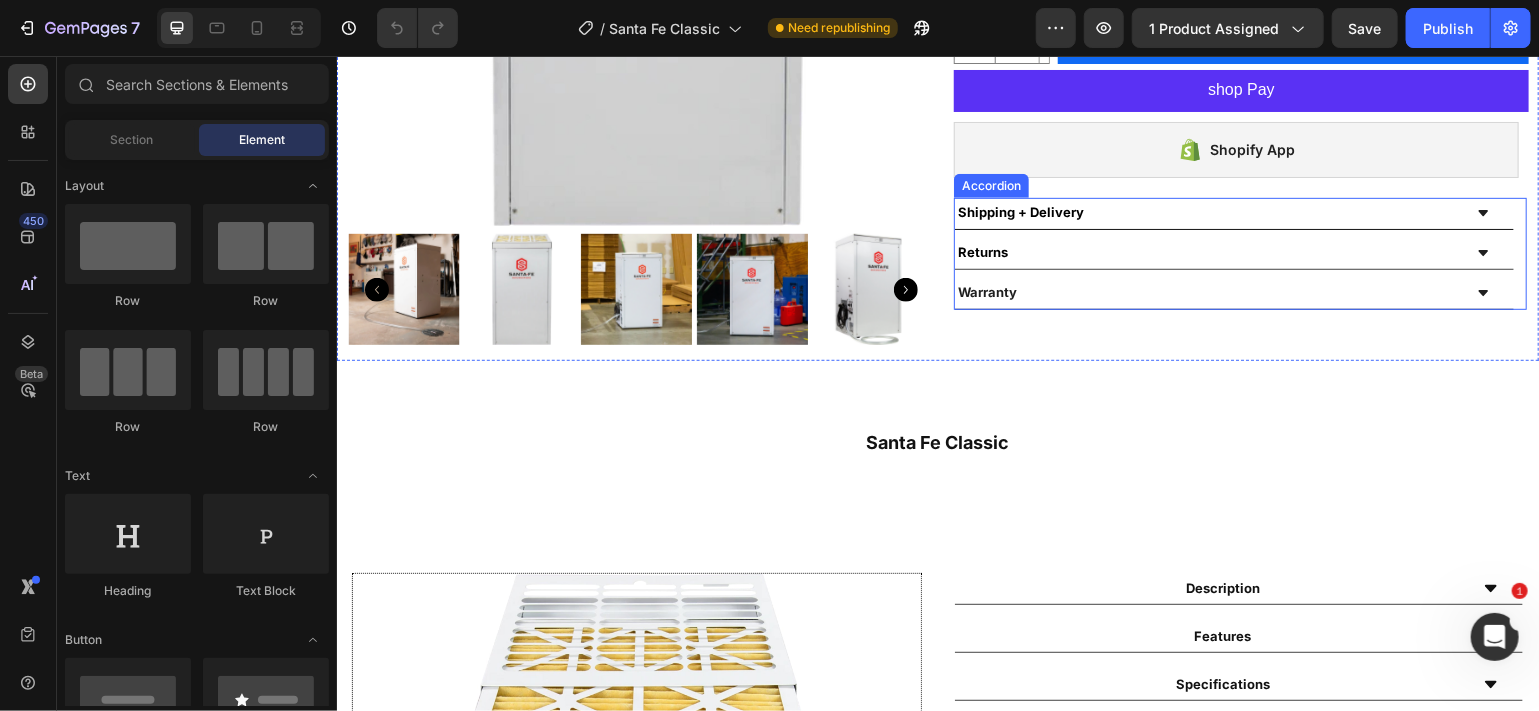 click 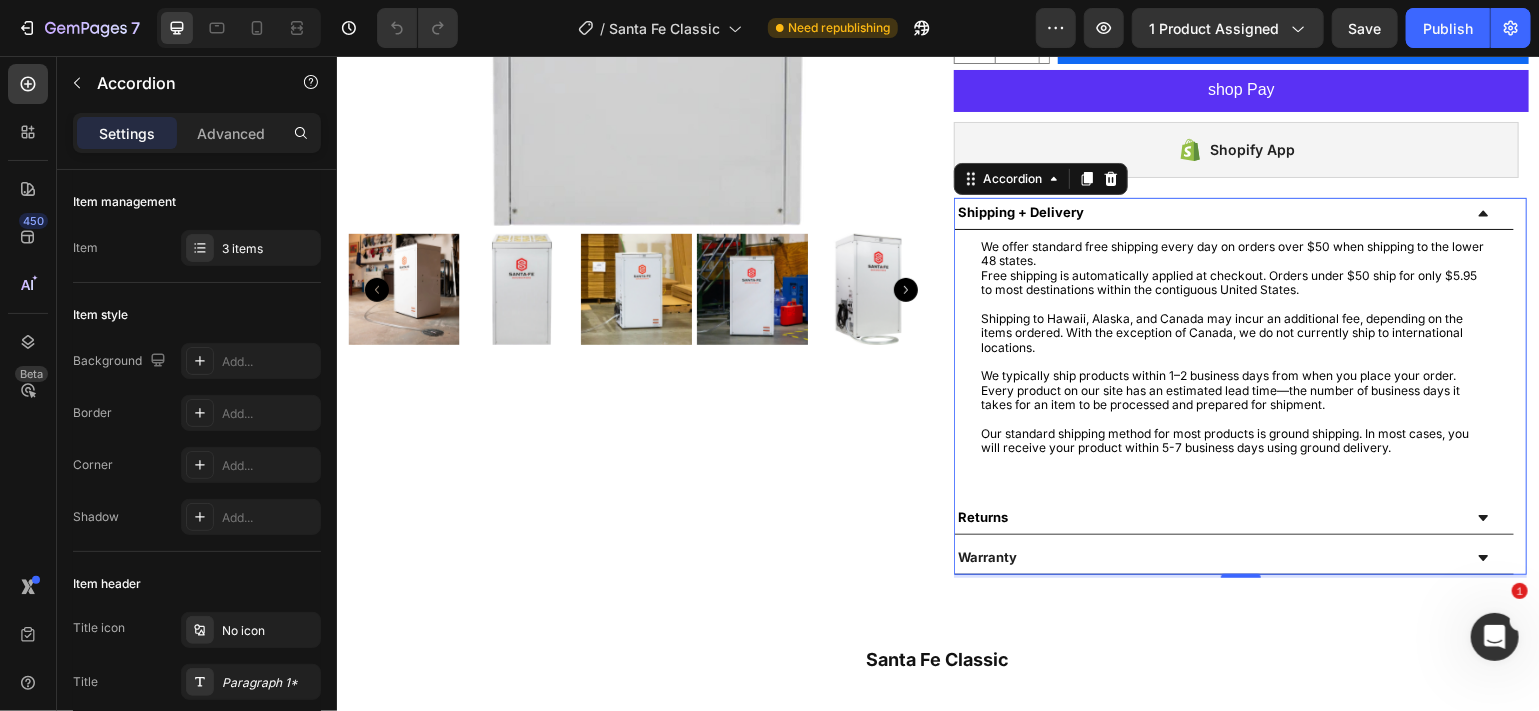 click 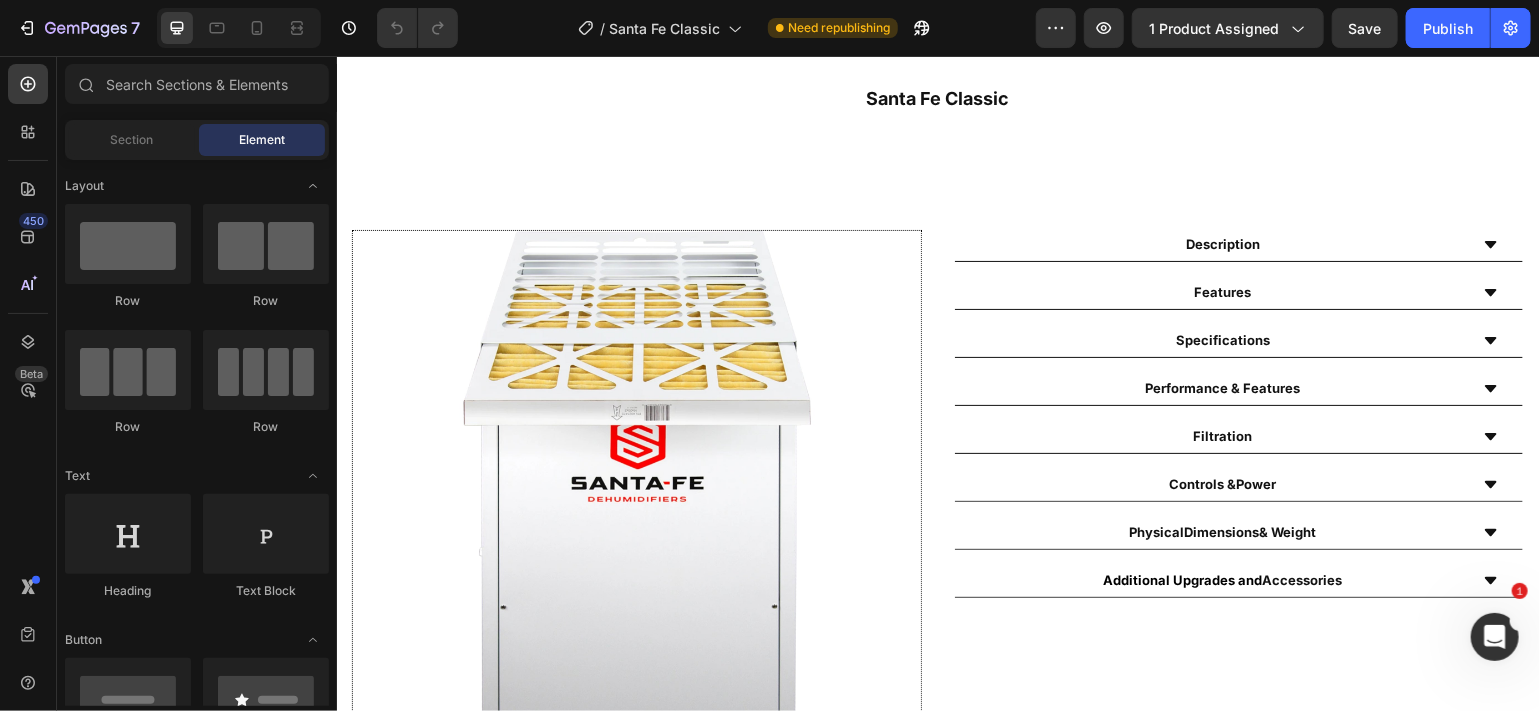 scroll, scrollTop: 837, scrollLeft: 0, axis: vertical 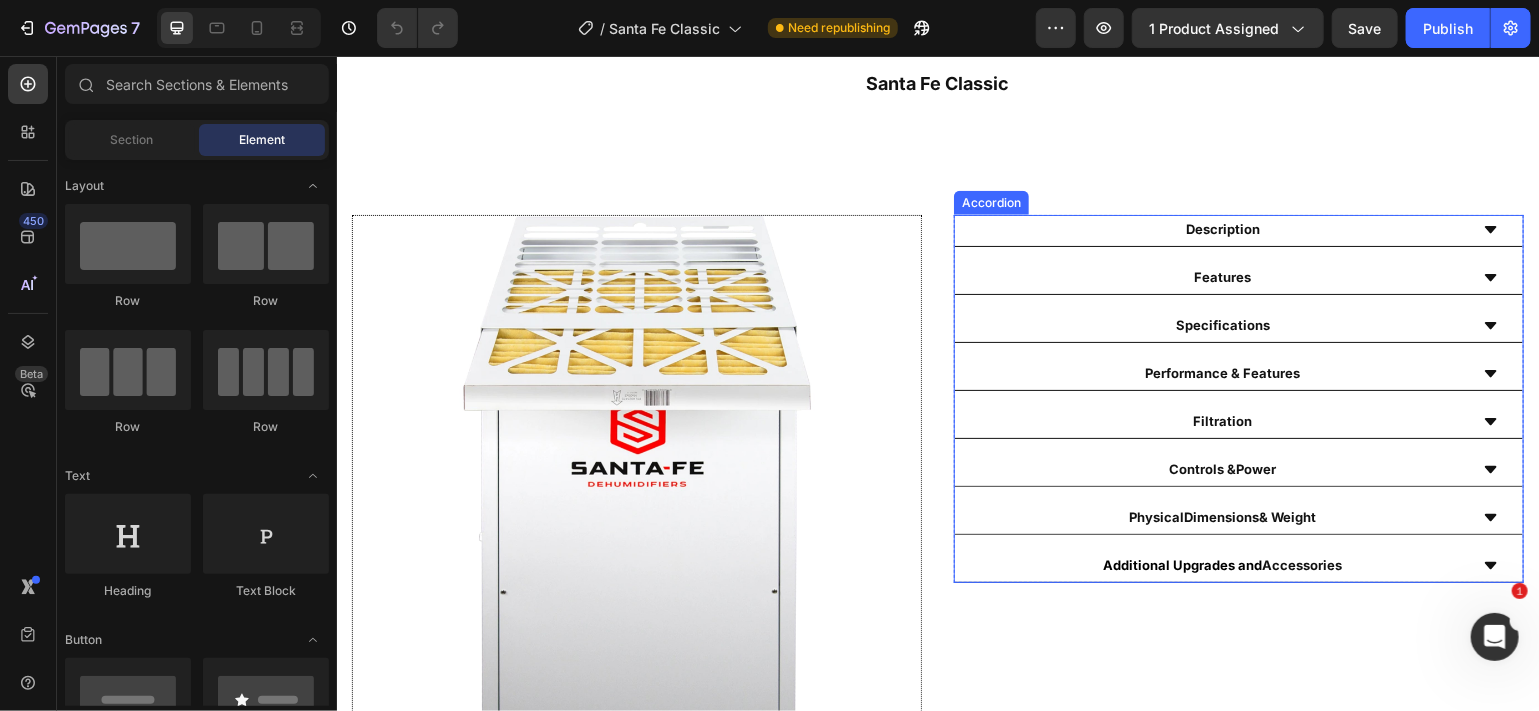 click 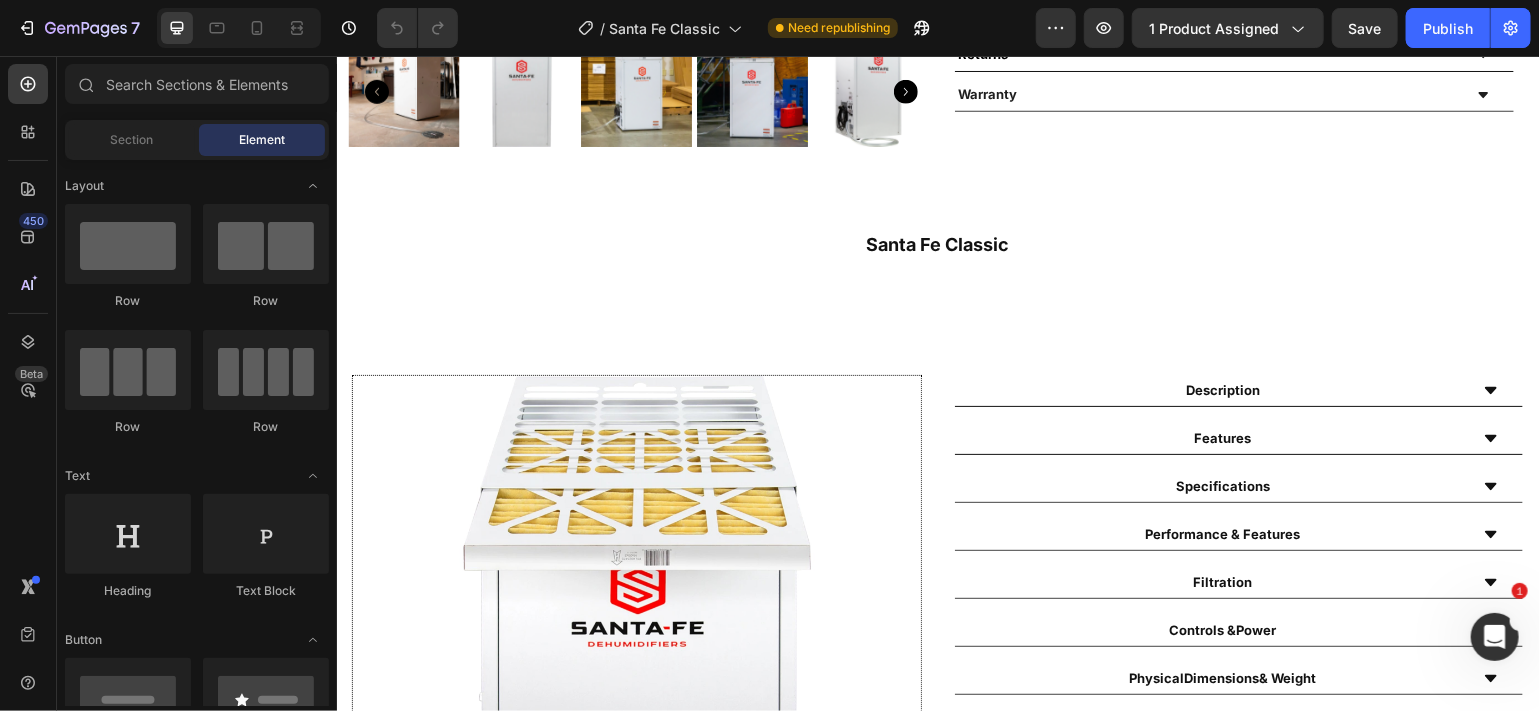 scroll, scrollTop: 826, scrollLeft: 0, axis: vertical 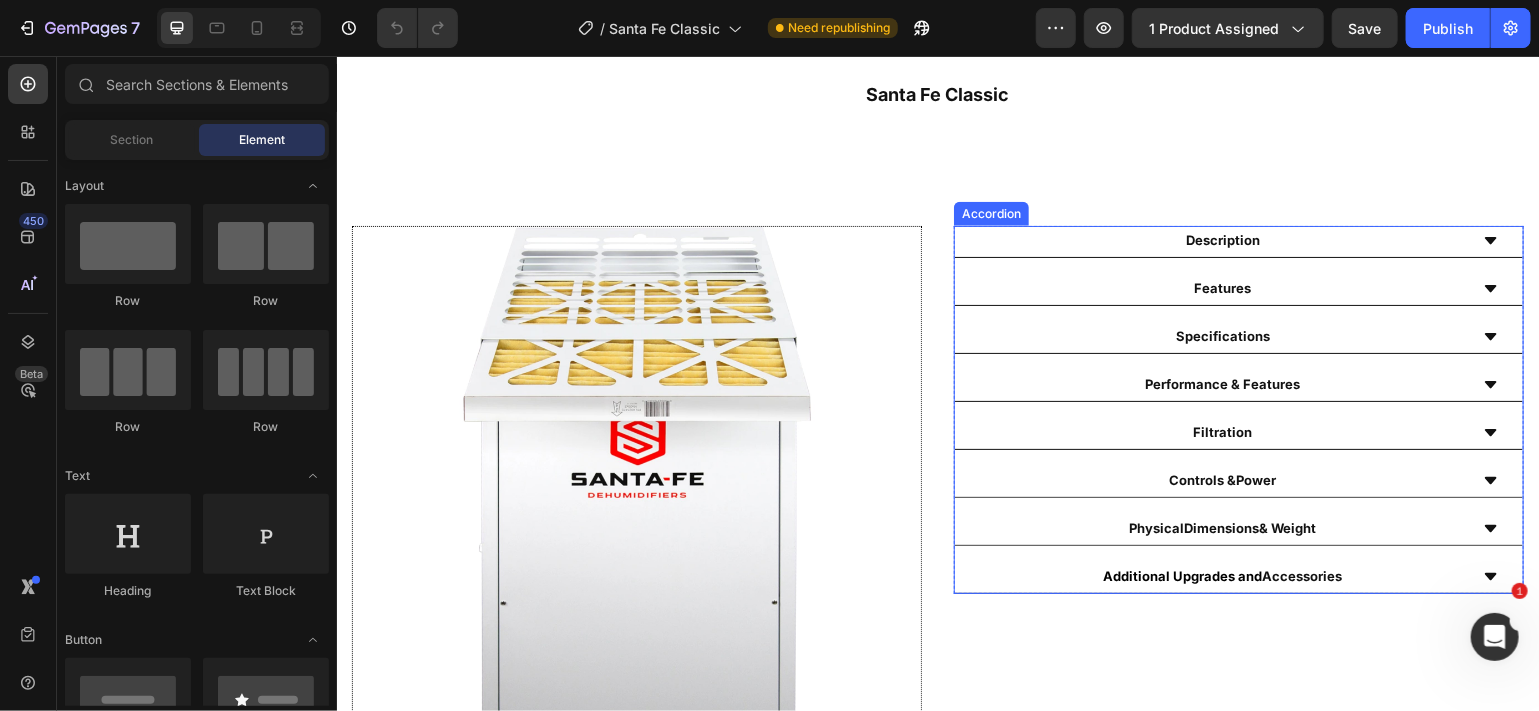 click 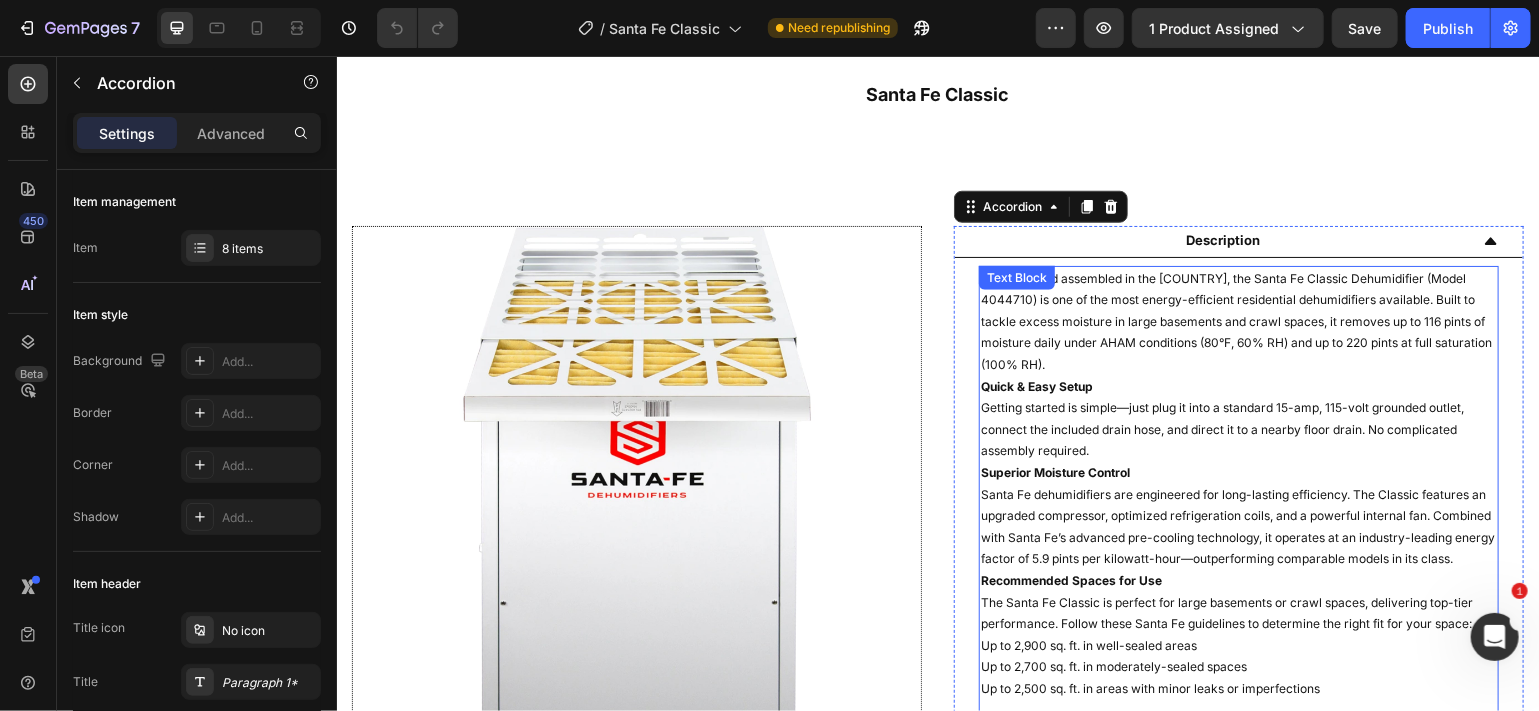 click on "Designed and assembled in the USA, the Santa Fe Classic Dehumidifier (Model 4044710) is one of the most energy-efficient residential dehumidifiers available. Built to tackle excess moisture in large basements and crawl spaces, it removes up to 116 pints of moisture daily under AHAM conditions (80°F, 60% RH) and up to 220 pints at full saturation (100% RH)." at bounding box center [1238, 321] 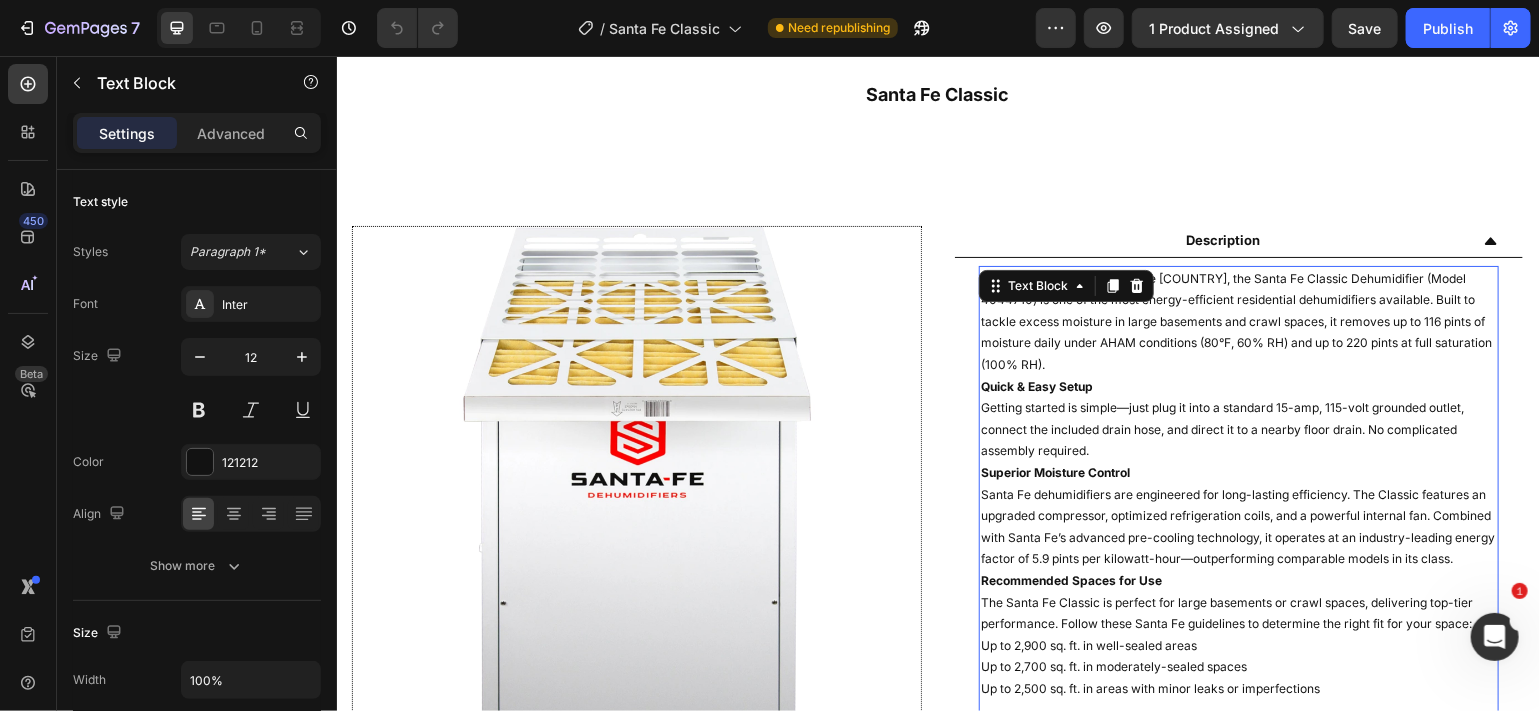 click on "Designed and assembled in the USA, the Santa Fe Classic Dehumidifier (Model 4044710) is one of the most energy-efficient residential dehumidifiers available. Built to tackle excess moisture in large basements and crawl spaces, it removes up to 116 pints of moisture daily under AHAM conditions (80°F, 60% RH) and up to 220 pints at full saturation (100% RH)." at bounding box center [1238, 321] 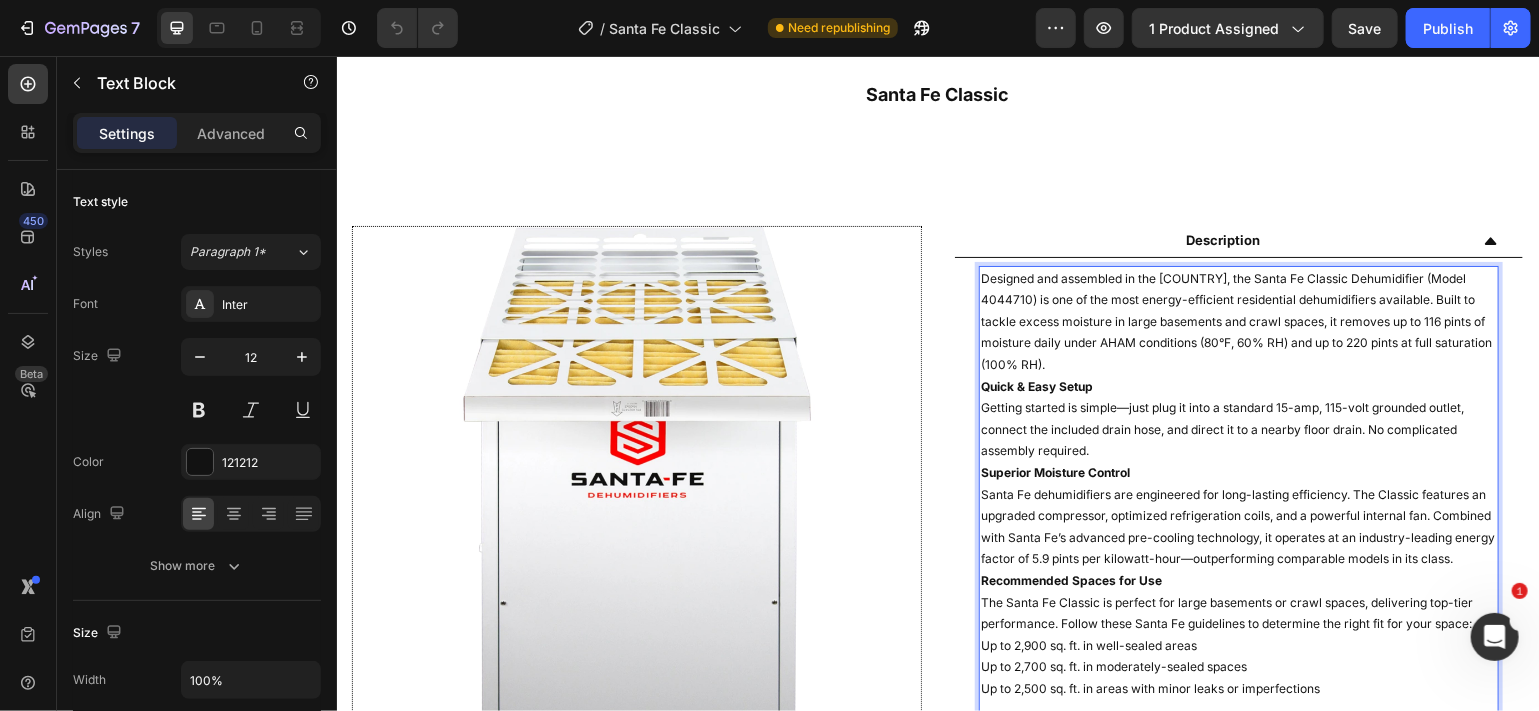 click on "Designed and assembled in the USA, the Santa Fe Classic Dehumidifier (Model 4044710) is one of the most energy-efficient residential dehumidifiers available. Built to tackle excess moisture in large basements and crawl spaces, it removes up to 116 pints of moisture daily under AHAM conditions (80°F, 60% RH) and up to 220 pints at full saturation (100% RH)." at bounding box center (1238, 321) 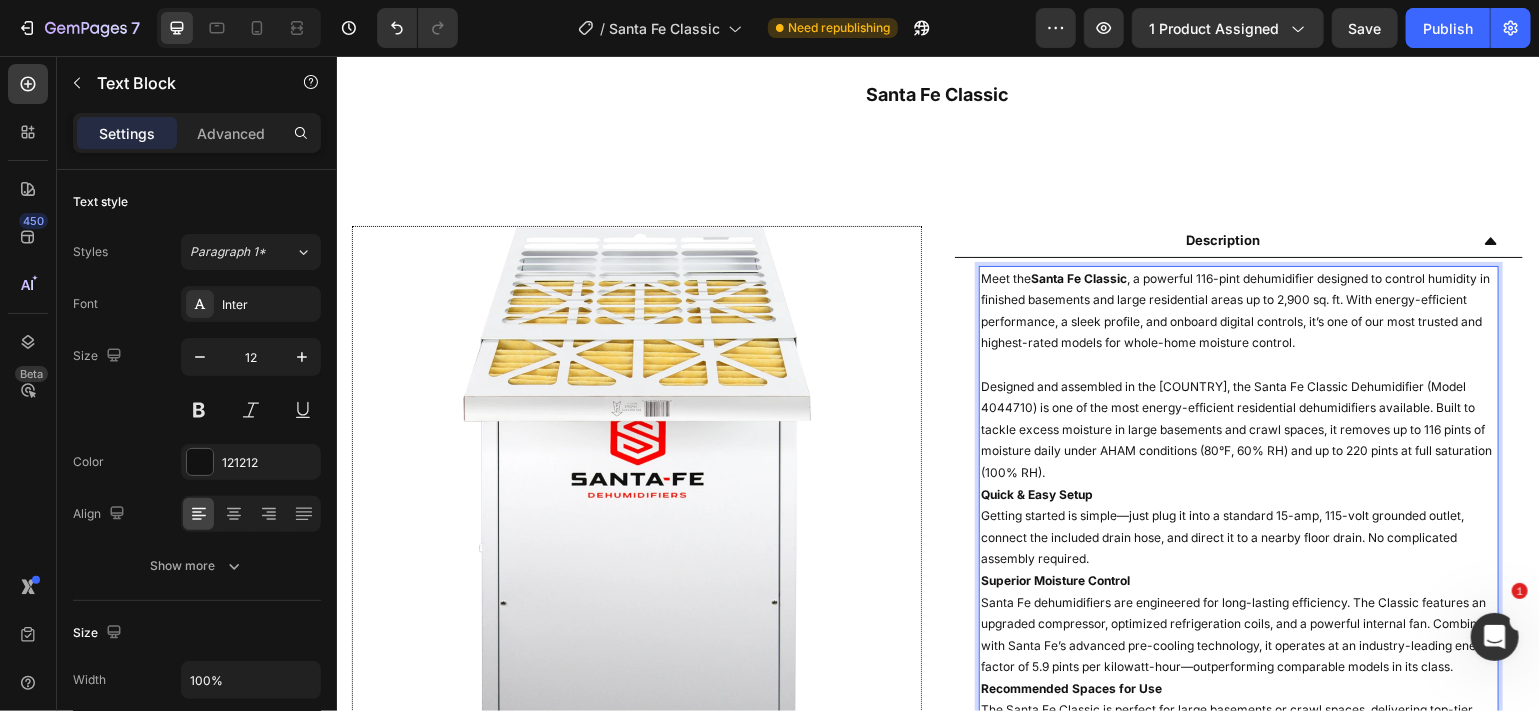 click on "Designed and assembled in the USA, the Santa Fe Classic Dehumidifier (Model 4044710) is one of the most energy-efficient residential dehumidifiers available. Built to tackle excess moisture in large basements and crawl spaces, it removes up to 116 pints of moisture daily under AHAM conditions (80°F, 60% RH) and up to 220 pints at full saturation (100% RH)." at bounding box center [1238, 429] 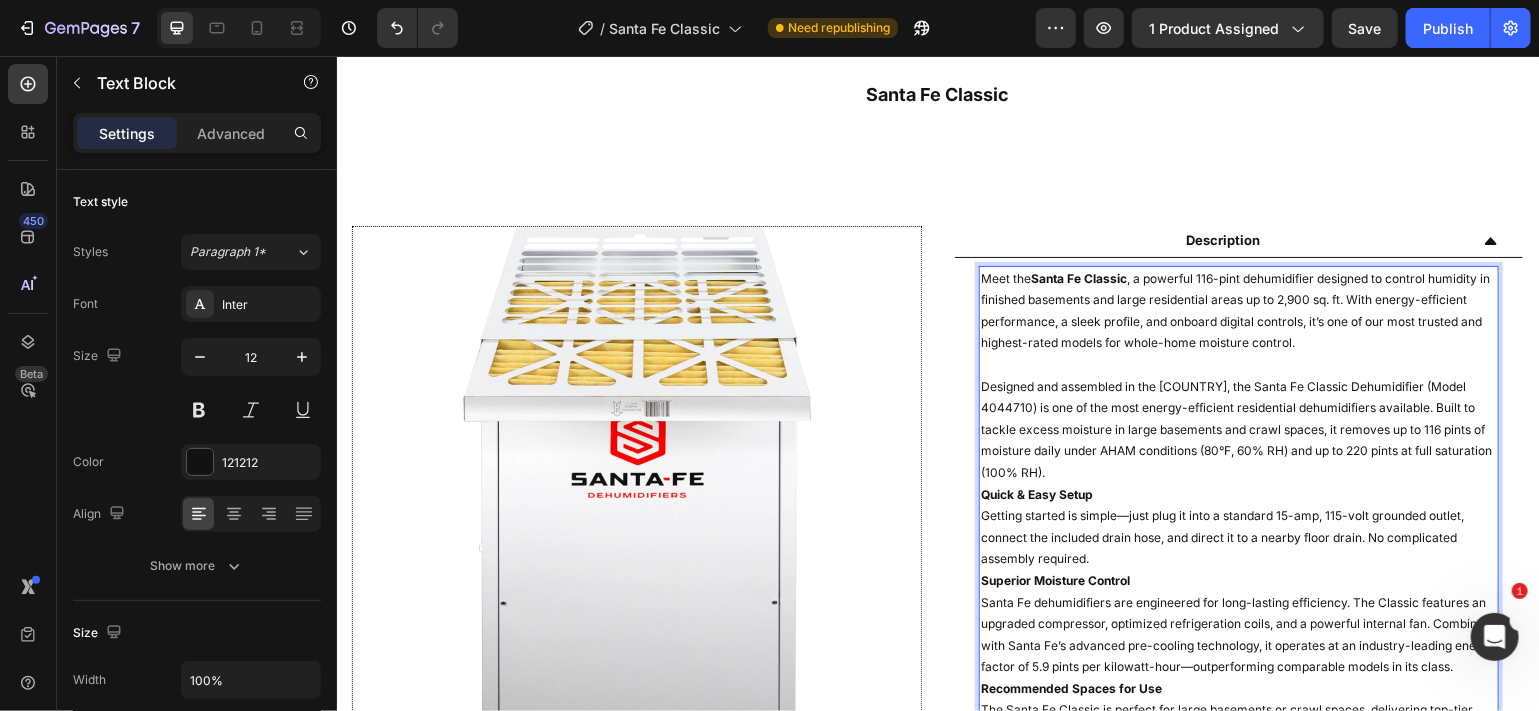 click on "Designed and assembled in the USA, the Santa Fe Classic Dehumidifier (Model 4044710) is one of the most energy-efficient residential dehumidifiers available. Built to tackle excess moisture in large basements and crawl spaces, it removes up to 116 pints of moisture daily under AHAM conditions (80°F, 60% RH) and up to 220 pints at full saturation (100% RH)." at bounding box center [1238, 429] 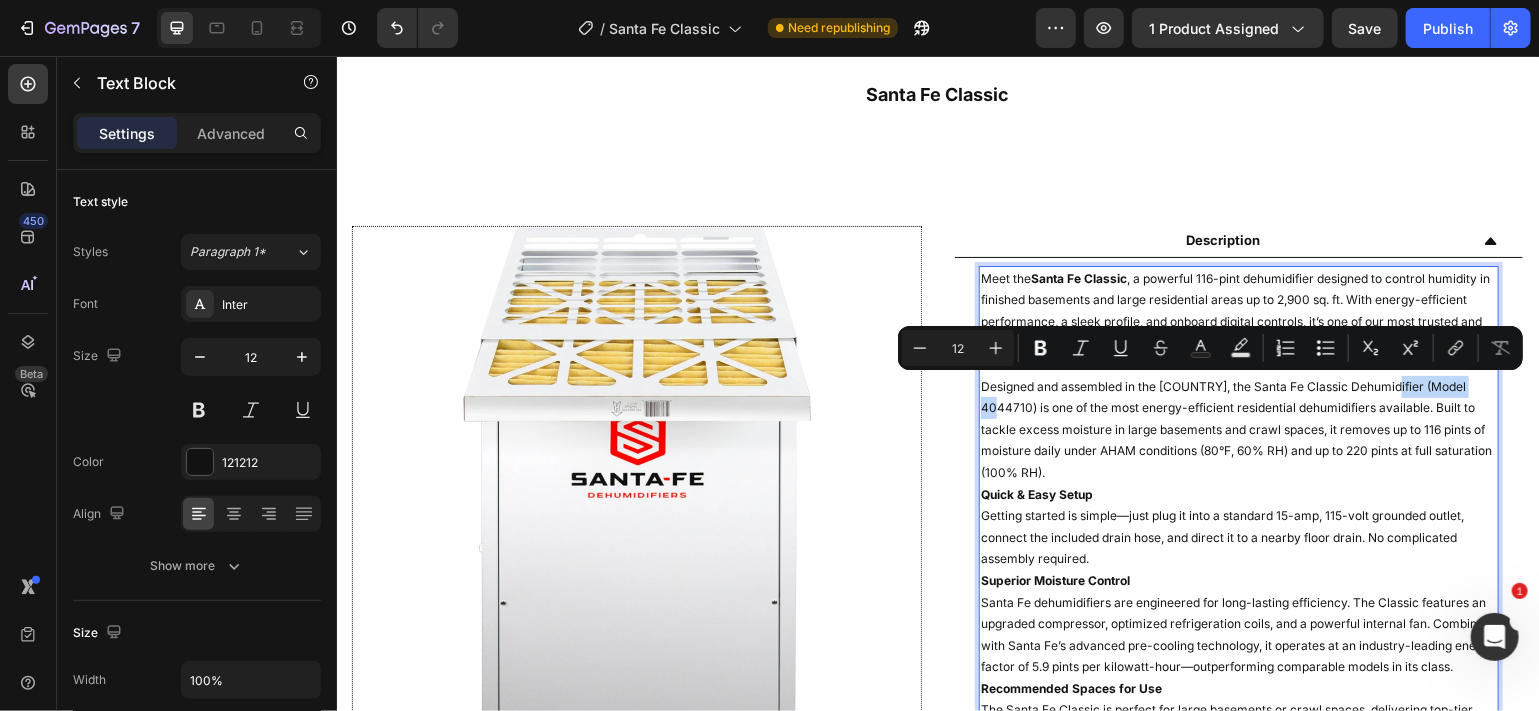 drag, startPoint x: 1475, startPoint y: 388, endPoint x: 1376, endPoint y: 389, distance: 99.00505 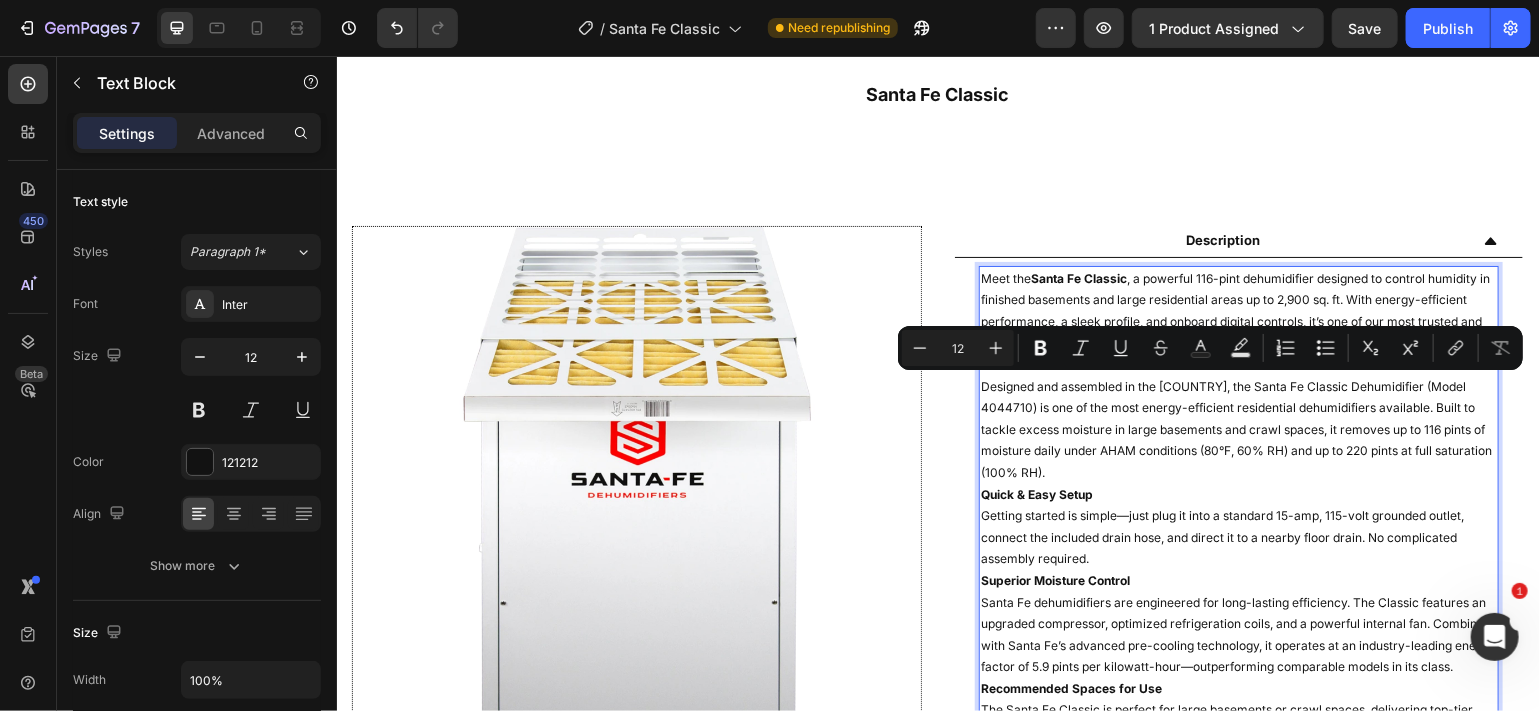 click on "Designed and assembled in the USA, the Santa Fe Classic Dehumidifier (Model 4044710) is one of the most energy-efficient residential dehumidifiers available. Built to tackle excess moisture in large basements and crawl spaces, it removes up to 116 pints of moisture daily under AHAM conditions (80°F, 60% RH) and up to 220 pints at full saturation (100% RH)." at bounding box center (1238, 429) 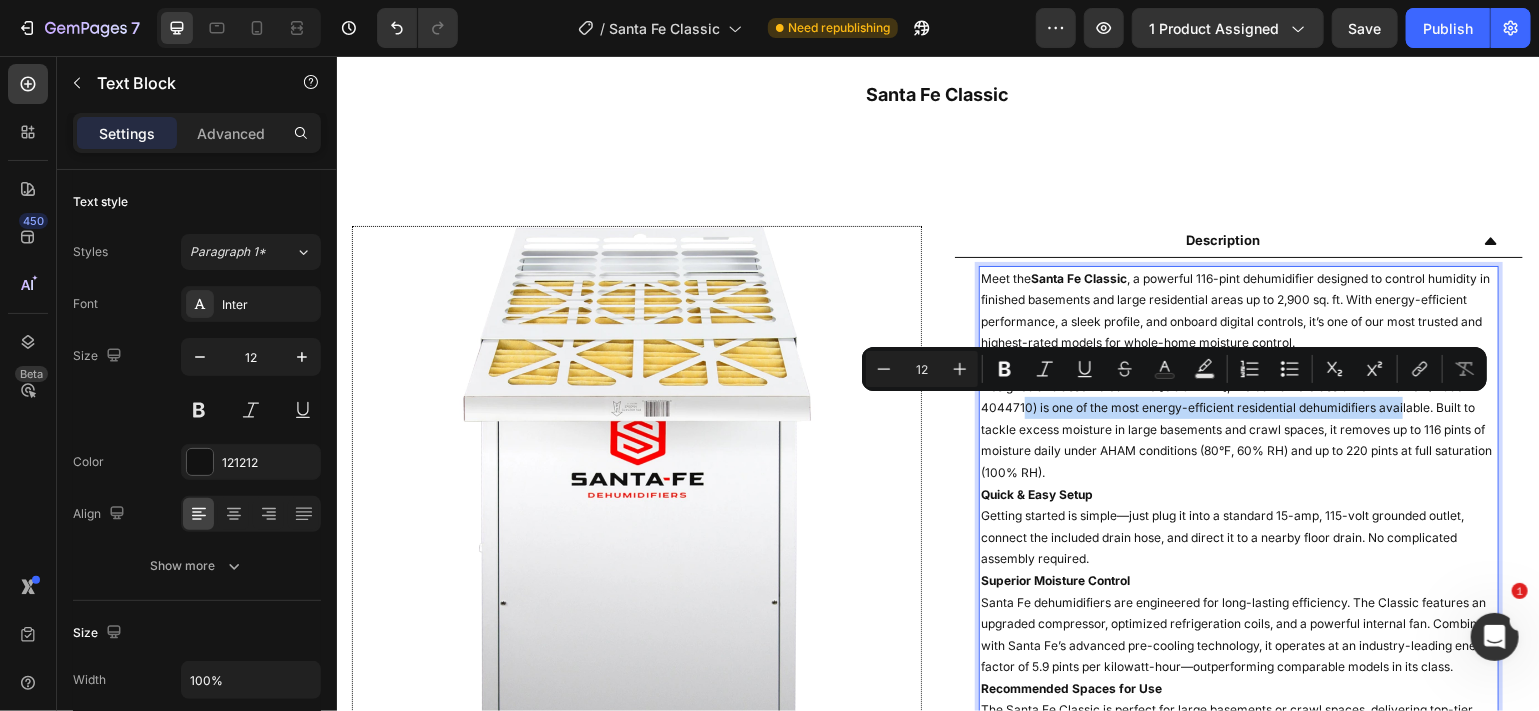 drag, startPoint x: 1364, startPoint y: 408, endPoint x: 984, endPoint y: 406, distance: 380.00525 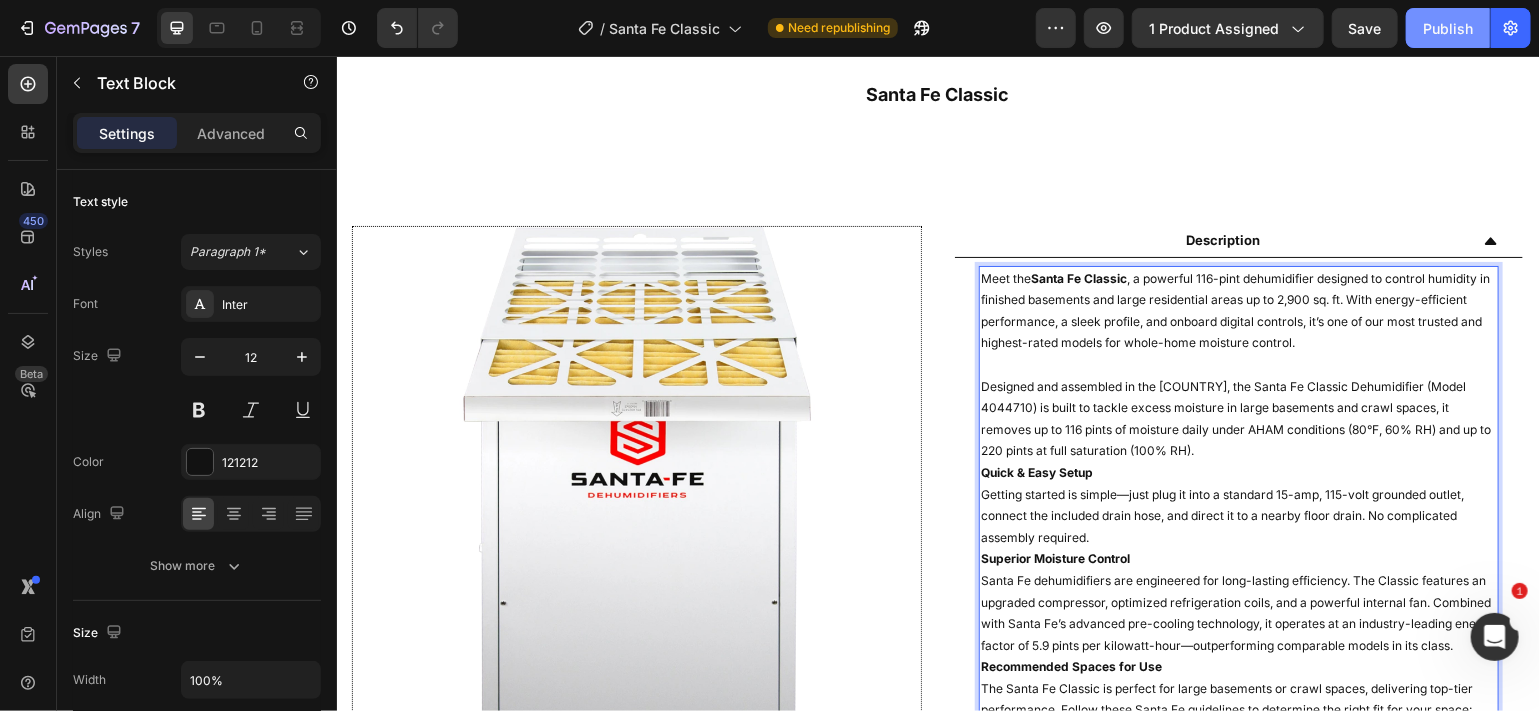 click on "Publish" at bounding box center (1448, 28) 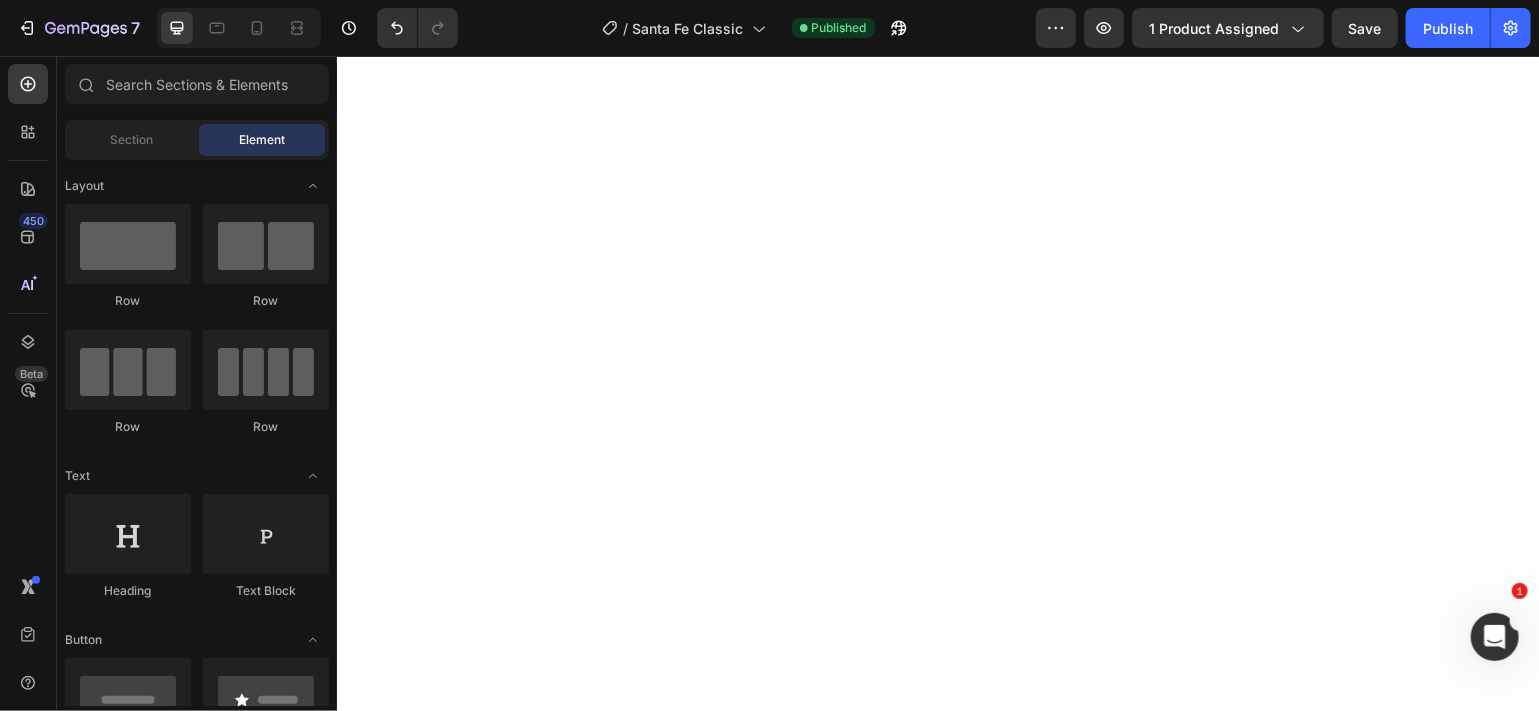 scroll, scrollTop: 0, scrollLeft: 0, axis: both 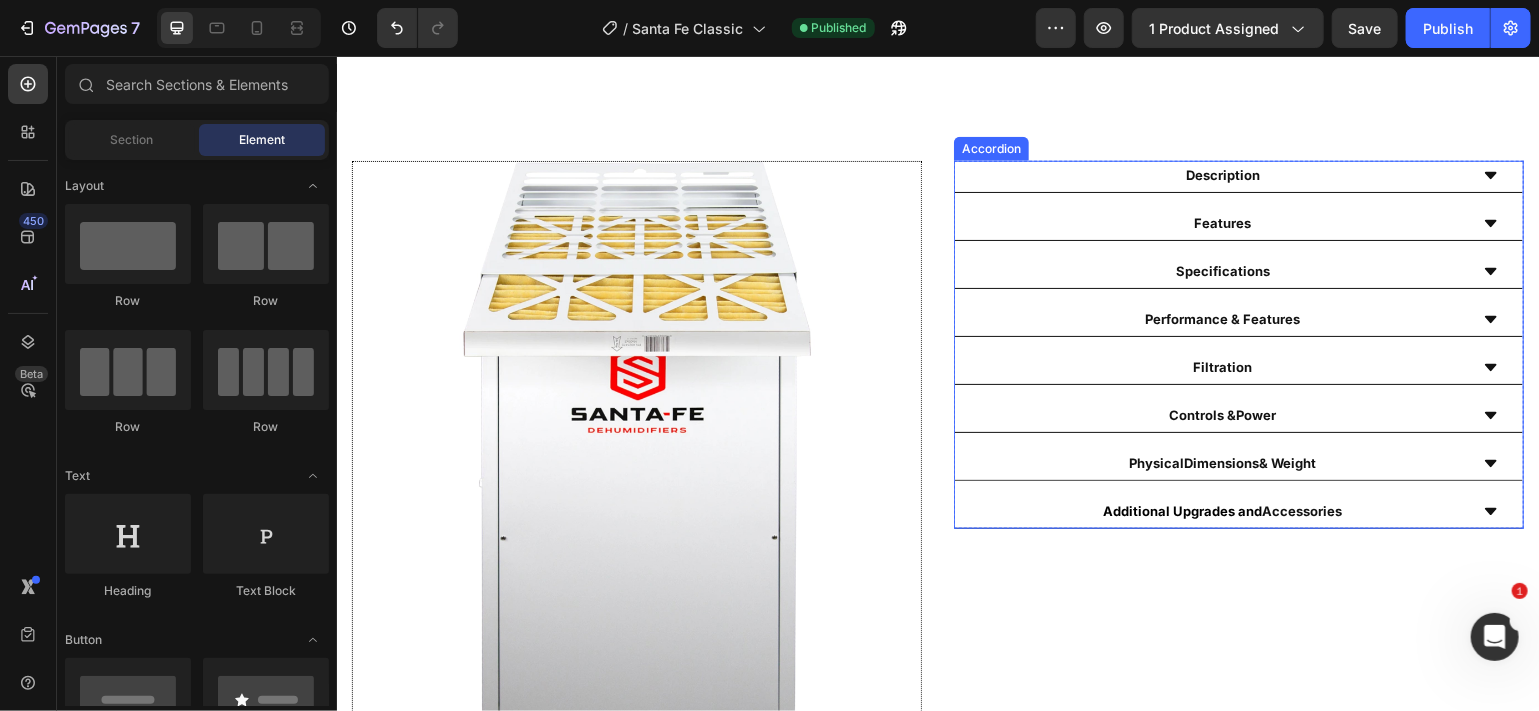 click 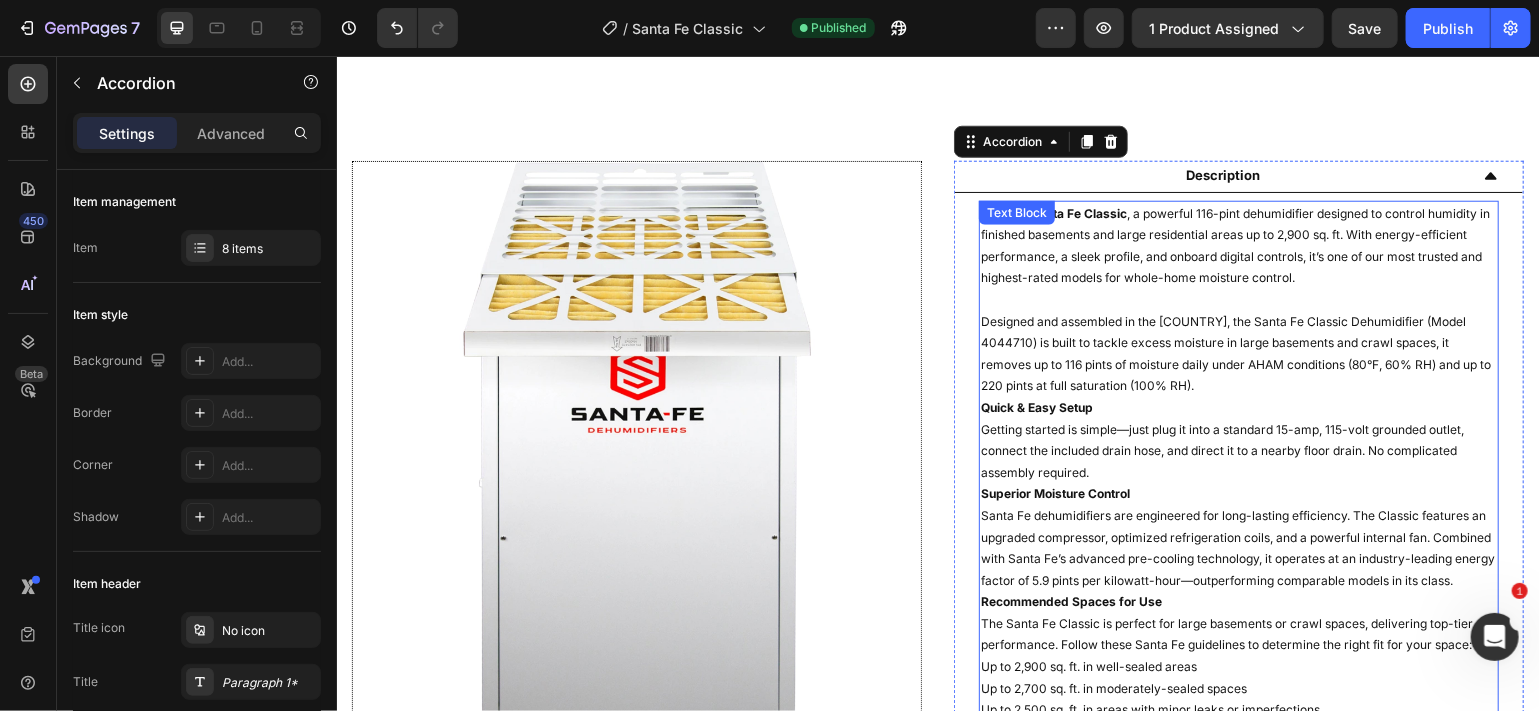 click at bounding box center (1238, 299) 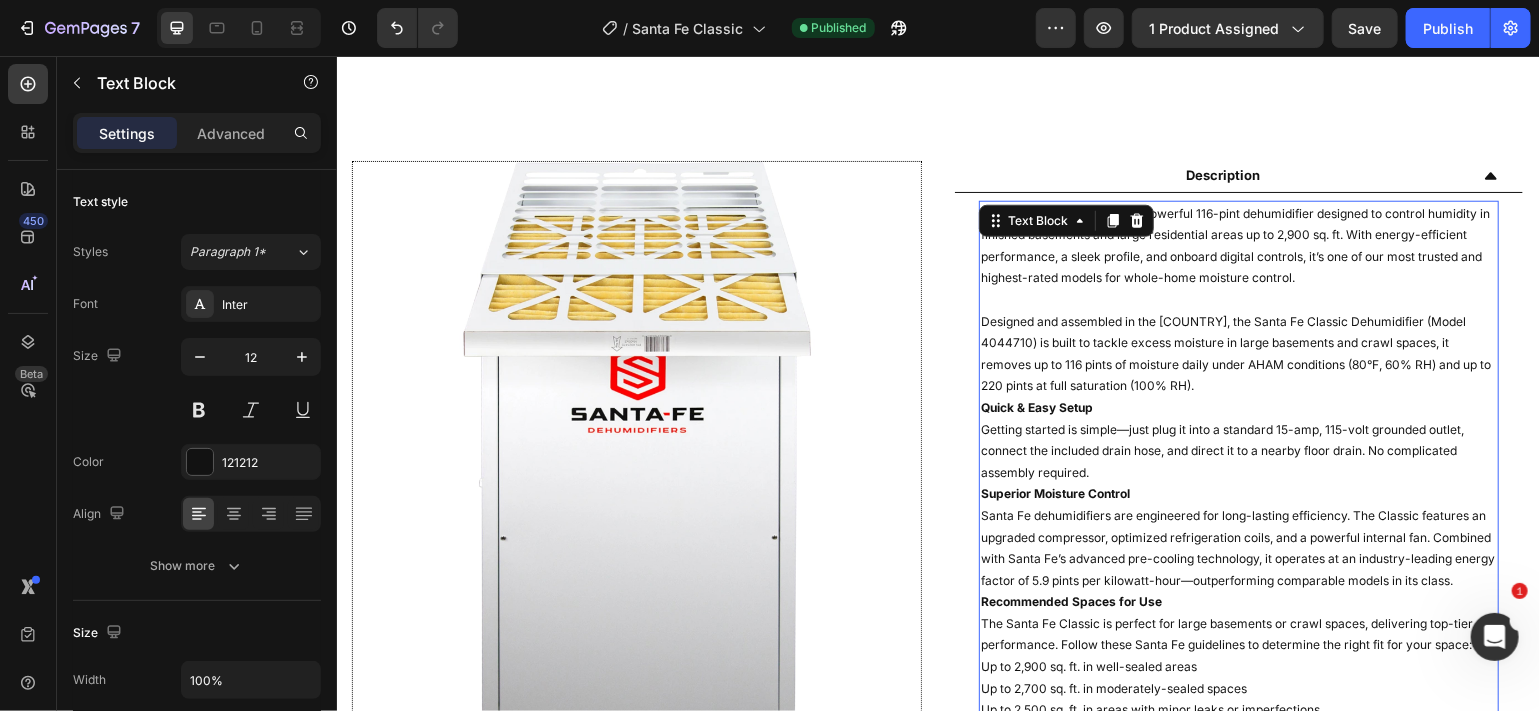 click at bounding box center (1238, 299) 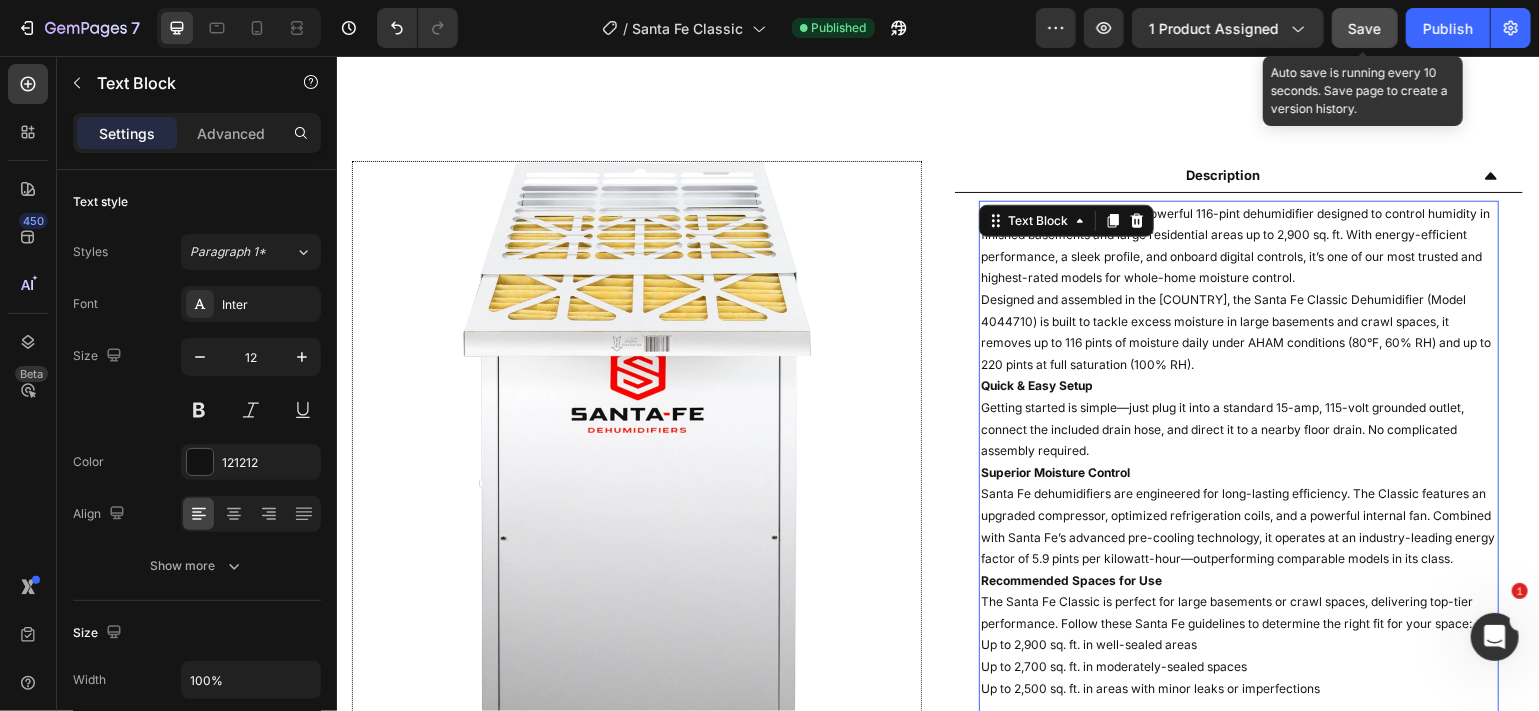 click on "Save" at bounding box center (1365, 28) 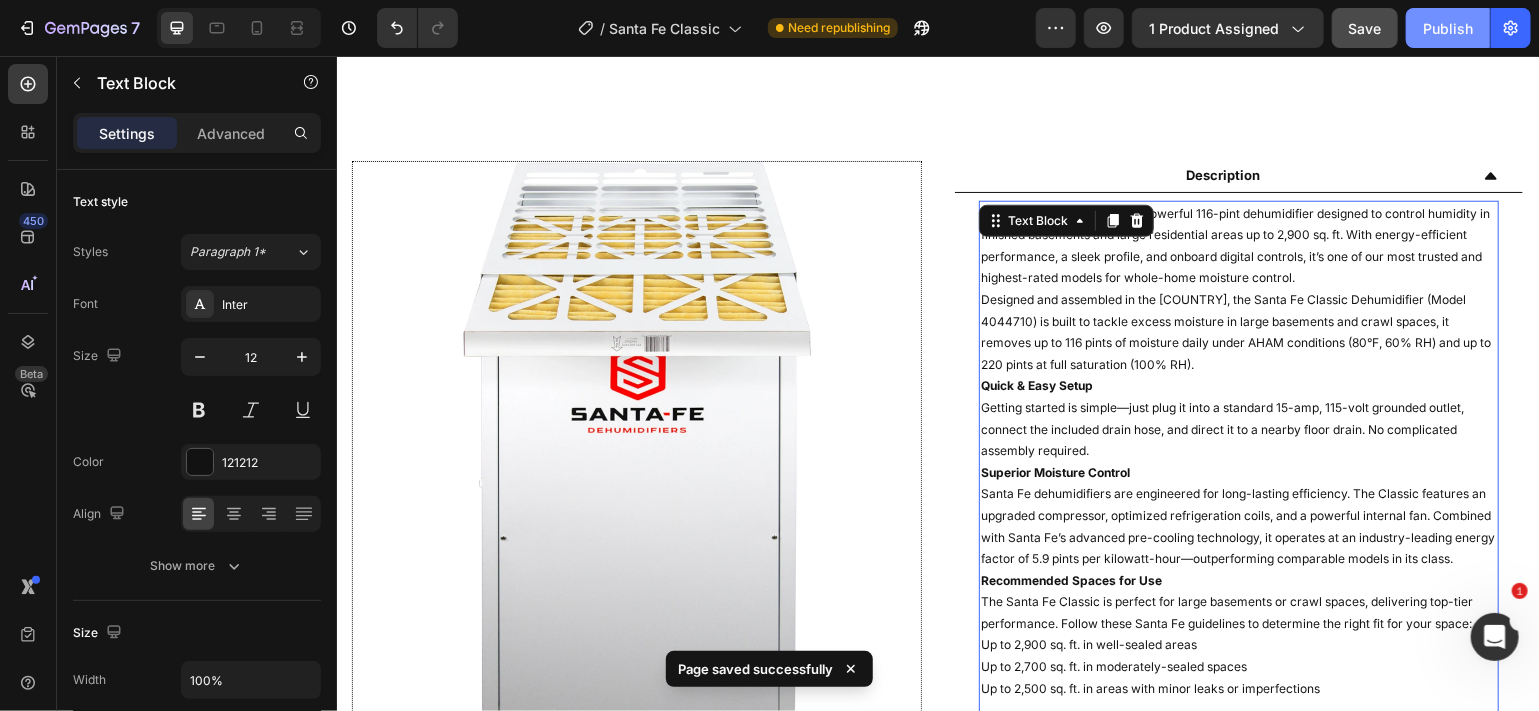 click on "Publish" at bounding box center (1448, 28) 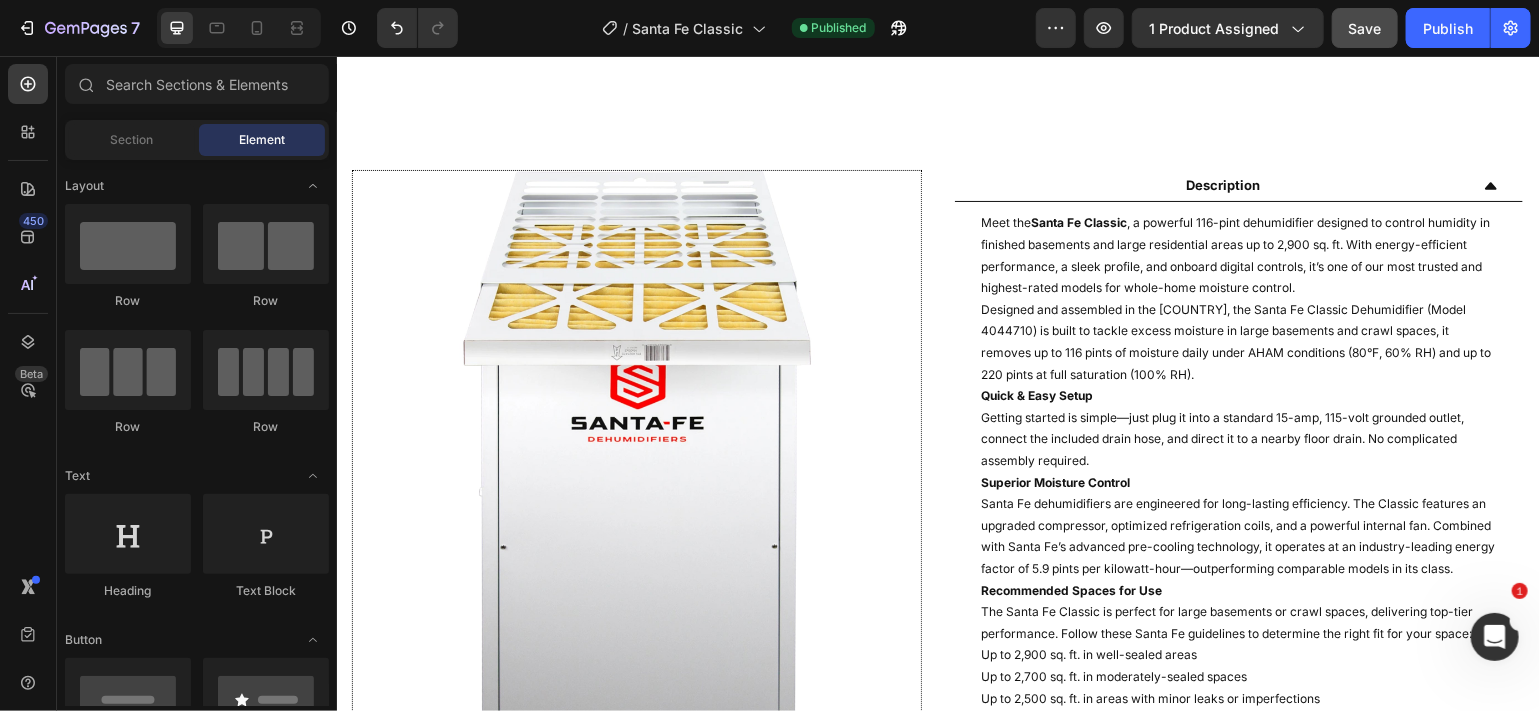 scroll, scrollTop: 318, scrollLeft: 0, axis: vertical 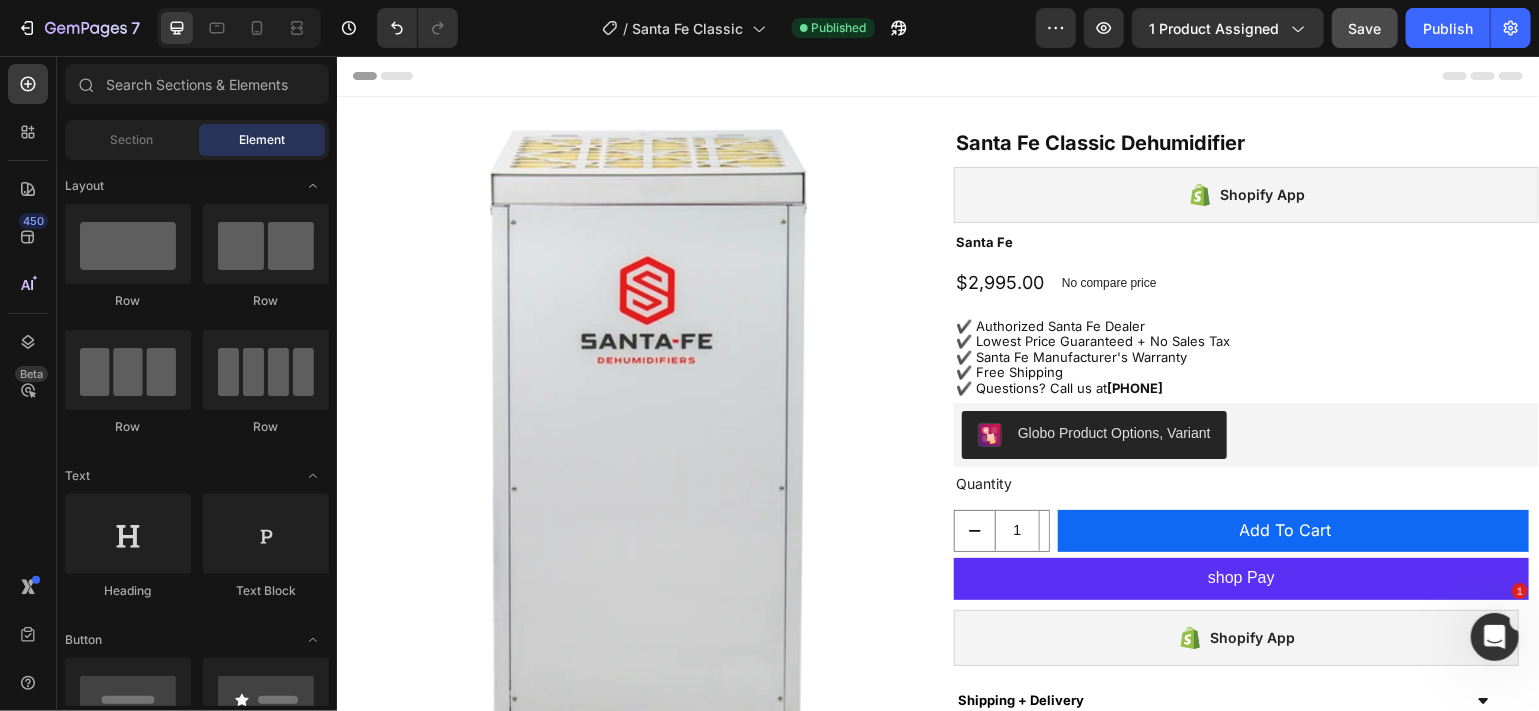 drag, startPoint x: 1533, startPoint y: 106, endPoint x: 1857, endPoint y: 108, distance: 324.00616 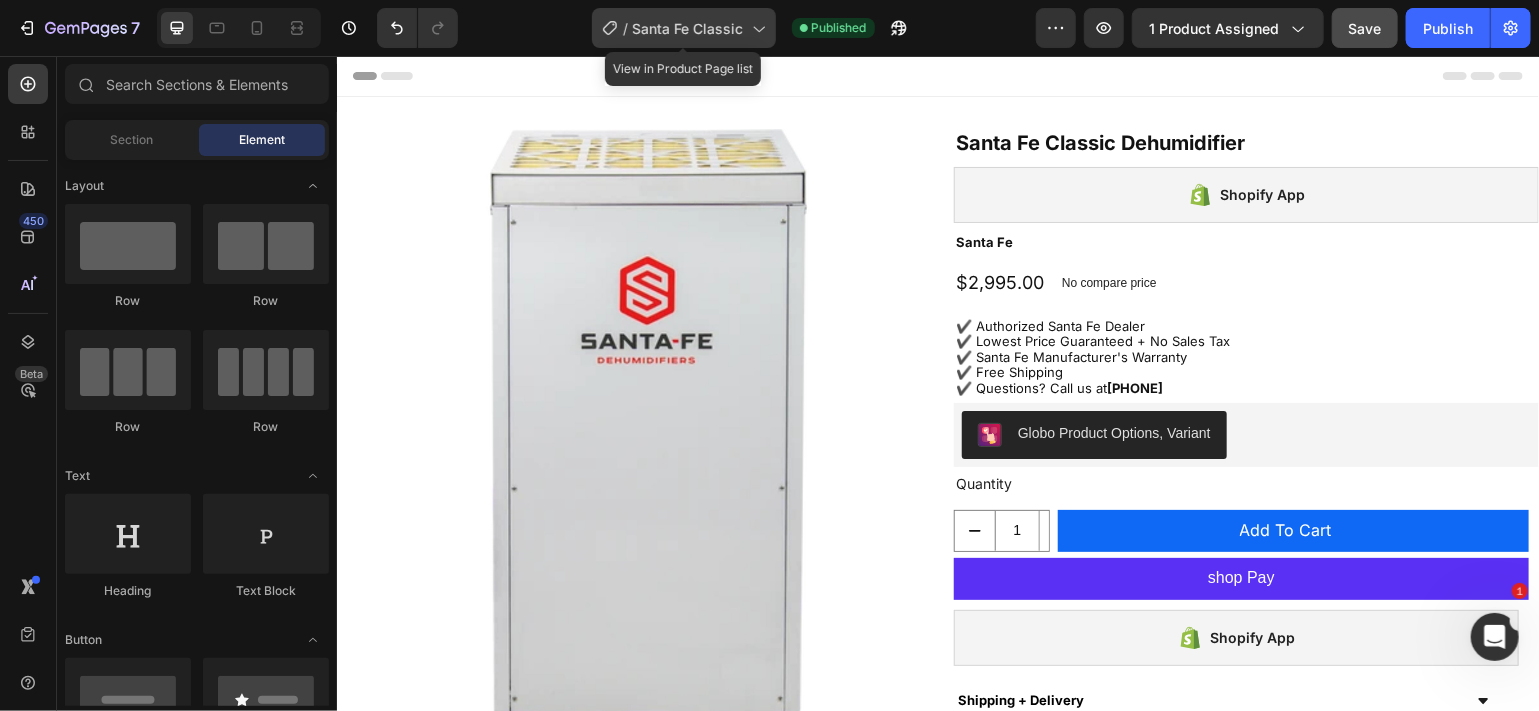 click on "Santa Fe Classic" at bounding box center [688, 28] 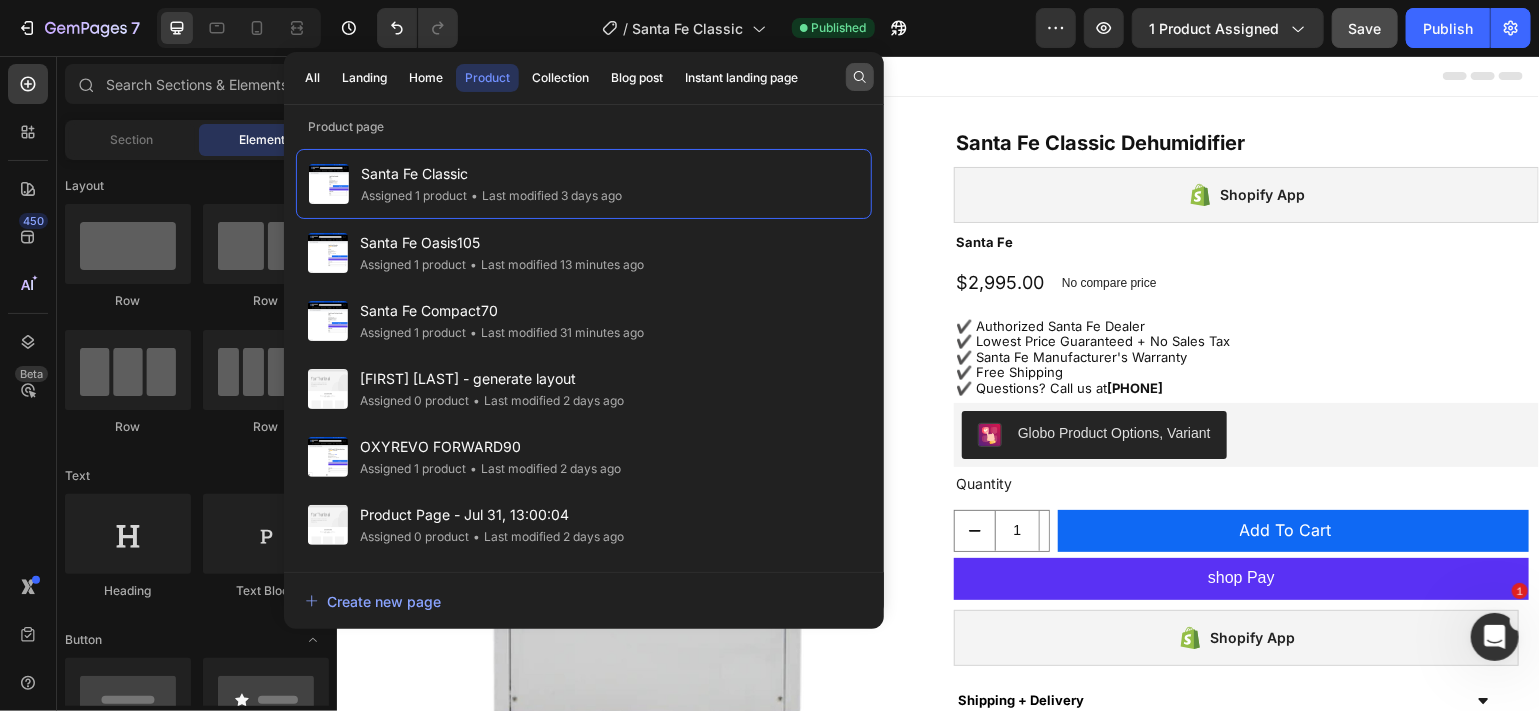 click 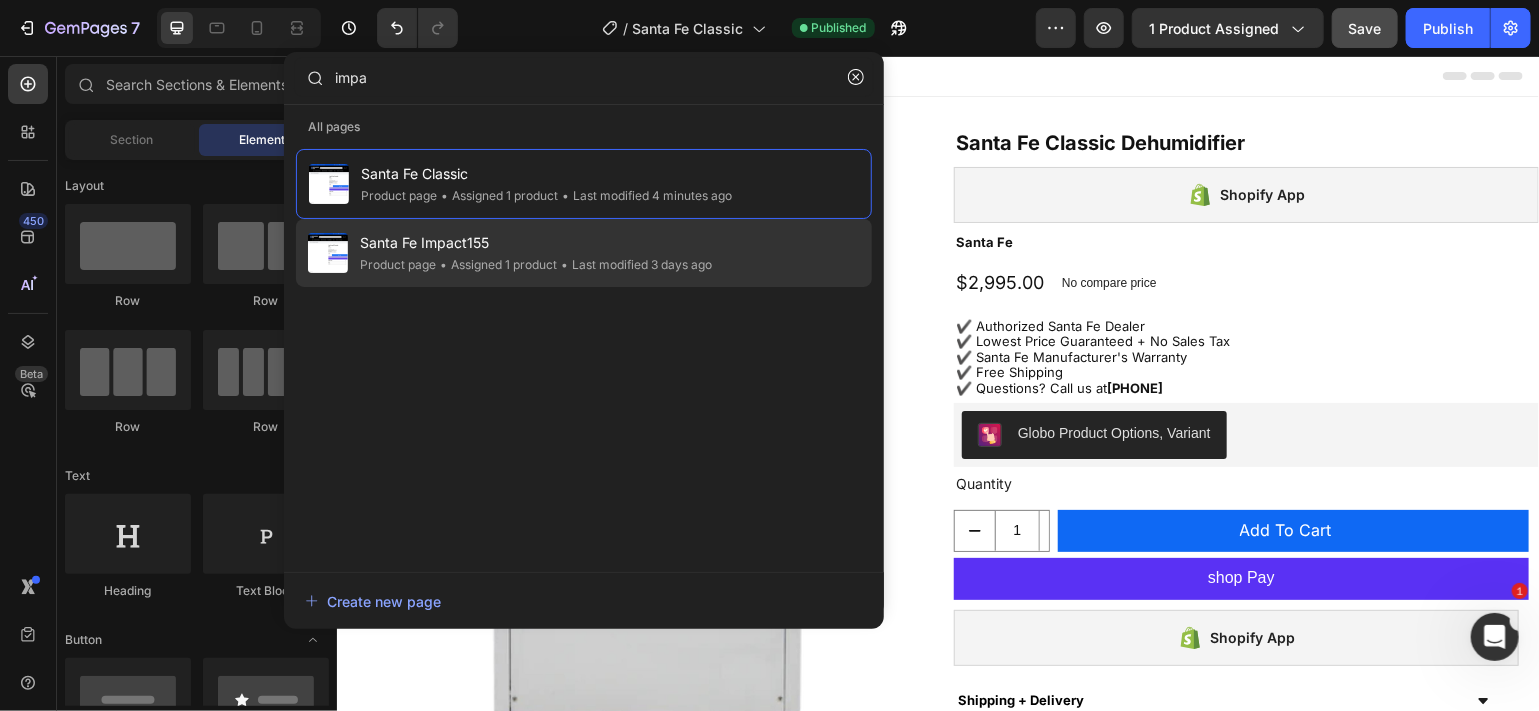 type on "impa" 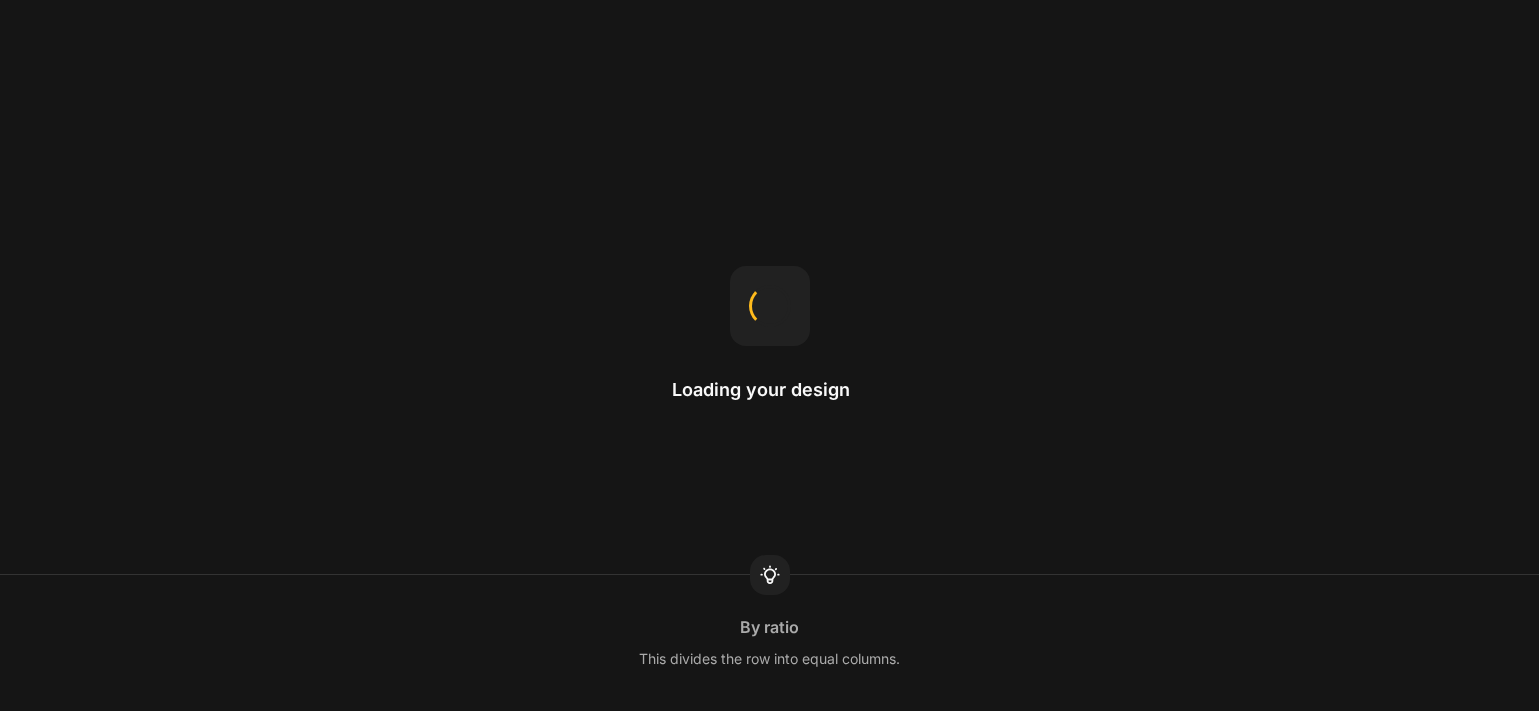 scroll, scrollTop: 0, scrollLeft: 0, axis: both 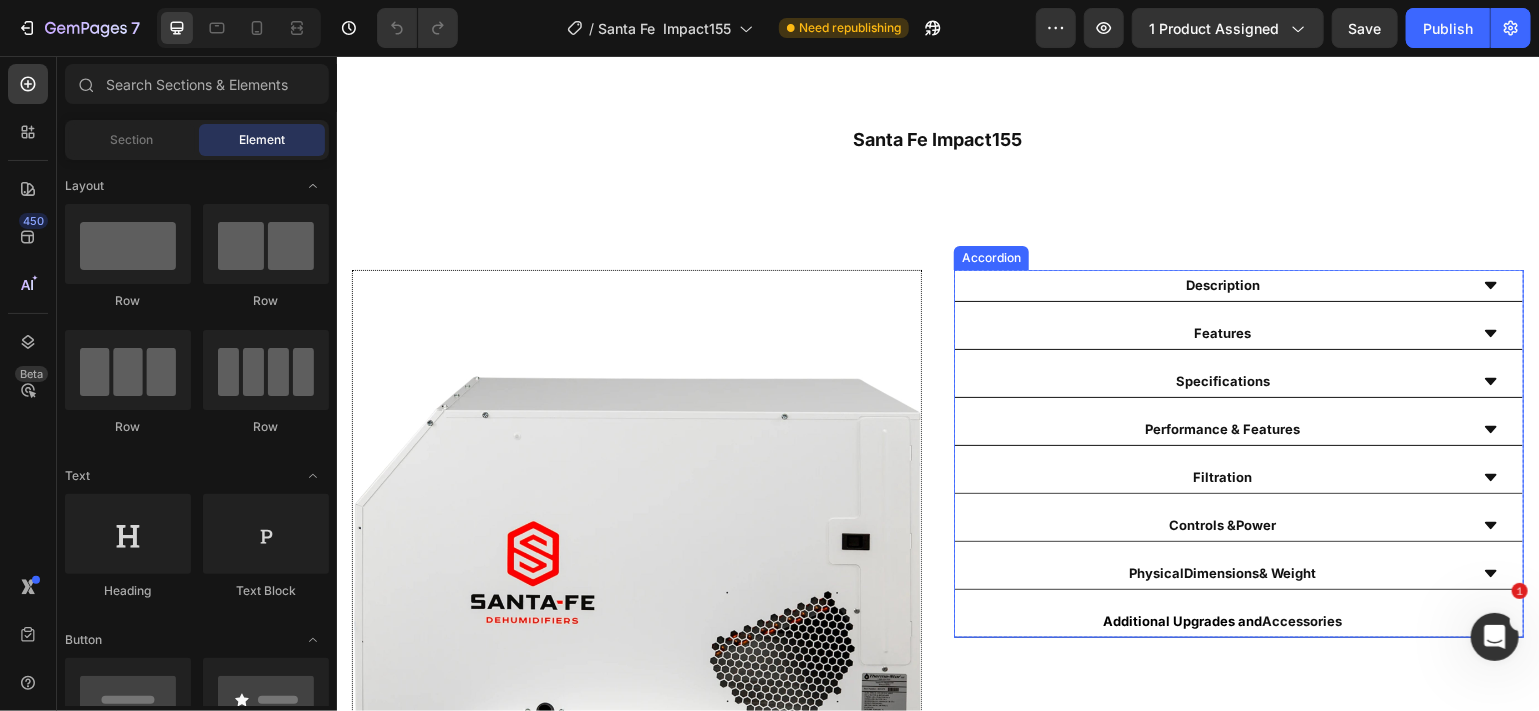 click on "Description" at bounding box center (1238, 285) 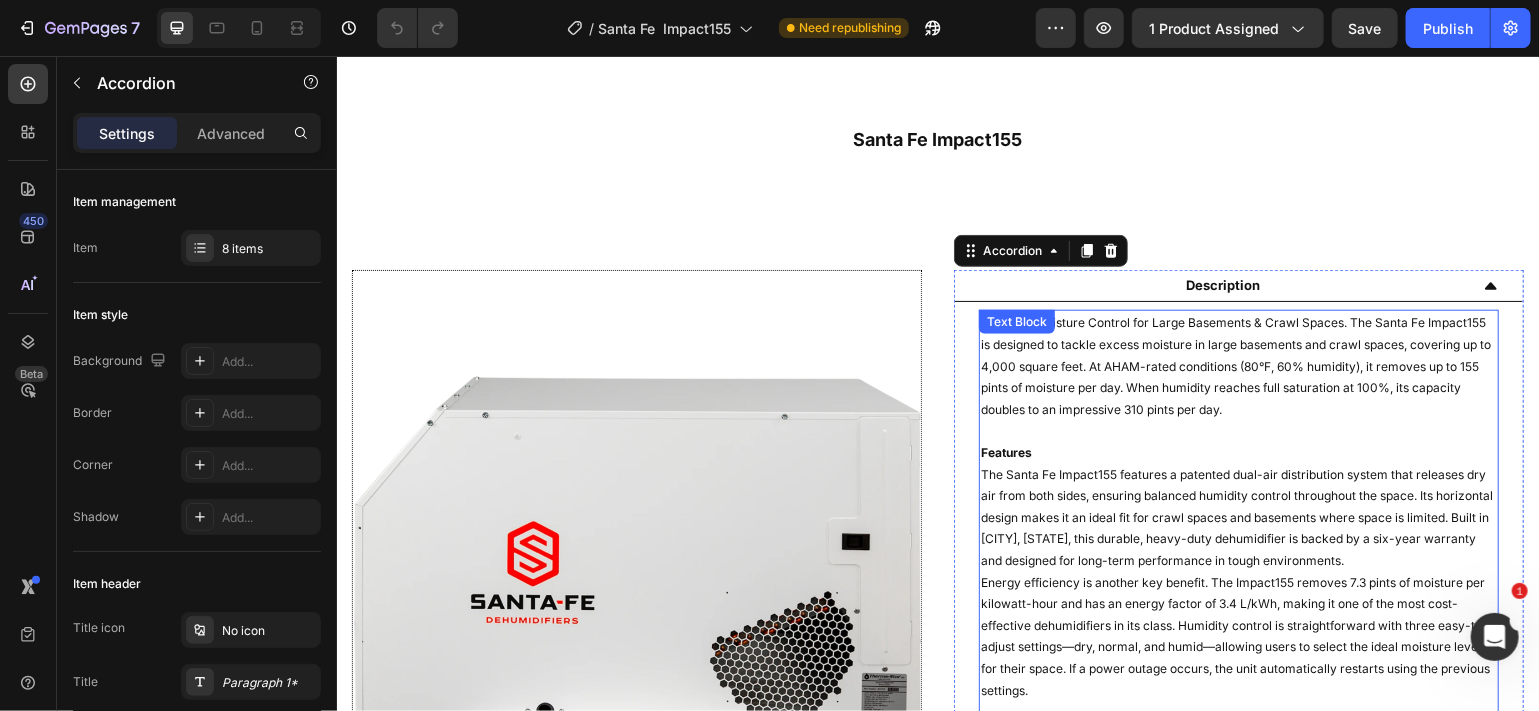 click on "Powerful Moisture Control for Large Basements & Crawl Spaces. The Santa Fe Impact155 is designed to tackle excess moisture in large basements and crawl spaces, covering up to 4,000 square feet. At AHAM-rated conditions (80°F, 60% humidity), it removes up to 155 pints of moisture per day. When humidity reaches full saturation at 100%, its capacity doubles to an impressive 310 pints per day." at bounding box center [1238, 365] 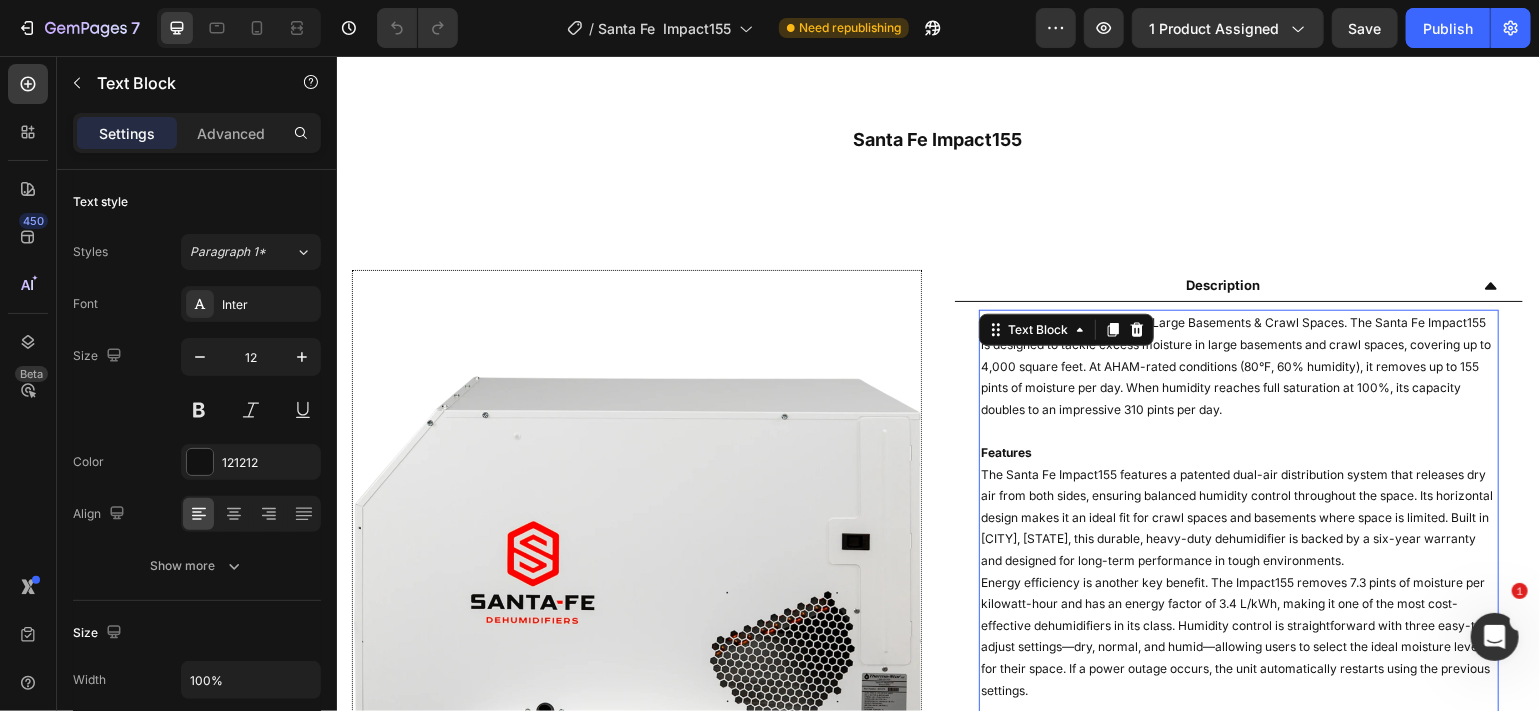 click on "Powerful Moisture Control for Large Basements & Crawl Spaces. The Santa Fe Impact155 is designed to tackle excess moisture in large basements and crawl spaces, covering up to 4,000 square feet. At AHAM-rated conditions (80°F, 60% humidity), it removes up to 155 pints of moisture per day. When humidity reaches full saturation at 100%, its capacity doubles to an impressive 310 pints per day." at bounding box center [1238, 365] 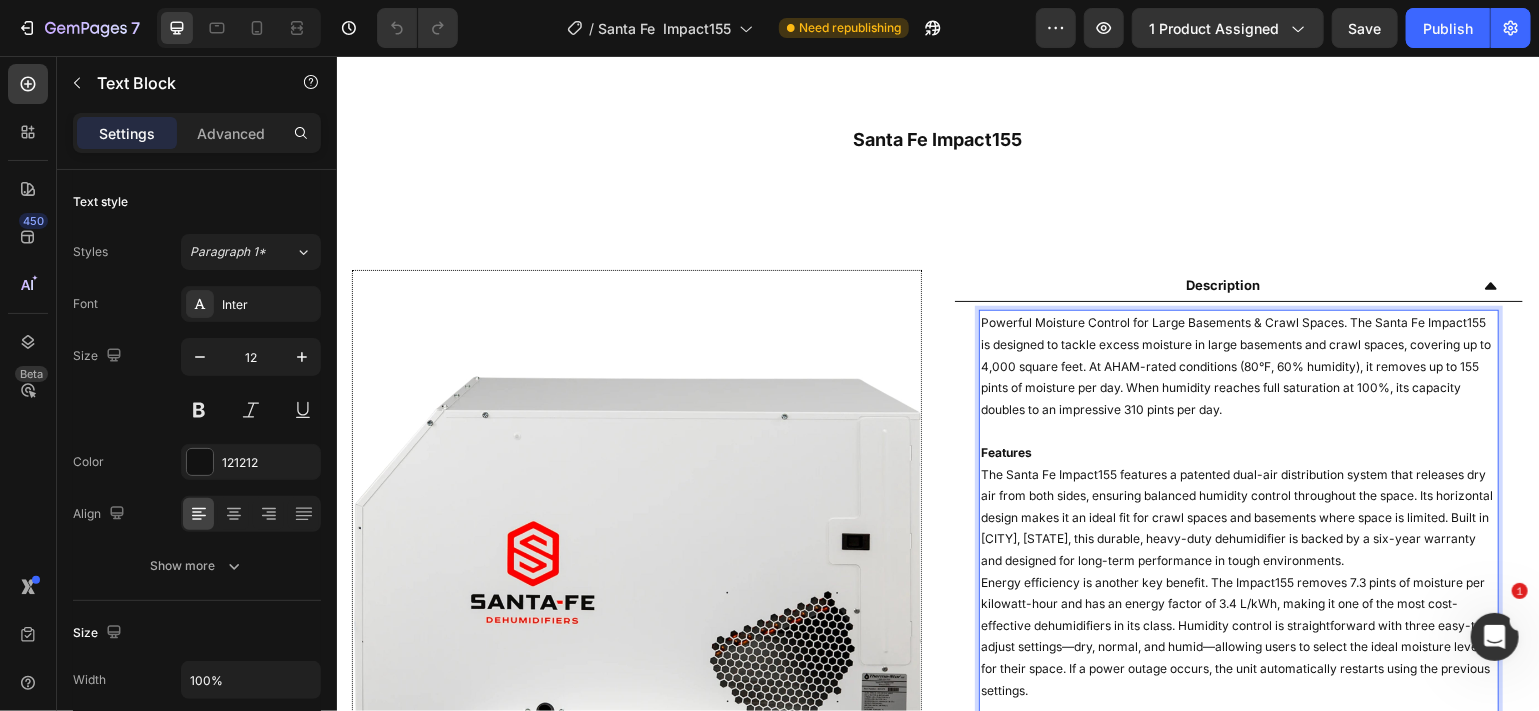 click on "Powerful Moisture Control for Large Basements & Crawl Spaces. The Santa Fe Impact155 is designed to tackle excess moisture in large basements and crawl spaces, covering up to 4,000 square feet. At AHAM-rated conditions (80°F, 60% humidity), it removes up to 155 pints of moisture per day. When humidity reaches full saturation at 100%, its capacity doubles to an impressive 310 pints per day." at bounding box center [1238, 365] 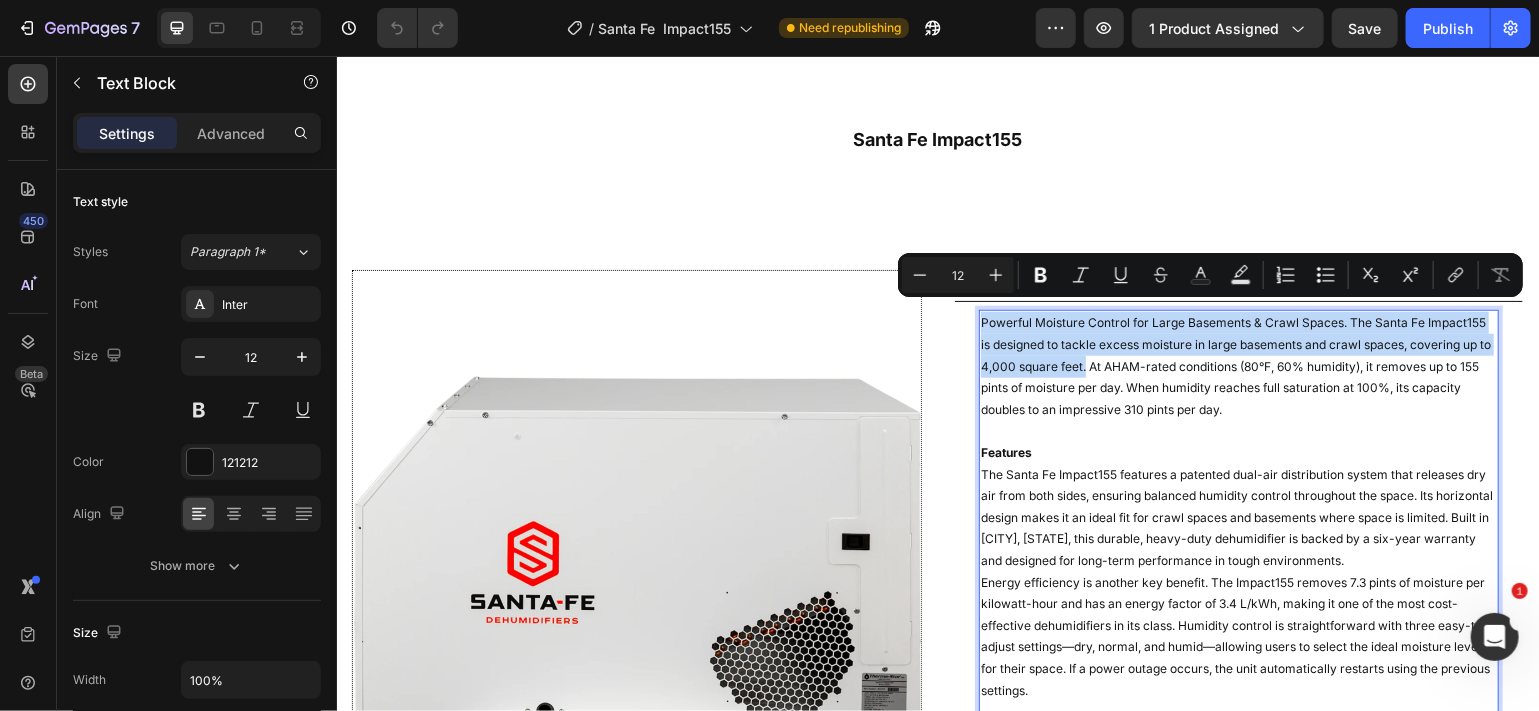 drag, startPoint x: 1087, startPoint y: 355, endPoint x: 970, endPoint y: 309, distance: 125.71794 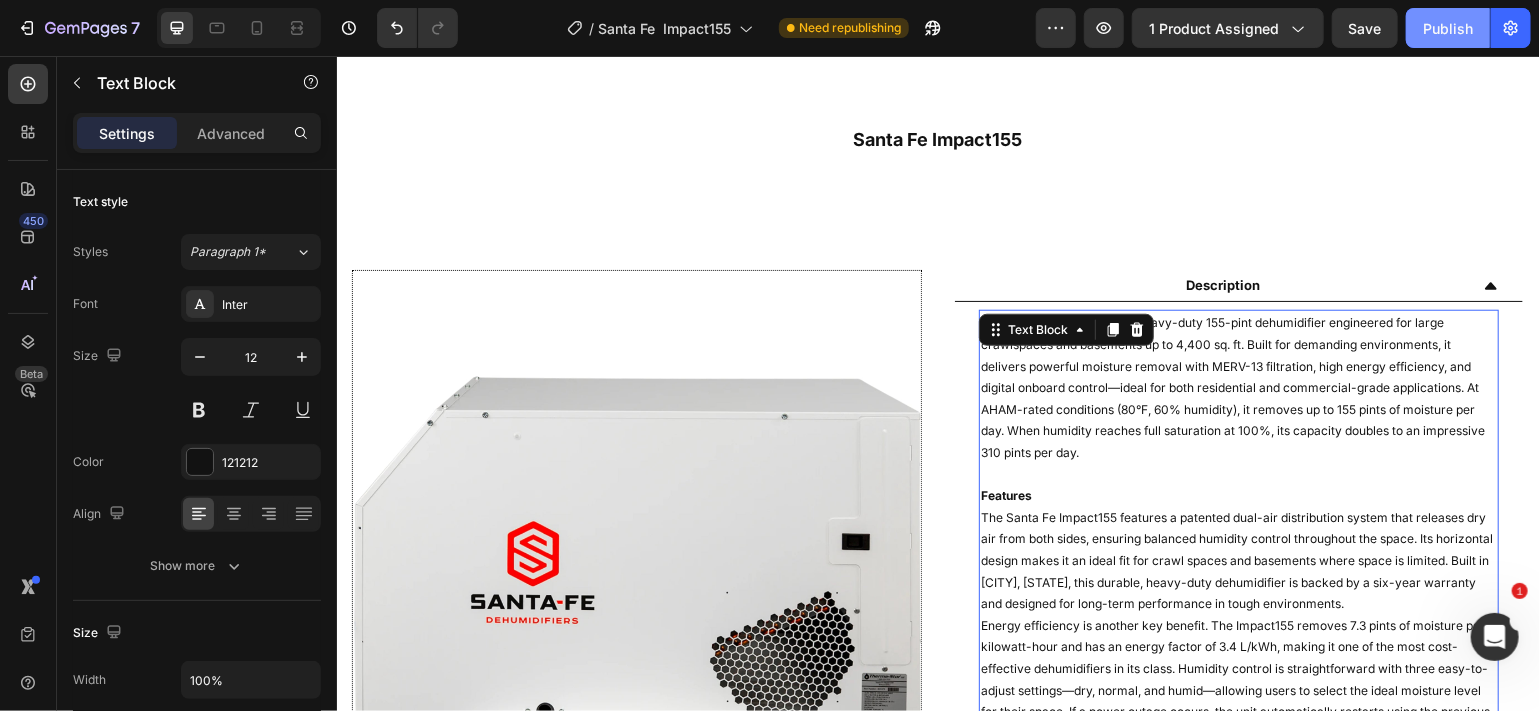 click on "Publish" at bounding box center [1448, 28] 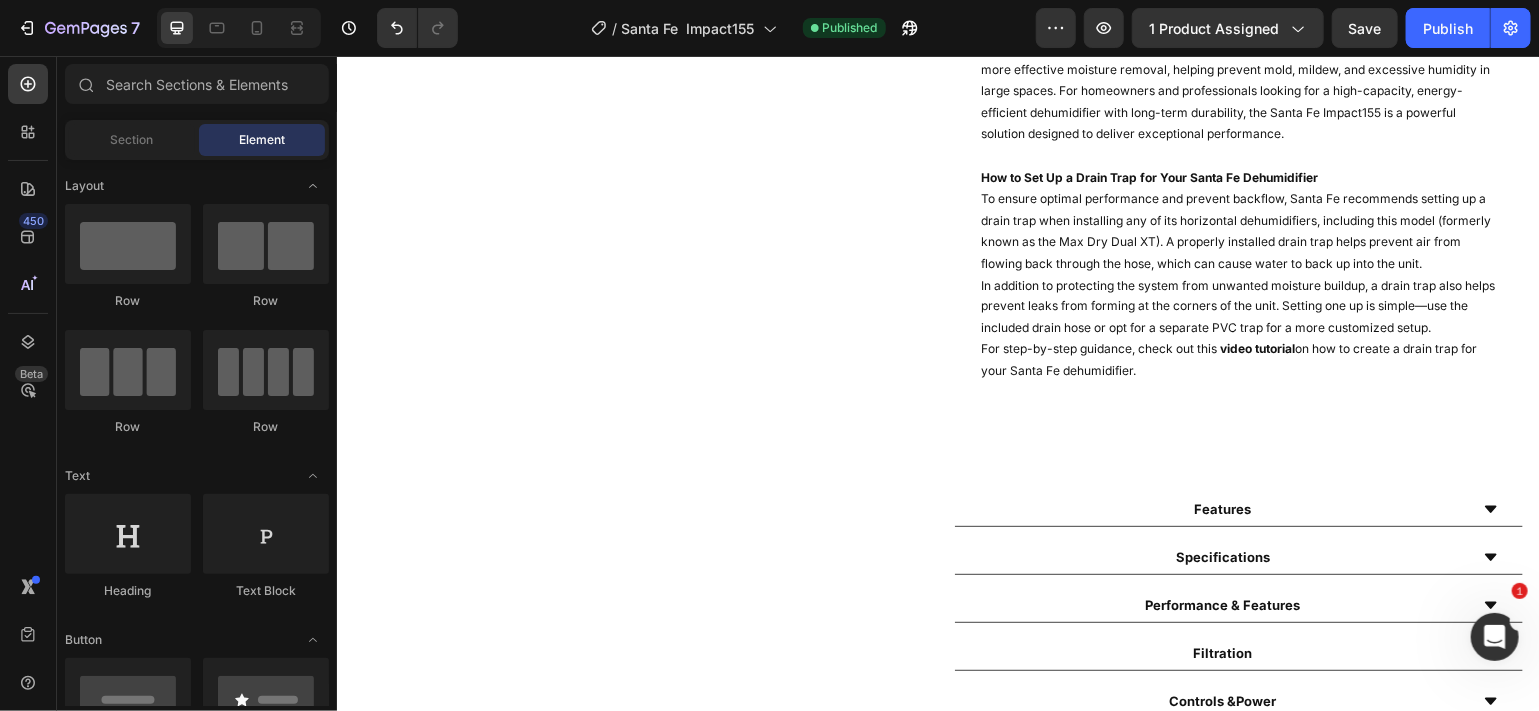 scroll, scrollTop: 1652, scrollLeft: 0, axis: vertical 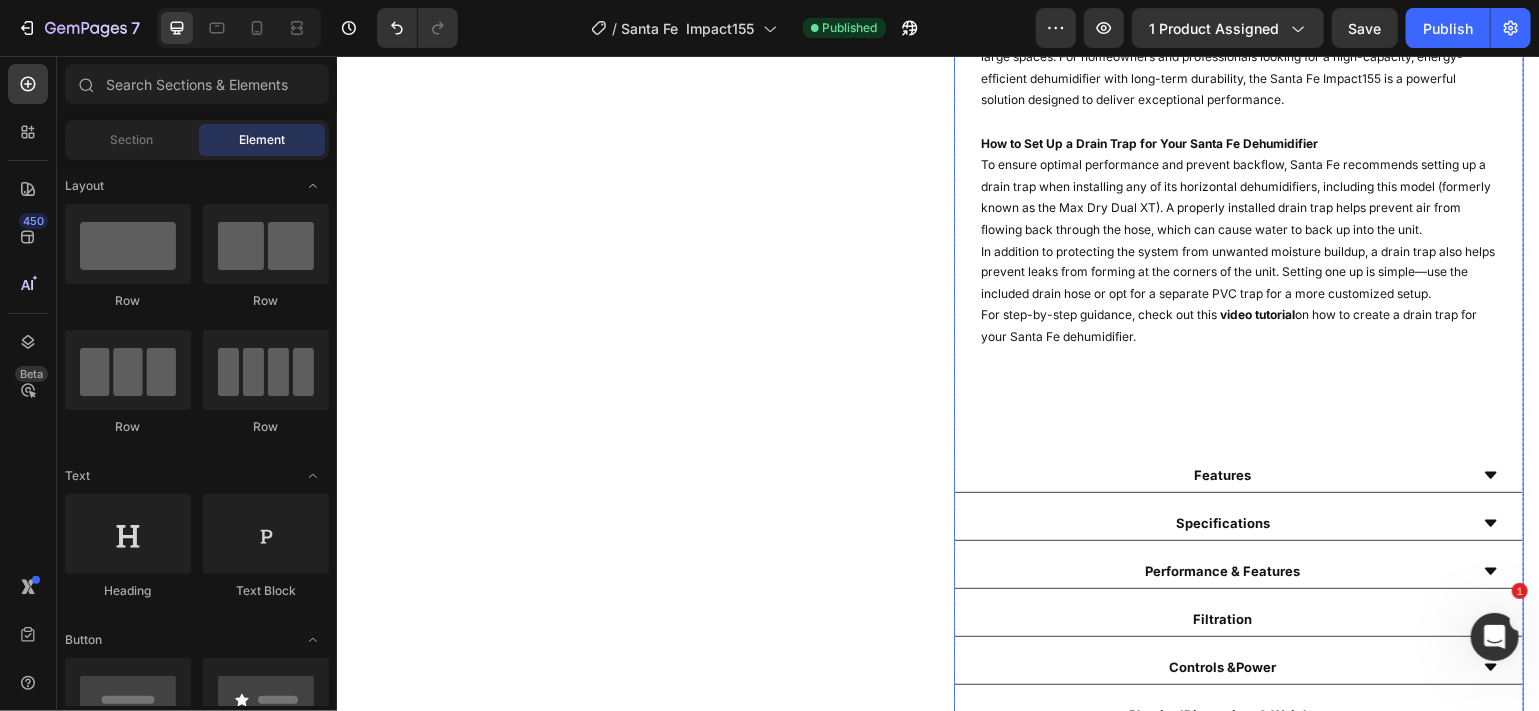 click 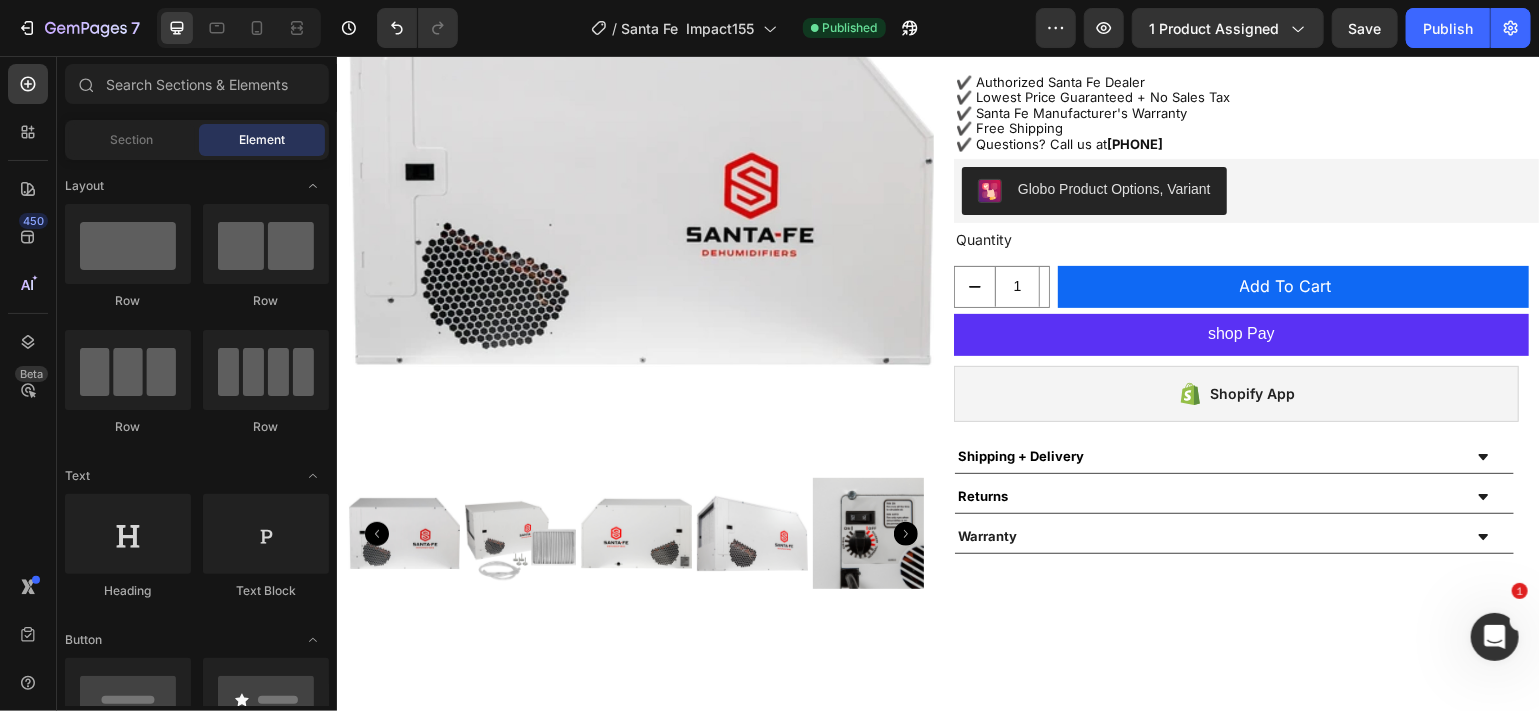 scroll, scrollTop: 0, scrollLeft: 0, axis: both 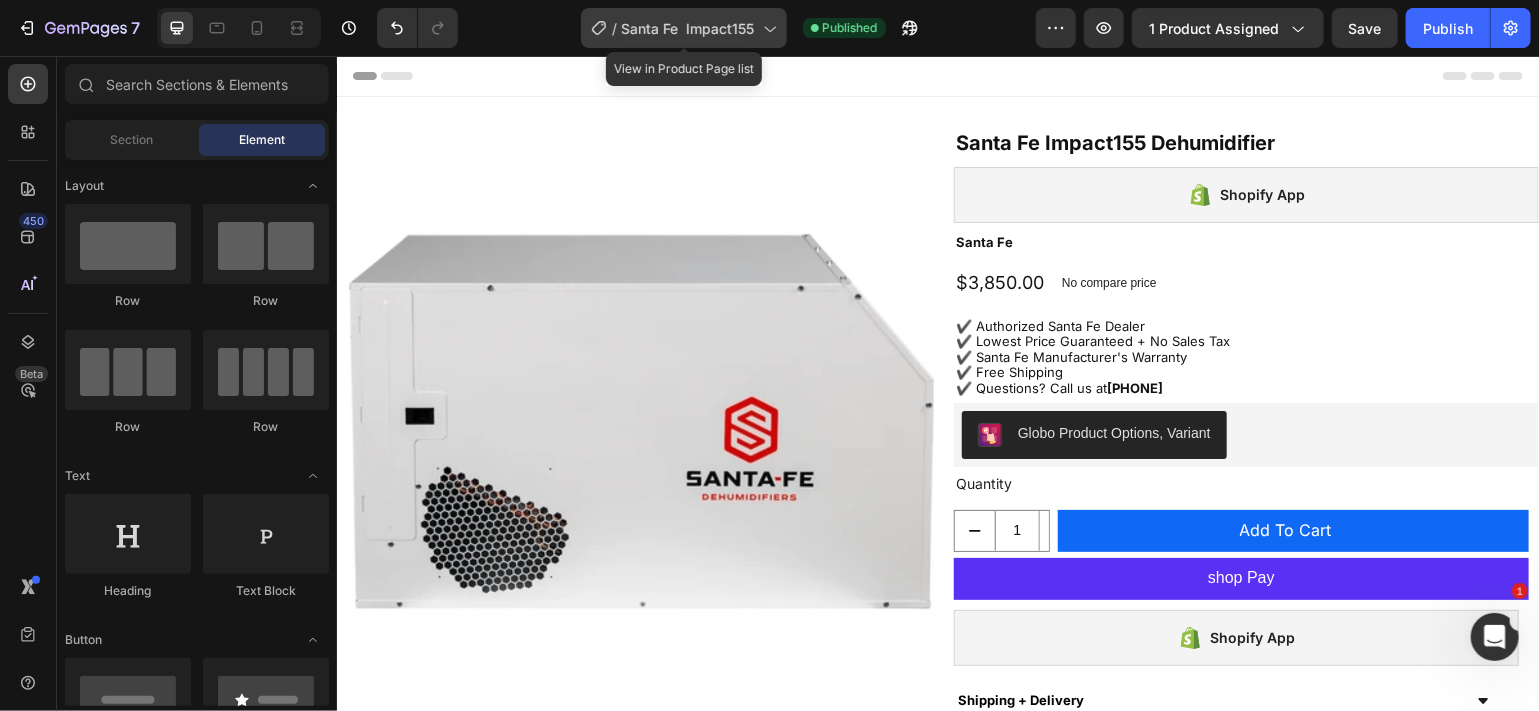 click 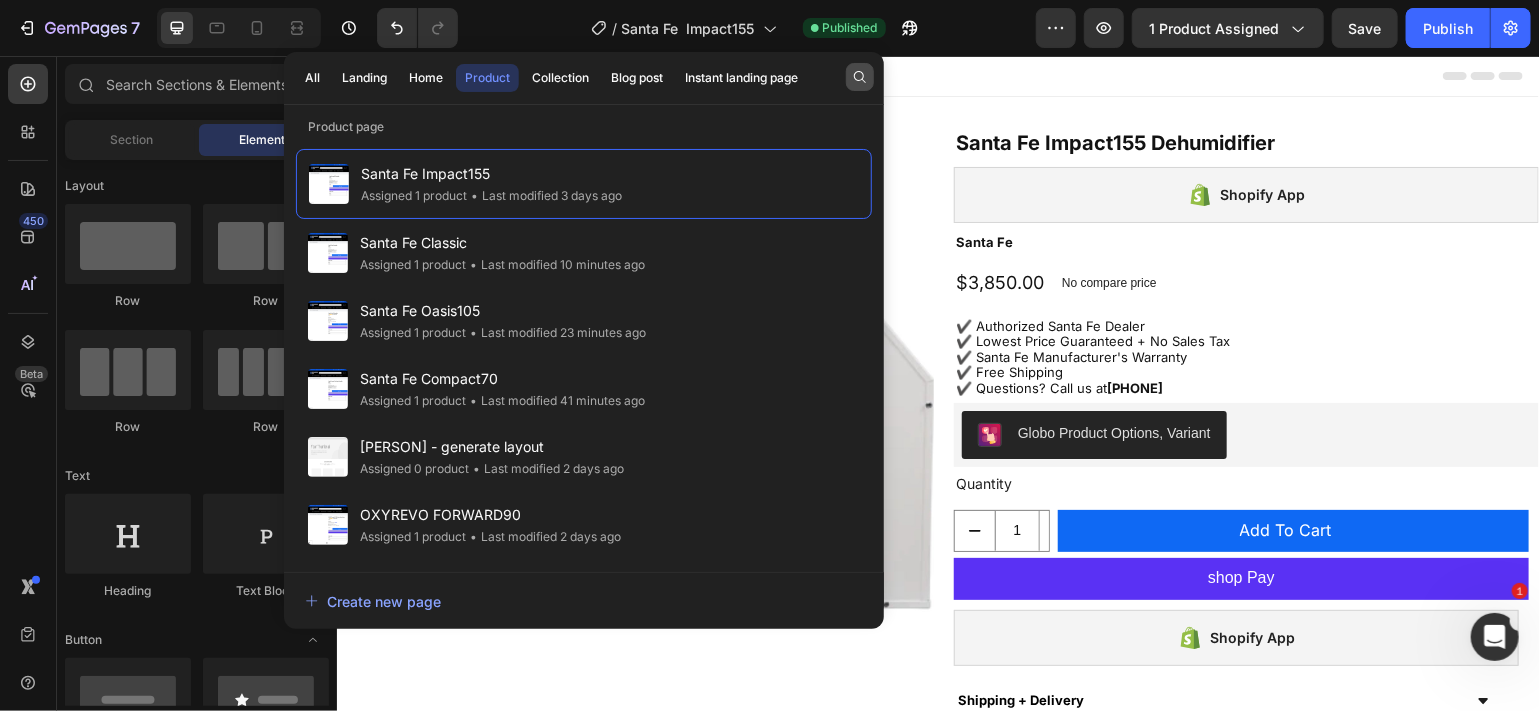 click 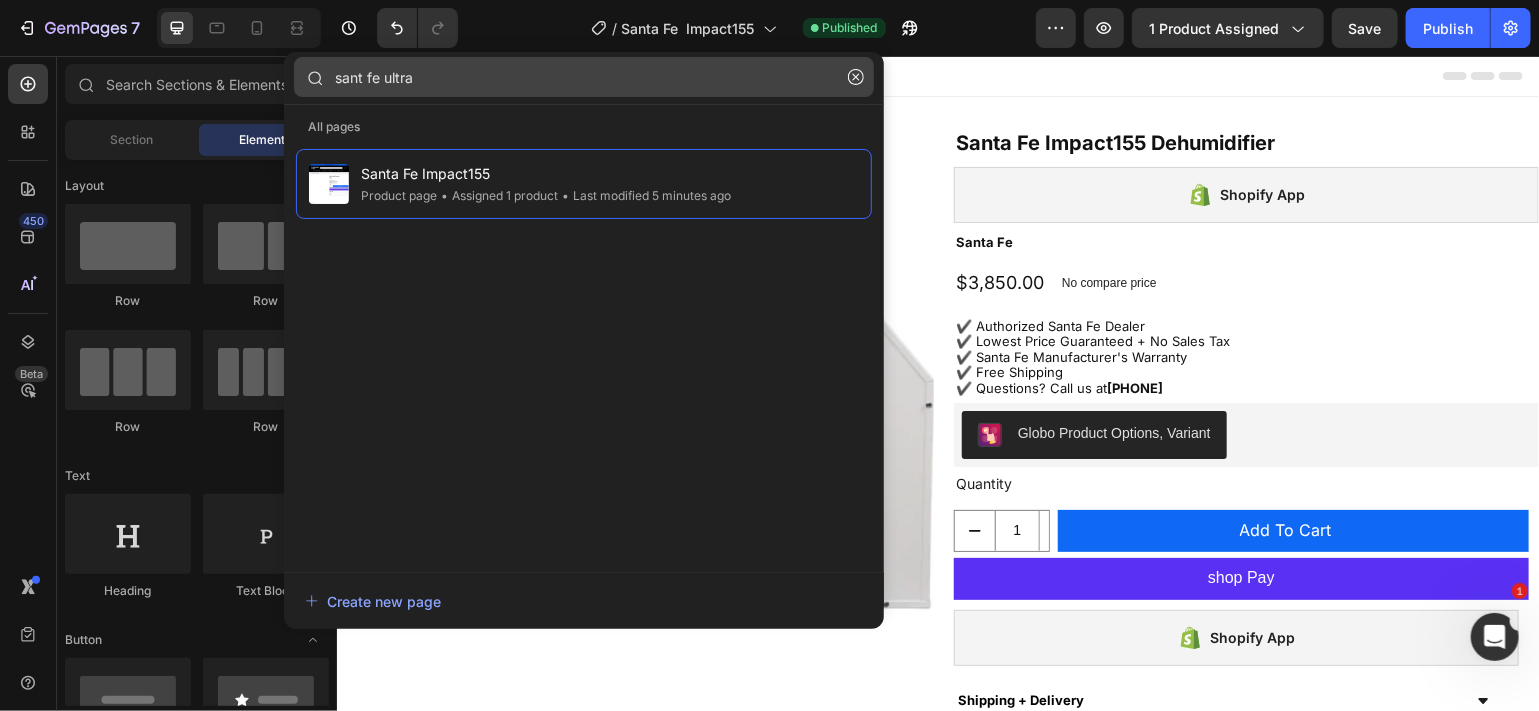 click on "sant fe ultra" 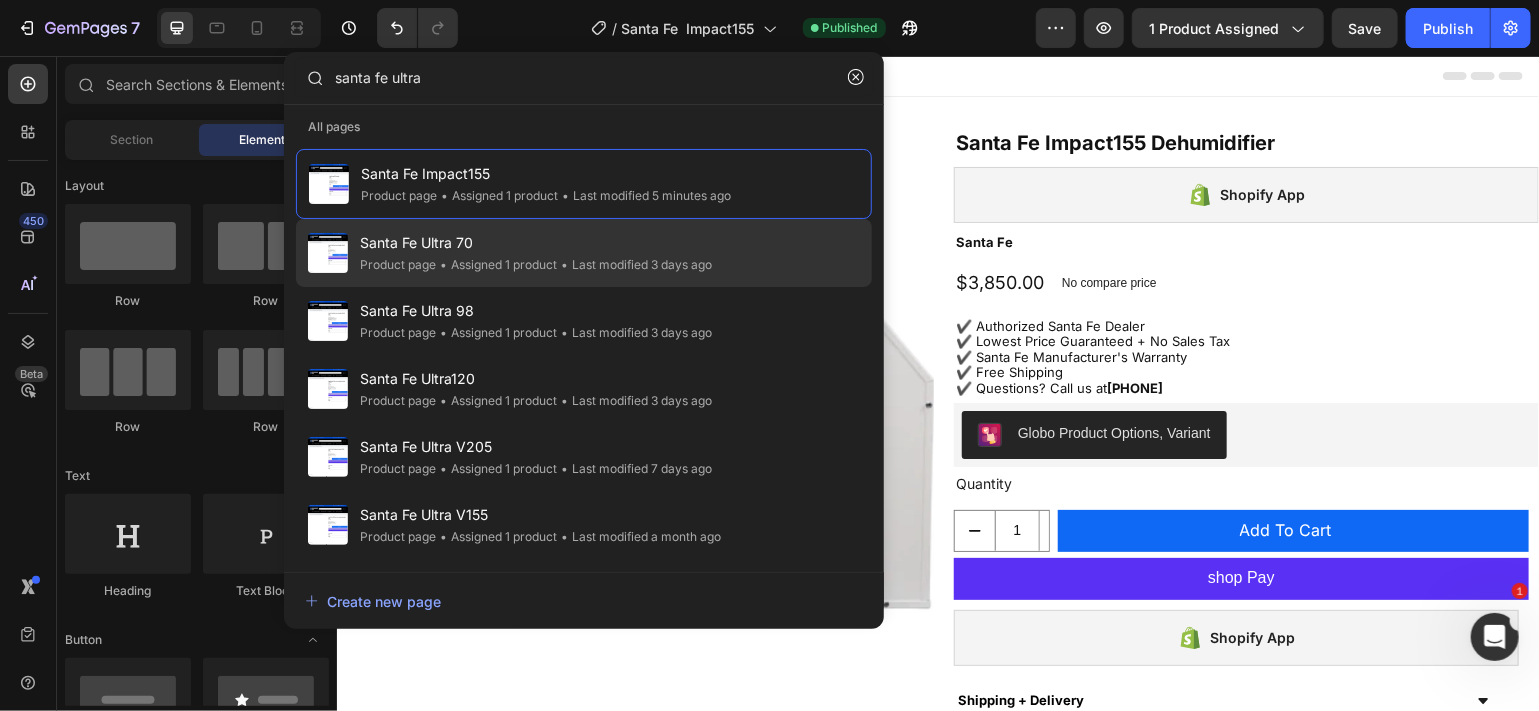 type on "santa fe ultra" 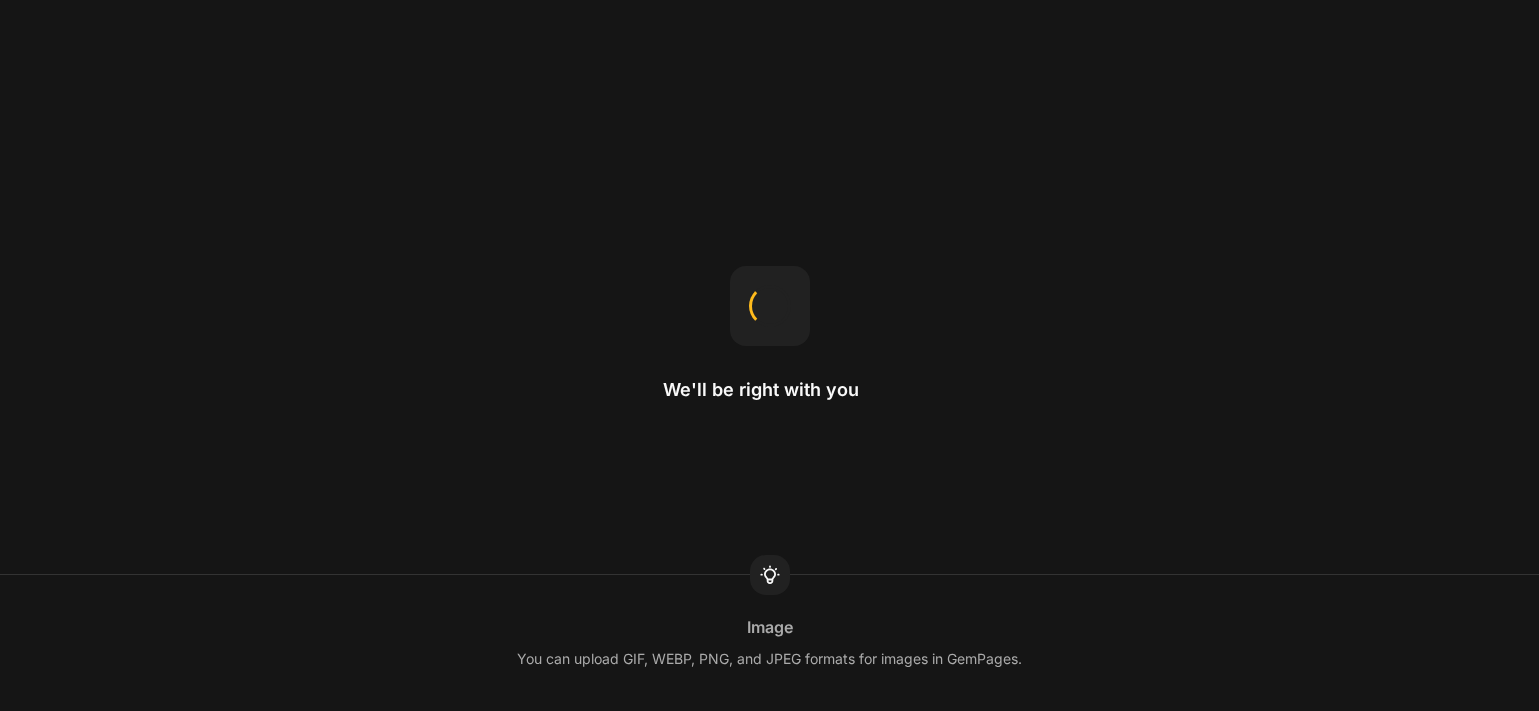 scroll, scrollTop: 0, scrollLeft: 0, axis: both 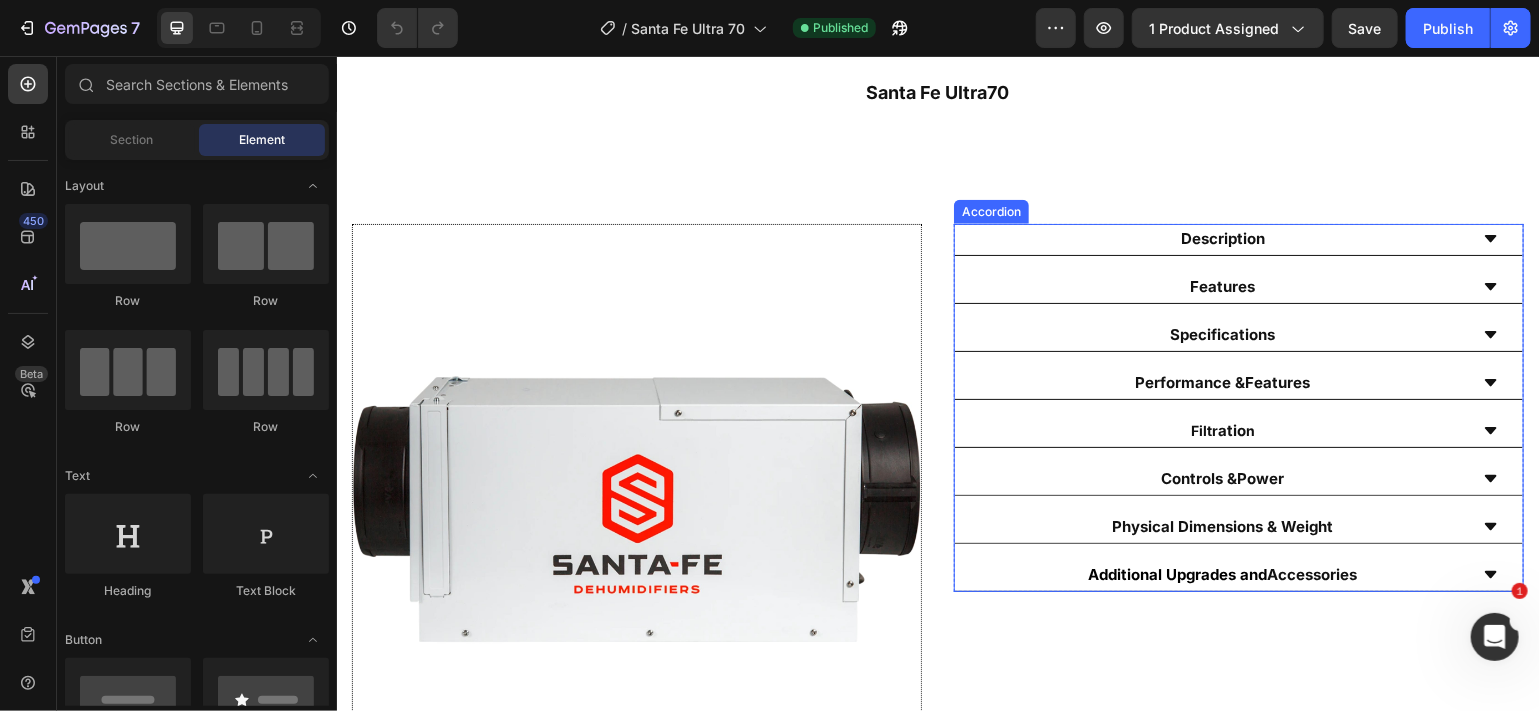 click 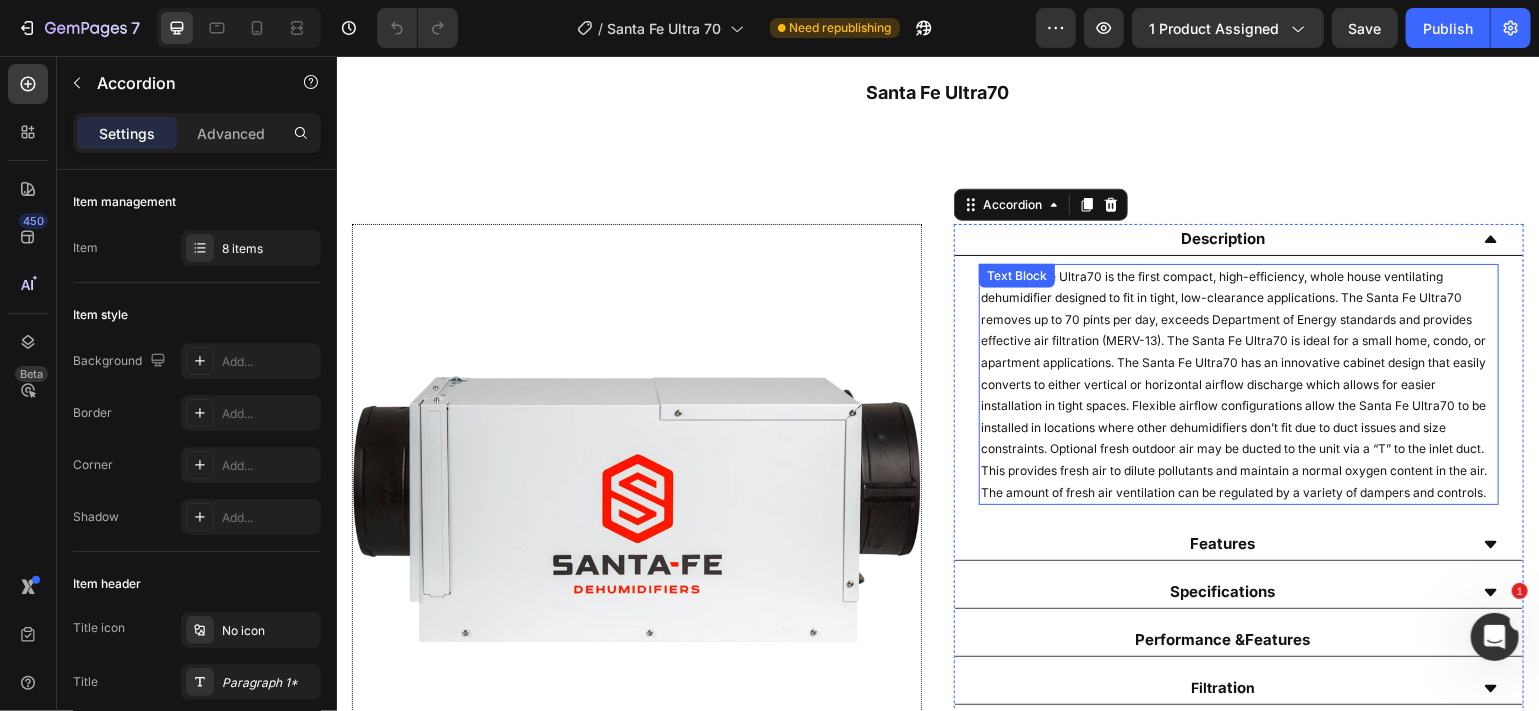 click on "The Santa Fe Ultra70   is the first compact, high-efficiency, whole house ventilating dehumidifier designed to fit in tight, low-clearance applications. The Santa Fe Ultra70 removes up to 70 pints per day, exceeds Department of Energy standards and provides effective air filtration (MERV-13). The Santa Fe Ultra70 is ideal for a small home, condo, or apartment applications. The Santa Fe Ultra70 has an innovative cabinet design that easily converts to either vertical or horizontal airflow discharge which allows for easier installation in tight spaces. Flexible airflow configurations allow the Santa Fe Ultra70 to be installed in locations where other dehumidifiers don’t fit due to duct issues and size constraints. Optional fresh outdoor air may be ducted to the unit via a “T” to the inlet duct. This provides fresh air to dilute pollutants and maintain a normal oxygen content in the air. The amount of fresh air ventilation can be regulated by a variety of dampers and controls." at bounding box center (1238, 384) 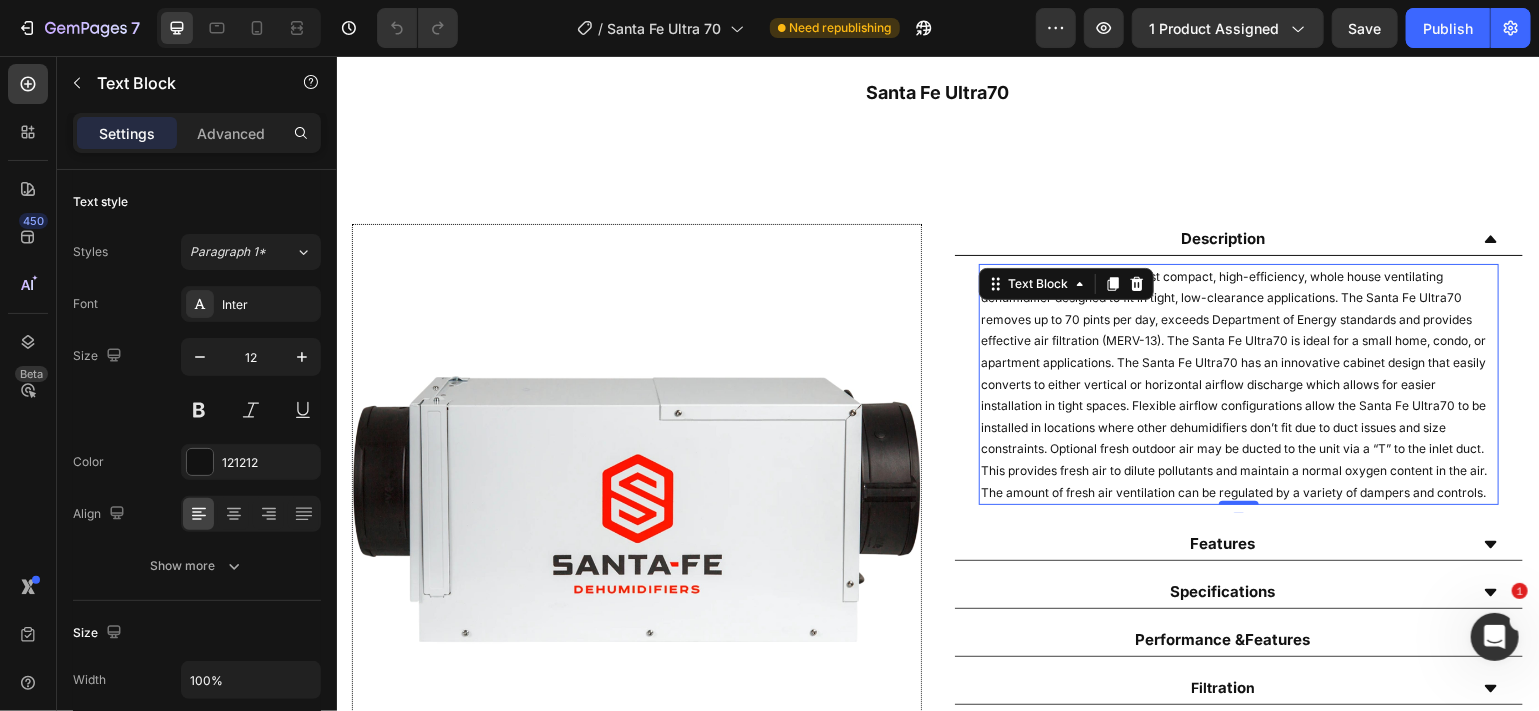 click on "The Santa Fe Ultra70   is the first compact, high-efficiency, whole house ventilating dehumidifier designed to fit in tight, low-clearance applications. The Santa Fe Ultra70 removes up to 70 pints per day, exceeds Department of Energy standards and provides effective air filtration (MERV-13). The Santa Fe Ultra70 is ideal for a small home, condo, or apartment applications. The Santa Fe Ultra70 has an innovative cabinet design that easily converts to either vertical or horizontal airflow discharge which allows for easier installation in tight spaces. Flexible airflow configurations allow the Santa Fe Ultra70 to be installed in locations where other dehumidifiers don’t fit due to duct issues and size constraints. Optional fresh outdoor air may be ducted to the unit via a “T” to the inlet duct. This provides fresh air to dilute pollutants and maintain a normal oxygen content in the air. The amount of fresh air ventilation can be regulated by a variety of dampers and controls." at bounding box center (1233, 383) 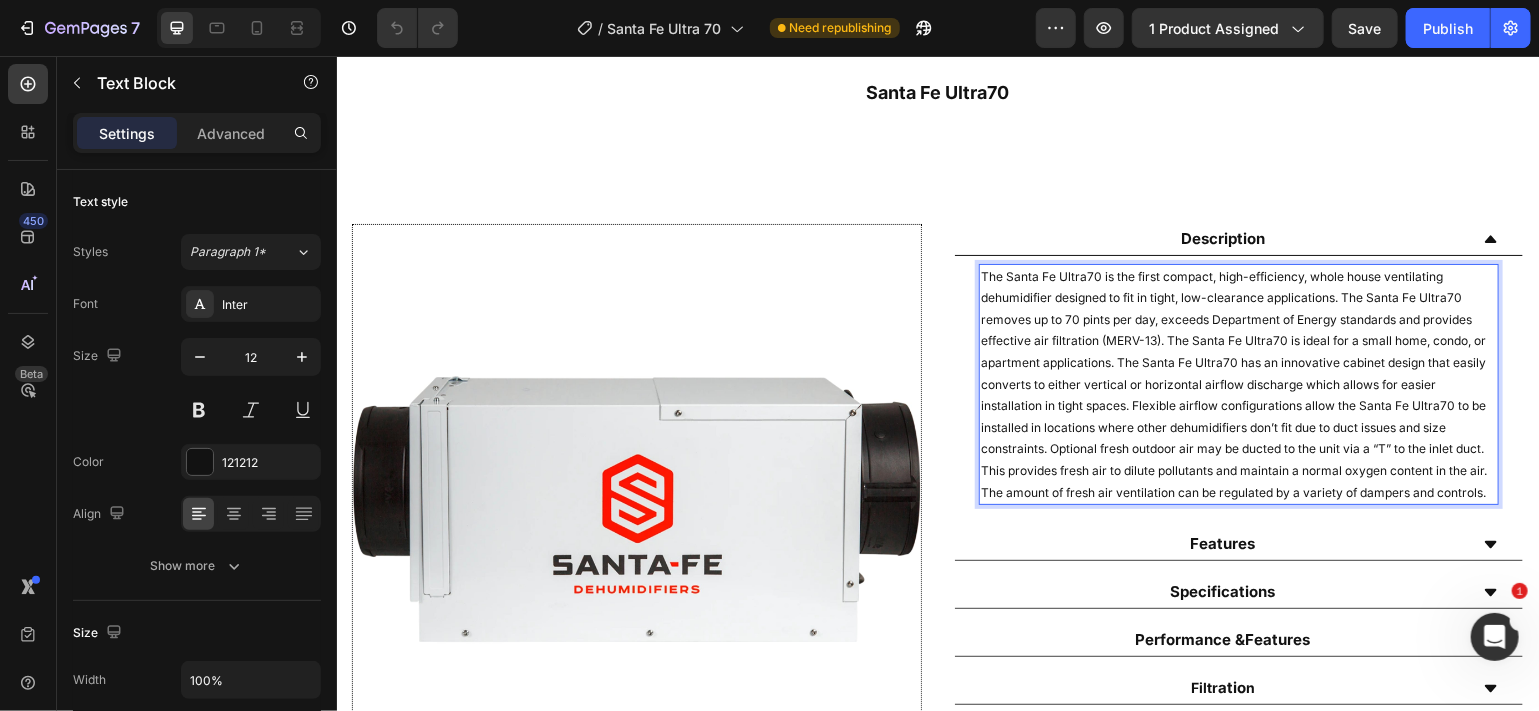 click on "The Santa Fe Ultra70   is the first compact, high-efficiency, whole house ventilating dehumidifier designed to fit in tight, low-clearance applications. The Santa Fe Ultra70 removes up to 70 pints per day, exceeds Department of Energy standards and provides effective air filtration (MERV-13). The Santa Fe Ultra70 is ideal for a small home, condo, or apartment applications. The Santa Fe Ultra70 has an innovative cabinet design that easily converts to either vertical or horizontal airflow discharge which allows for easier installation in tight spaces. Flexible airflow configurations allow the Santa Fe Ultra70 to be installed in locations where other dehumidifiers don’t fit due to duct issues and size constraints. Optional fresh outdoor air may be ducted to the unit via a “T” to the inlet duct. This provides fresh air to dilute pollutants and maintain a normal oxygen content in the air. The amount of fresh air ventilation can be regulated by a variety of dampers and controls." at bounding box center [1233, 383] 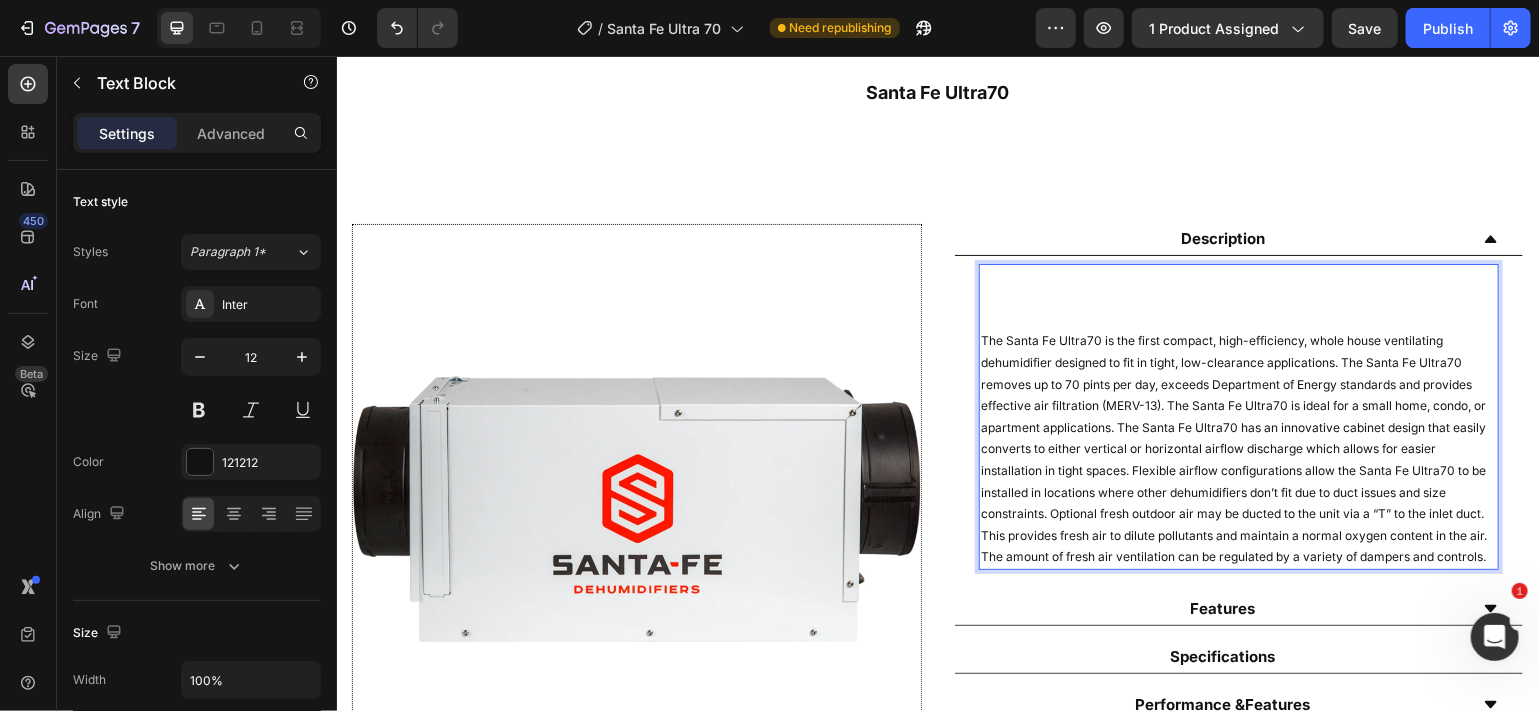 click at bounding box center (1238, 276) 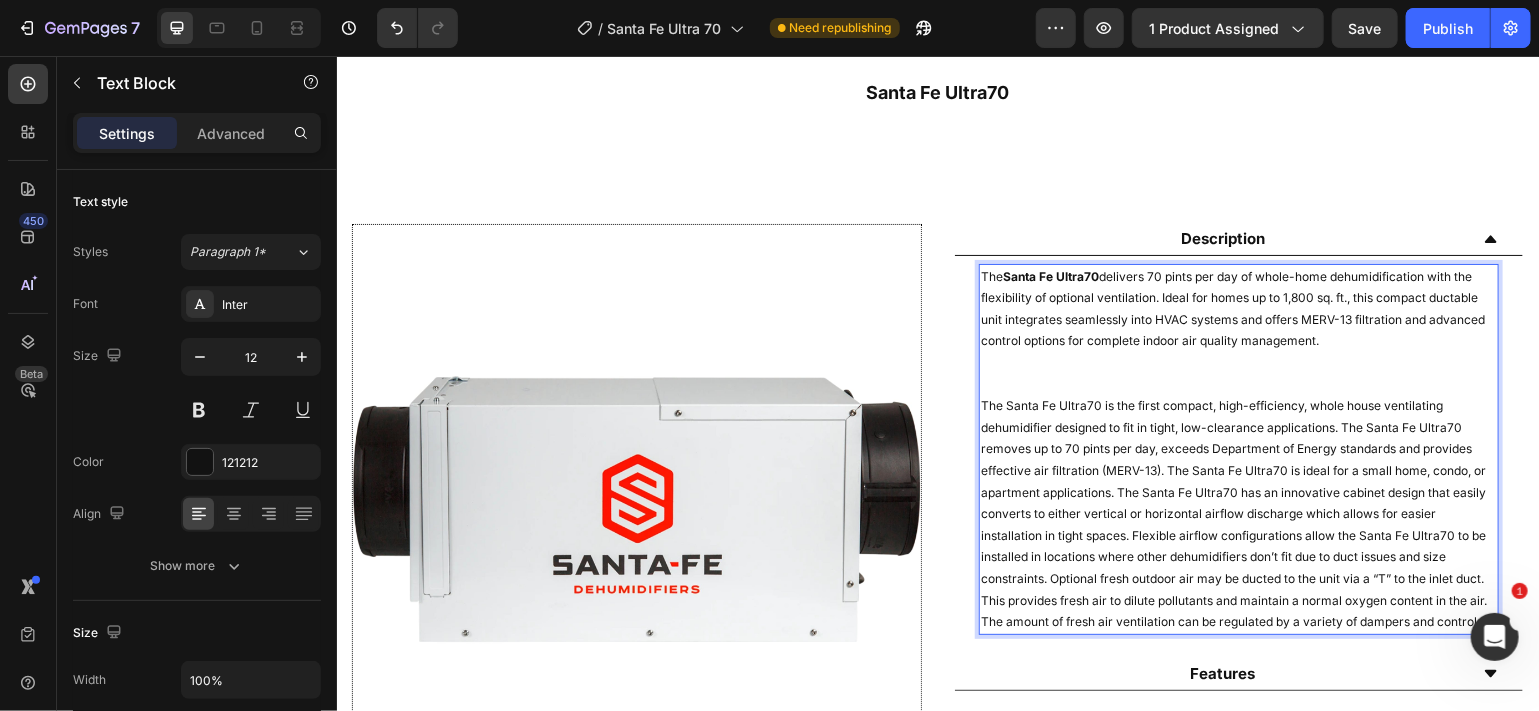 click on "The Santa Fe Ultra70   is the first compact, high-efficiency, whole house ventilating dehumidifier designed to fit in tight, low-clearance applications. The Santa Fe Ultra70 removes up to 70 pints per day, exceeds Department of Energy standards and provides effective air filtration (MERV-13). The Santa Fe Ultra70 is ideal for a small home, condo, or apartment applications. The Santa Fe Ultra70 has an innovative cabinet design that easily converts to either vertical or horizontal airflow discharge which allows for easier installation in tight spaces. Flexible airflow configurations allow the Santa Fe Ultra70 to be installed in locations where other dehumidifiers don’t fit due to duct issues and size constraints. Optional fresh outdoor air may be ducted to the unit via a “T” to the inlet duct. This provides fresh air to dilute pollutants and maintain a normal oxygen content in the air. The amount of fresh air ventilation can be regulated by a variety of dampers and controls." at bounding box center (1233, 512) 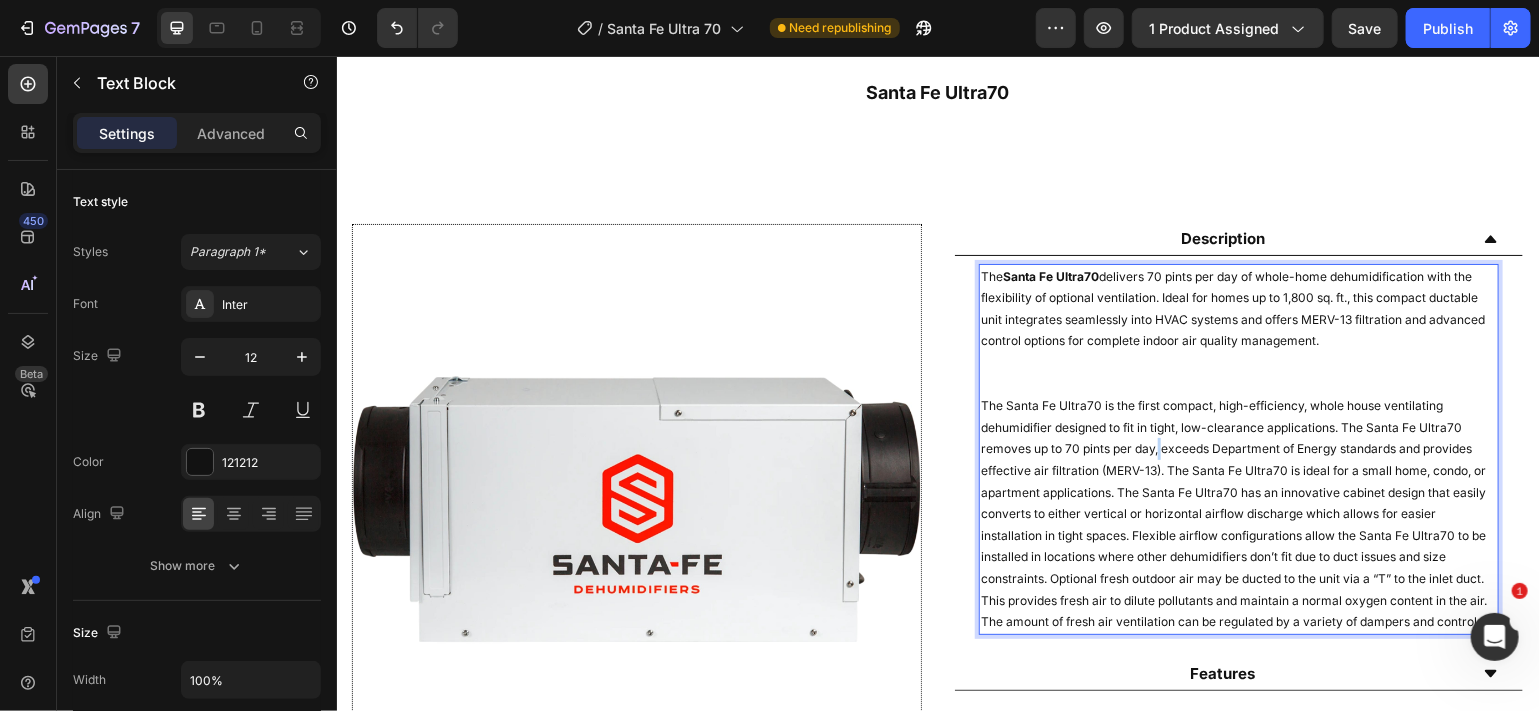 click on "The Santa Fe Ultra70   is the first compact, high-efficiency, whole house ventilating dehumidifier designed to fit in tight, low-clearance applications. The Santa Fe Ultra70 removes up to 70 pints per day, exceeds Department of Energy standards and provides effective air filtration (MERV-13). The Santa Fe Ultra70 is ideal for a small home, condo, or apartment applications. The Santa Fe Ultra70 has an innovative cabinet design that easily converts to either vertical or horizontal airflow discharge which allows for easier installation in tight spaces. Flexible airflow configurations allow the Santa Fe Ultra70 to be installed in locations where other dehumidifiers don’t fit due to duct issues and size constraints. Optional fresh outdoor air may be ducted to the unit via a “T” to the inlet duct. This provides fresh air to dilute pollutants and maintain a normal oxygen content in the air. The amount of fresh air ventilation can be regulated by a variety of dampers and controls." at bounding box center [1233, 512] 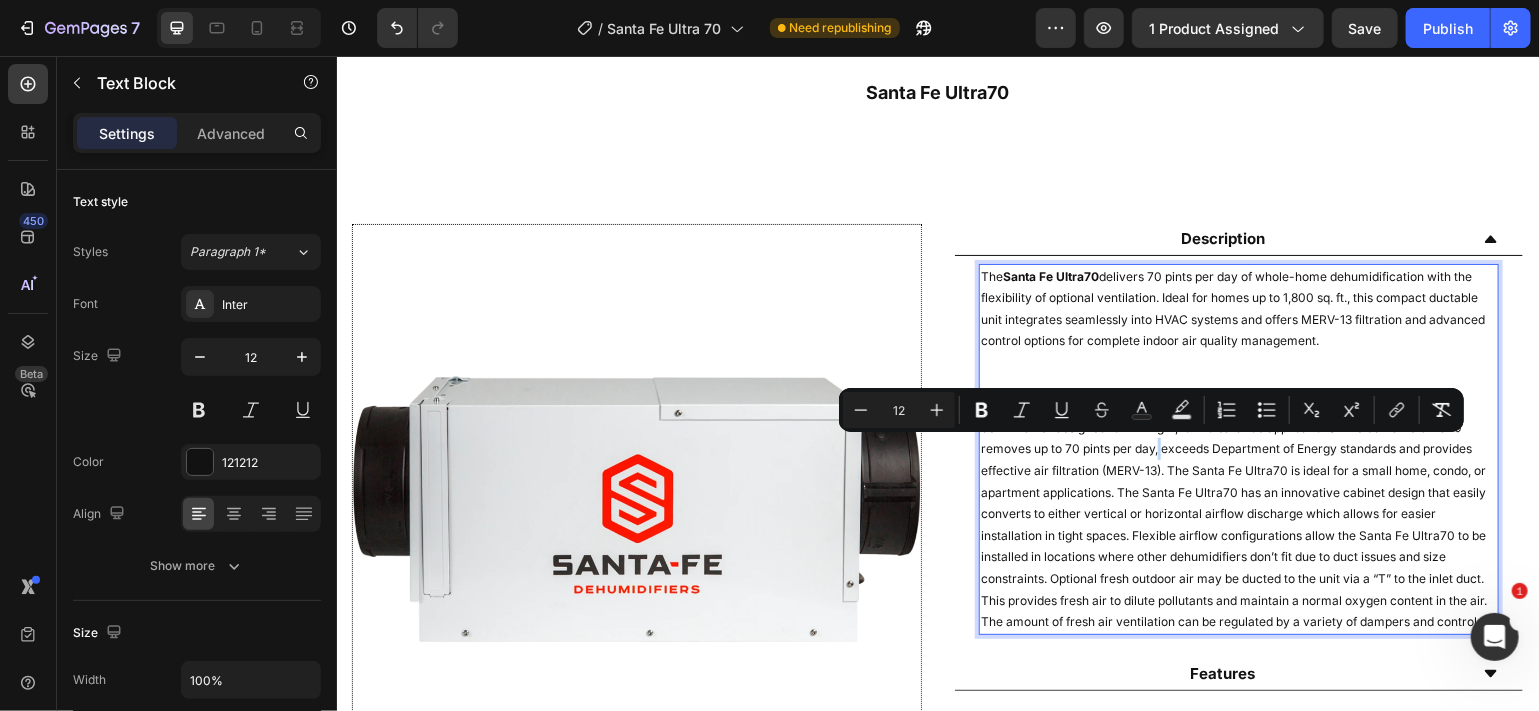 click on "The Santa Fe Ultra70   is the first compact, high-efficiency, whole house ventilating dehumidifier designed to fit in tight, low-clearance applications. The Santa Fe Ultra70 removes up to 70 pints per day, exceeds Department of Energy standards and provides effective air filtration (MERV-13). The Santa Fe Ultra70 is ideal for a small home, condo, or apartment applications. The Santa Fe Ultra70 has an innovative cabinet design that easily converts to either vertical or horizontal airflow discharge which allows for easier installation in tight spaces. Flexible airflow configurations allow the Santa Fe Ultra70 to be installed in locations where other dehumidifiers don’t fit due to duct issues and size constraints. Optional fresh outdoor air may be ducted to the unit via a “T” to the inlet duct. This provides fresh air to dilute pollutants and maintain a normal oxygen content in the air. The amount of fresh air ventilation can be regulated by a variety of dampers and controls." at bounding box center (1238, 513) 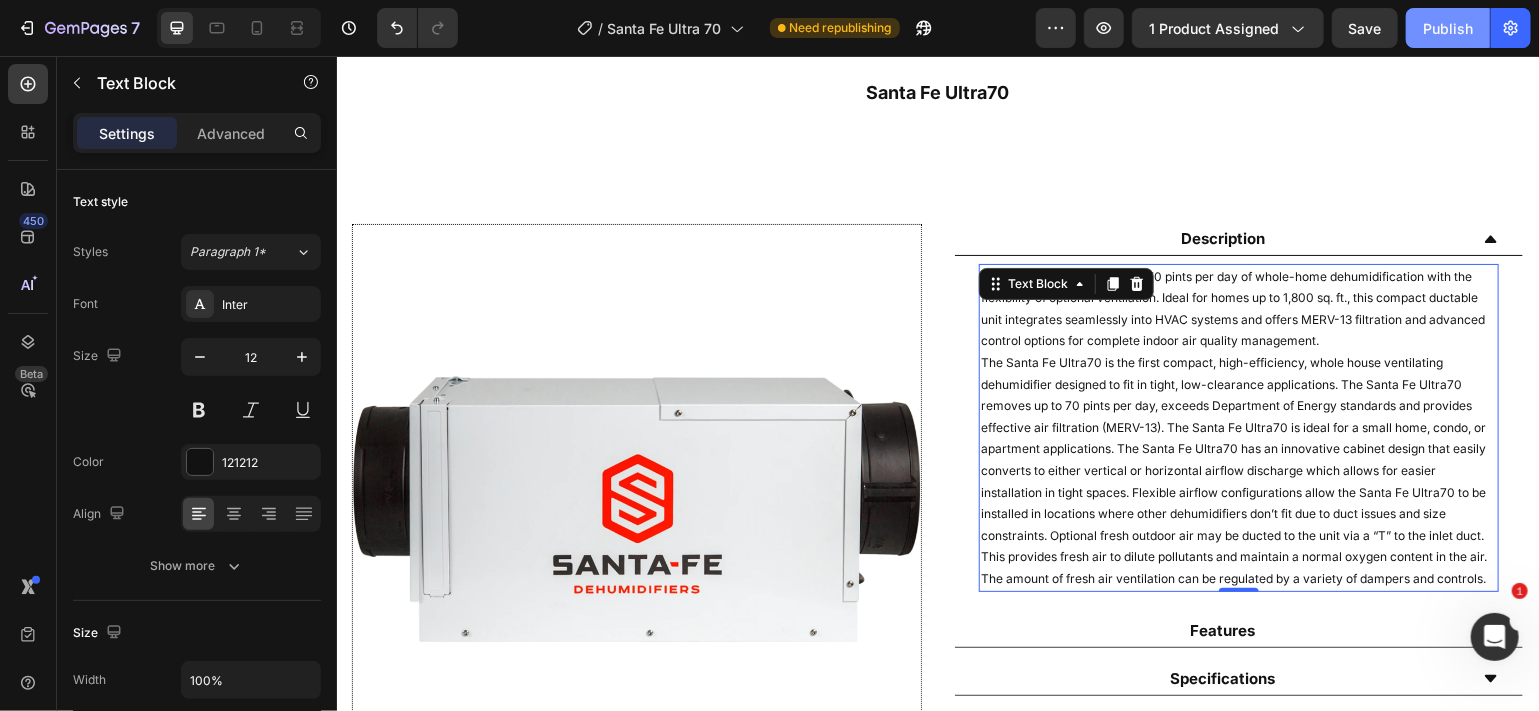 drag, startPoint x: 1430, startPoint y: 27, endPoint x: 1441, endPoint y: 21, distance: 12.529964 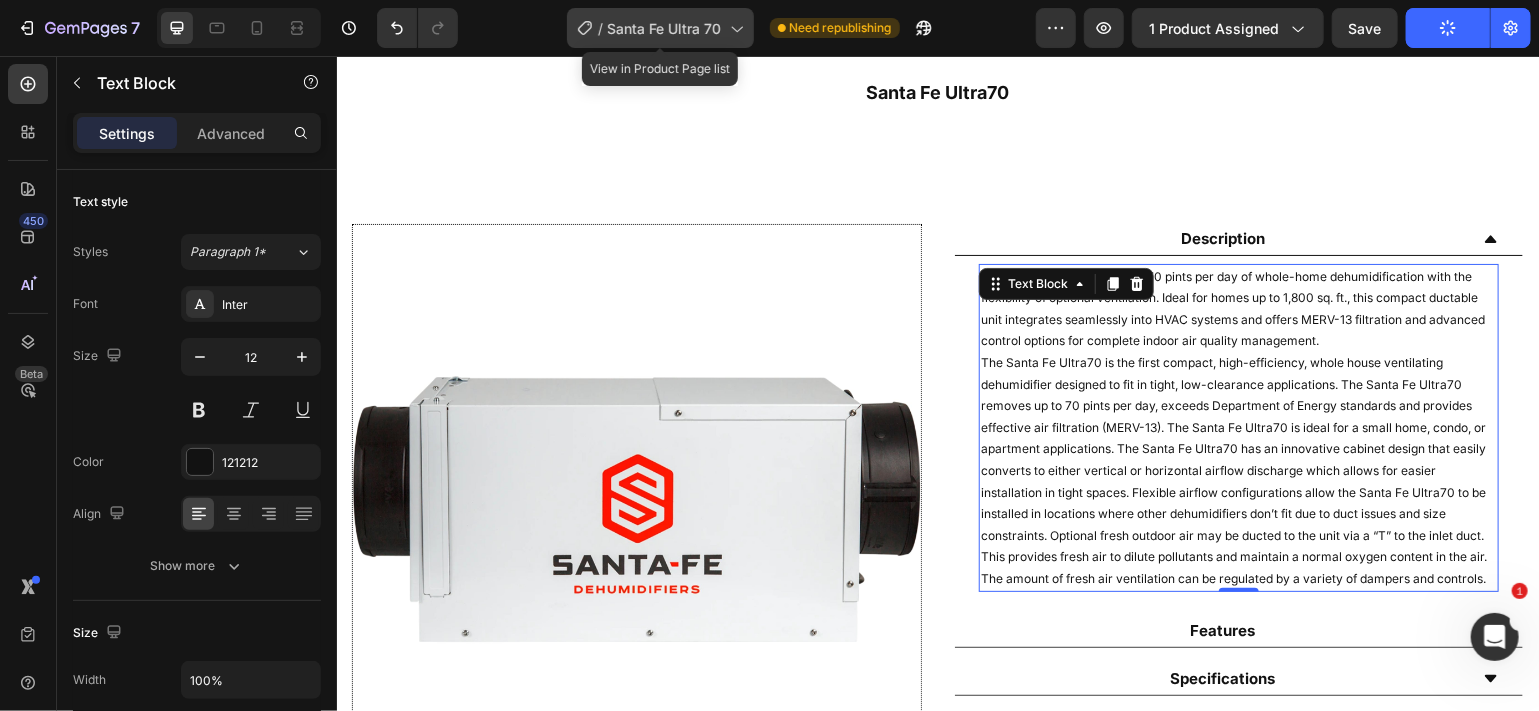 click 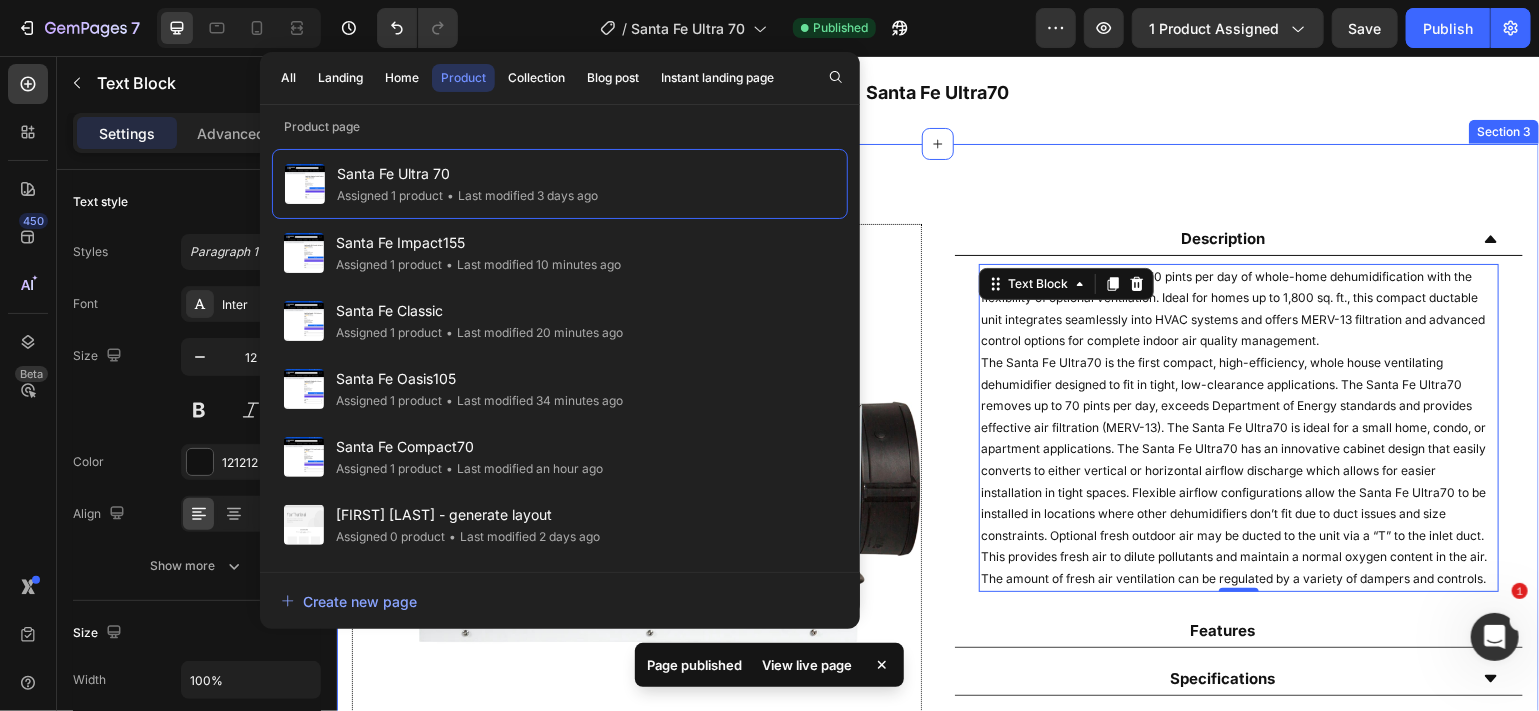 click on "Image
De scripti on The  Santa Fe Ultra70  delivers 70 pints per day of whole-home dehumidification with the flexibility of optional ventilation. Ideal for homes up to 1,800 sq. ft., this compact ductable unit integrates seamlessly into HVAC systems and offers MERV-13 filtration and advanced control options for complete indoor air quality management. The Santa Fe Ultra70   Text Block   0
F eatures
Specifications
Performance &  Features
Filtr atio n
Controls &  Power
Physical Dimensions & Weight
Additional Upgrades and  Accessories Accordion Row Section 3" at bounding box center [937, 571] 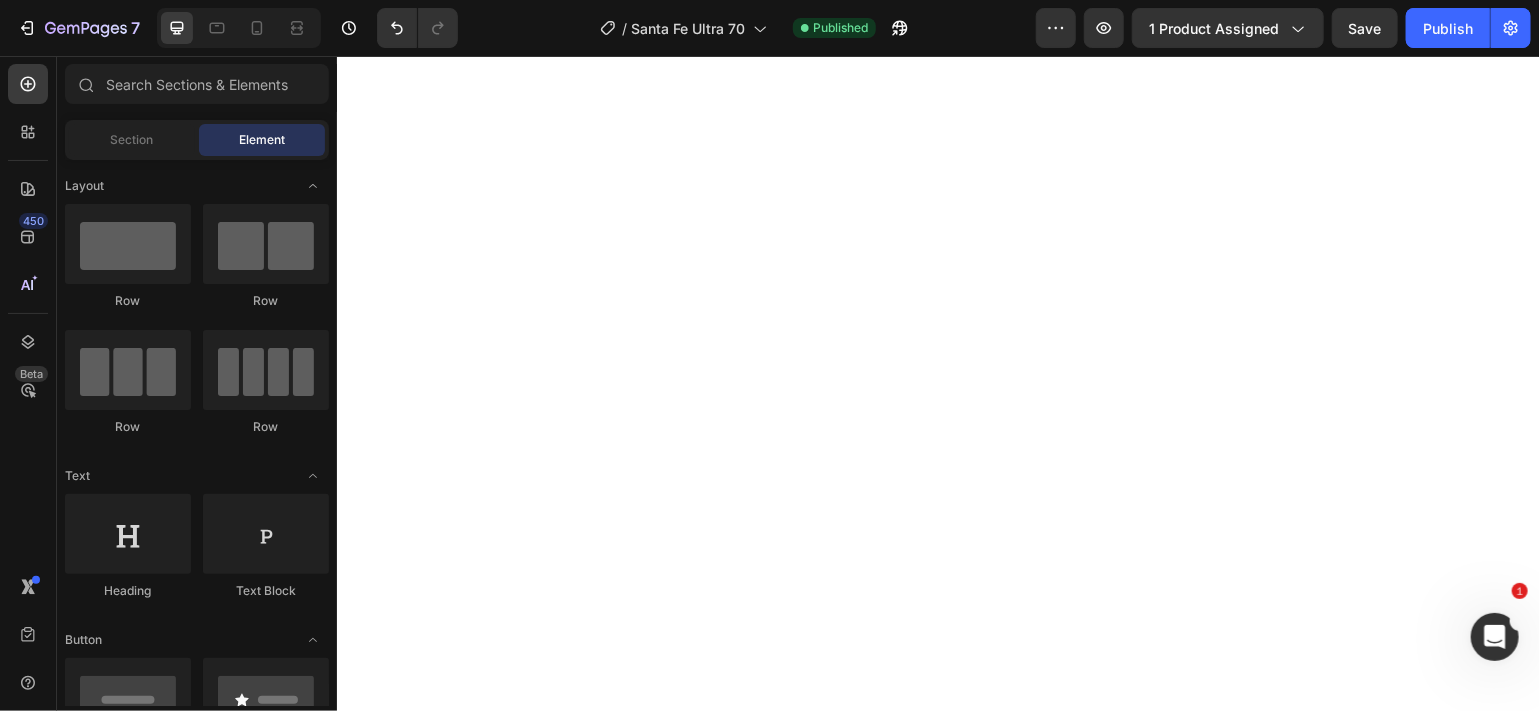 scroll, scrollTop: 0, scrollLeft: 0, axis: both 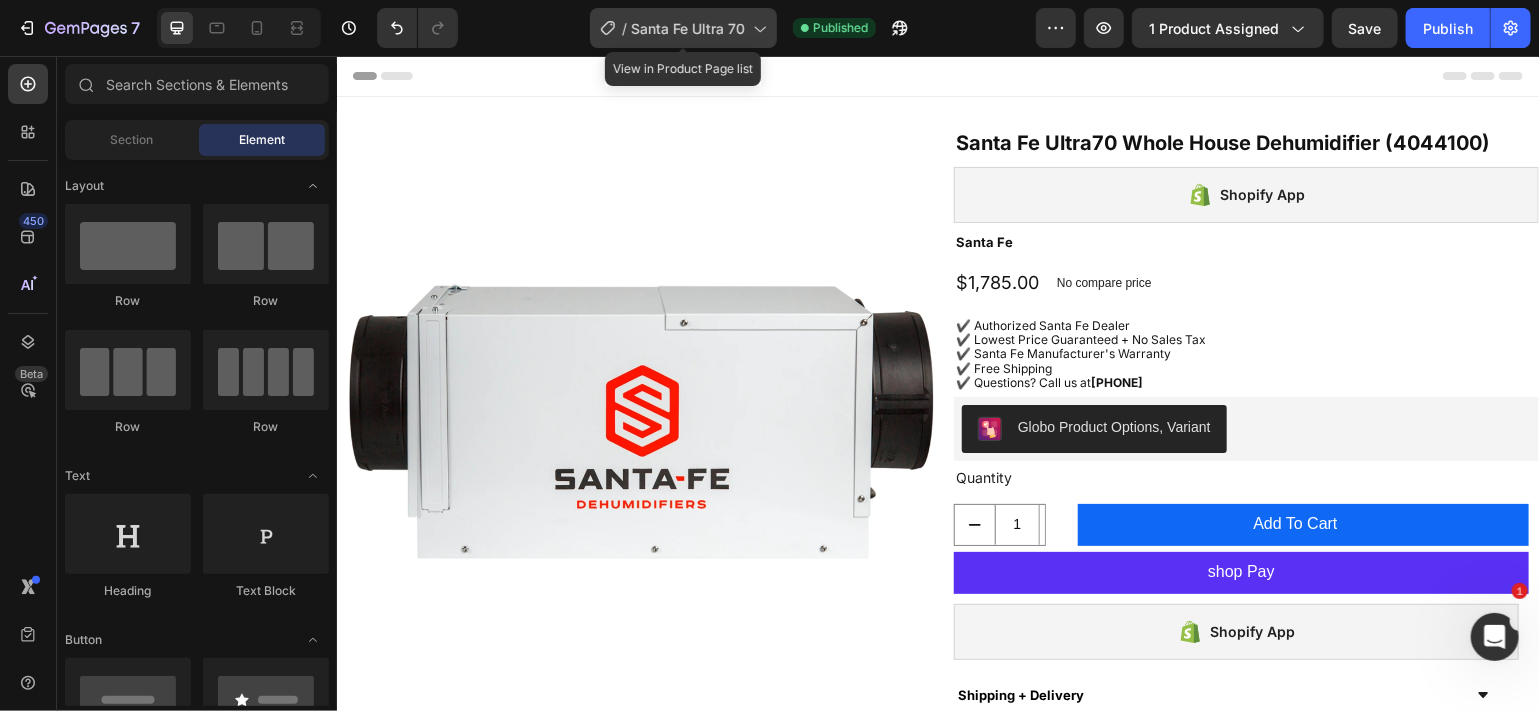 click 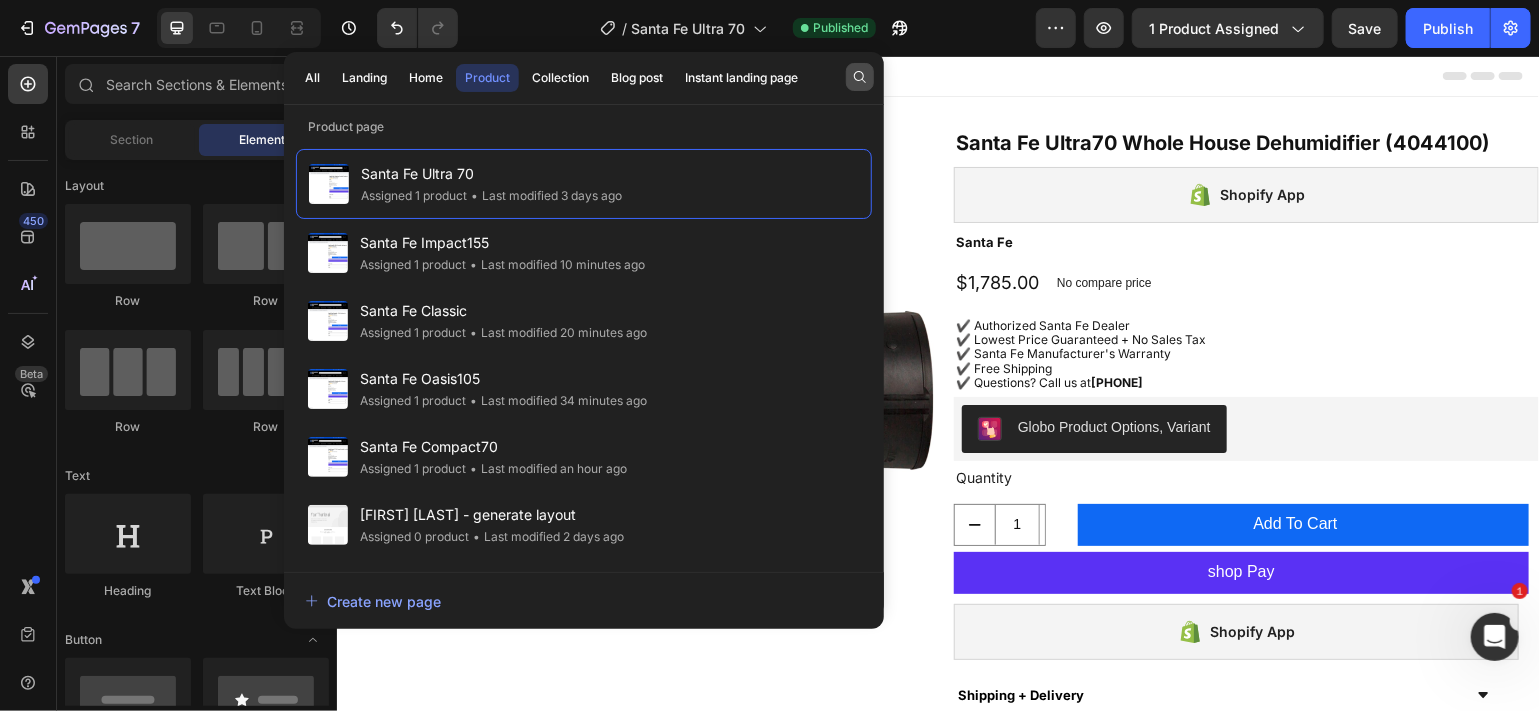 click 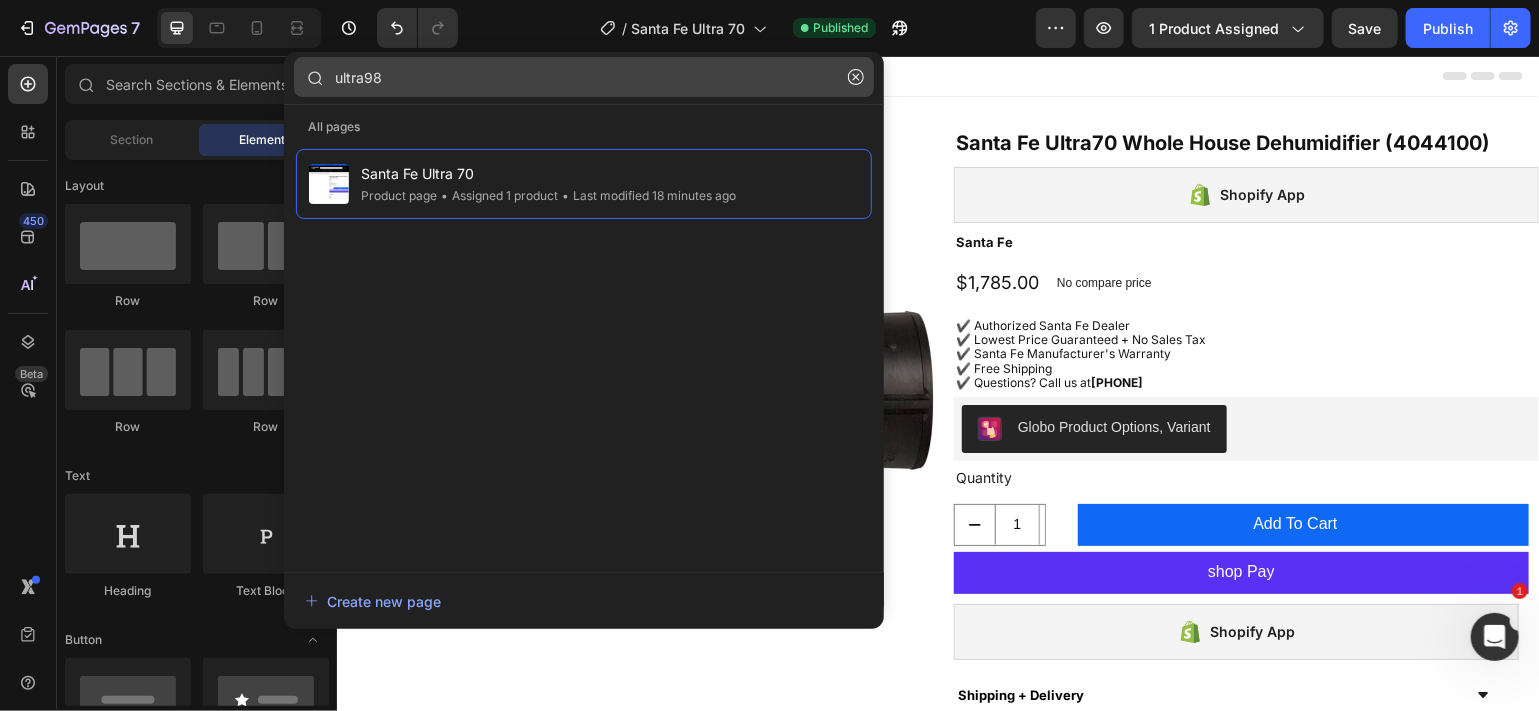 click on "ultra98" 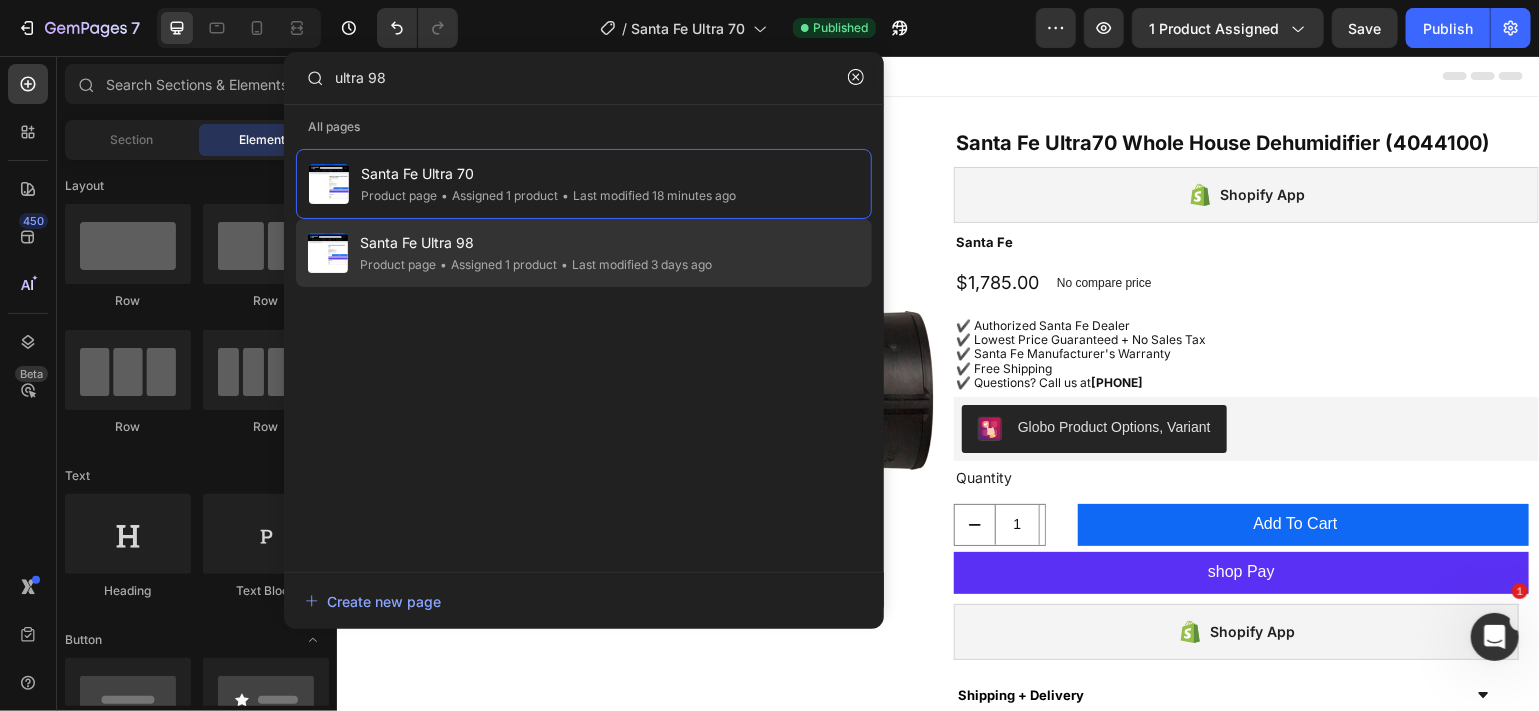 type on "ultra 98" 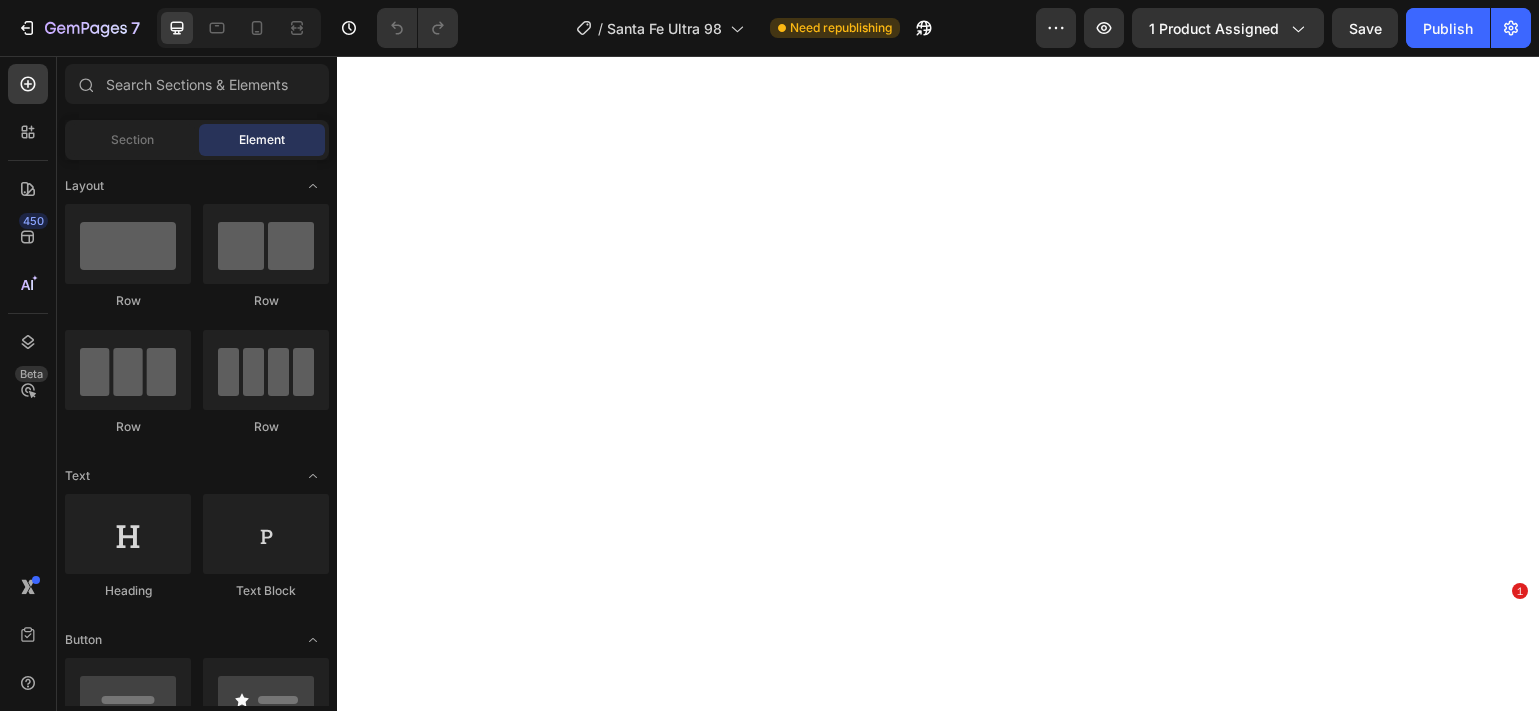 scroll, scrollTop: 0, scrollLeft: 0, axis: both 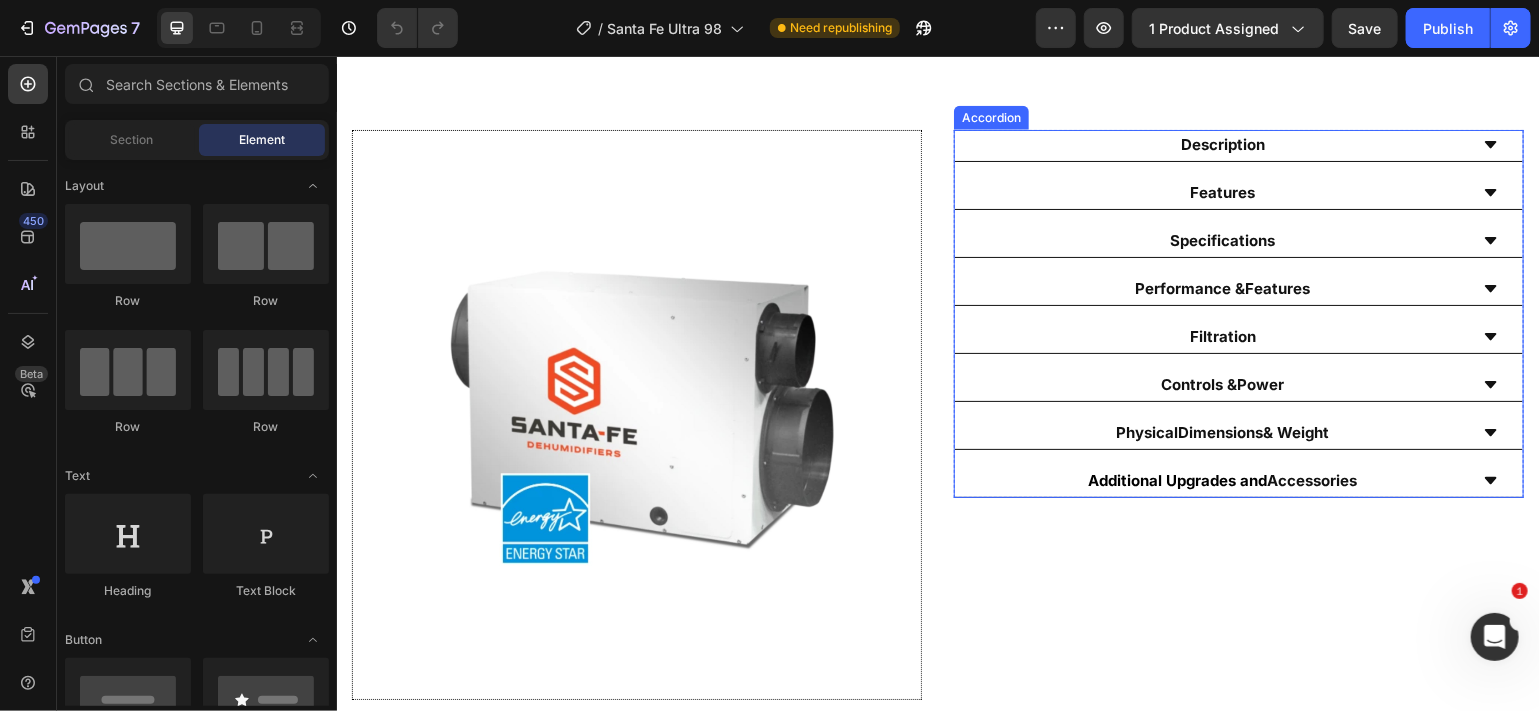 click 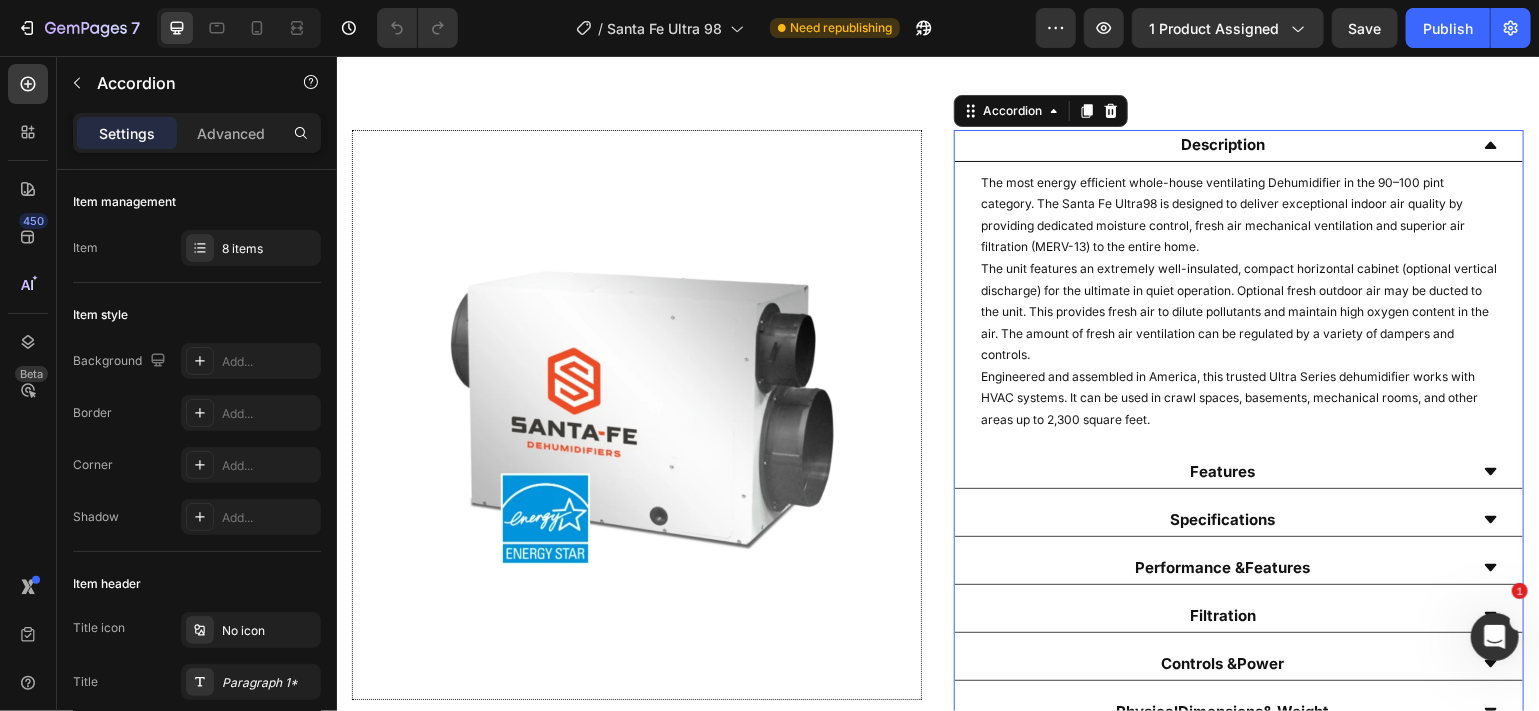 click on "Feat ures" at bounding box center [1222, 471] 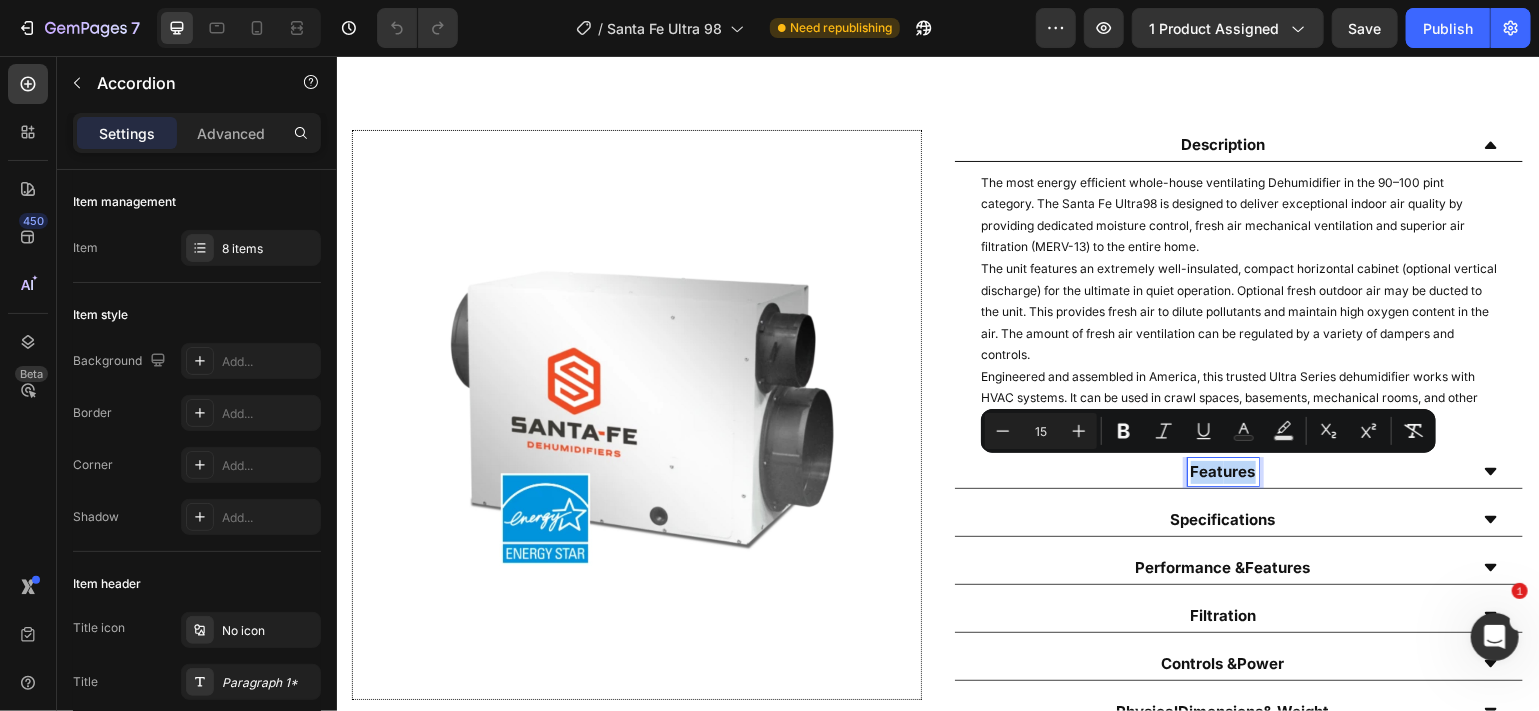 drag, startPoint x: 1239, startPoint y: 471, endPoint x: 1174, endPoint y: 471, distance: 65 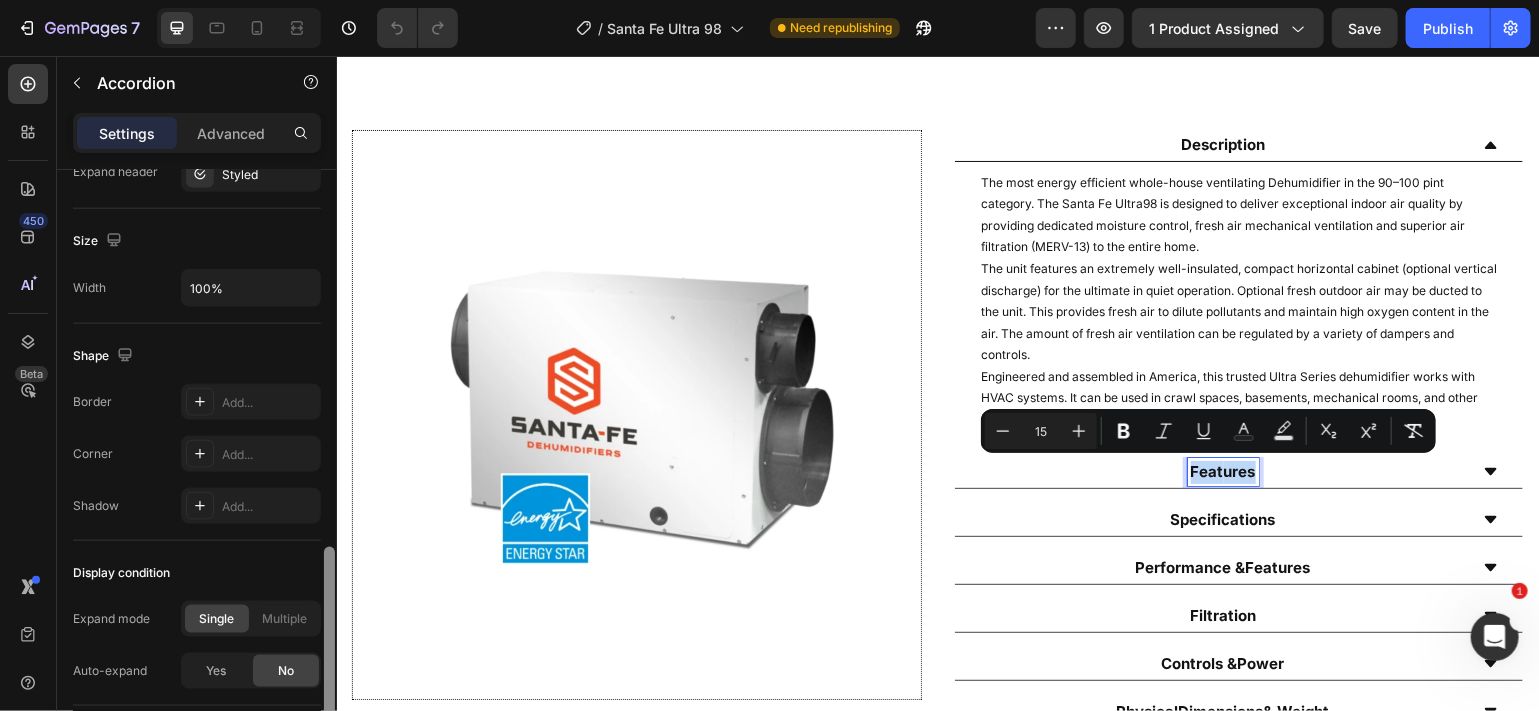 scroll, scrollTop: 1156, scrollLeft: 0, axis: vertical 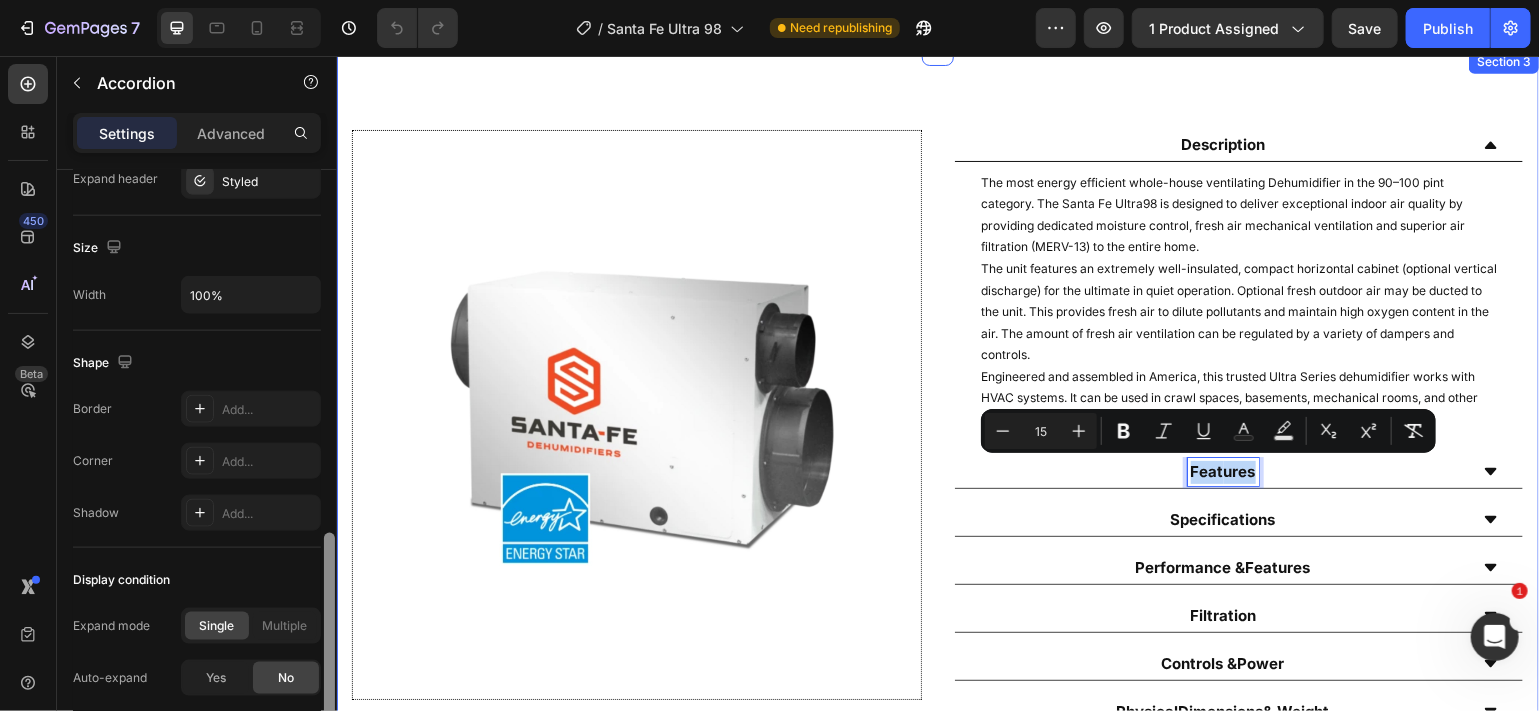 drag, startPoint x: 665, startPoint y: 250, endPoint x: 336, endPoint y: 554, distance: 447.94754 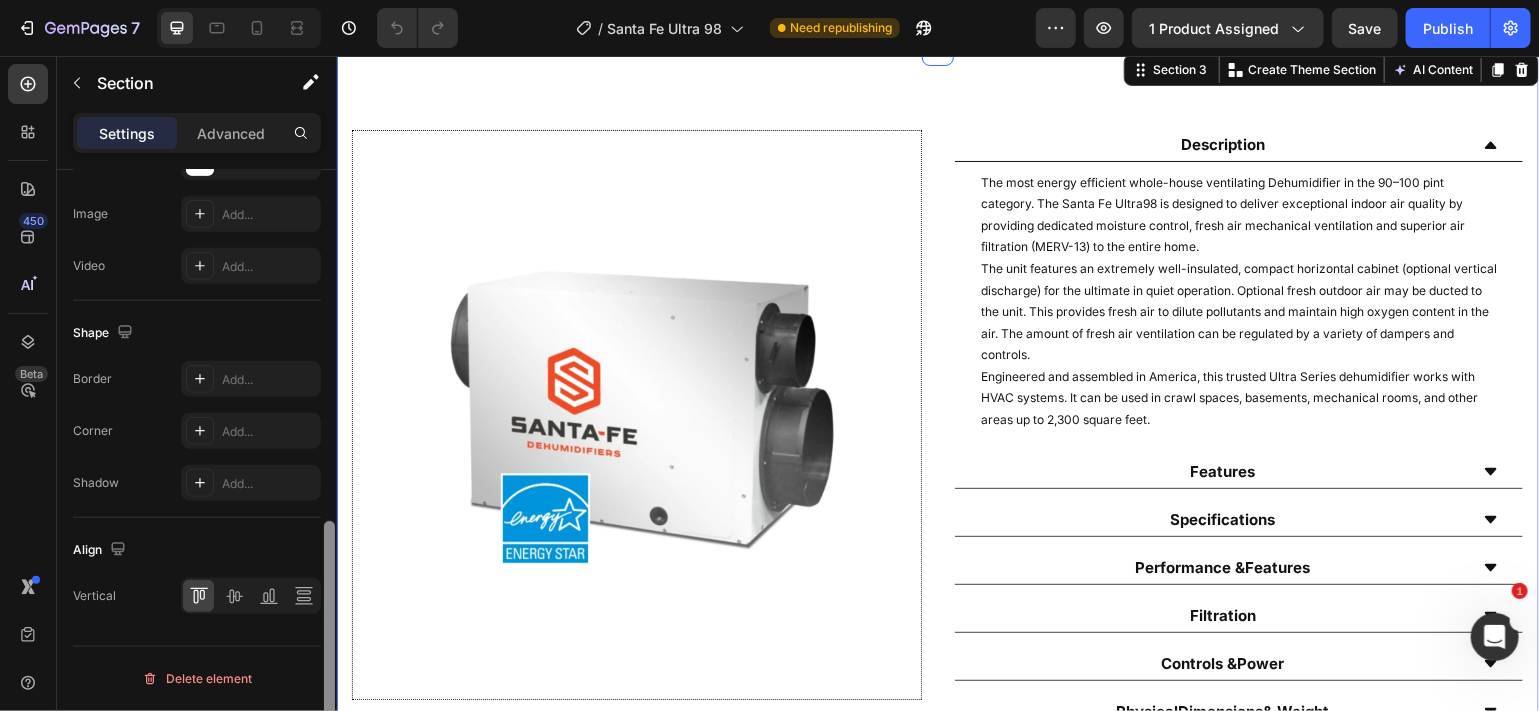 scroll, scrollTop: 0, scrollLeft: 0, axis: both 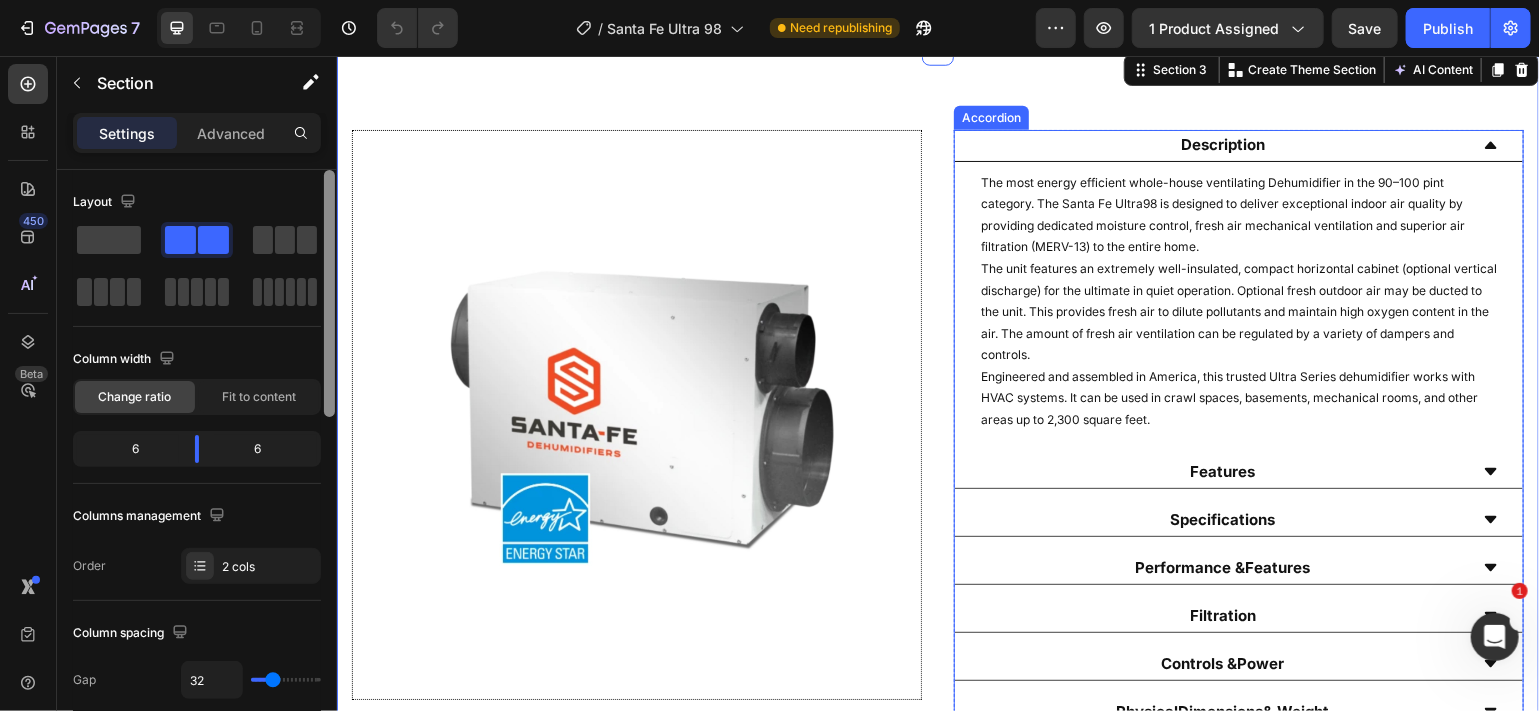 click on "Accordion" at bounding box center (990, 117) 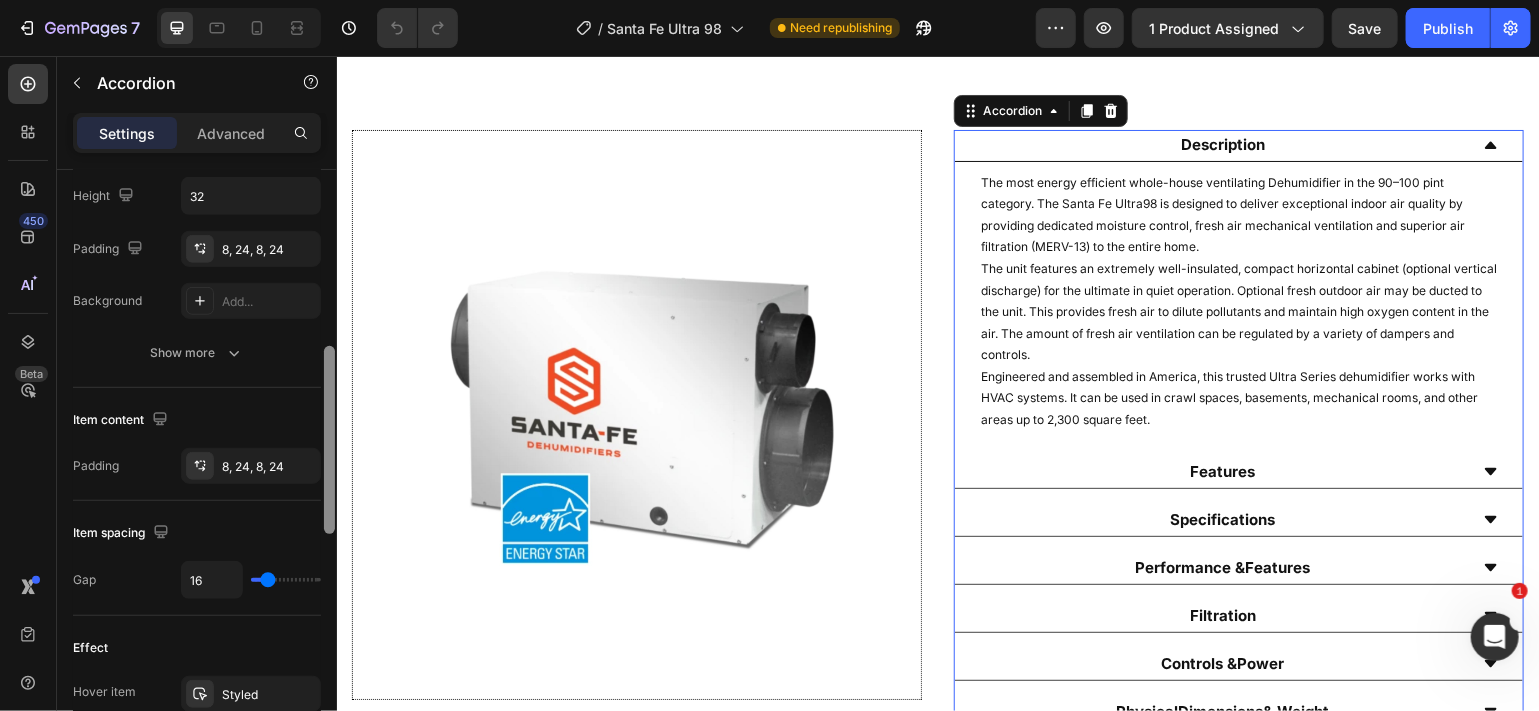 scroll, scrollTop: 581, scrollLeft: 0, axis: vertical 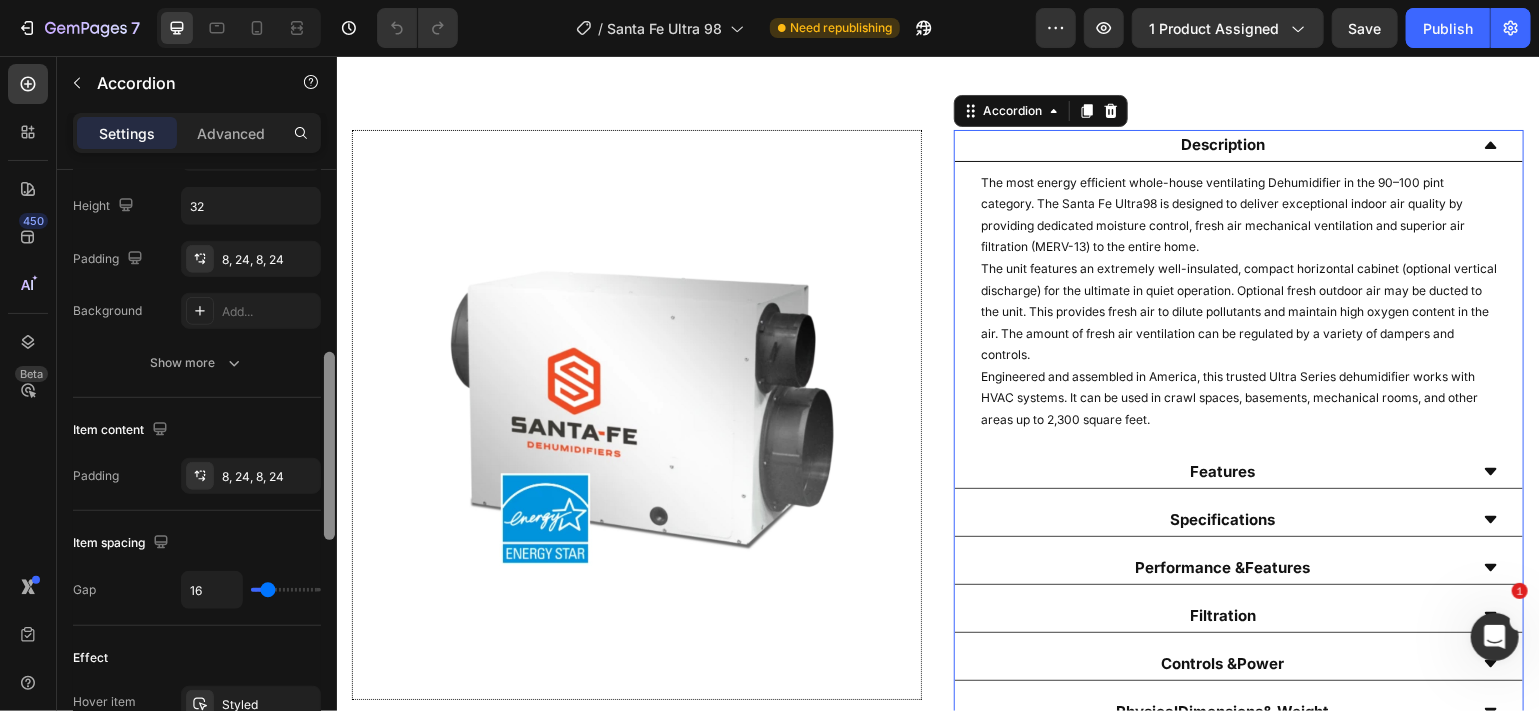 click at bounding box center (329, 446) 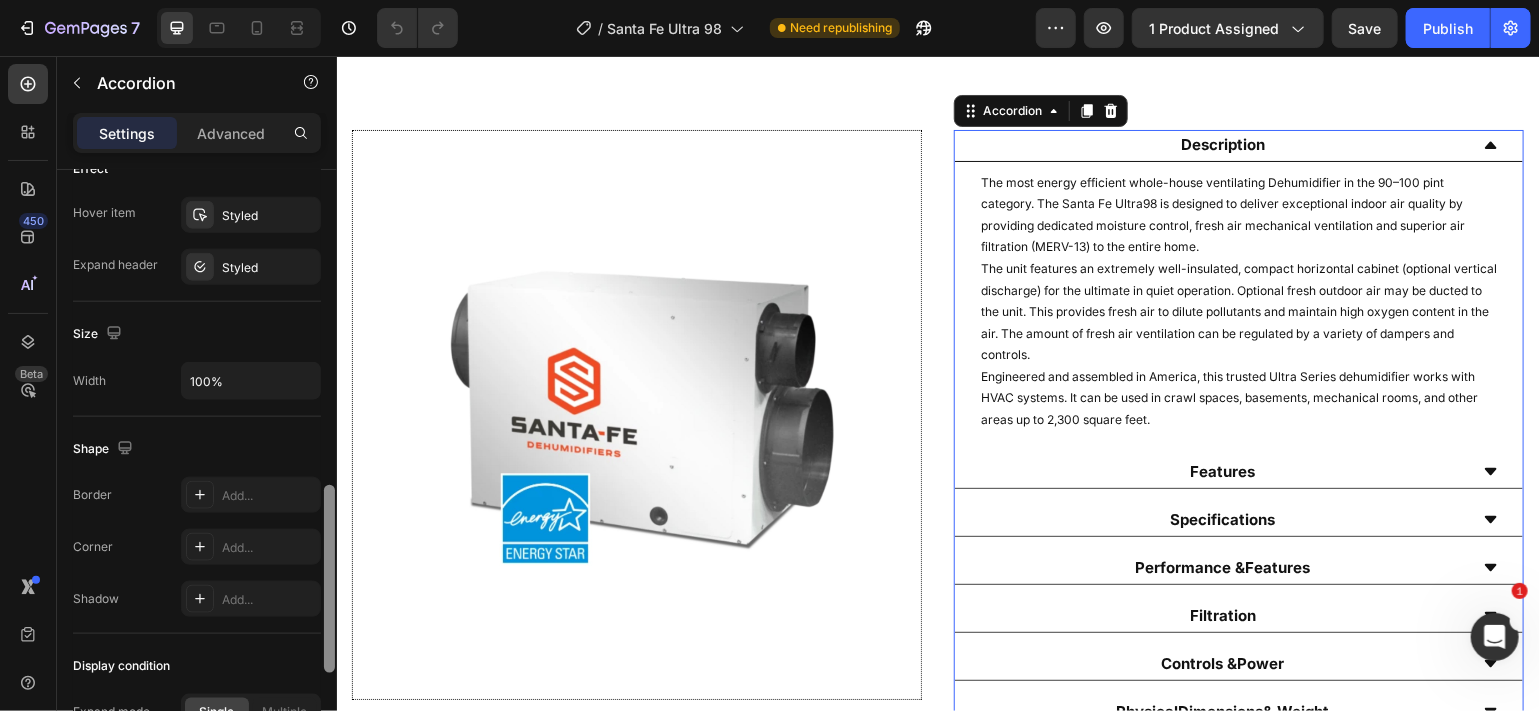 scroll, scrollTop: 1079, scrollLeft: 0, axis: vertical 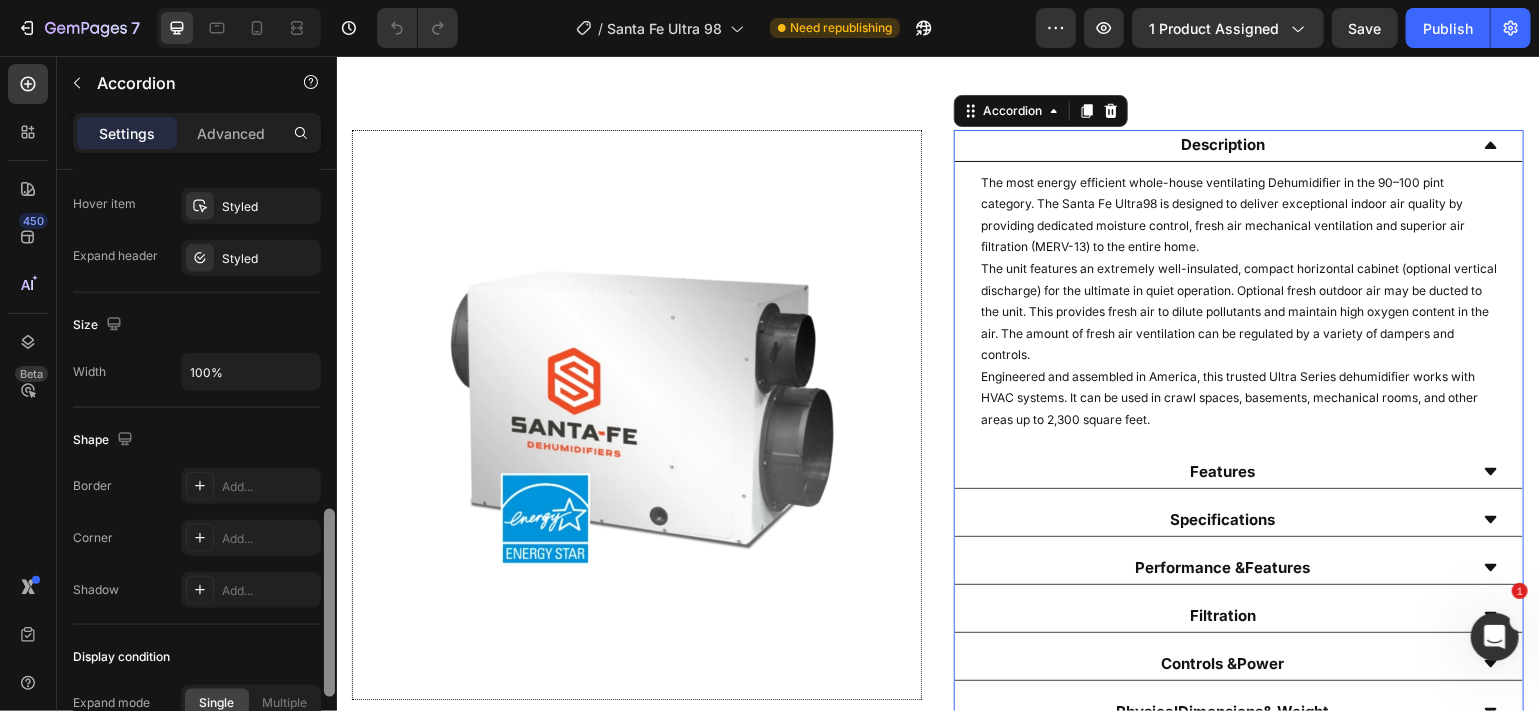 drag, startPoint x: 328, startPoint y: 378, endPoint x: 332, endPoint y: 535, distance: 157.05095 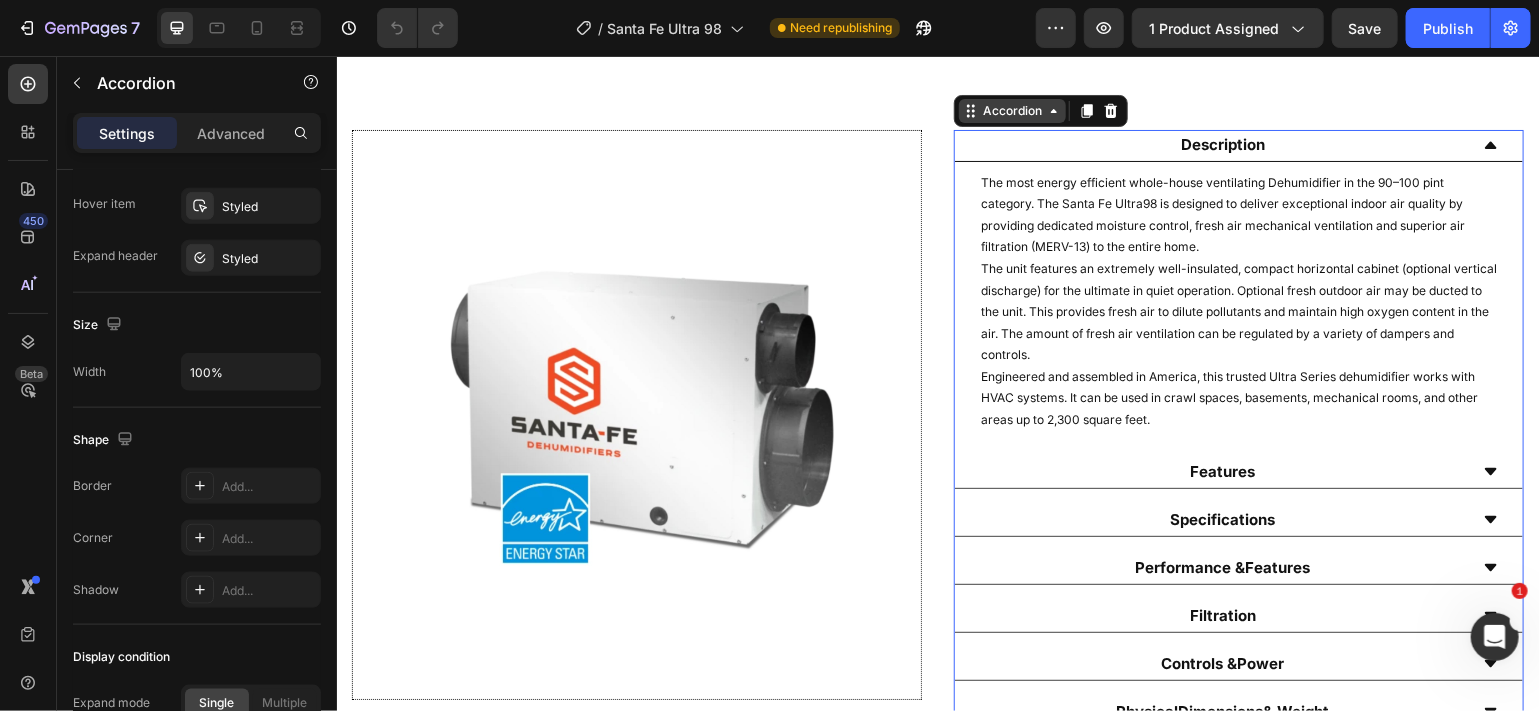 click on "Accordion" at bounding box center (1011, 110) 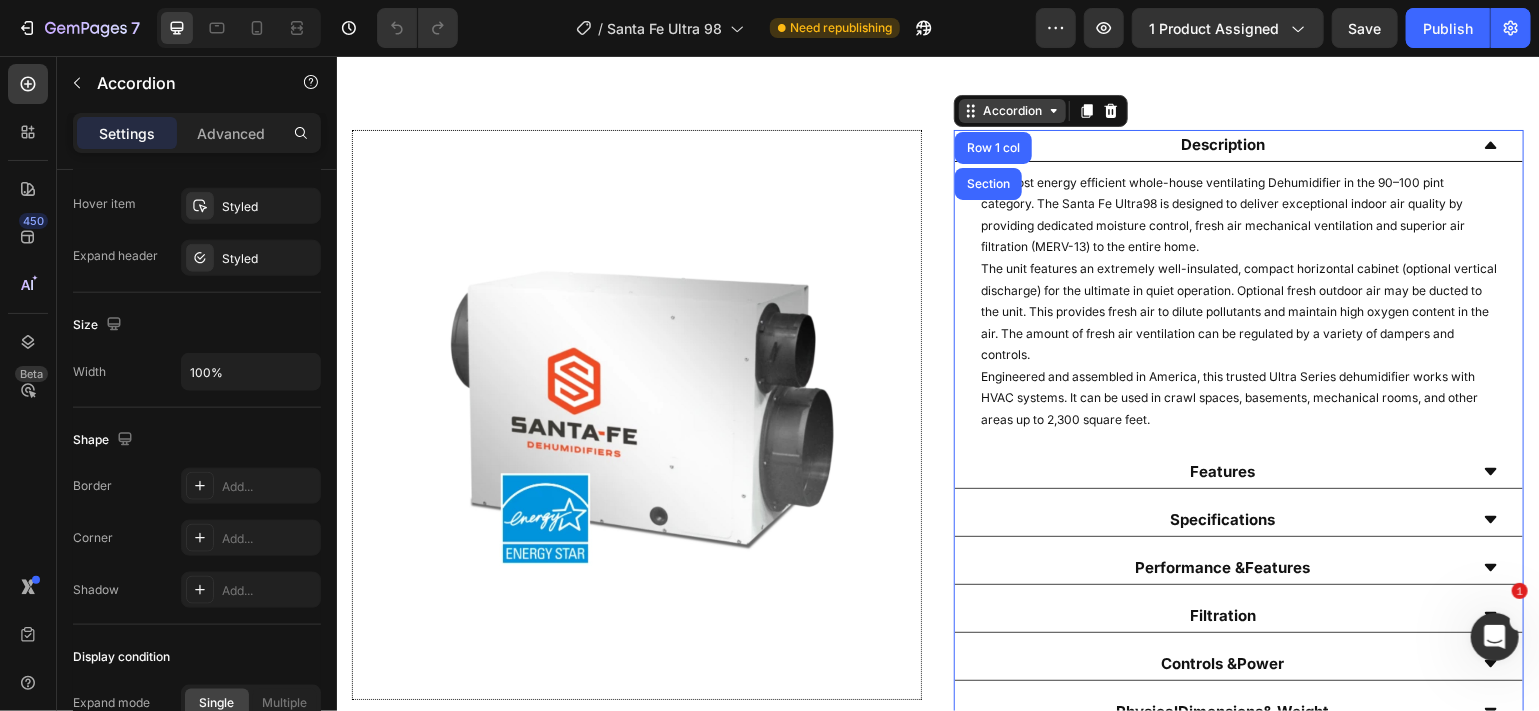 click on "Accordion" at bounding box center (1011, 110) 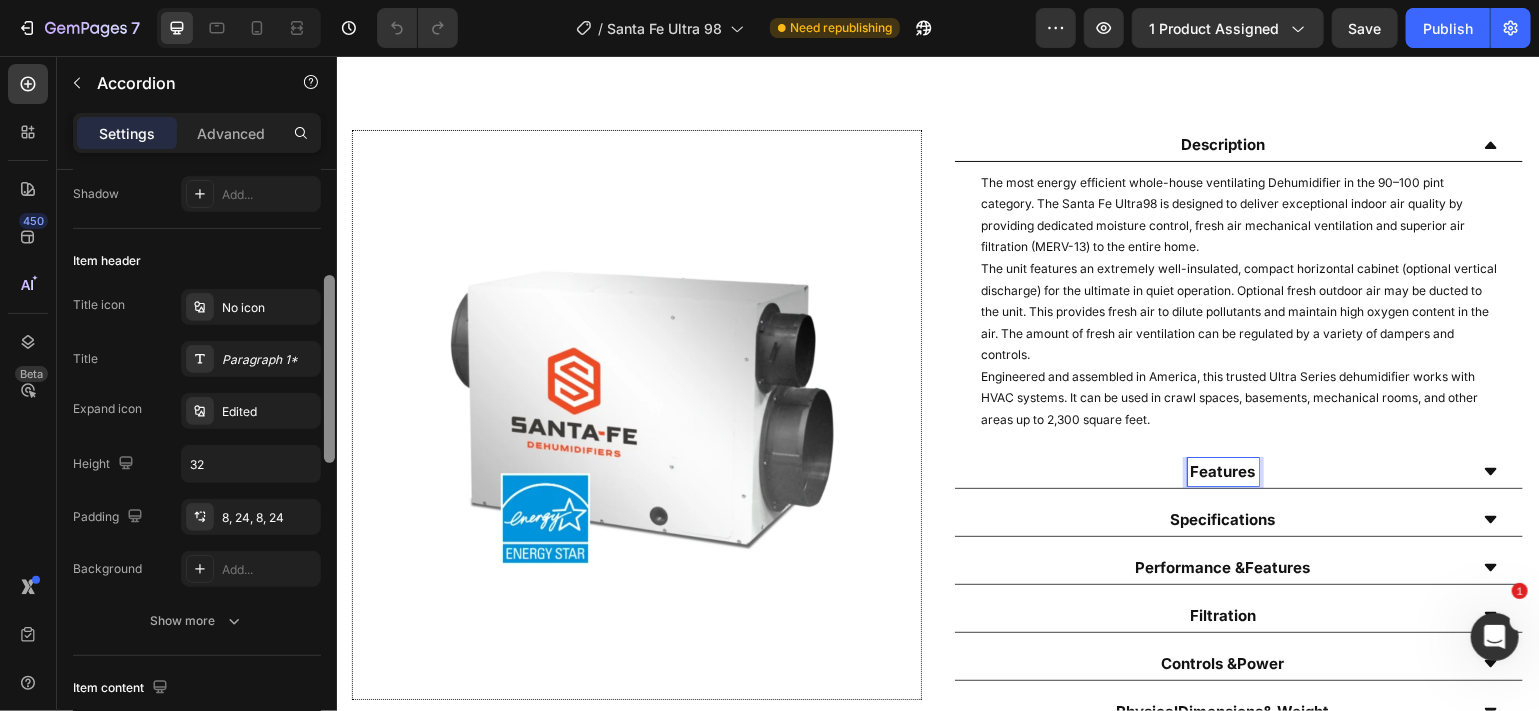 scroll, scrollTop: 329, scrollLeft: 0, axis: vertical 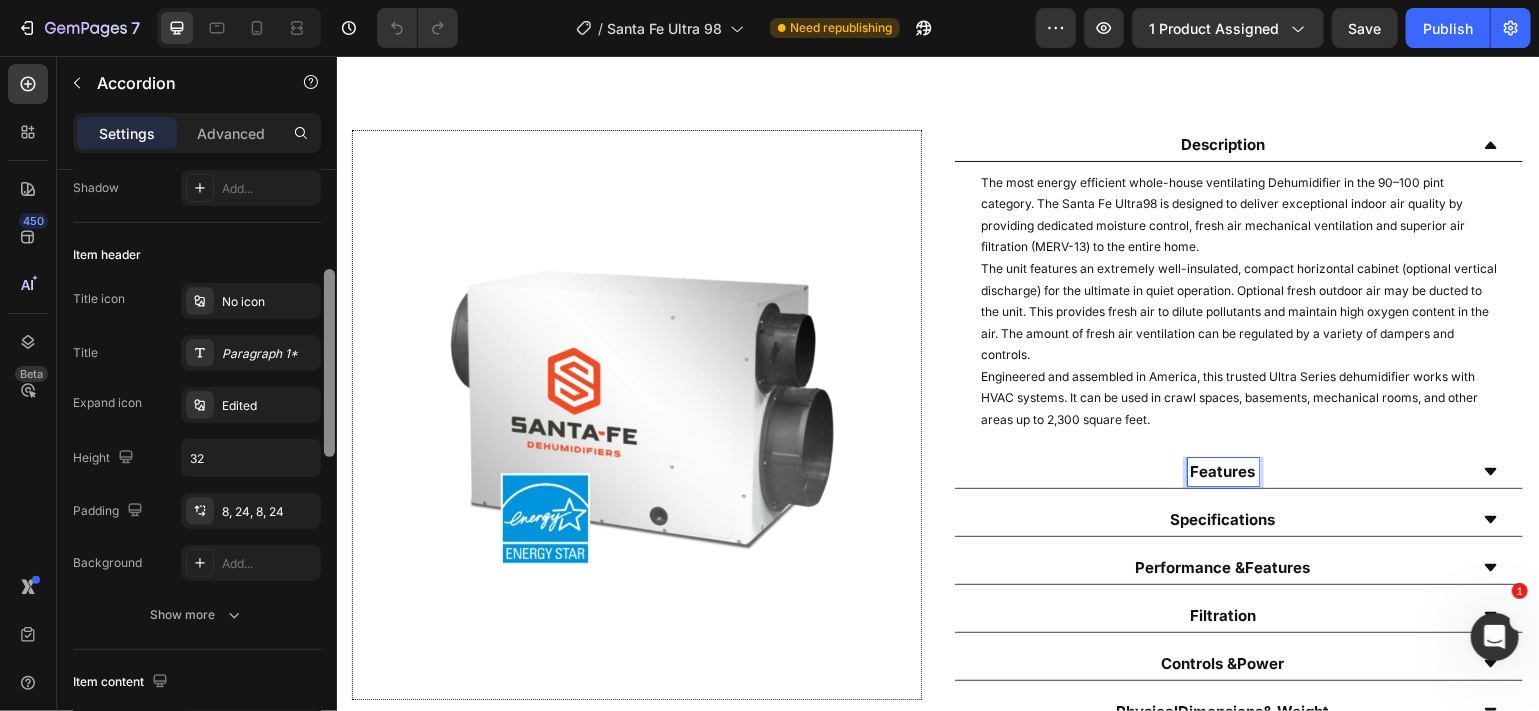 drag, startPoint x: 328, startPoint y: 525, endPoint x: 322, endPoint y: 289, distance: 236.07626 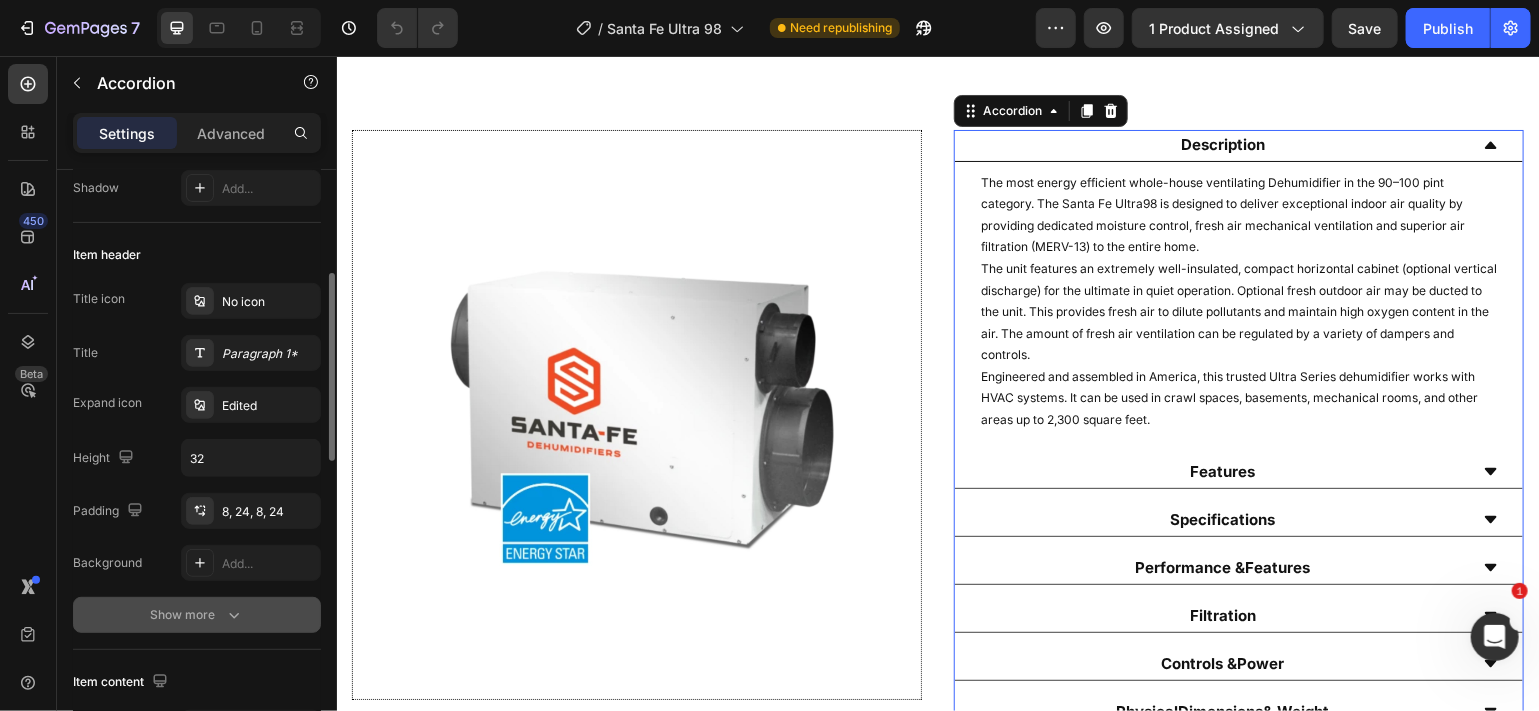 click on "Show more" at bounding box center [197, 615] 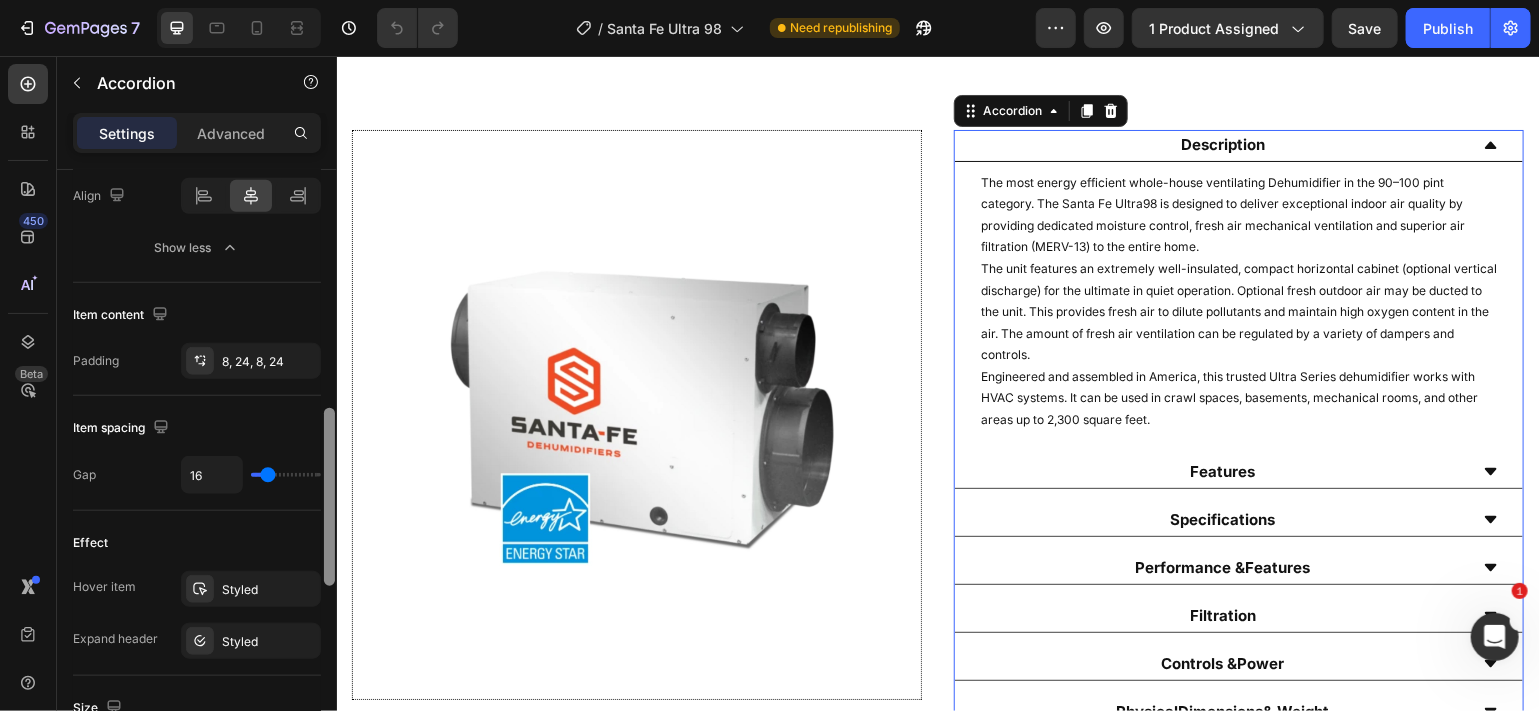 scroll, scrollTop: 806, scrollLeft: 0, axis: vertical 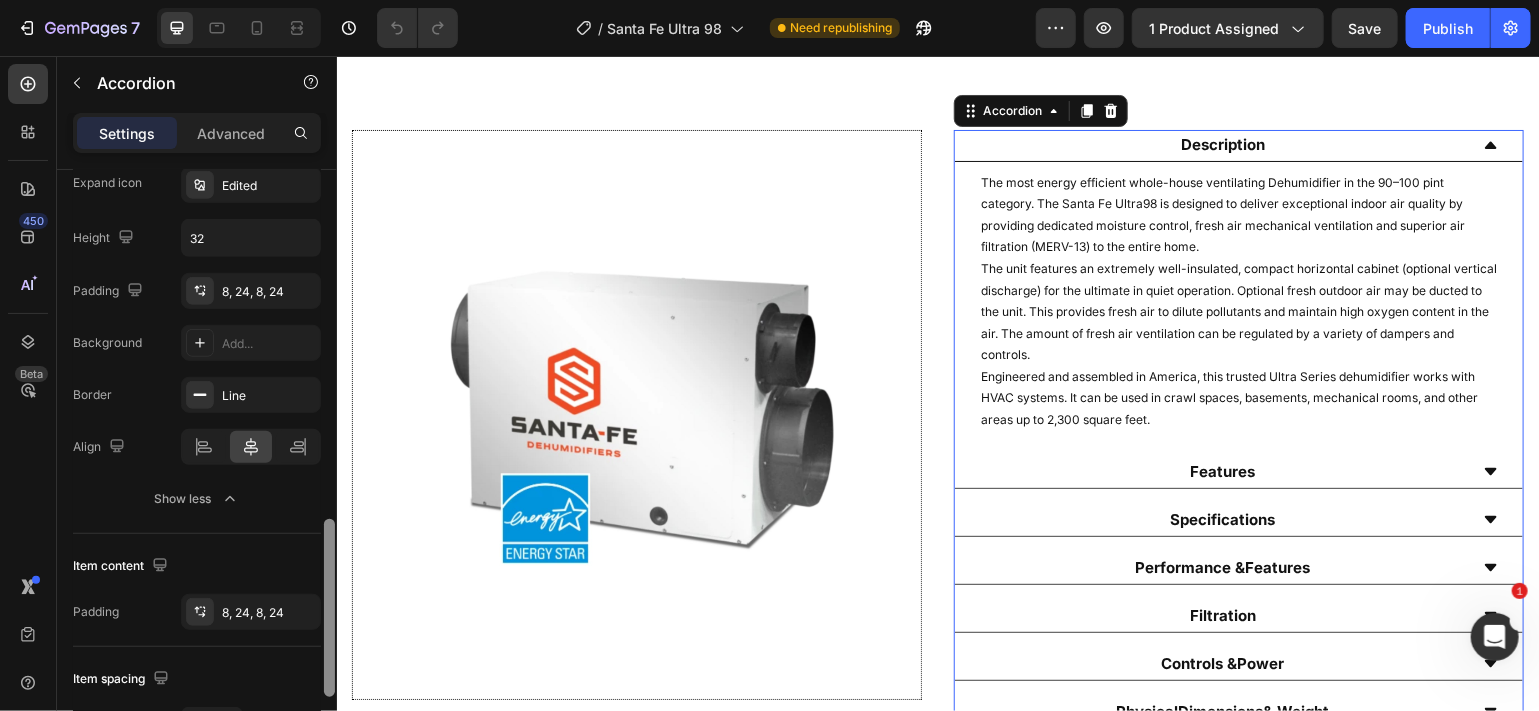 drag, startPoint x: 329, startPoint y: 440, endPoint x: 326, endPoint y: 504, distance: 64.070274 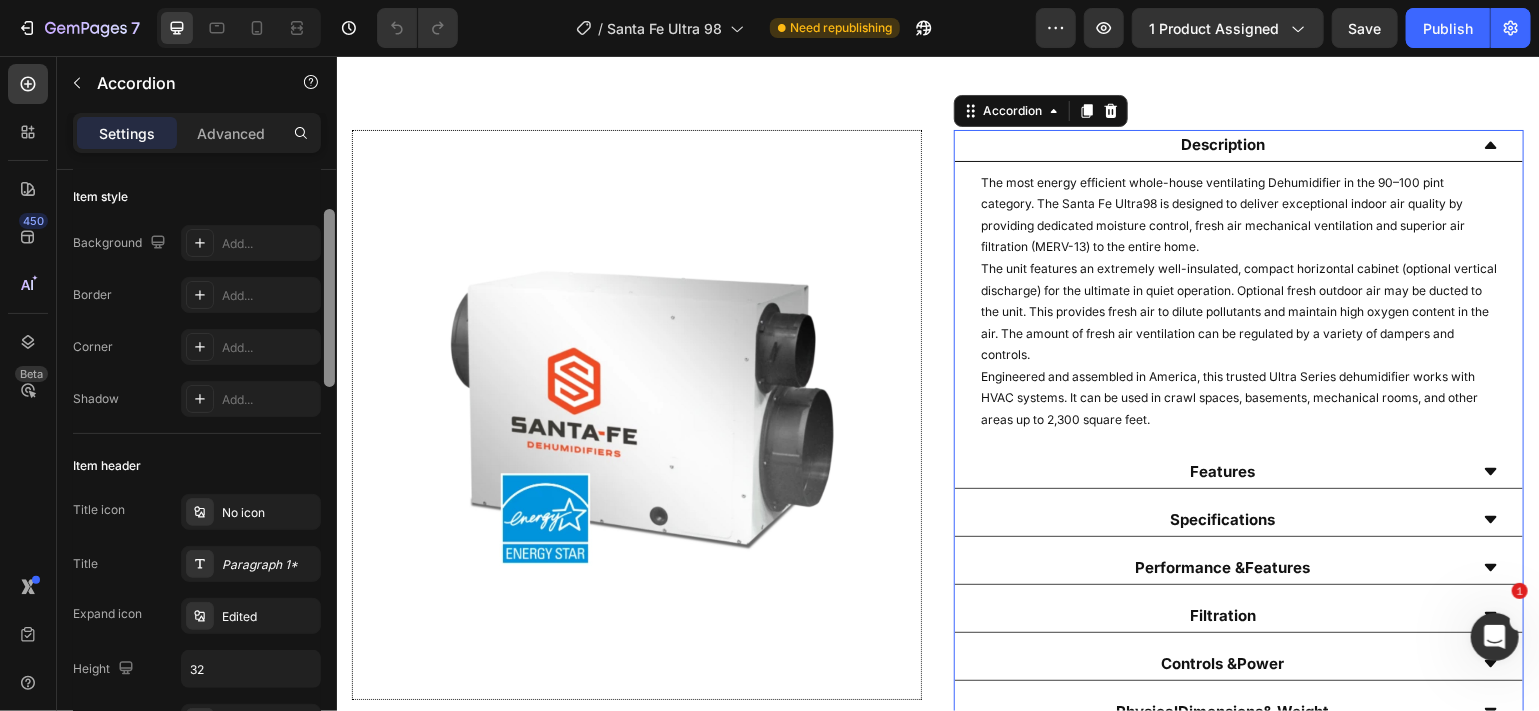 scroll, scrollTop: 101, scrollLeft: 0, axis: vertical 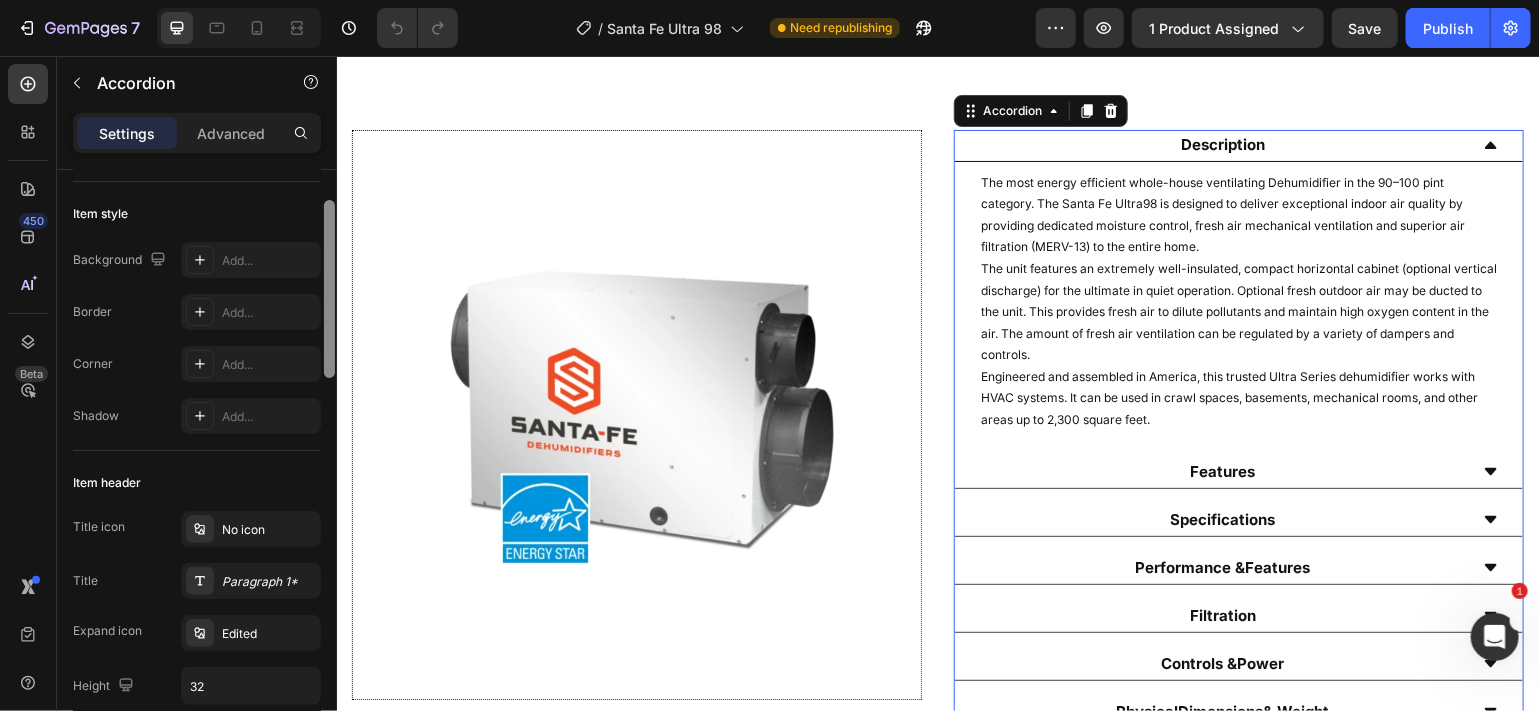drag, startPoint x: 327, startPoint y: 341, endPoint x: 326, endPoint y: 218, distance: 123.00407 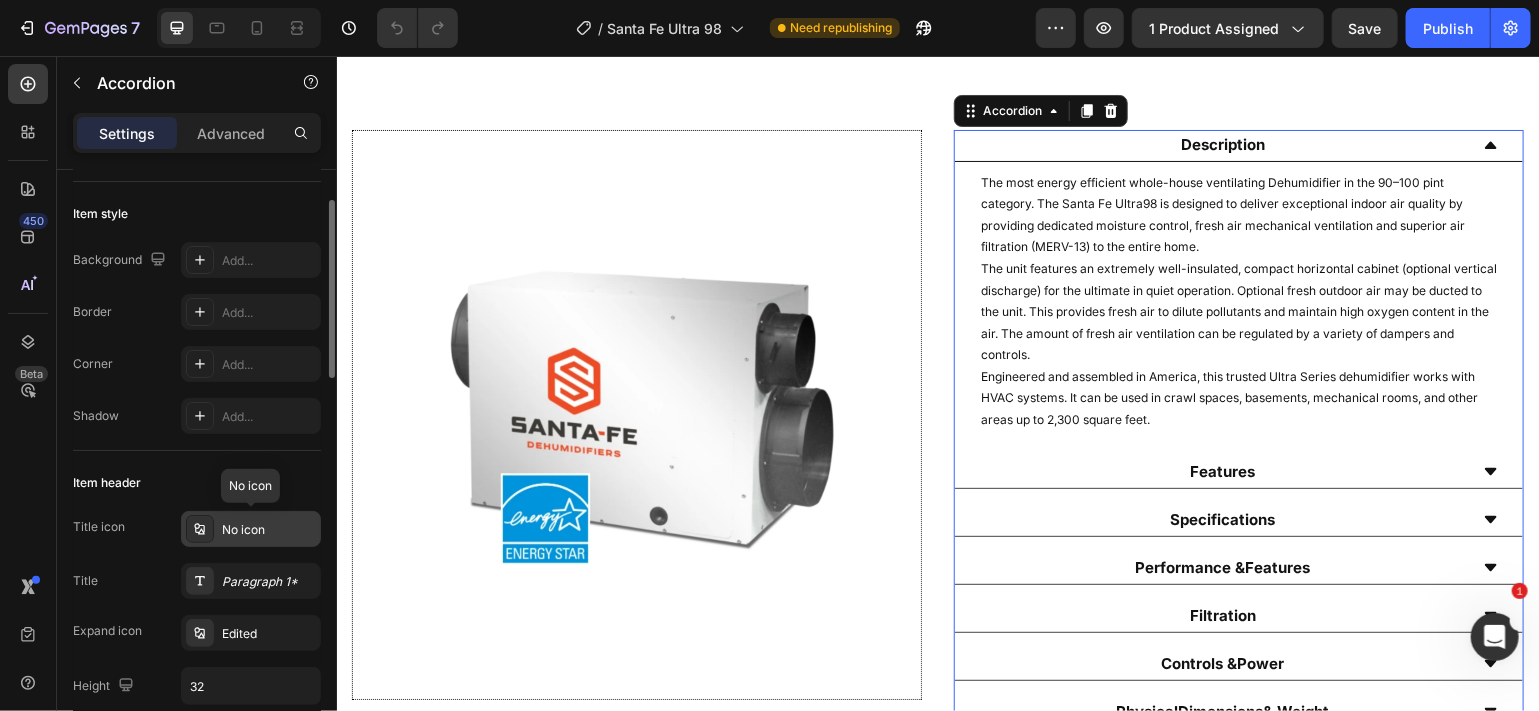 click on "No icon" at bounding box center (269, 530) 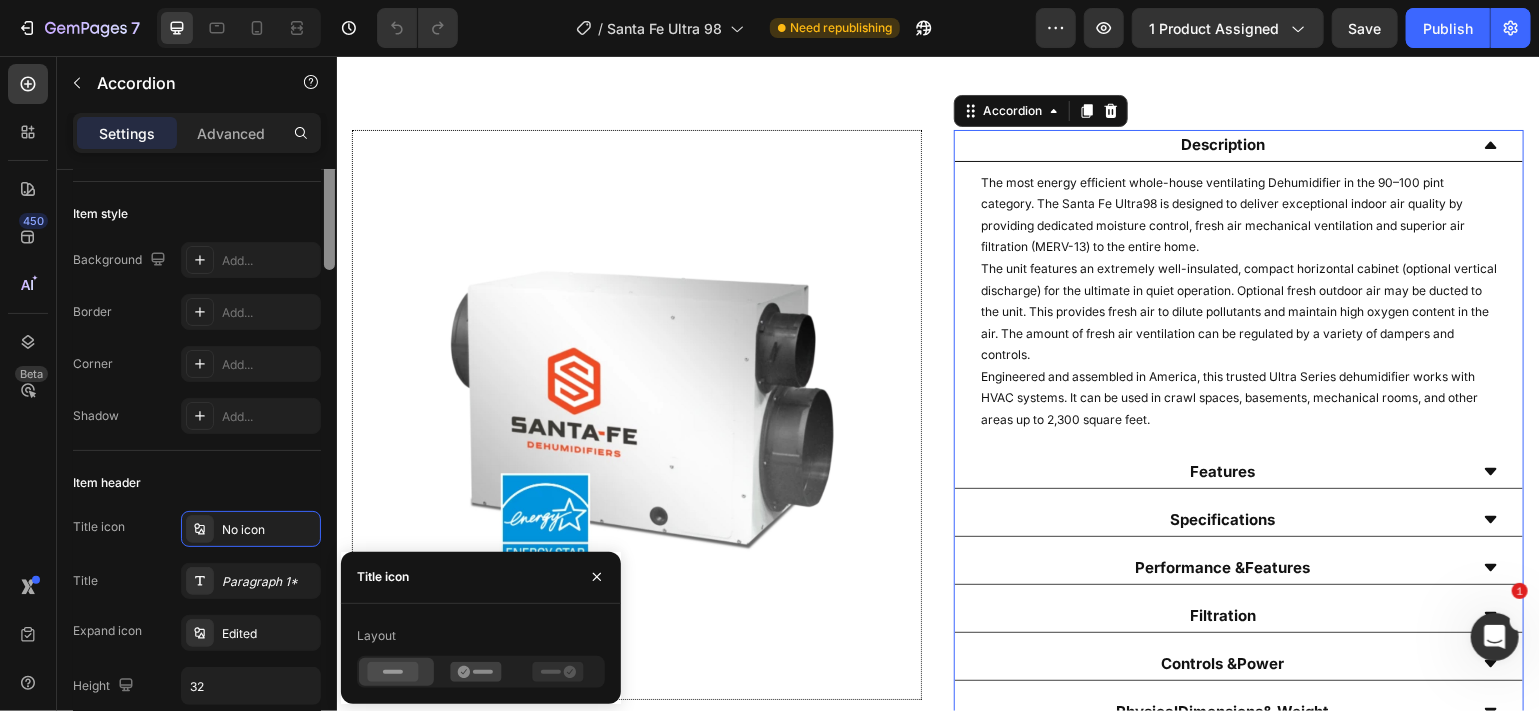 scroll, scrollTop: 0, scrollLeft: 0, axis: both 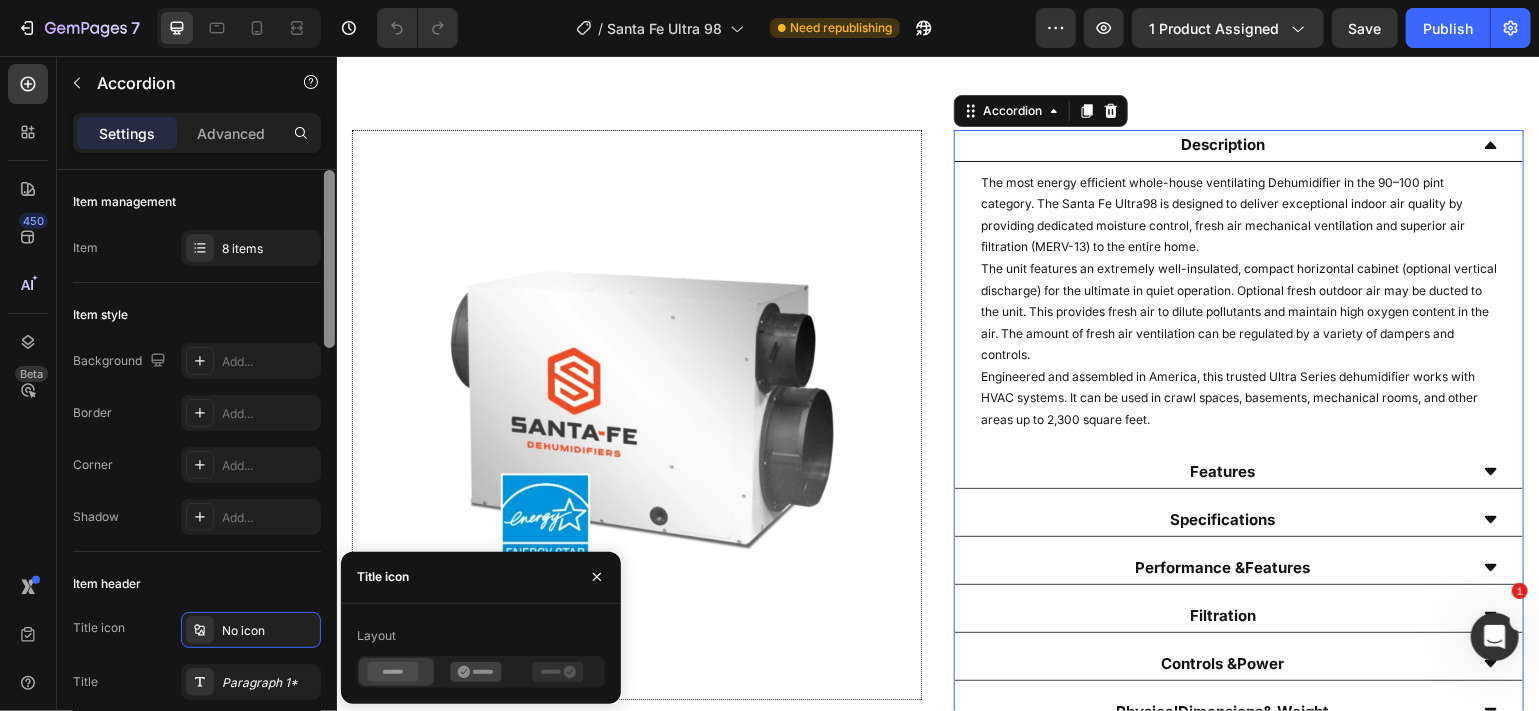 drag, startPoint x: 334, startPoint y: 359, endPoint x: 336, endPoint y: 274, distance: 85.02353 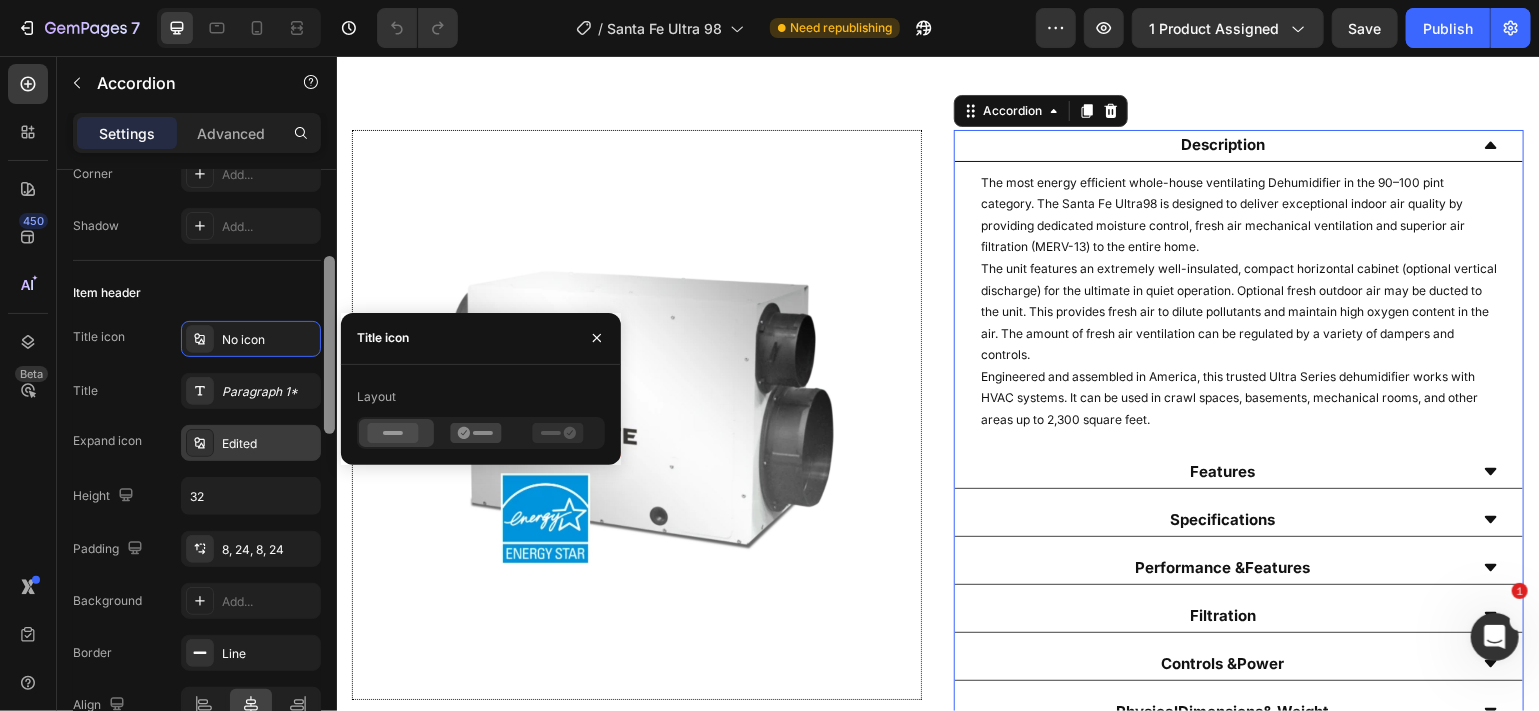scroll, scrollTop: 318, scrollLeft: 0, axis: vertical 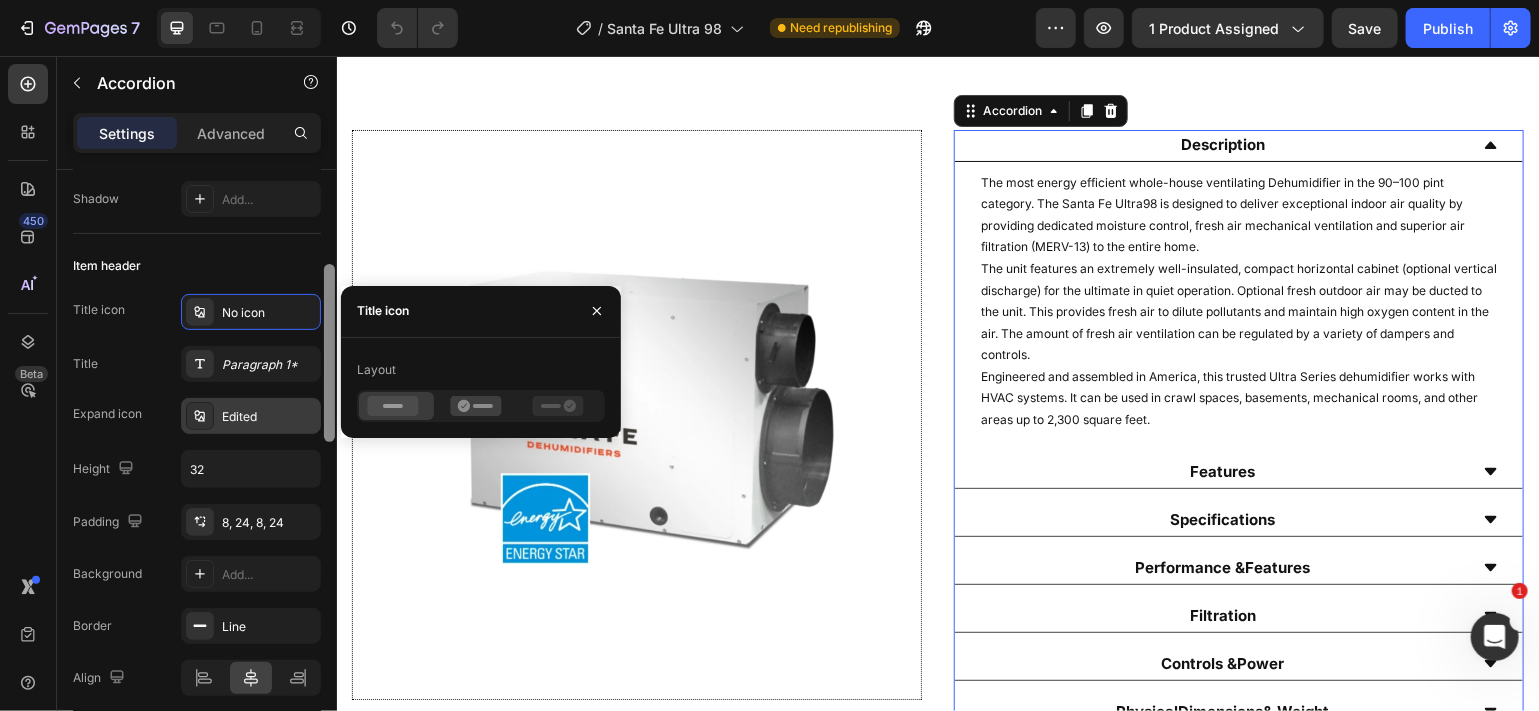 drag, startPoint x: 326, startPoint y: 325, endPoint x: 315, endPoint y: 420, distance: 95.63472 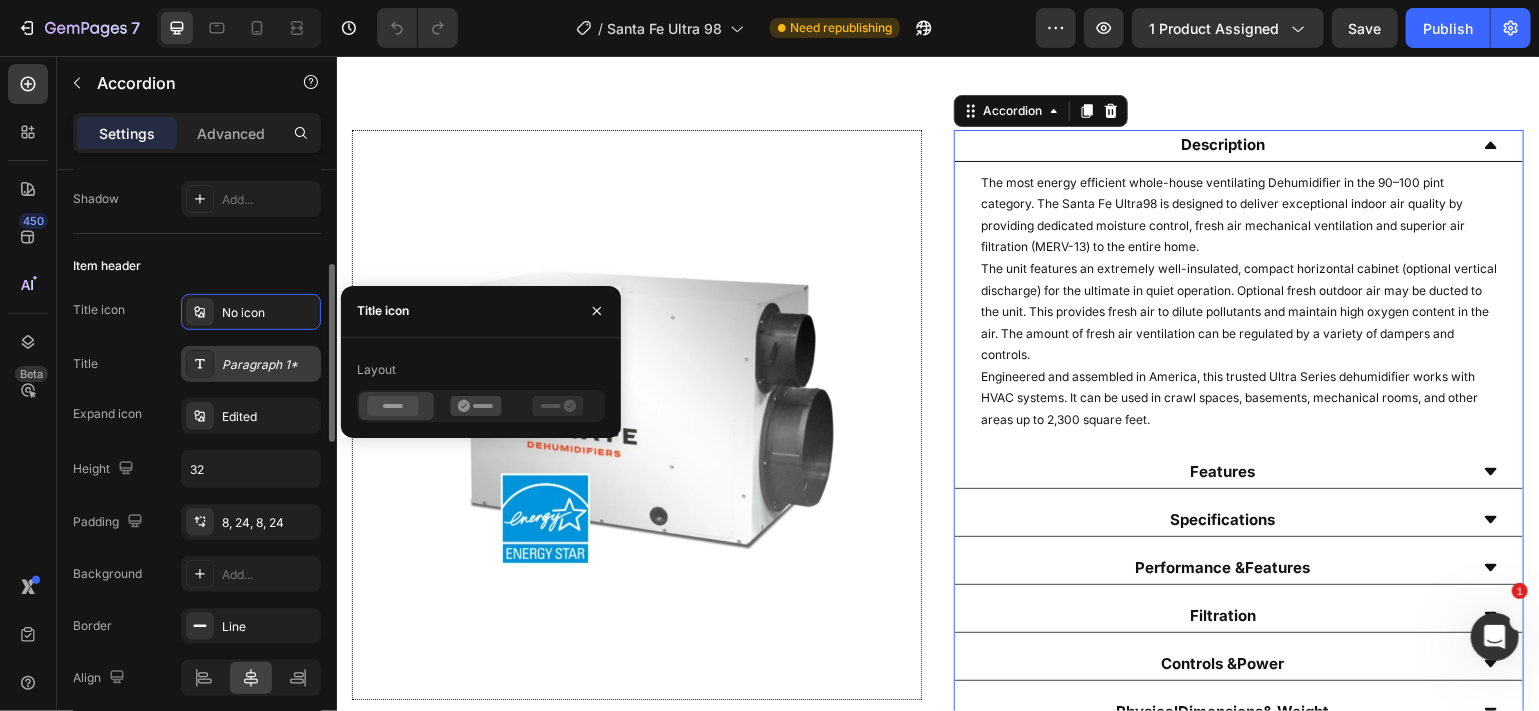 click on "Paragraph 1*" at bounding box center [269, 365] 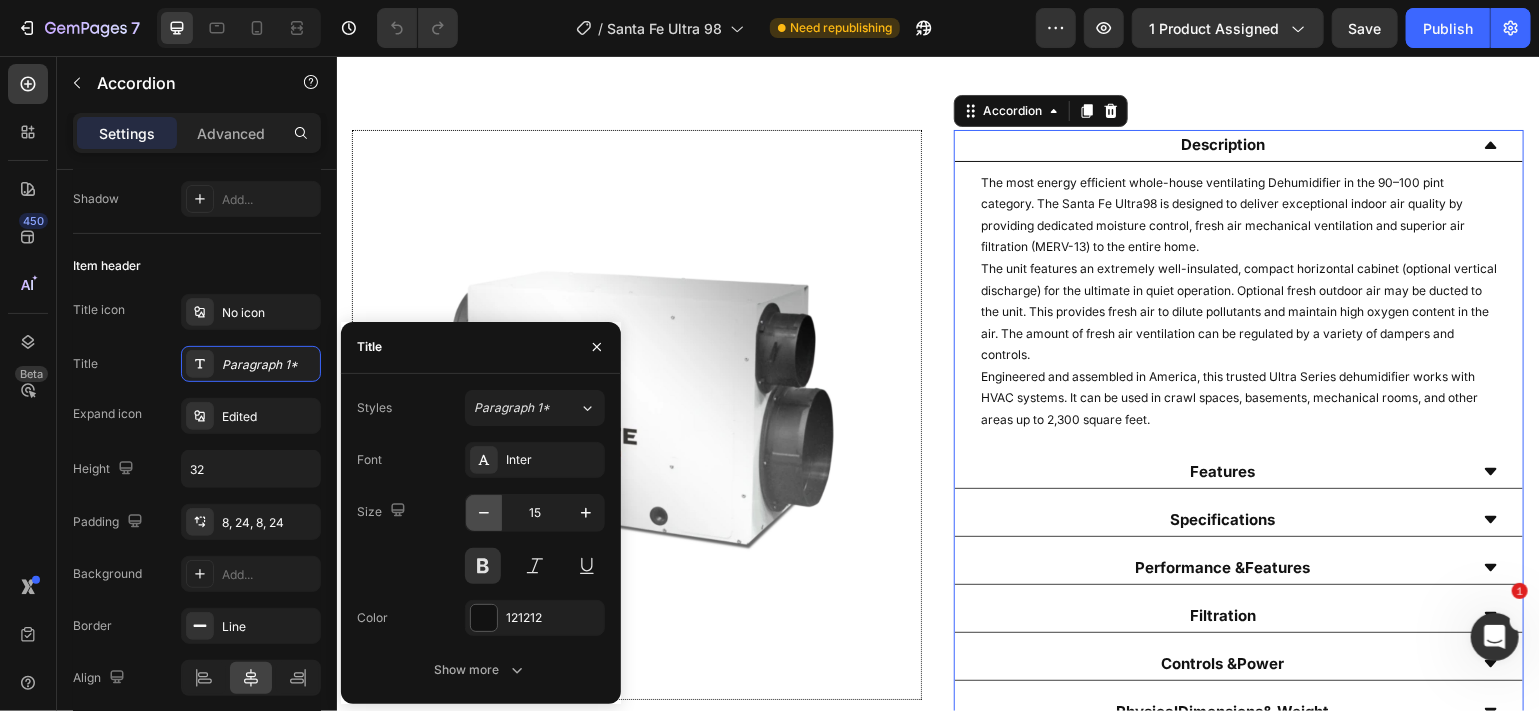 click at bounding box center [484, 513] 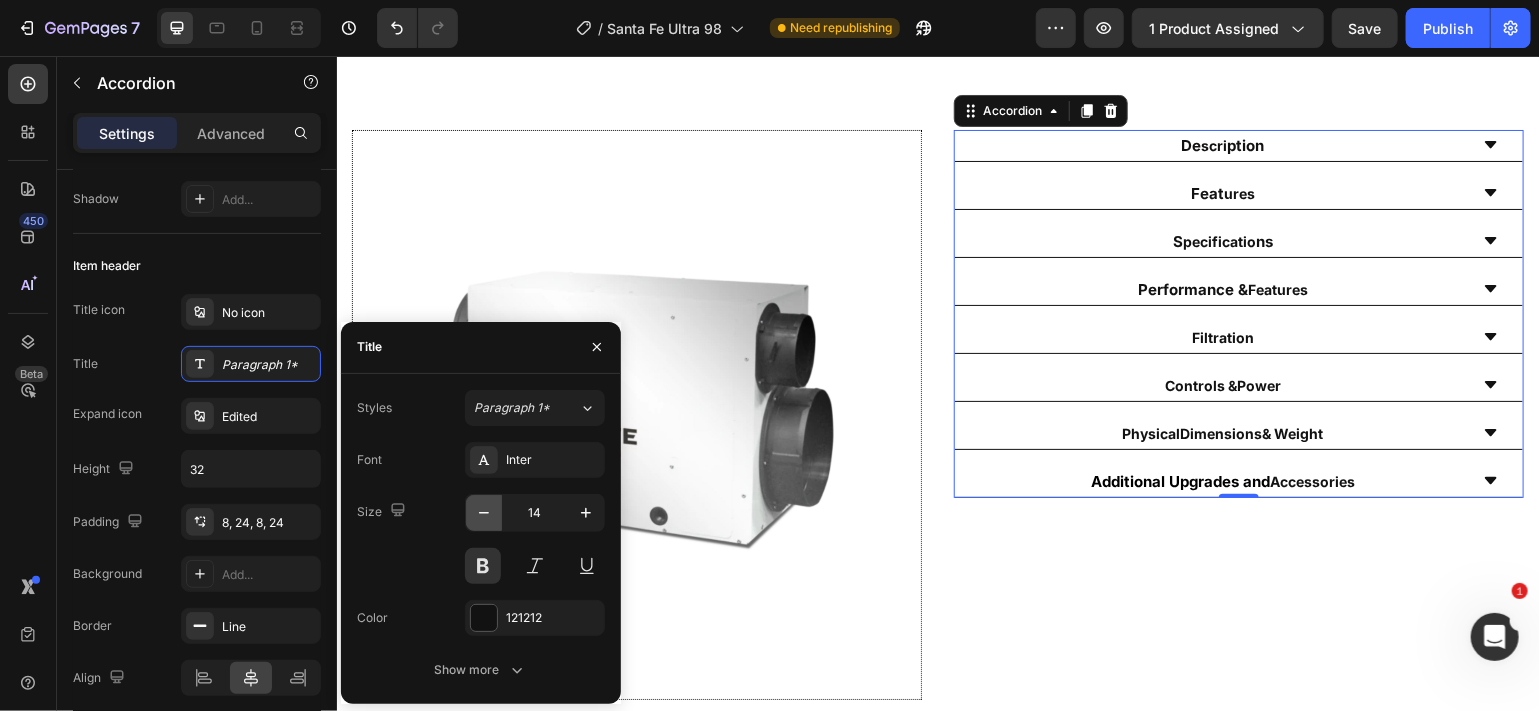 click at bounding box center (484, 513) 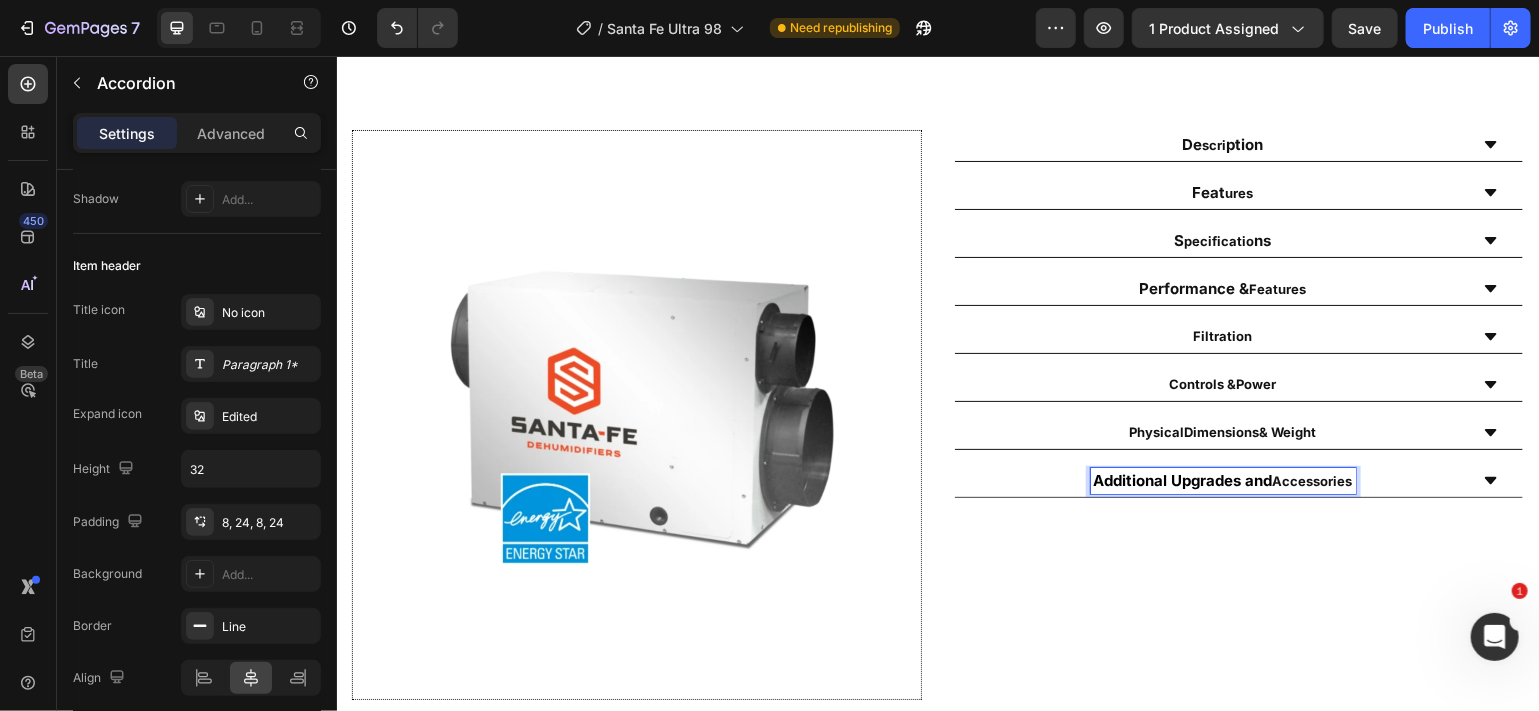 click on "Additional Upgrades and  Accessories" at bounding box center (1222, 480) 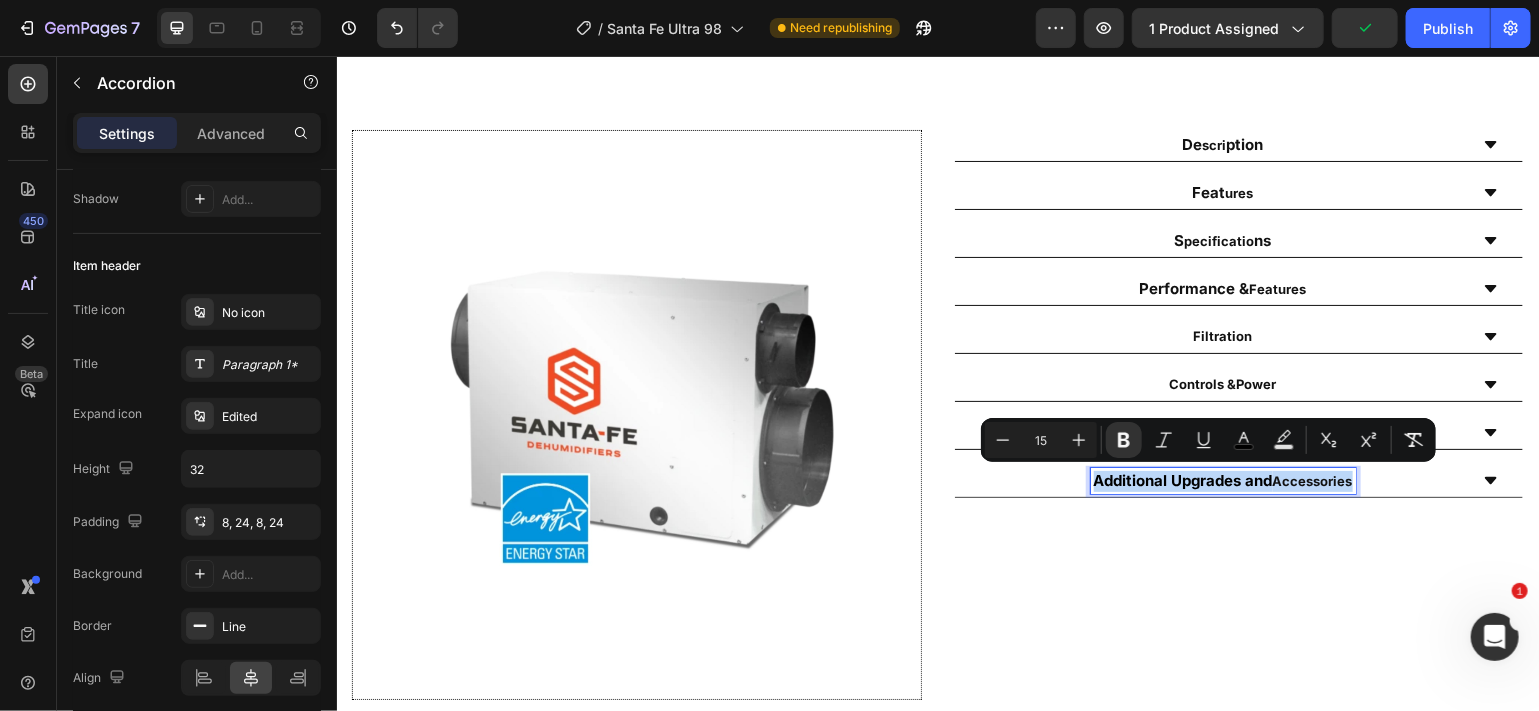 drag, startPoint x: 1337, startPoint y: 478, endPoint x: 1072, endPoint y: 481, distance: 265.01697 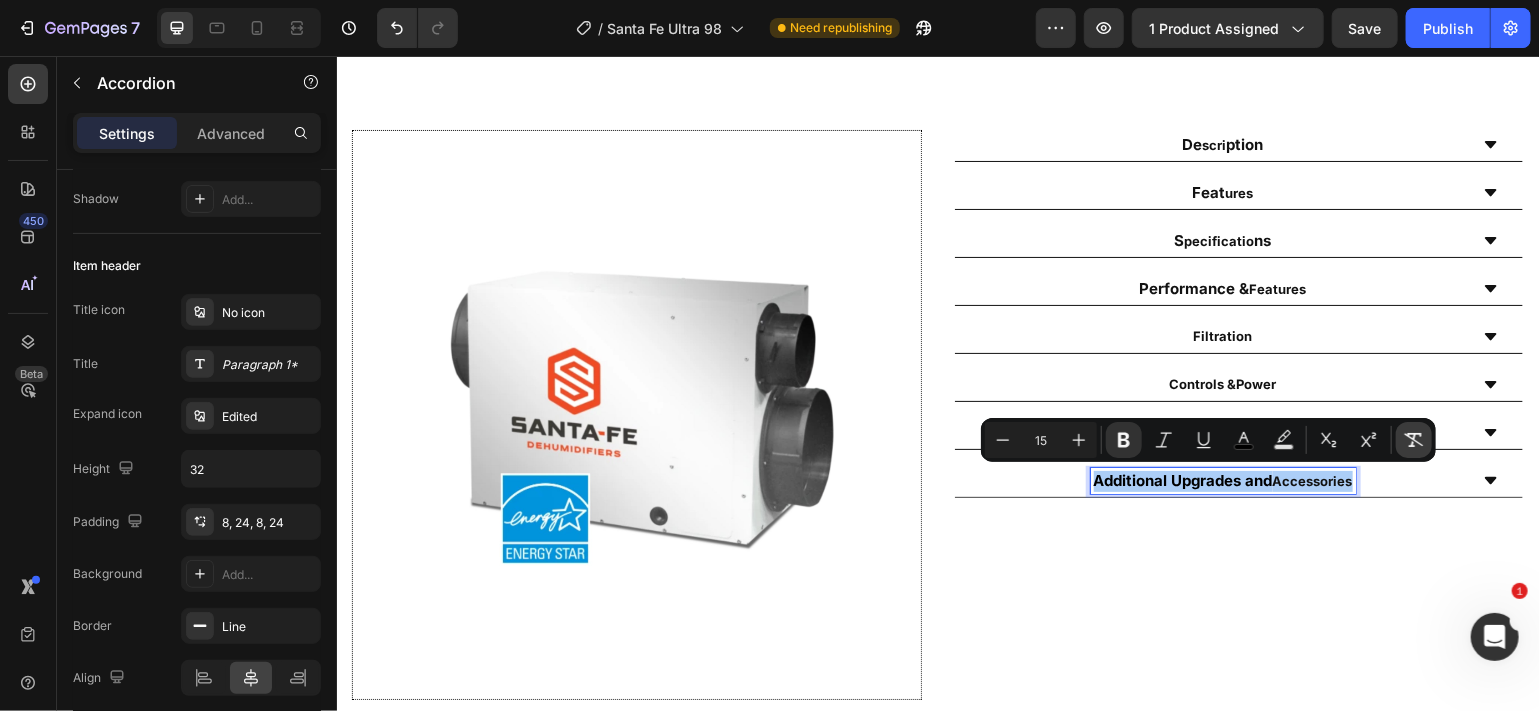 click 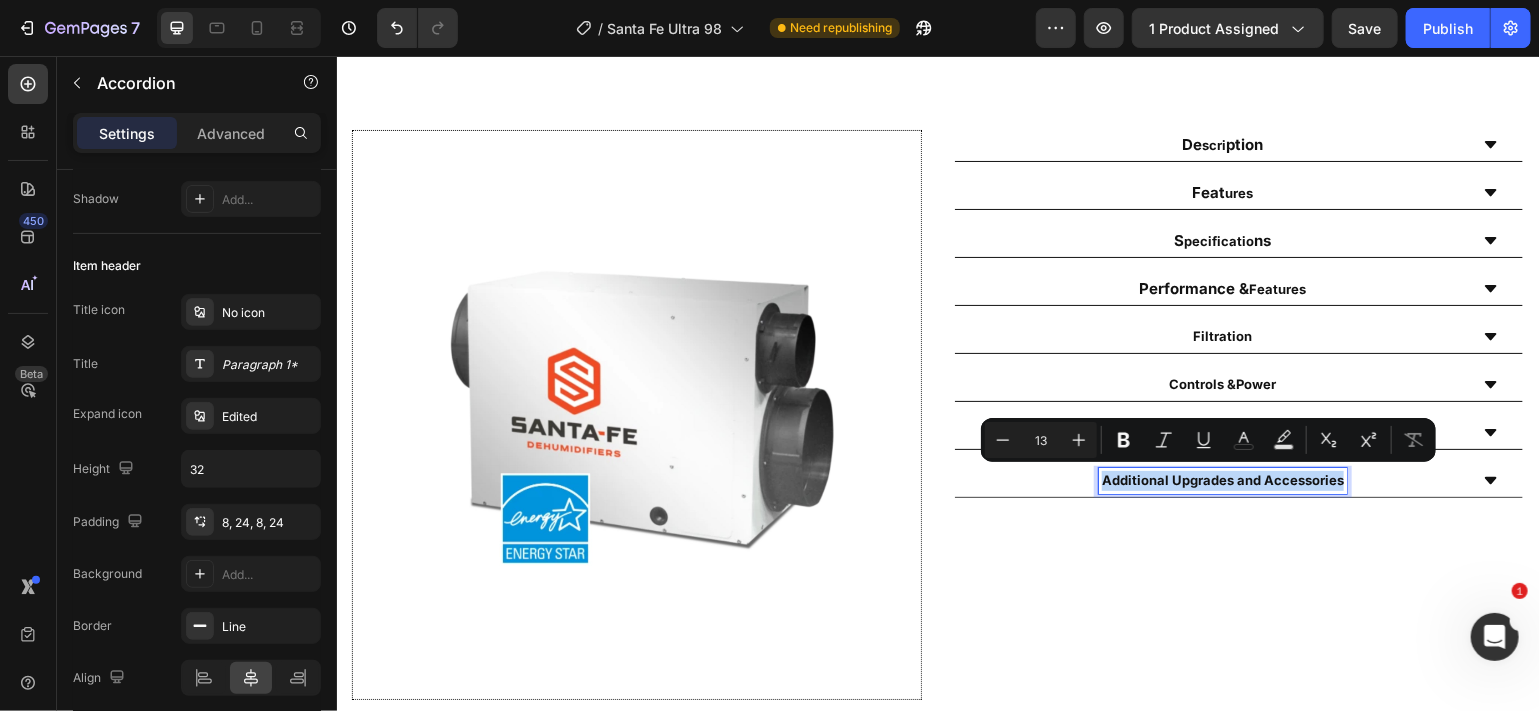 type on "15" 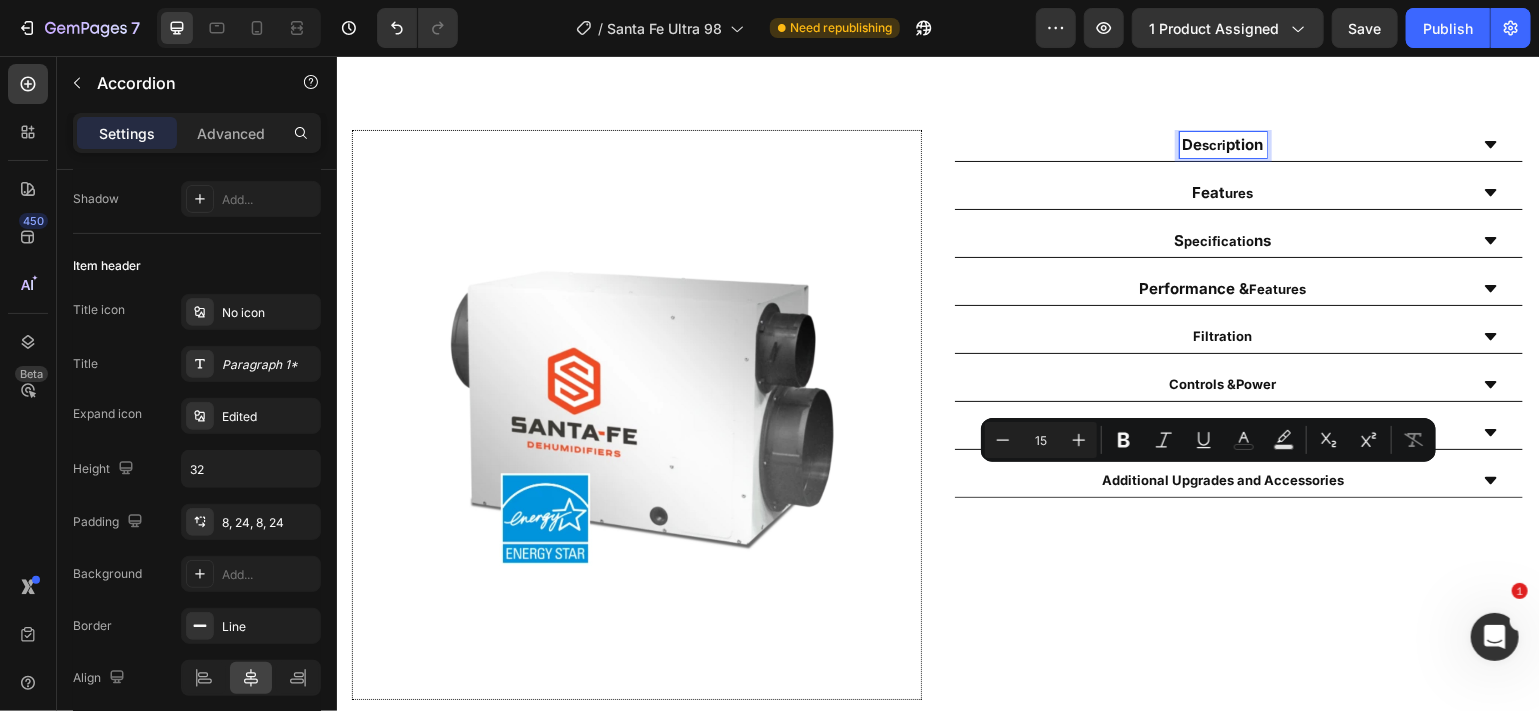 click on "ption" at bounding box center (1244, 143) 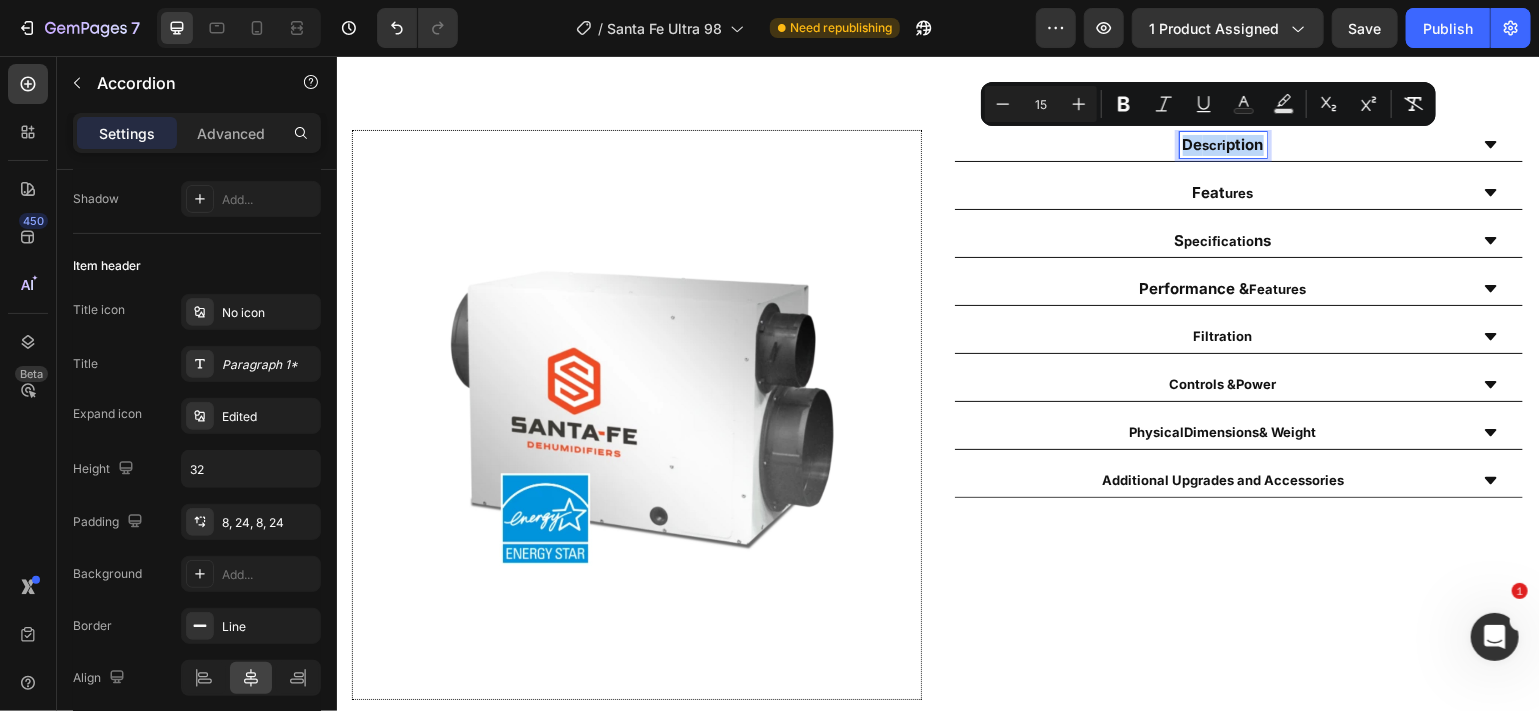 drag, startPoint x: 1247, startPoint y: 145, endPoint x: 1164, endPoint y: 144, distance: 83.00603 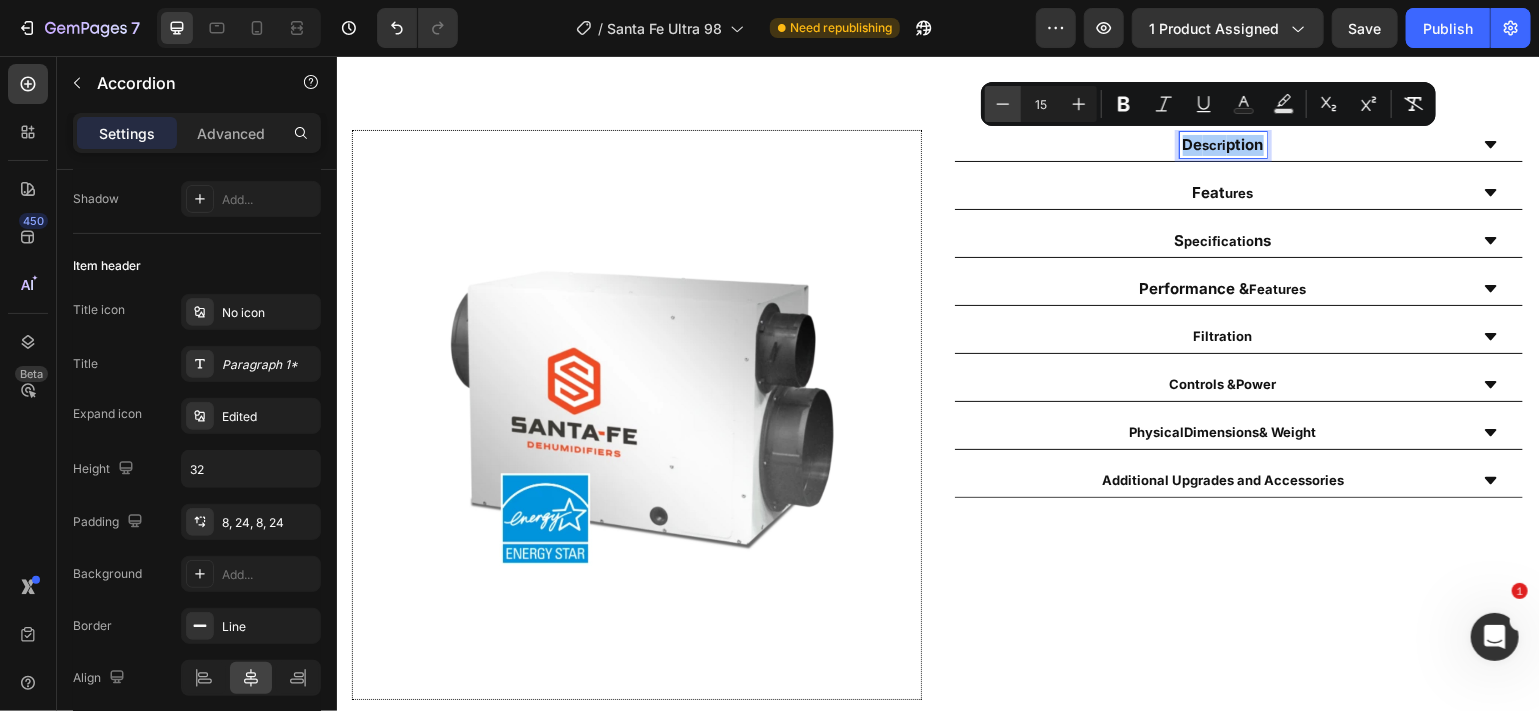click 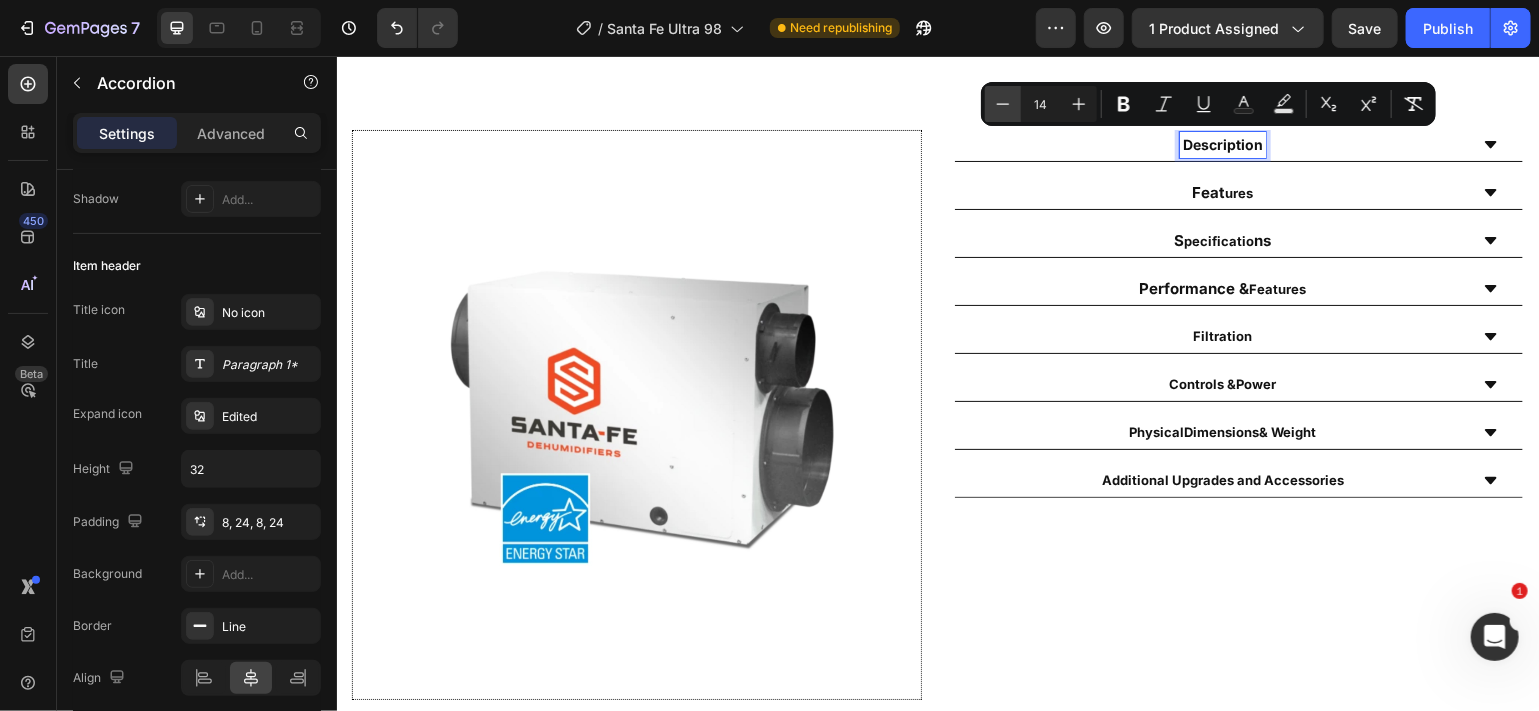click 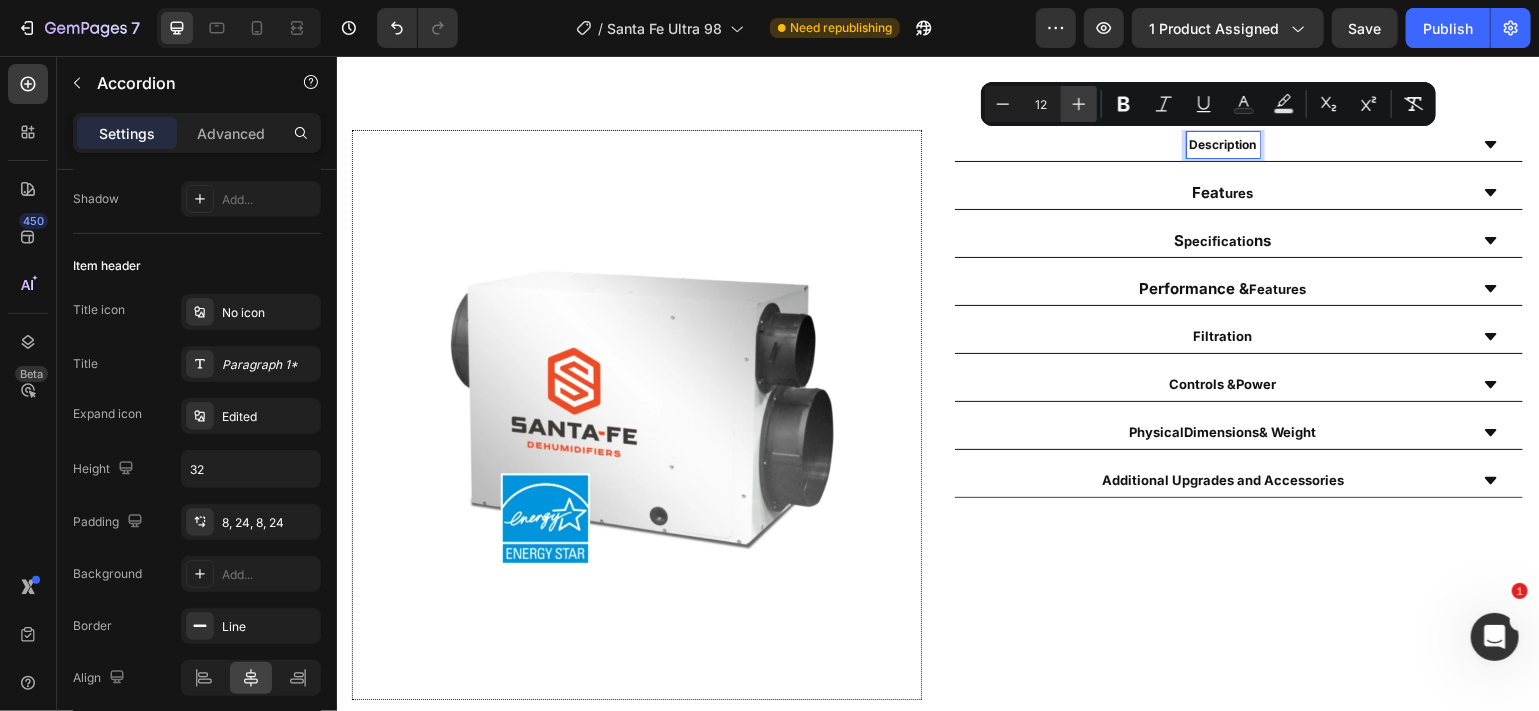 click 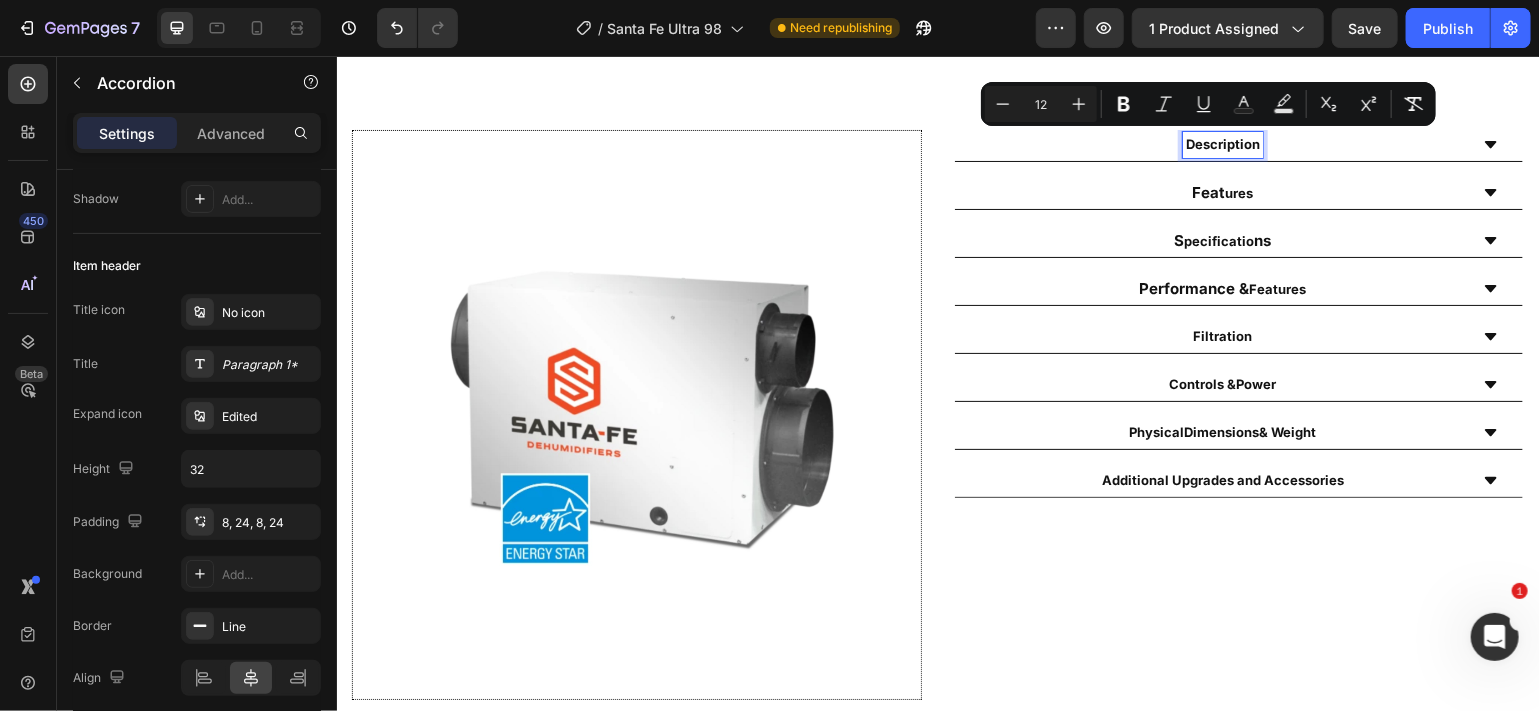 type on "13" 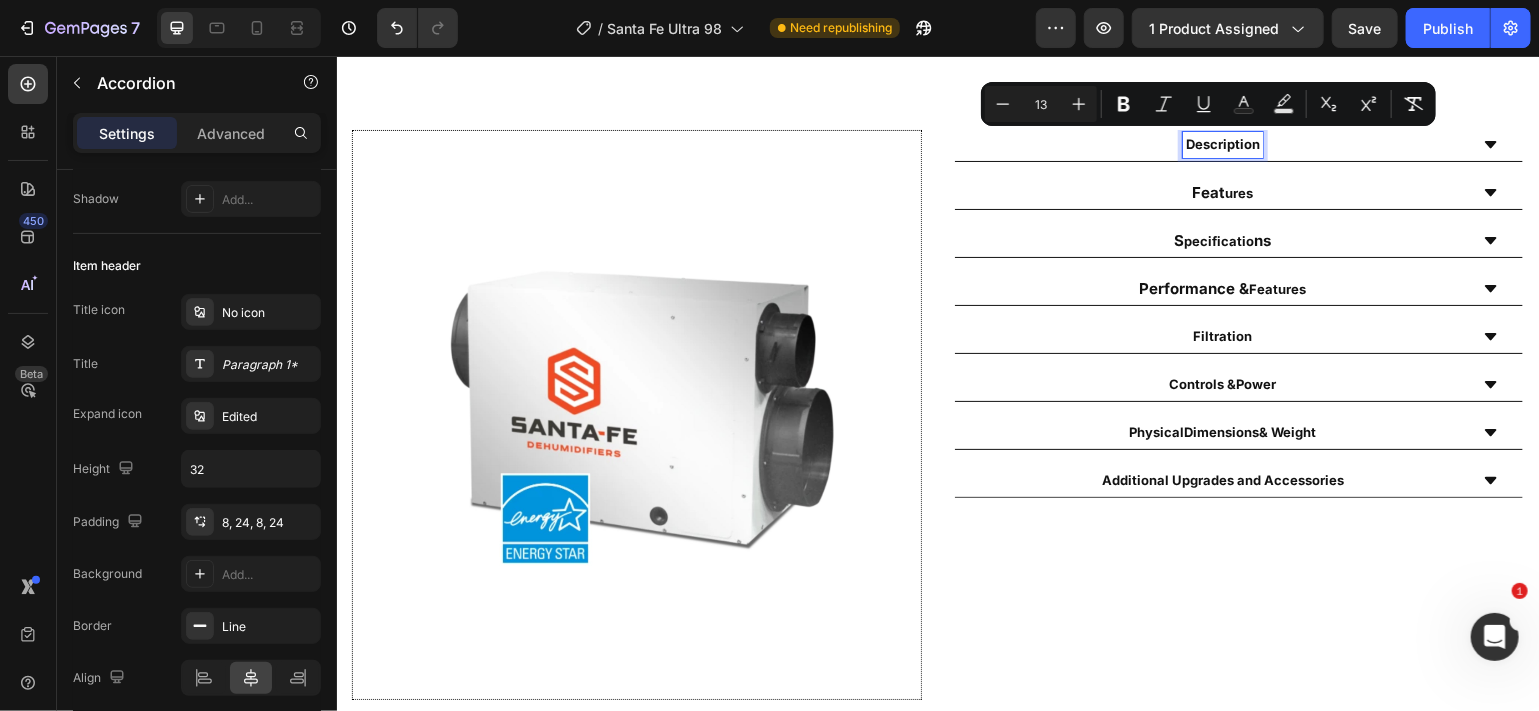 click on "Feat ures" at bounding box center (1222, 192) 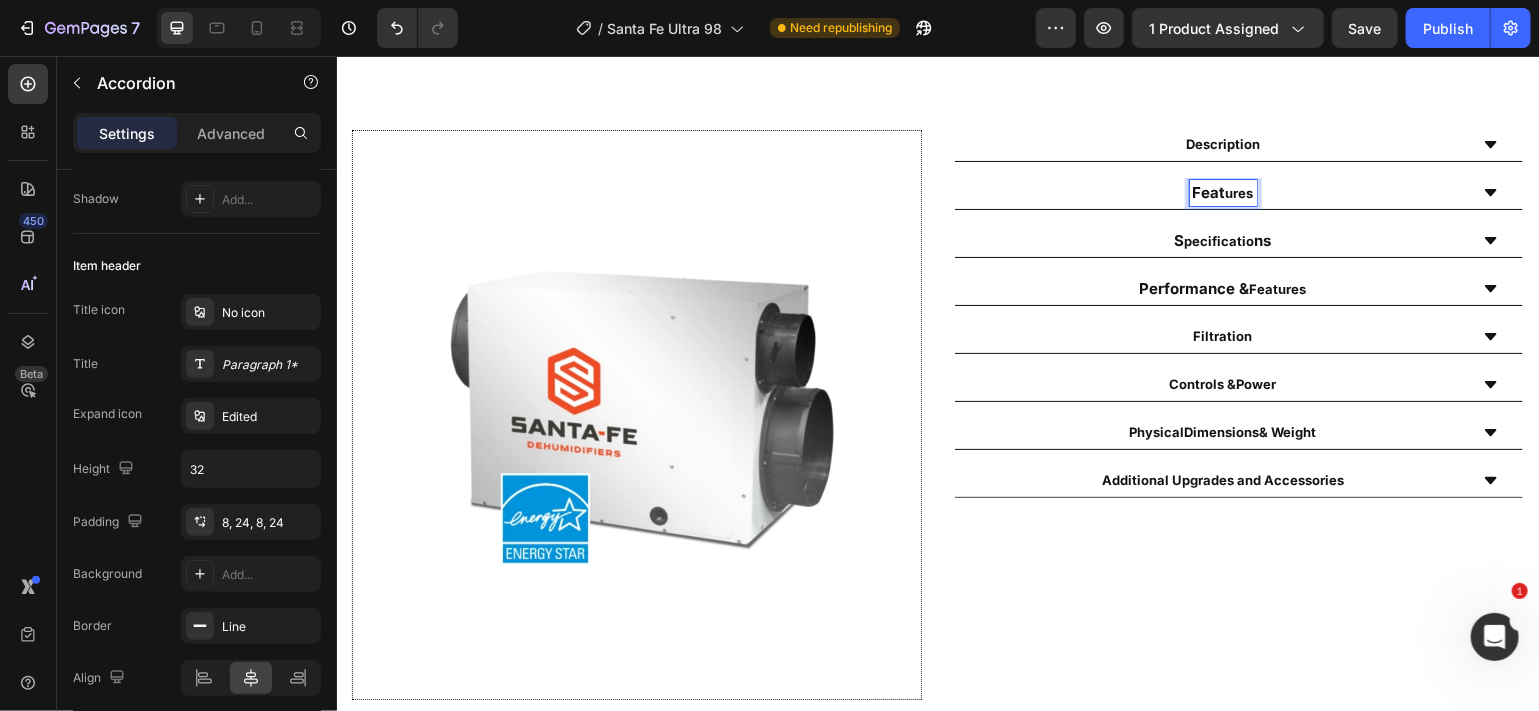 click on "Feat ures" at bounding box center (1222, 192) 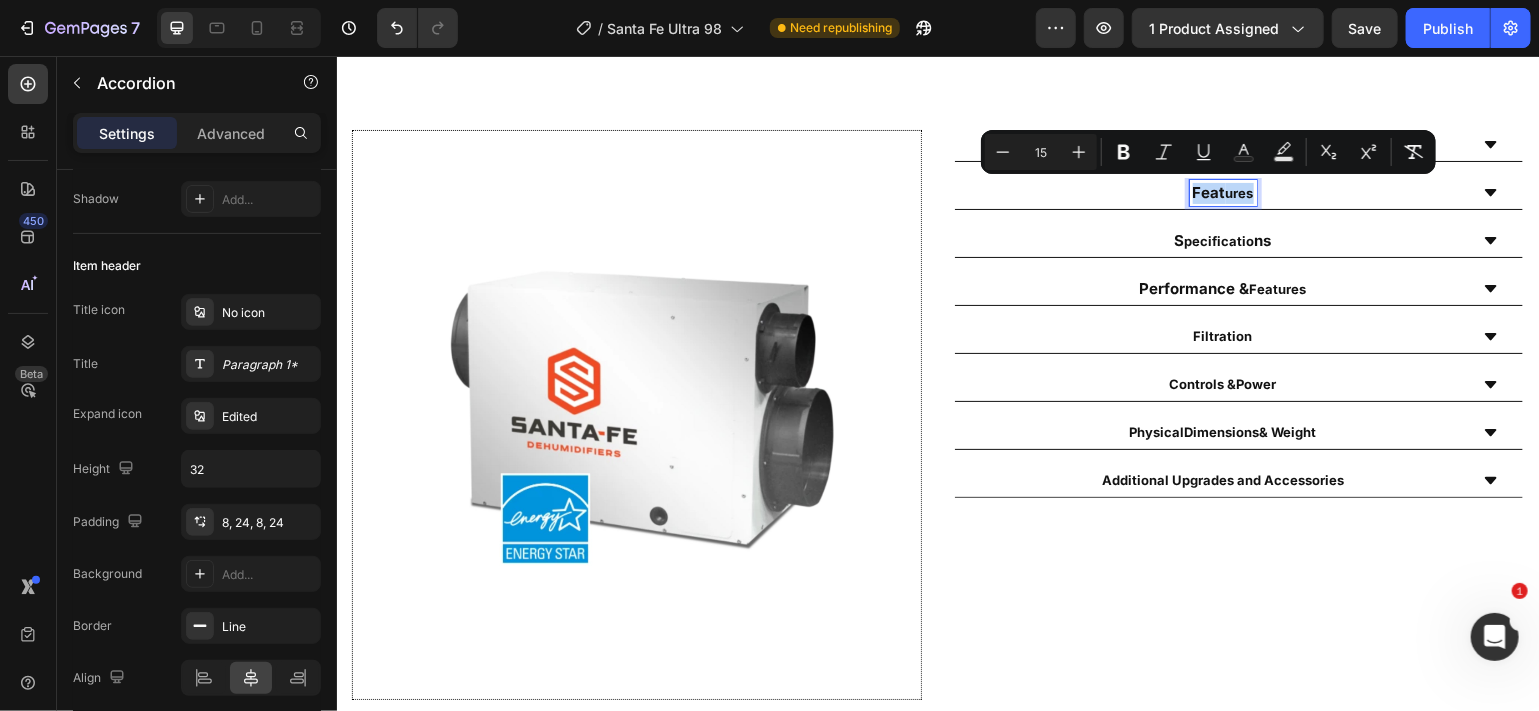 drag, startPoint x: 1238, startPoint y: 192, endPoint x: 1174, endPoint y: 187, distance: 64.195015 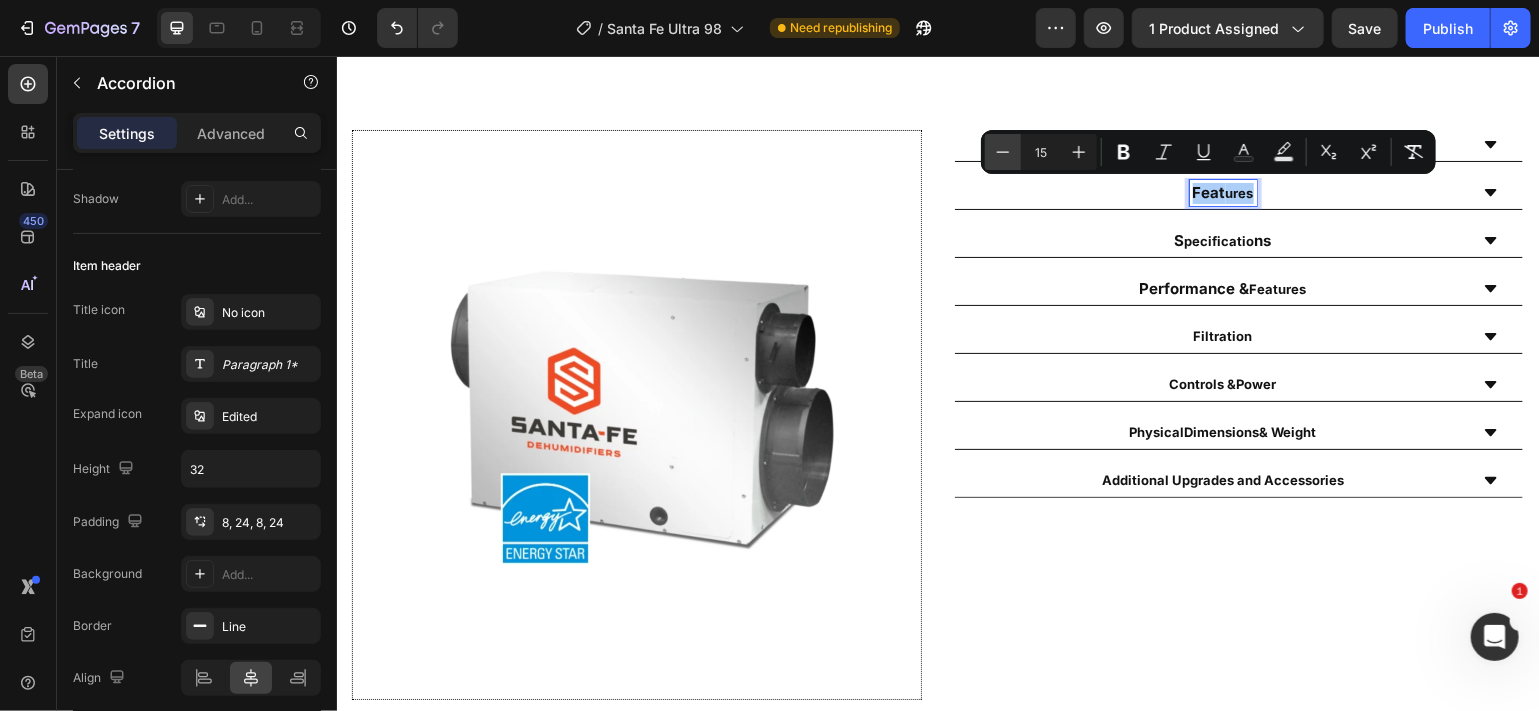 click 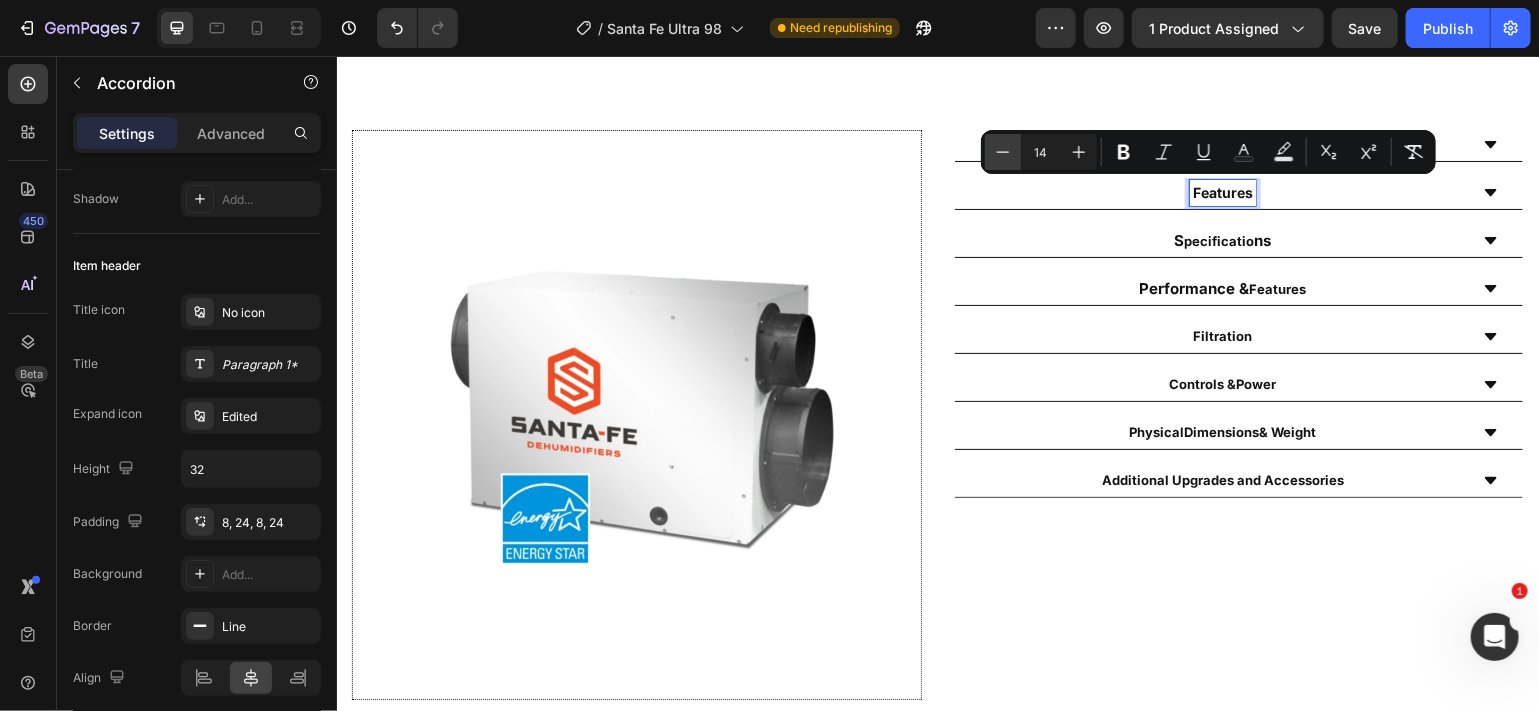 click 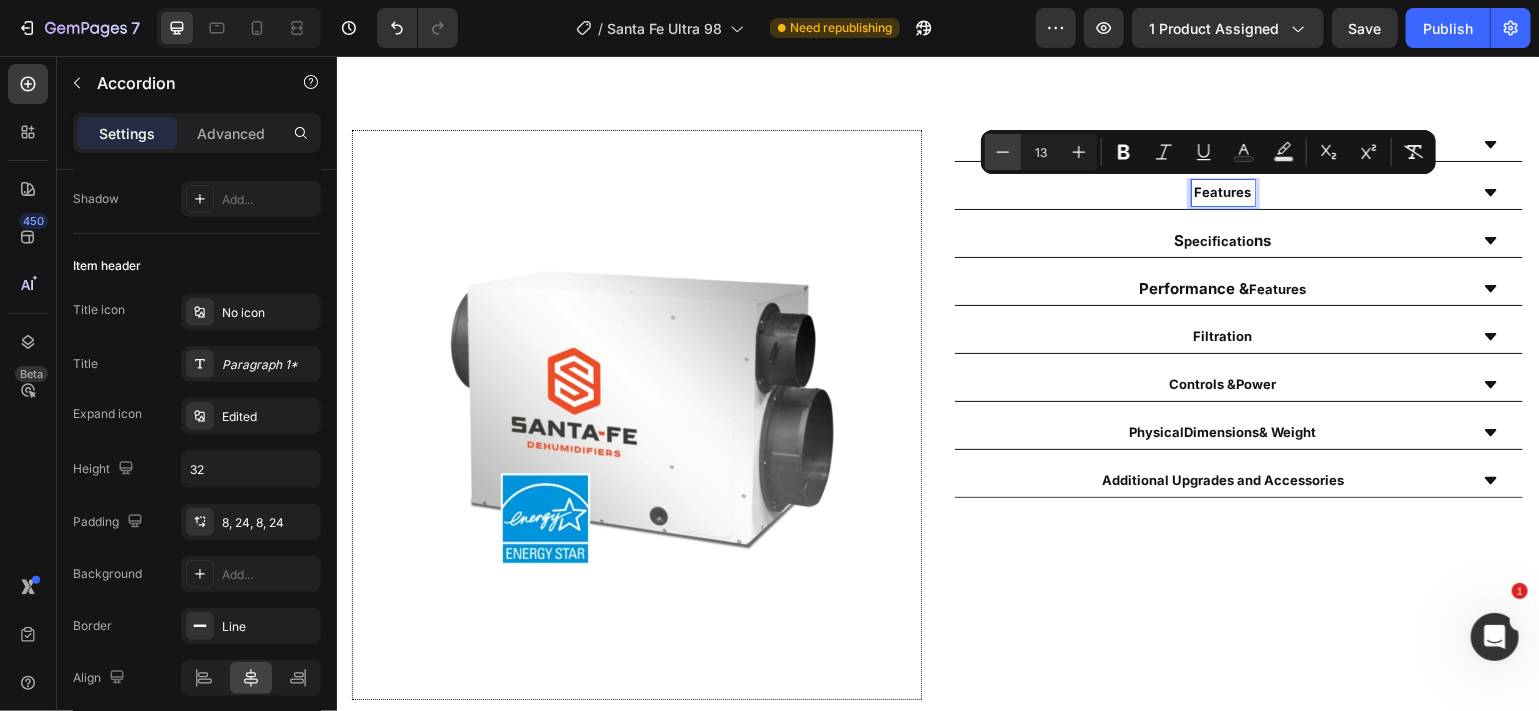 click 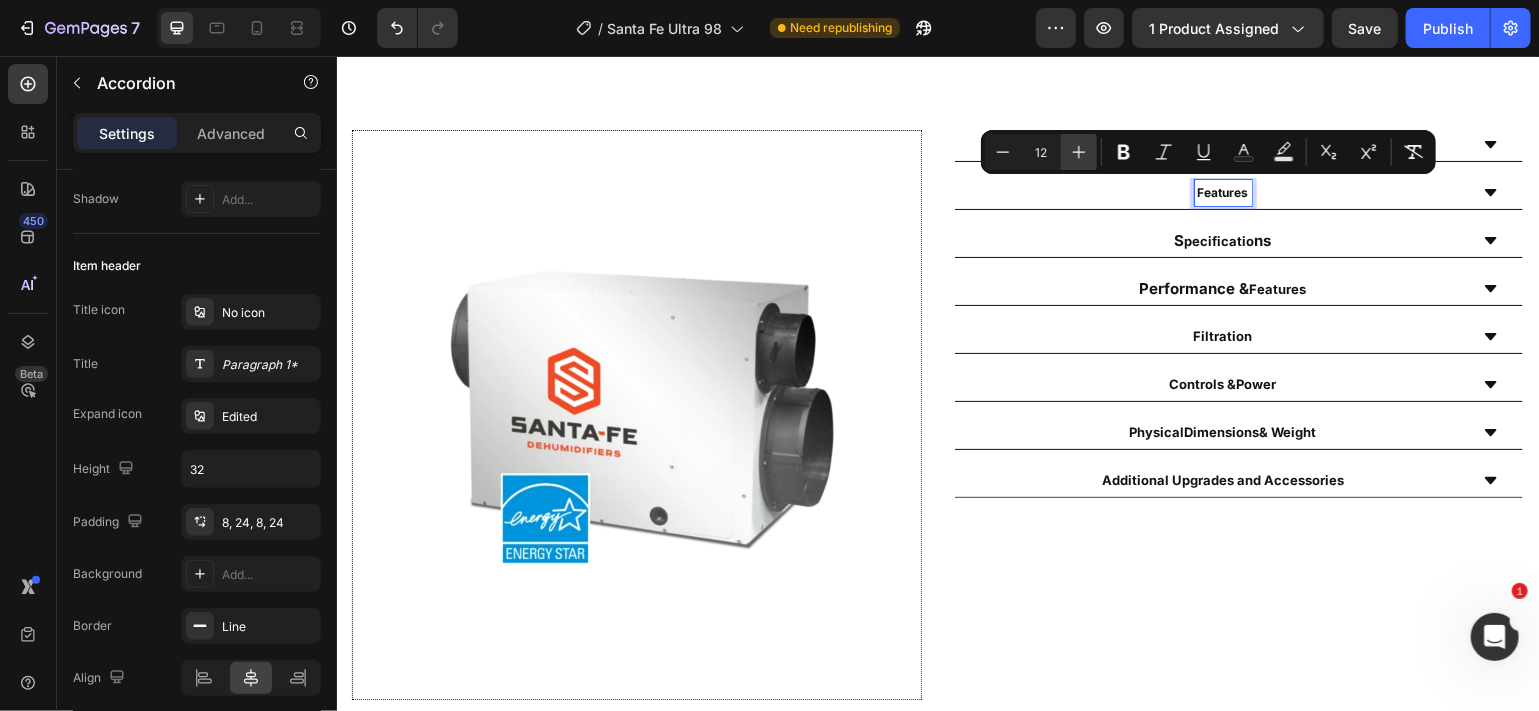 click 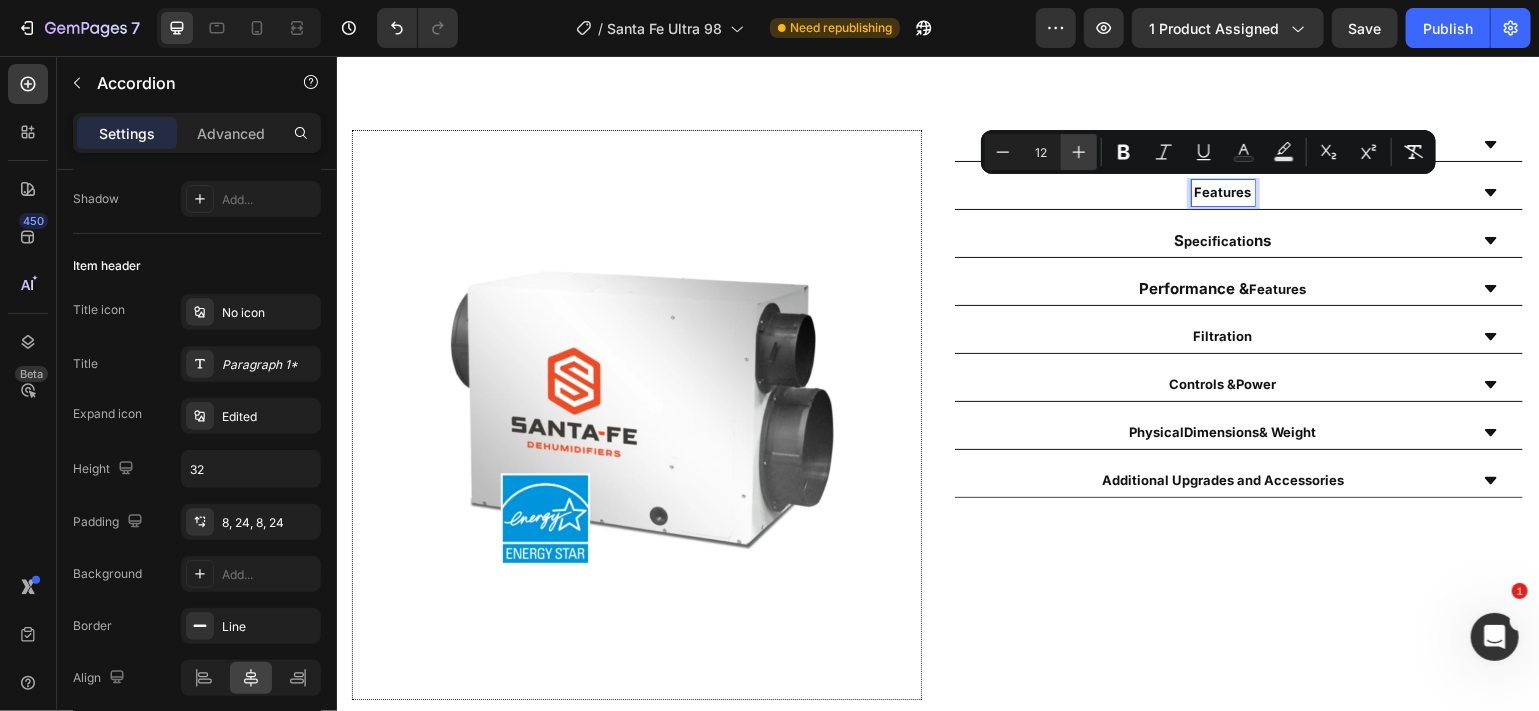 type on "13" 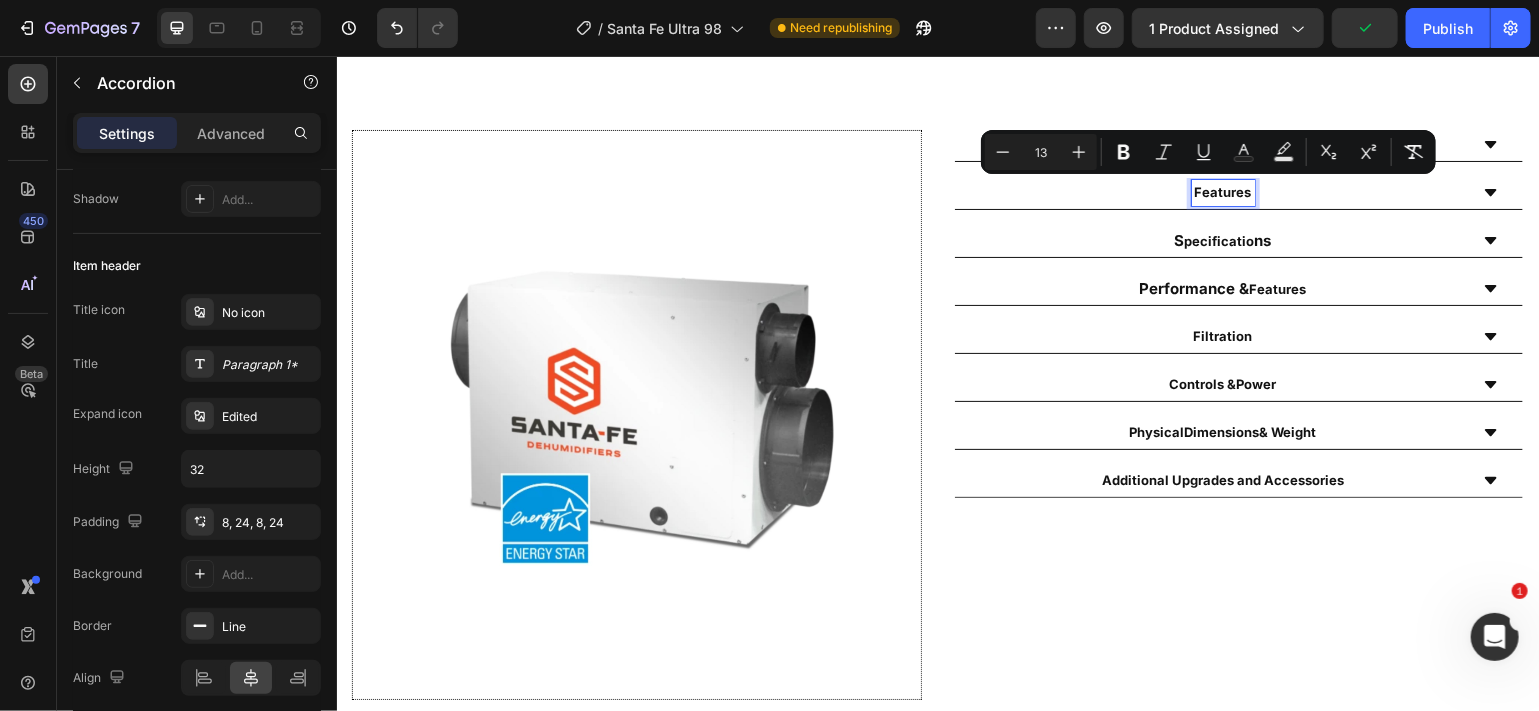 click on "S pecificatio ns" at bounding box center (1222, 240) 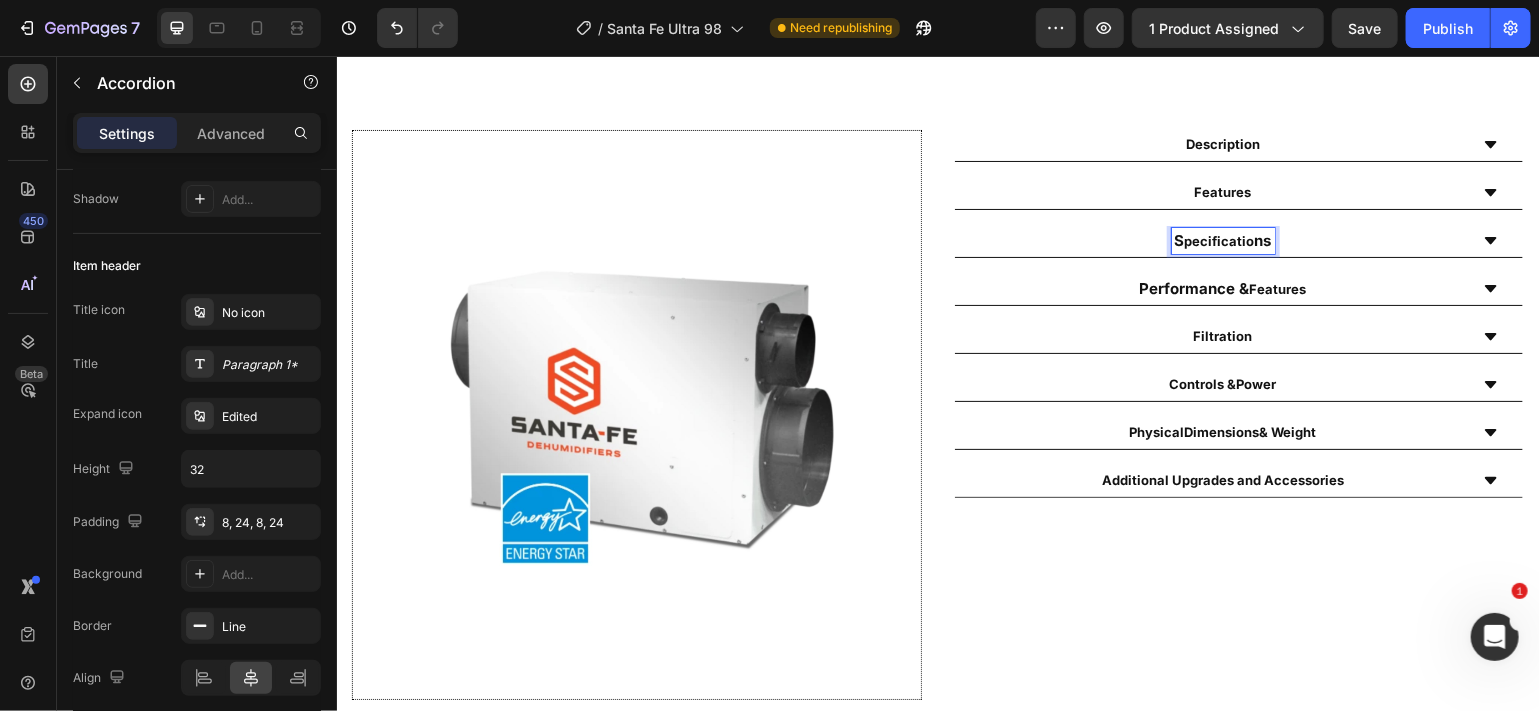 click on "S pecificatio ns" at bounding box center [1222, 240] 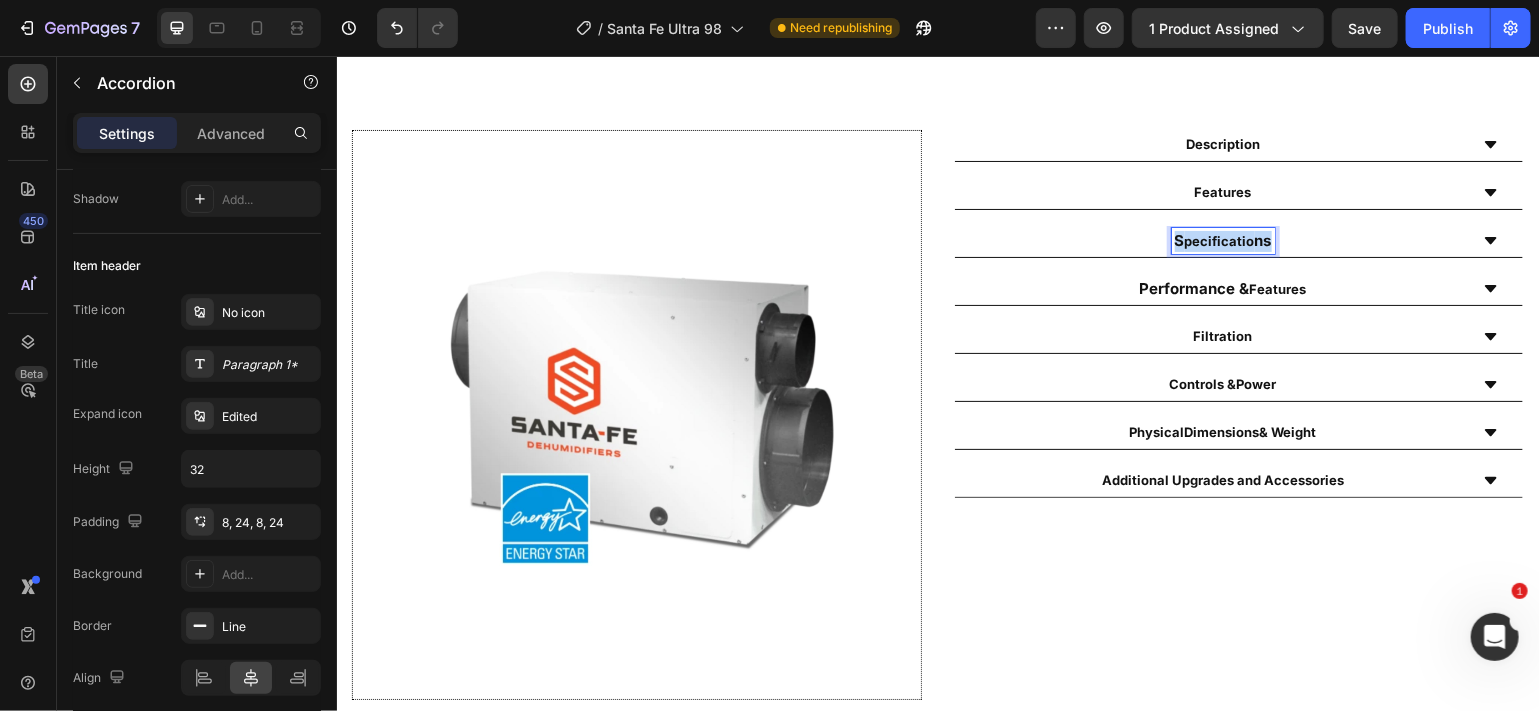 drag, startPoint x: 1255, startPoint y: 239, endPoint x: 1157, endPoint y: 240, distance: 98.005104 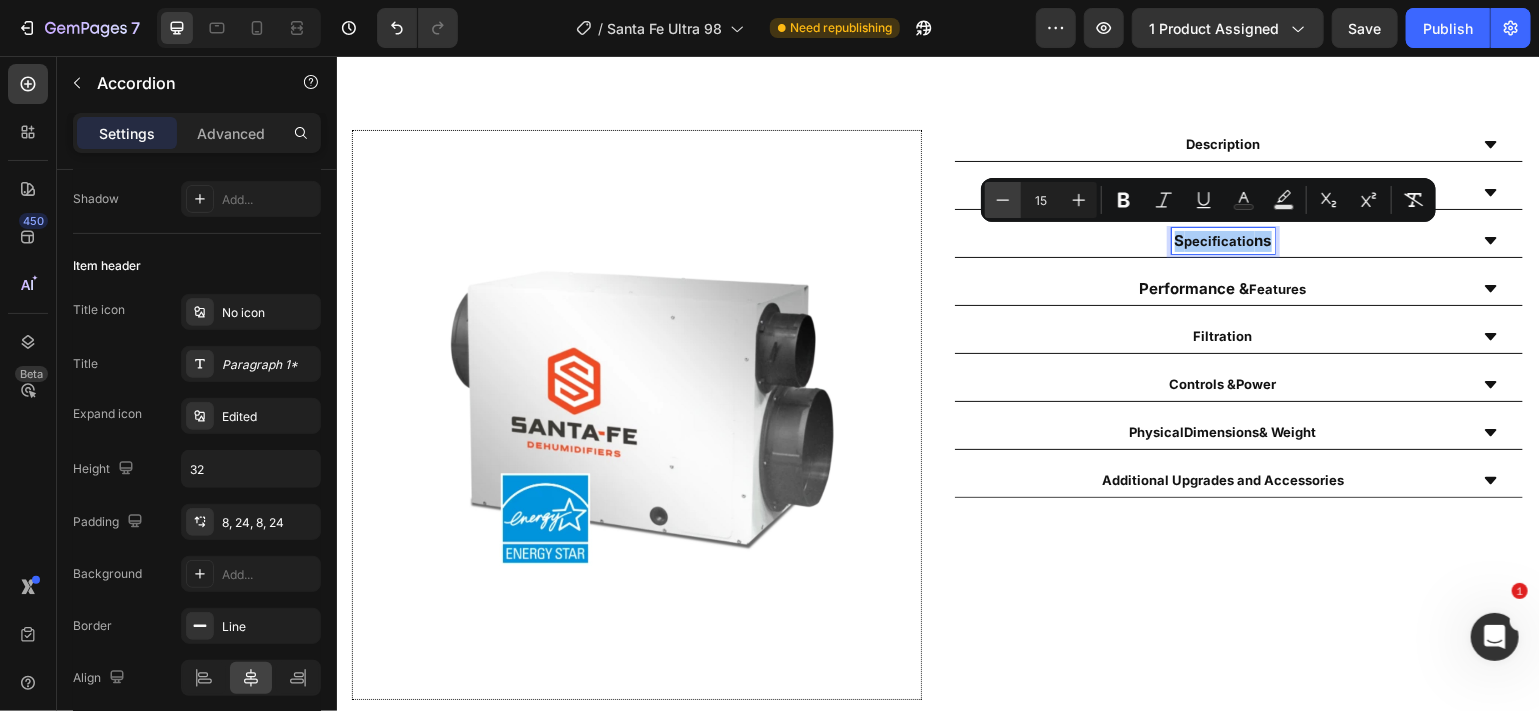 click 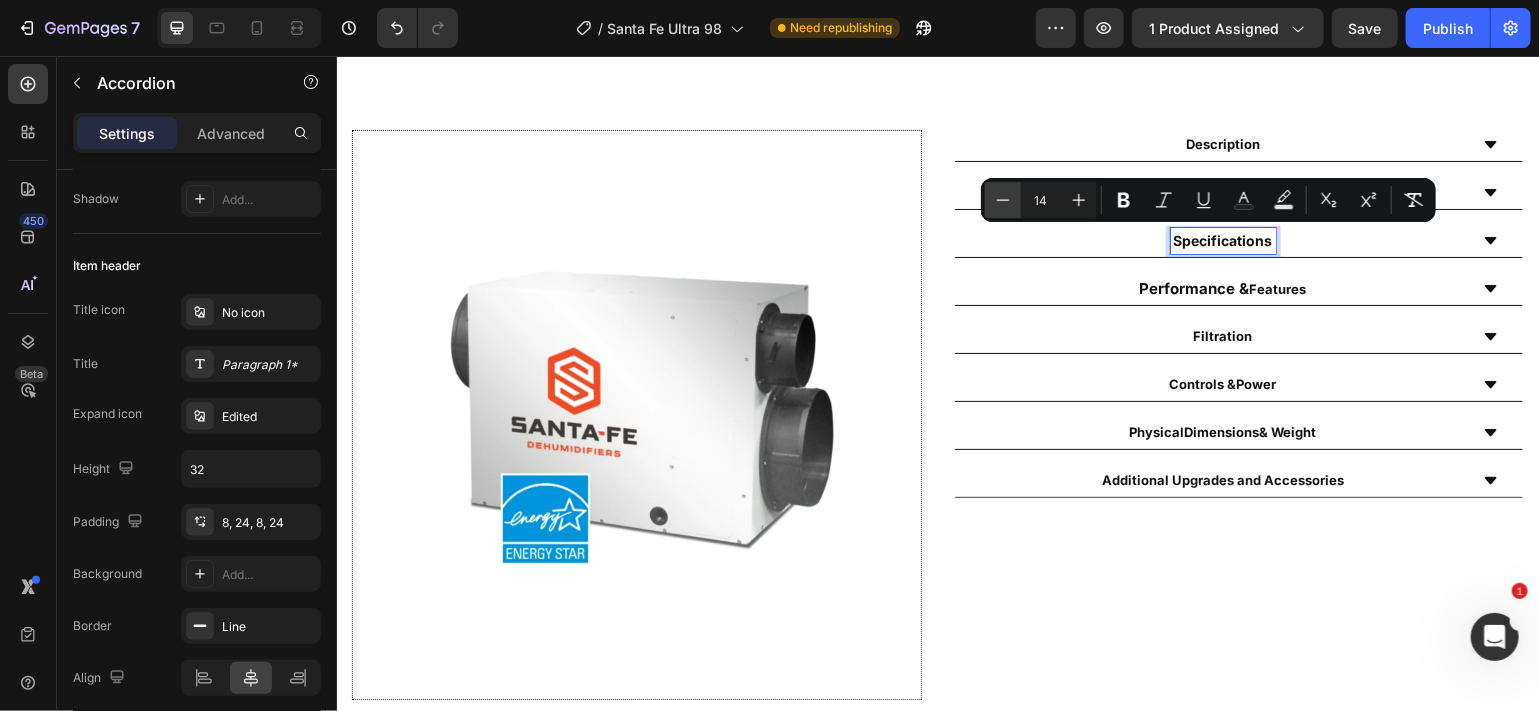 click 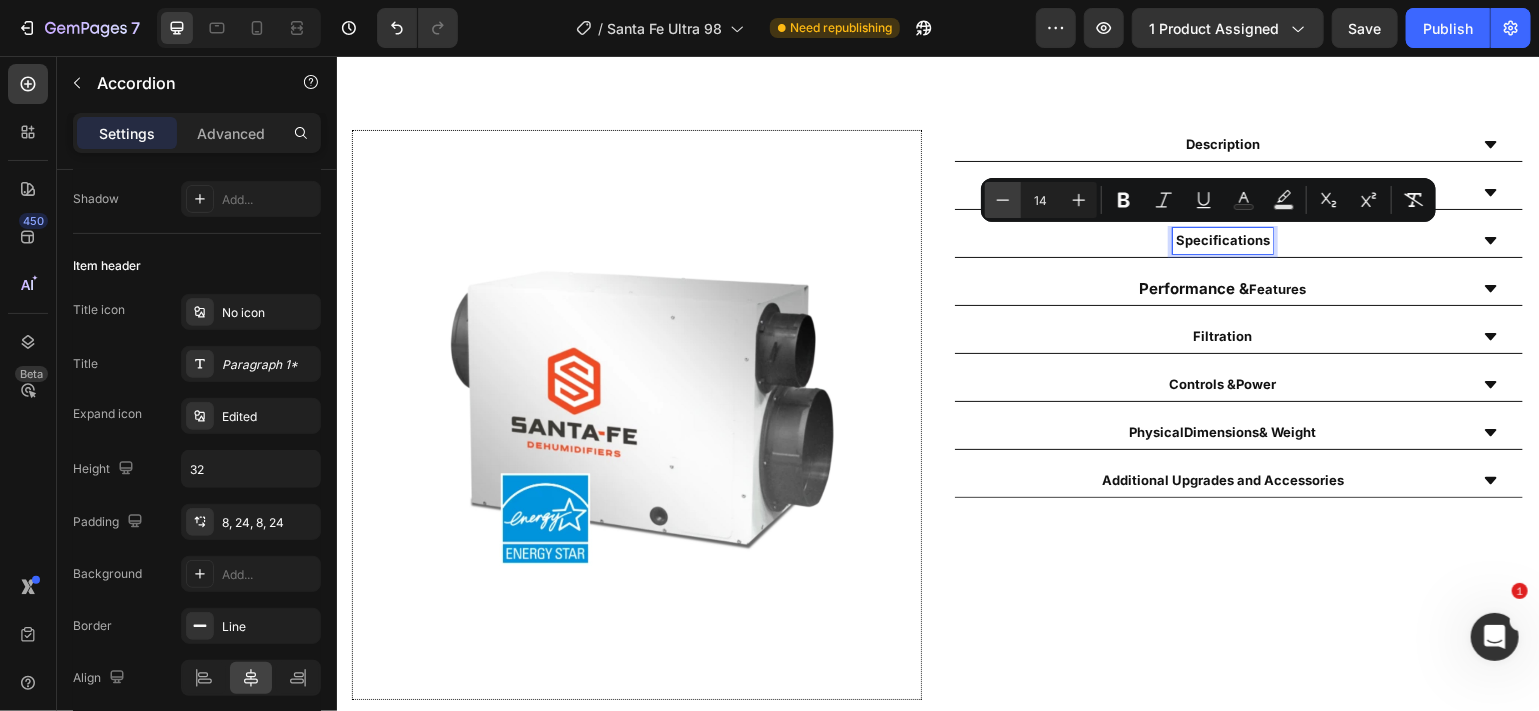 type on "13" 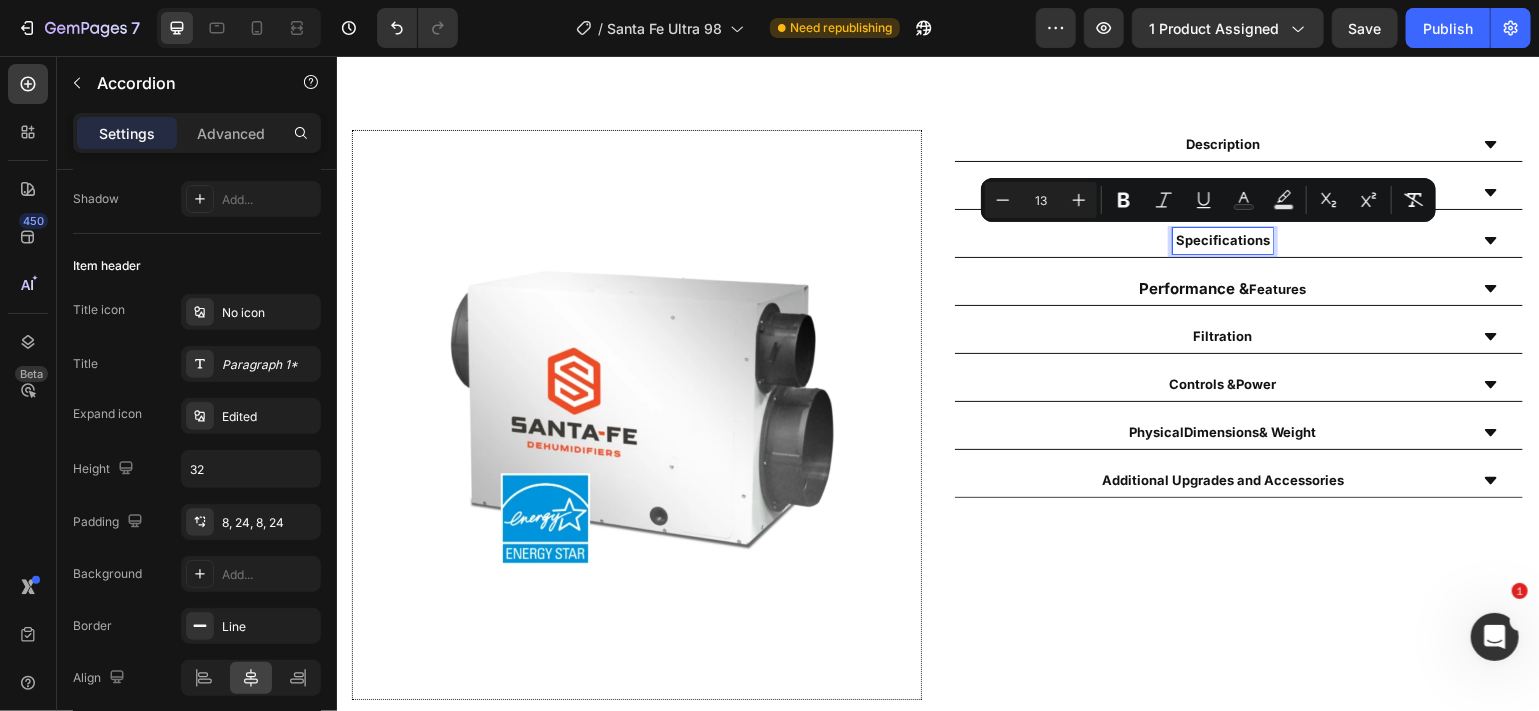 click on "Performance &" at bounding box center [1194, 287] 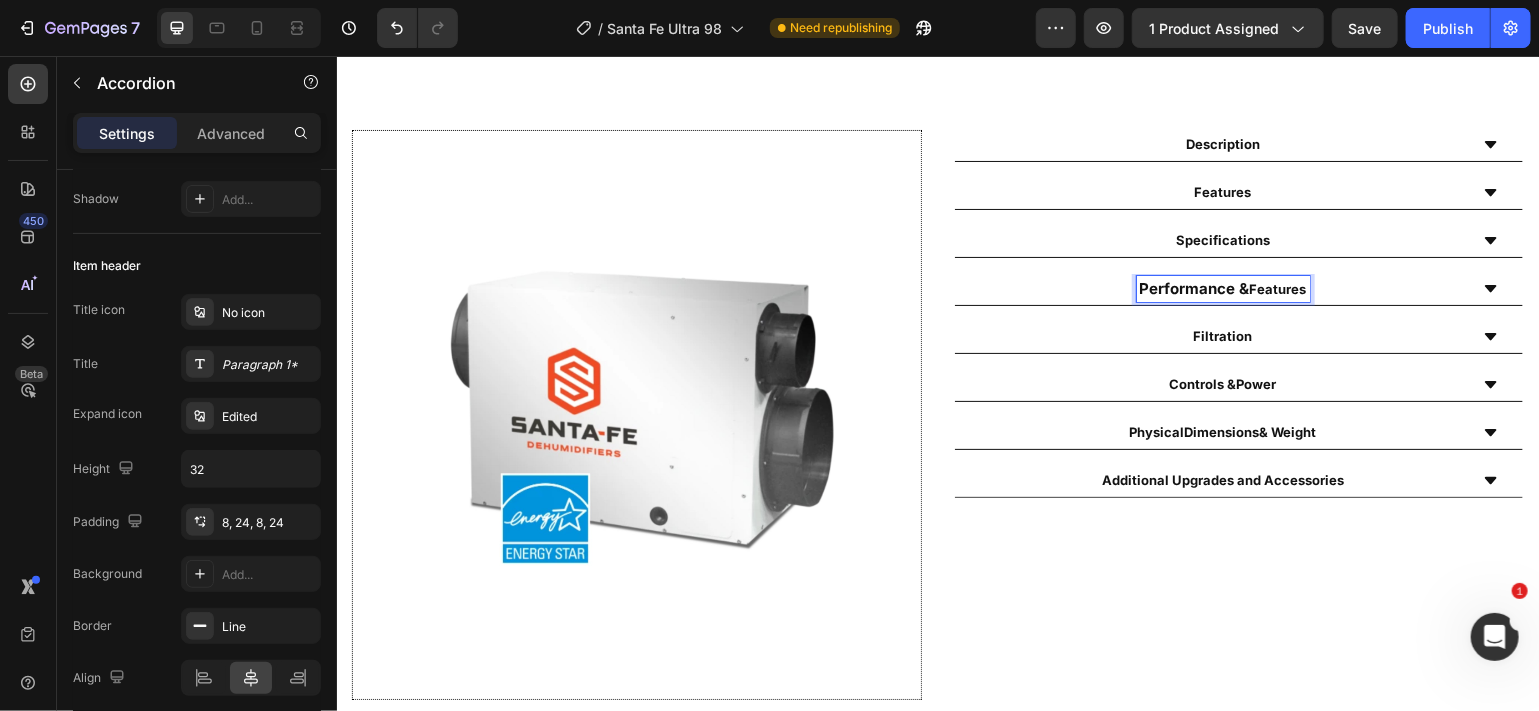 click on "Performance &  Features" at bounding box center (1222, 288) 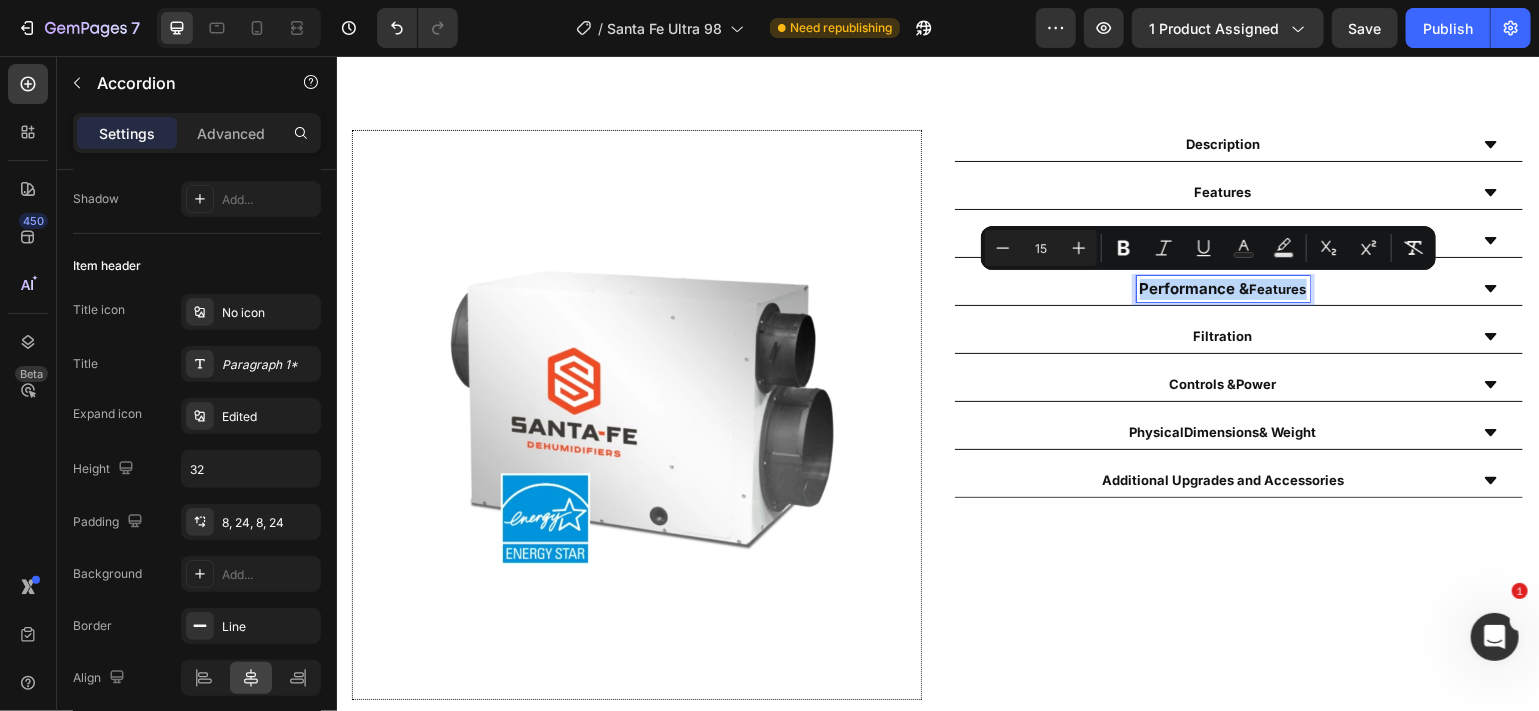 drag, startPoint x: 1290, startPoint y: 293, endPoint x: 1122, endPoint y: 291, distance: 168.0119 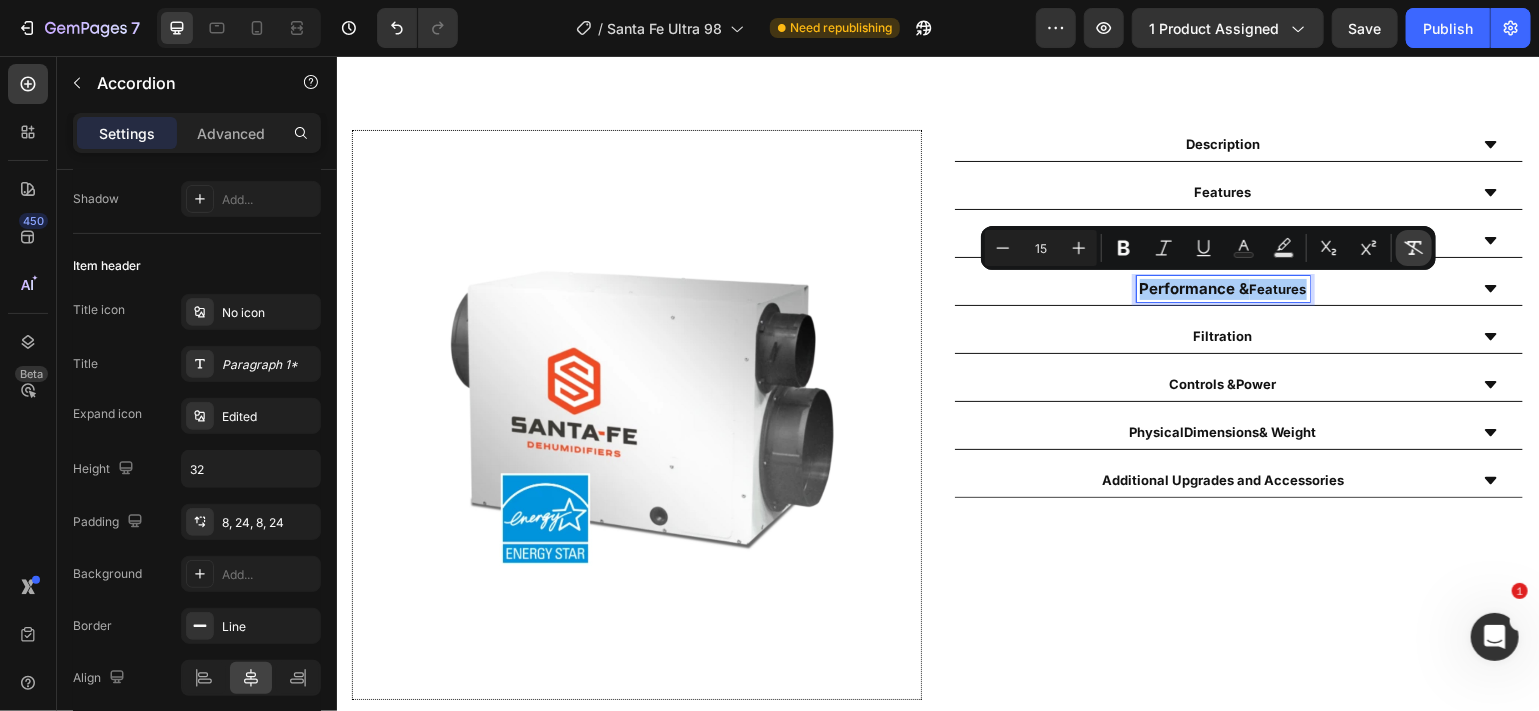 click 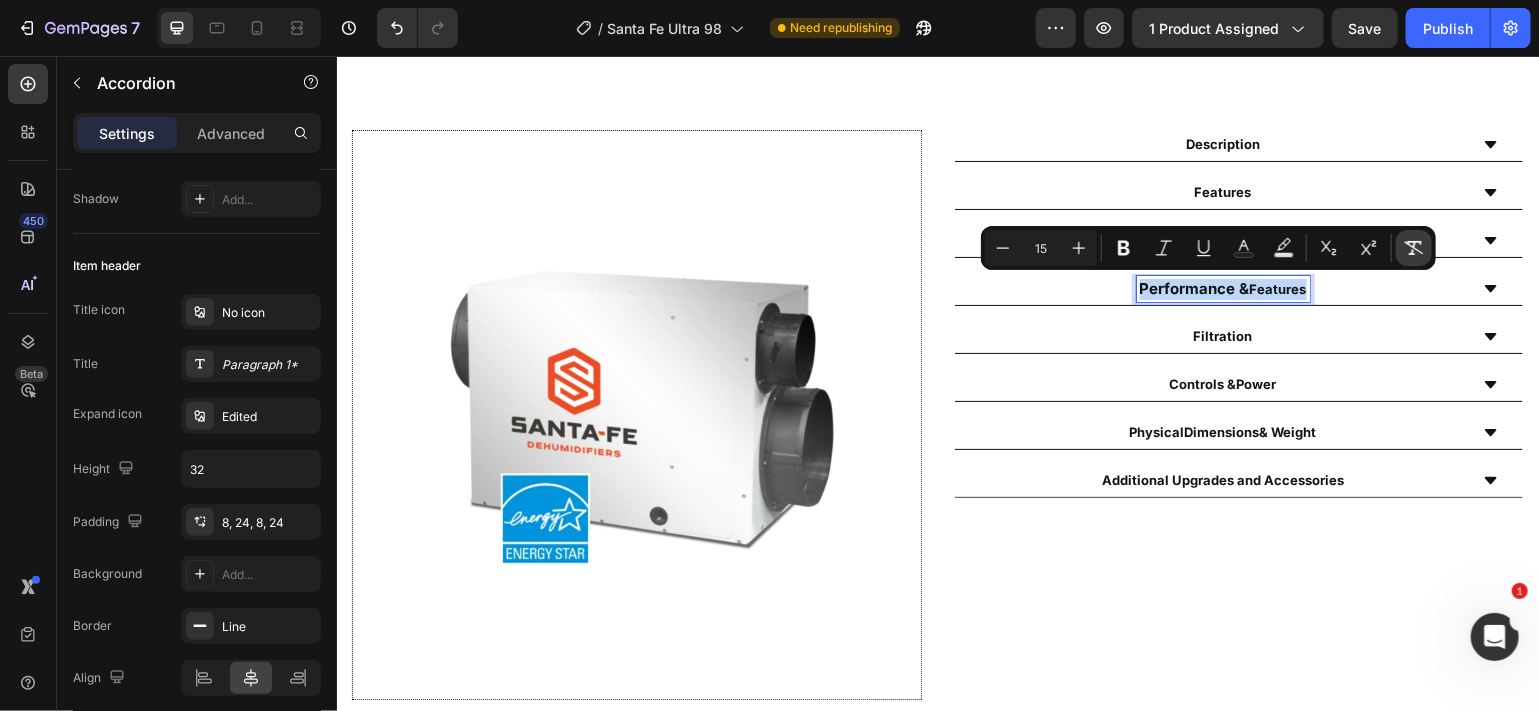 type on "13" 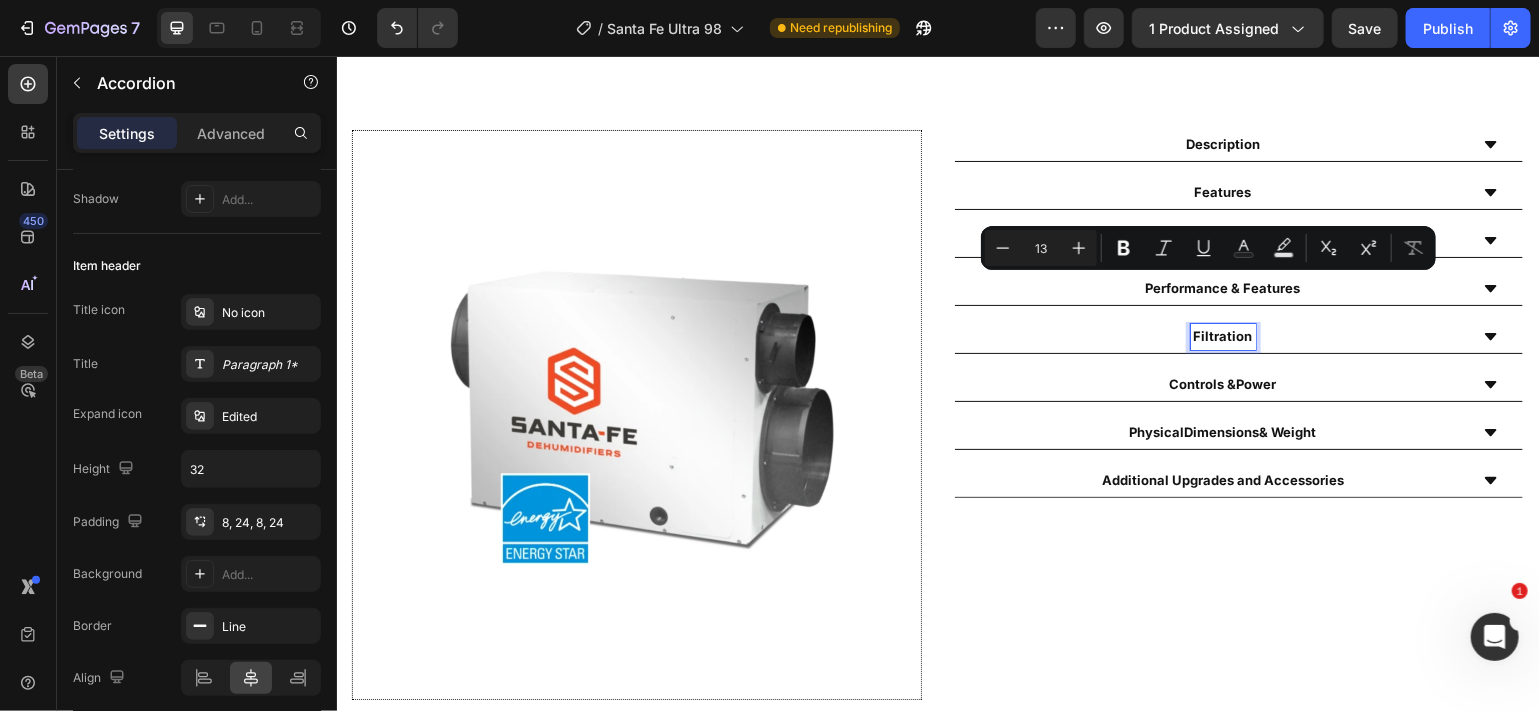 click on "Filtration" at bounding box center (1222, 336) 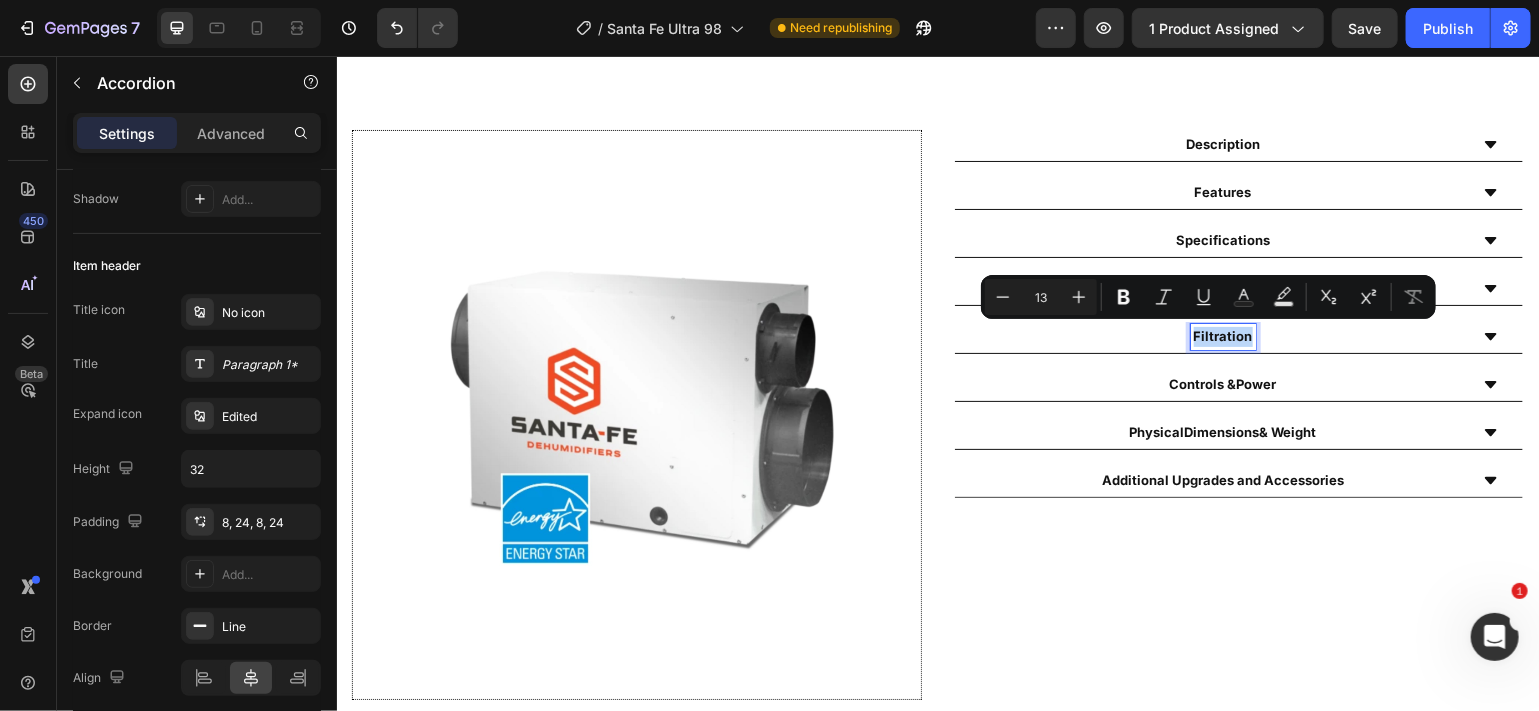 drag, startPoint x: 1237, startPoint y: 335, endPoint x: 1175, endPoint y: 332, distance: 62.072536 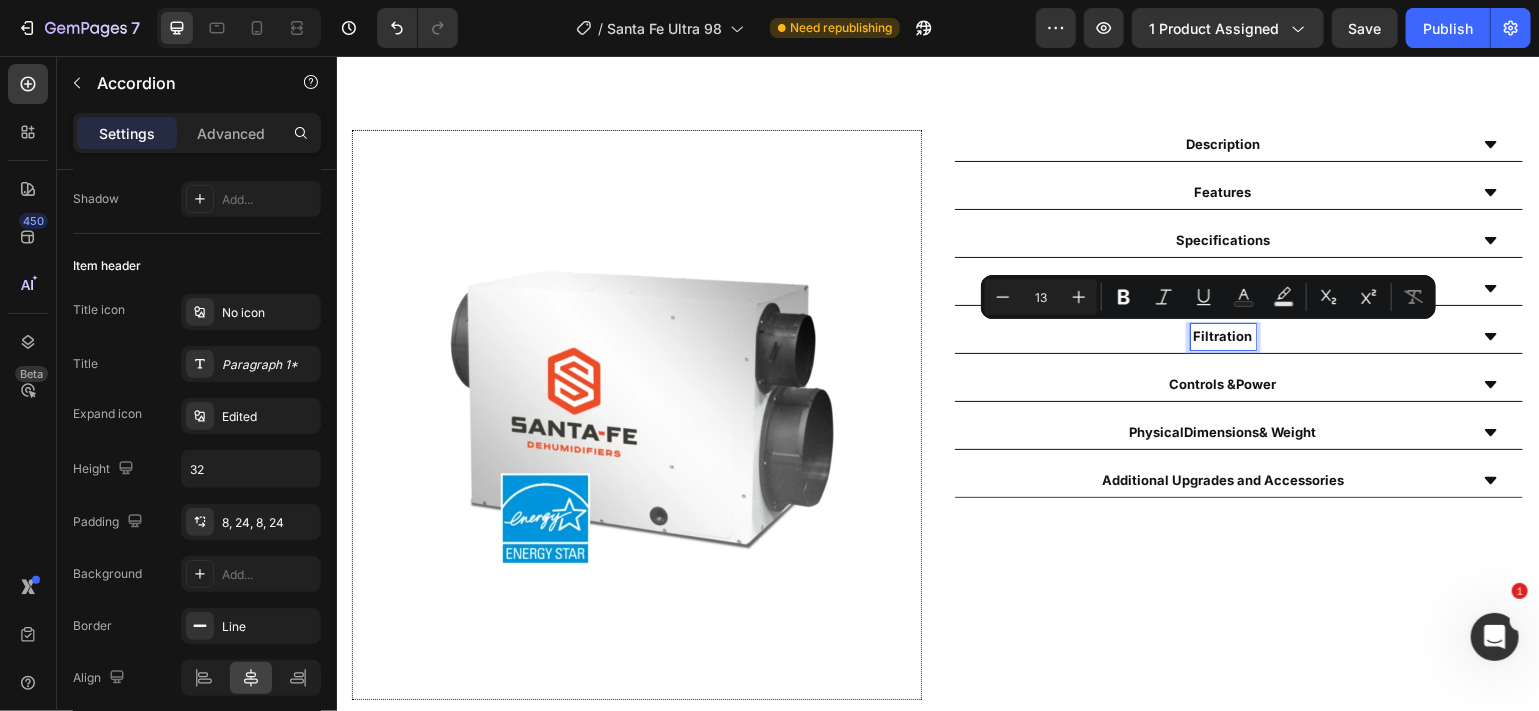 click on "Controls &  Power" at bounding box center (1222, 384) 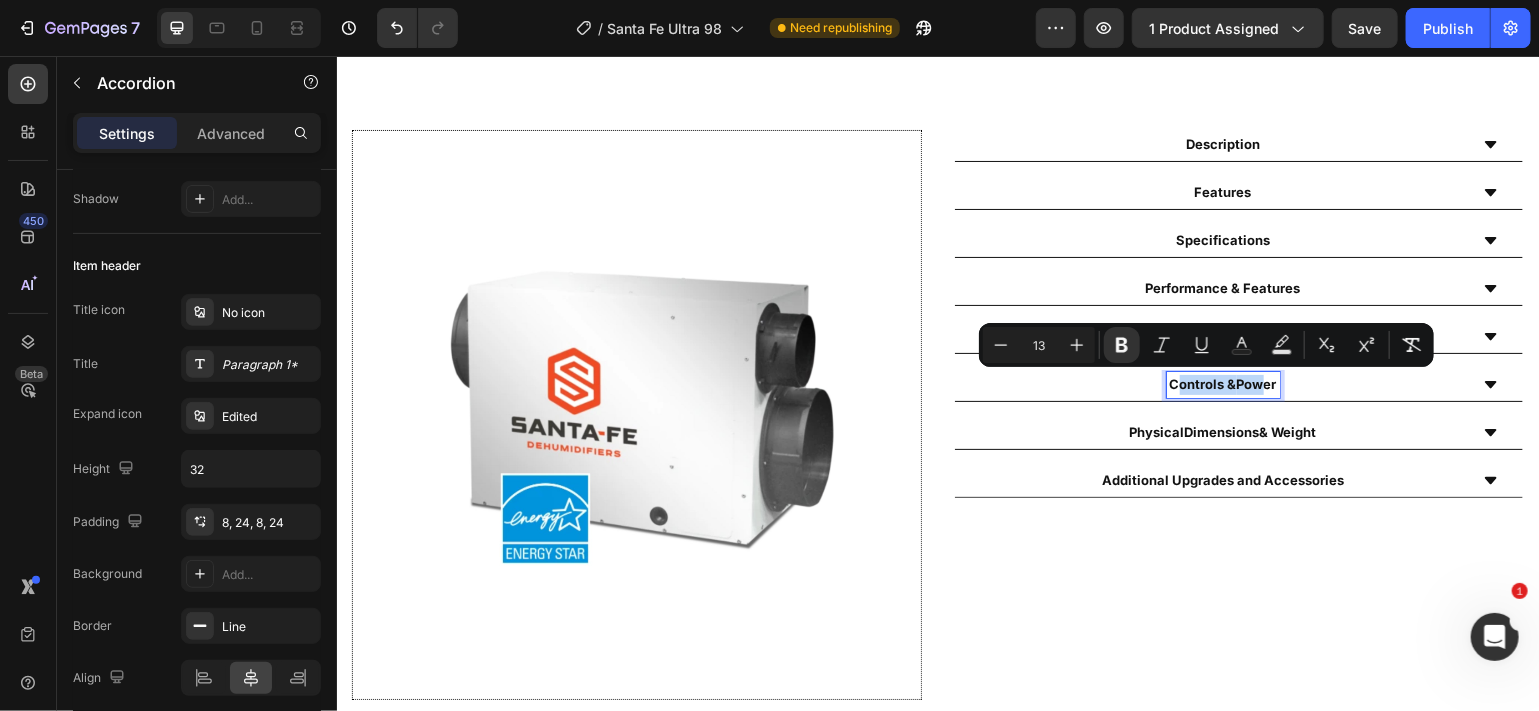 drag, startPoint x: 1247, startPoint y: 383, endPoint x: 1159, endPoint y: 384, distance: 88.005684 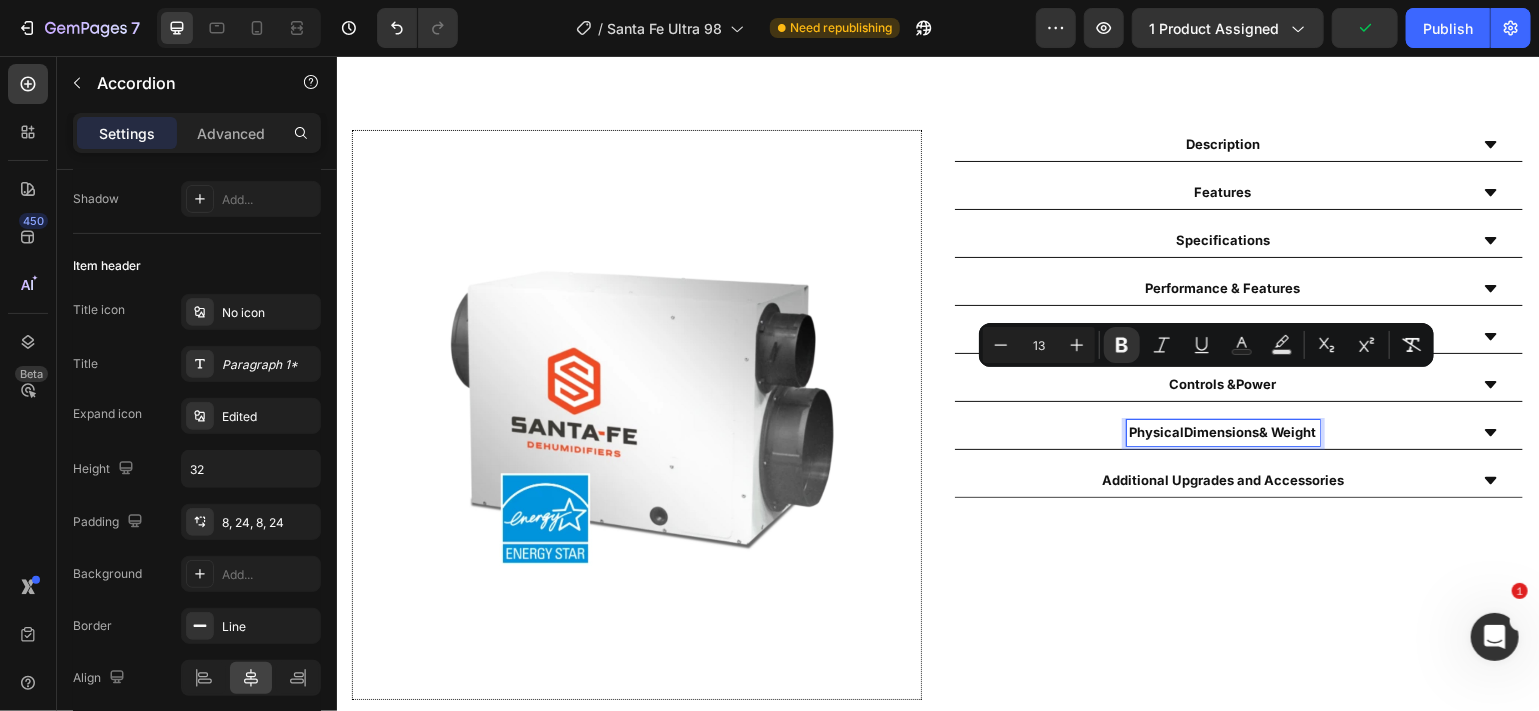 click on "& Weight" at bounding box center (1287, 431) 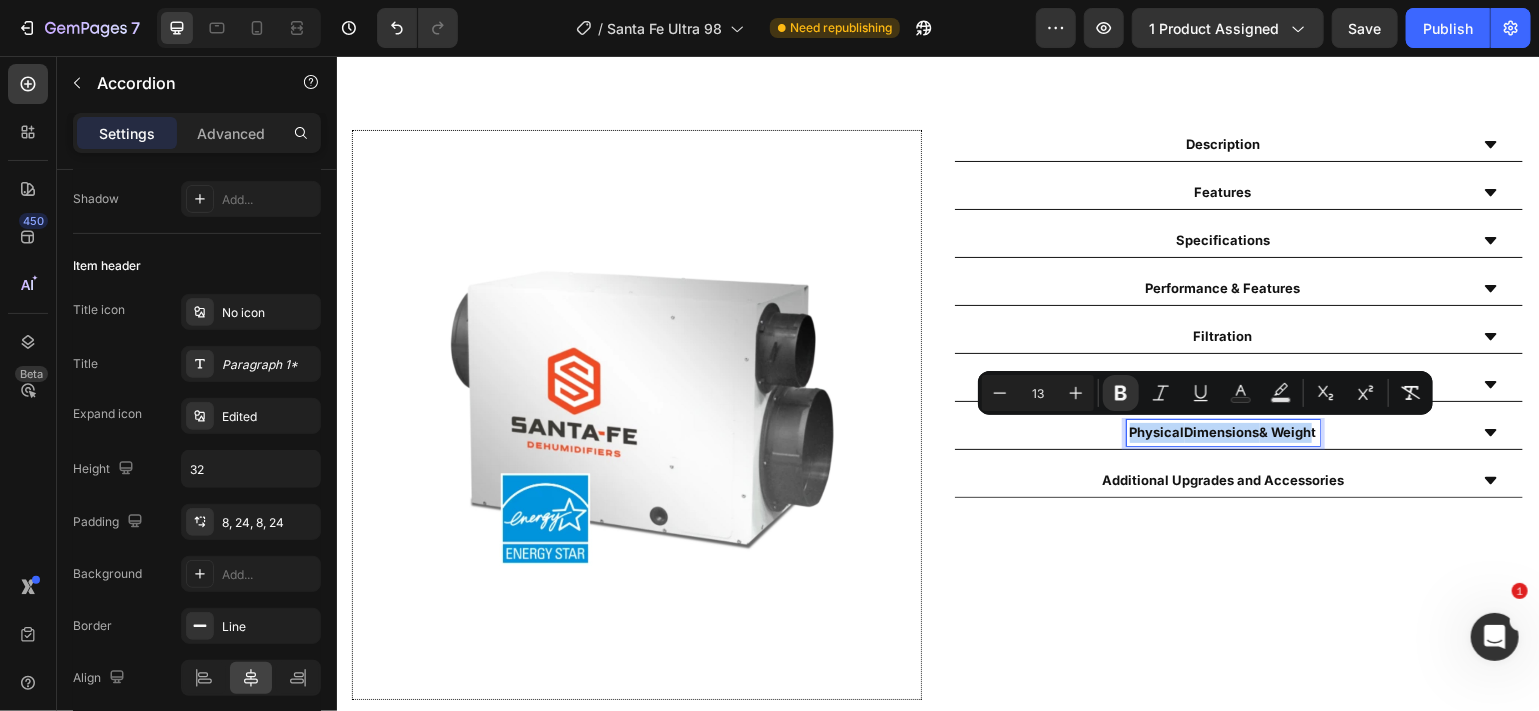 drag, startPoint x: 1294, startPoint y: 429, endPoint x: 1114, endPoint y: 426, distance: 180.025 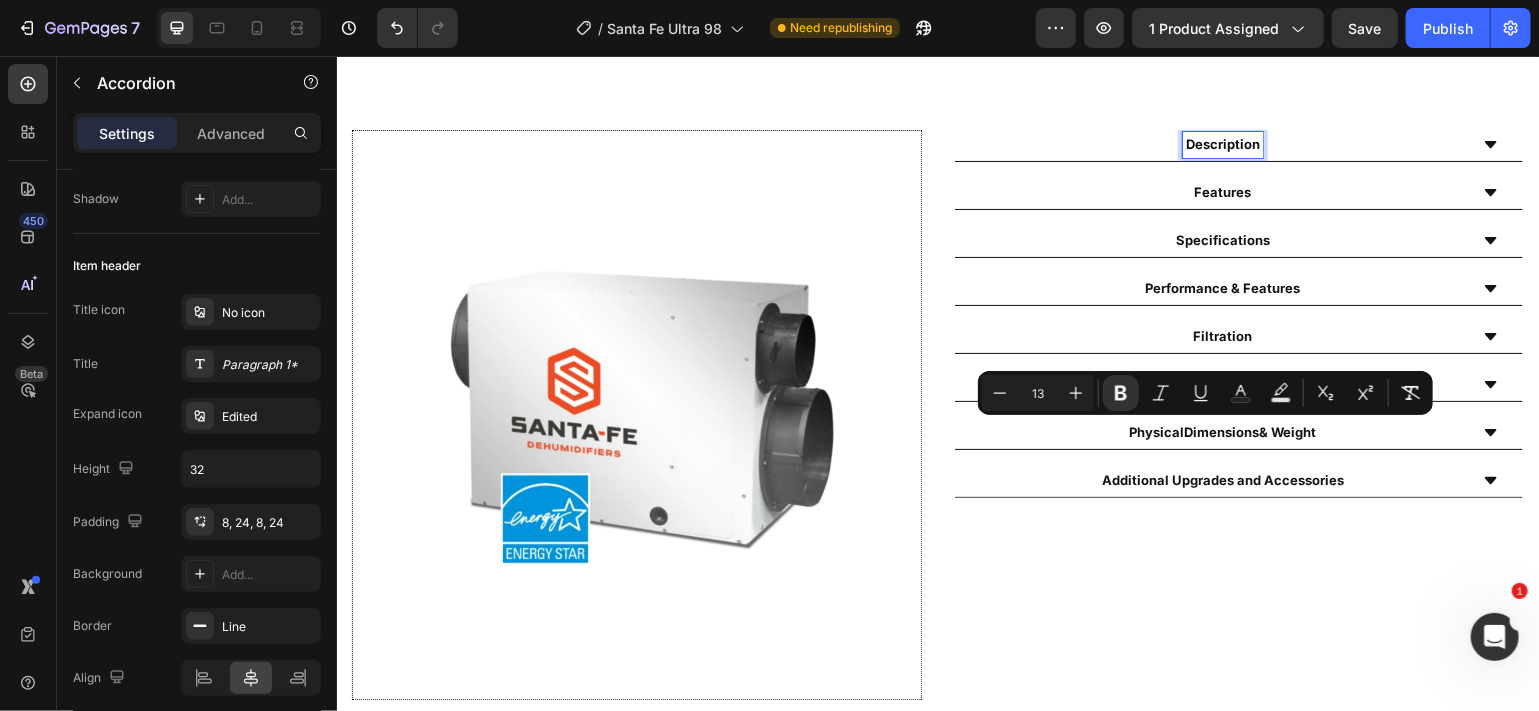 click on "Description" at bounding box center [1222, 143] 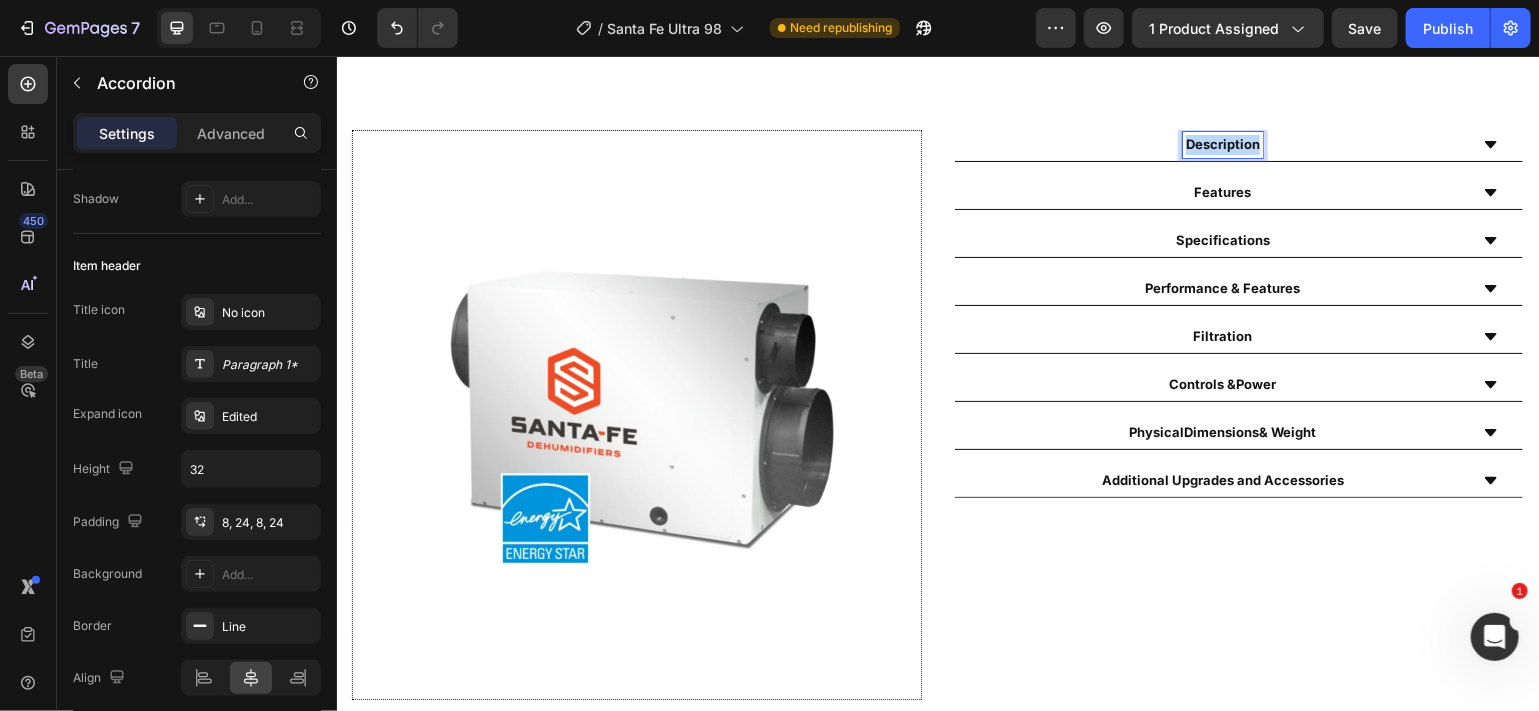 drag, startPoint x: 1242, startPoint y: 149, endPoint x: 1172, endPoint y: 144, distance: 70.178345 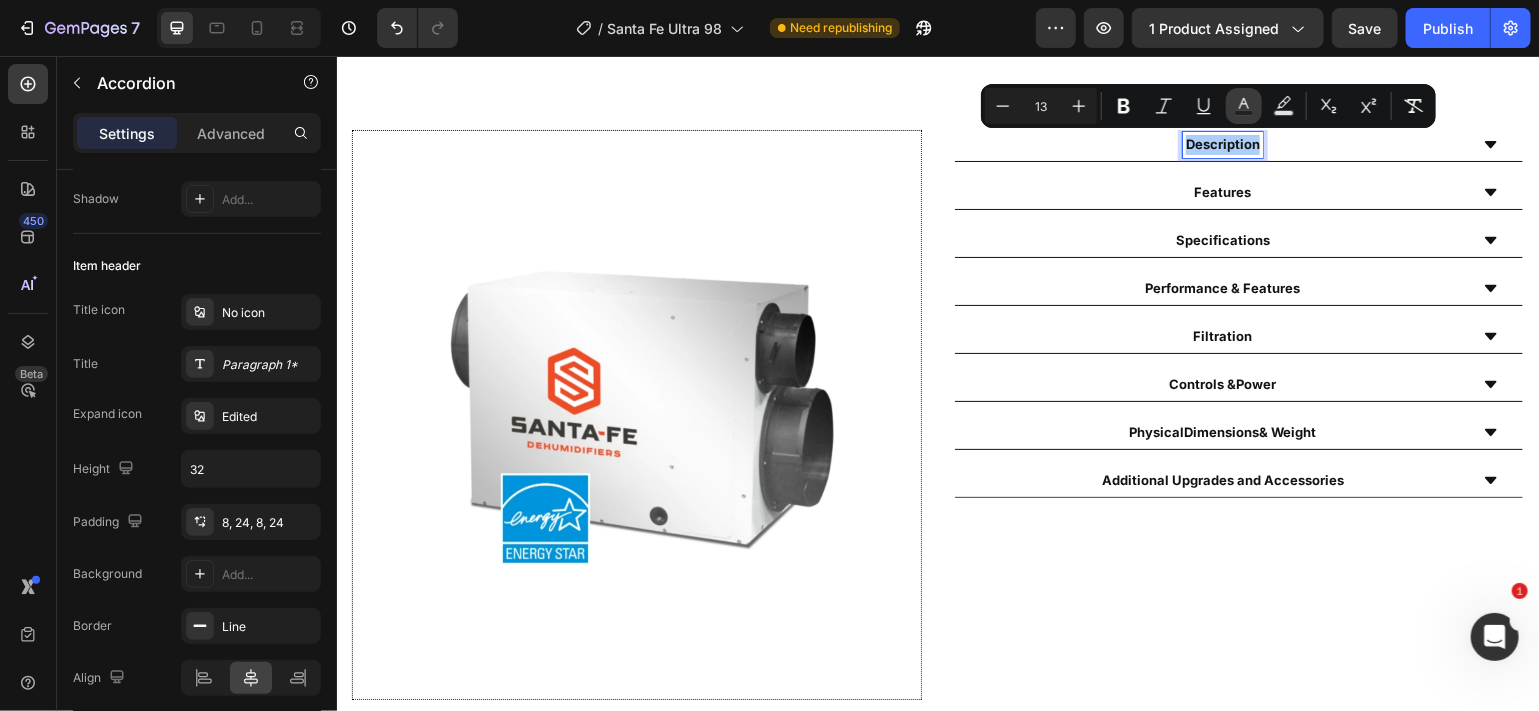 click 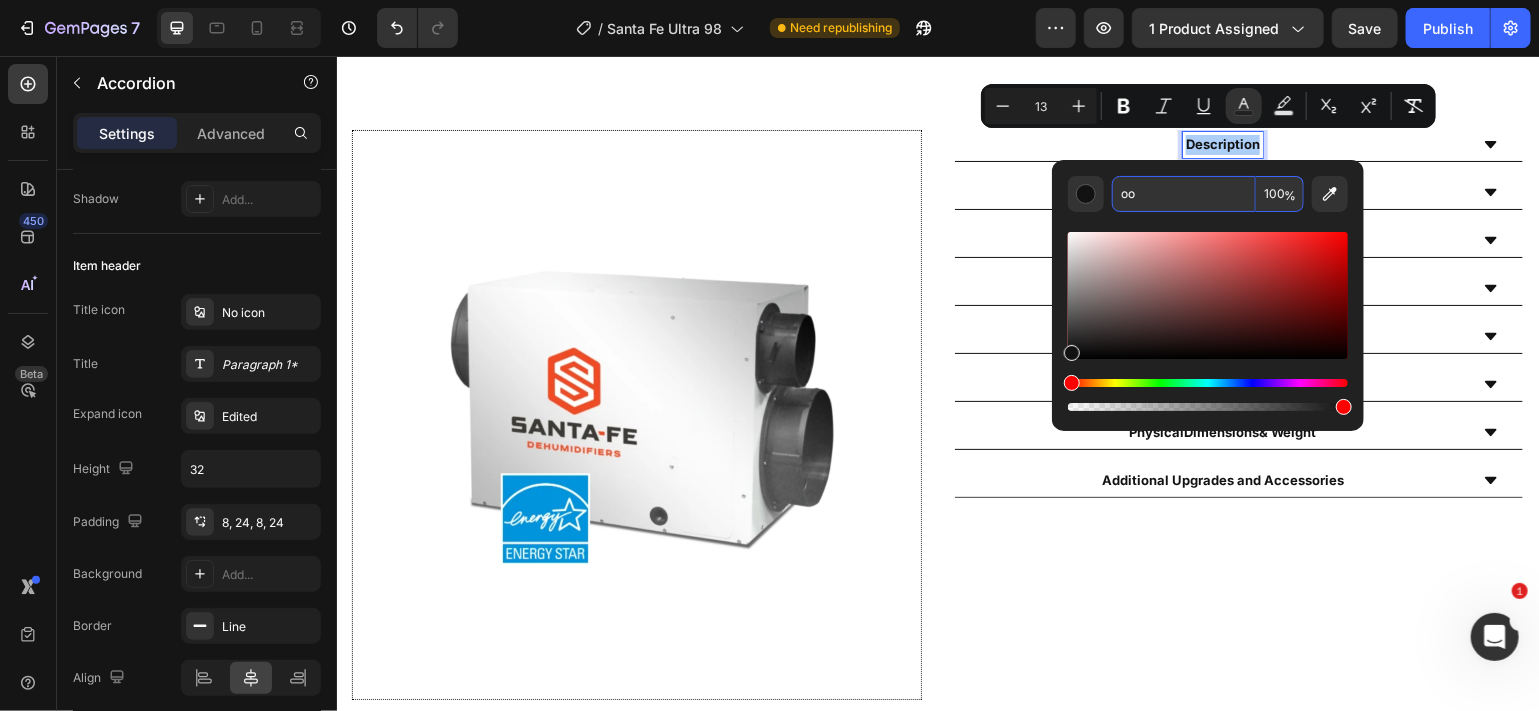 type on "o" 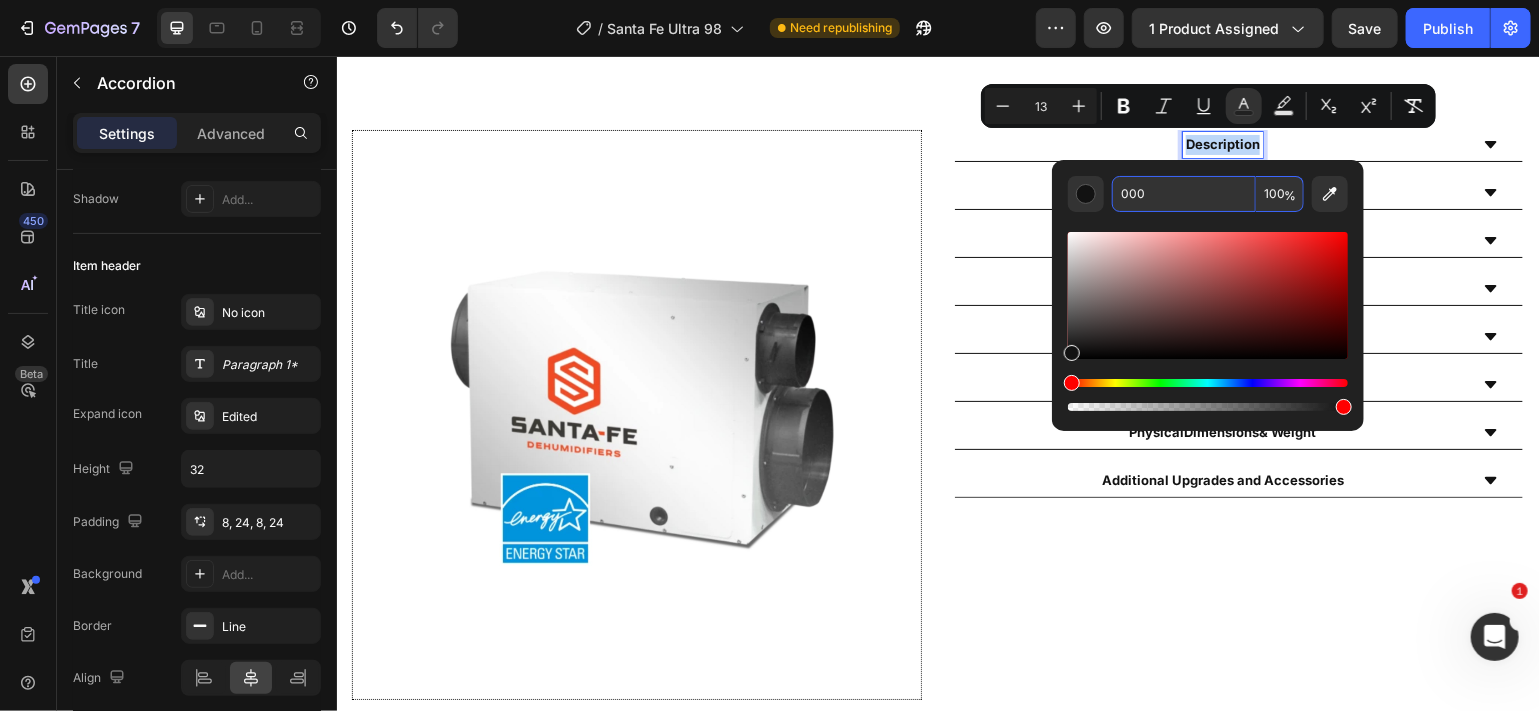 type on "000000" 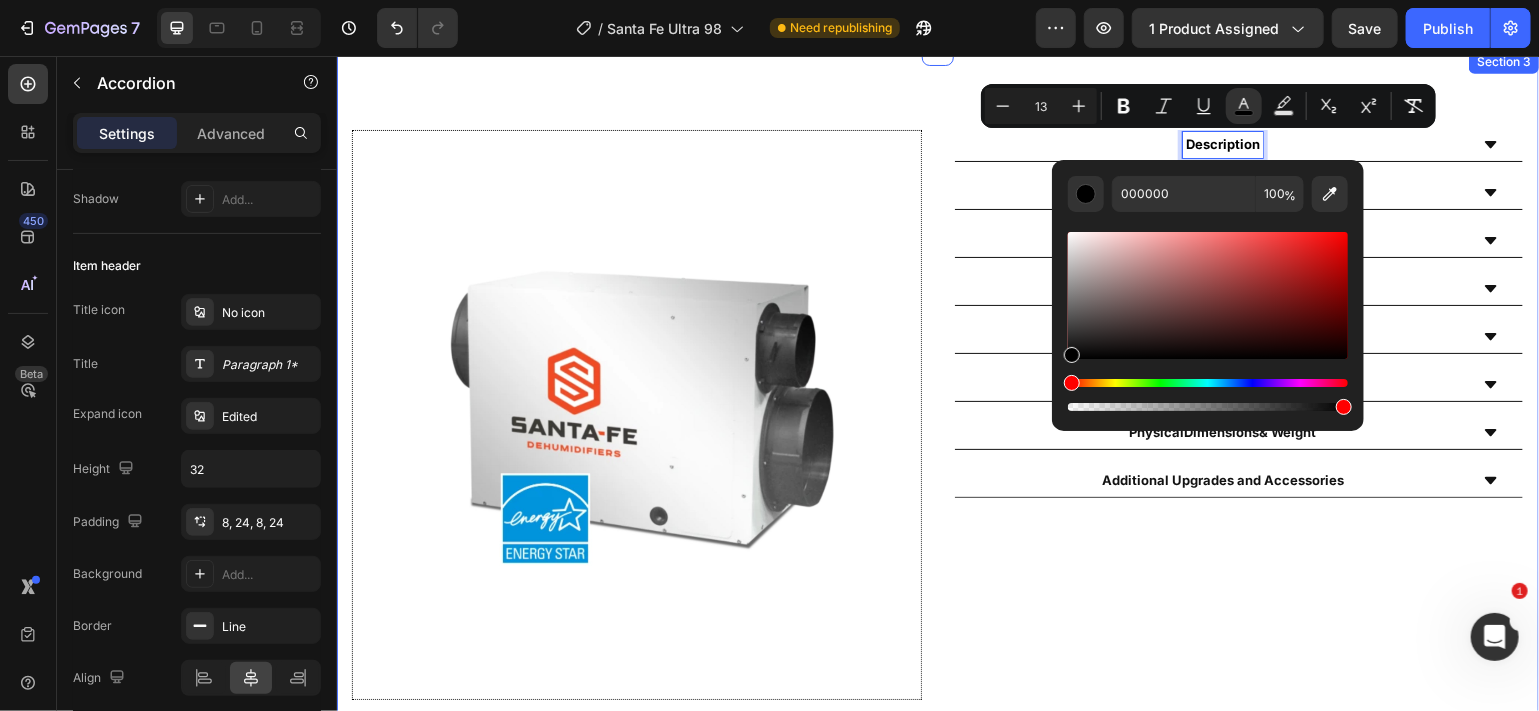 click on "Image
Description
Features
Specifications
Performance & Features
Filtration
Controls &  Power
Physical  Dimensions  & Weight
Additional Upgrades and Accessories Accordion   0 Row Section 3" at bounding box center [937, 406] 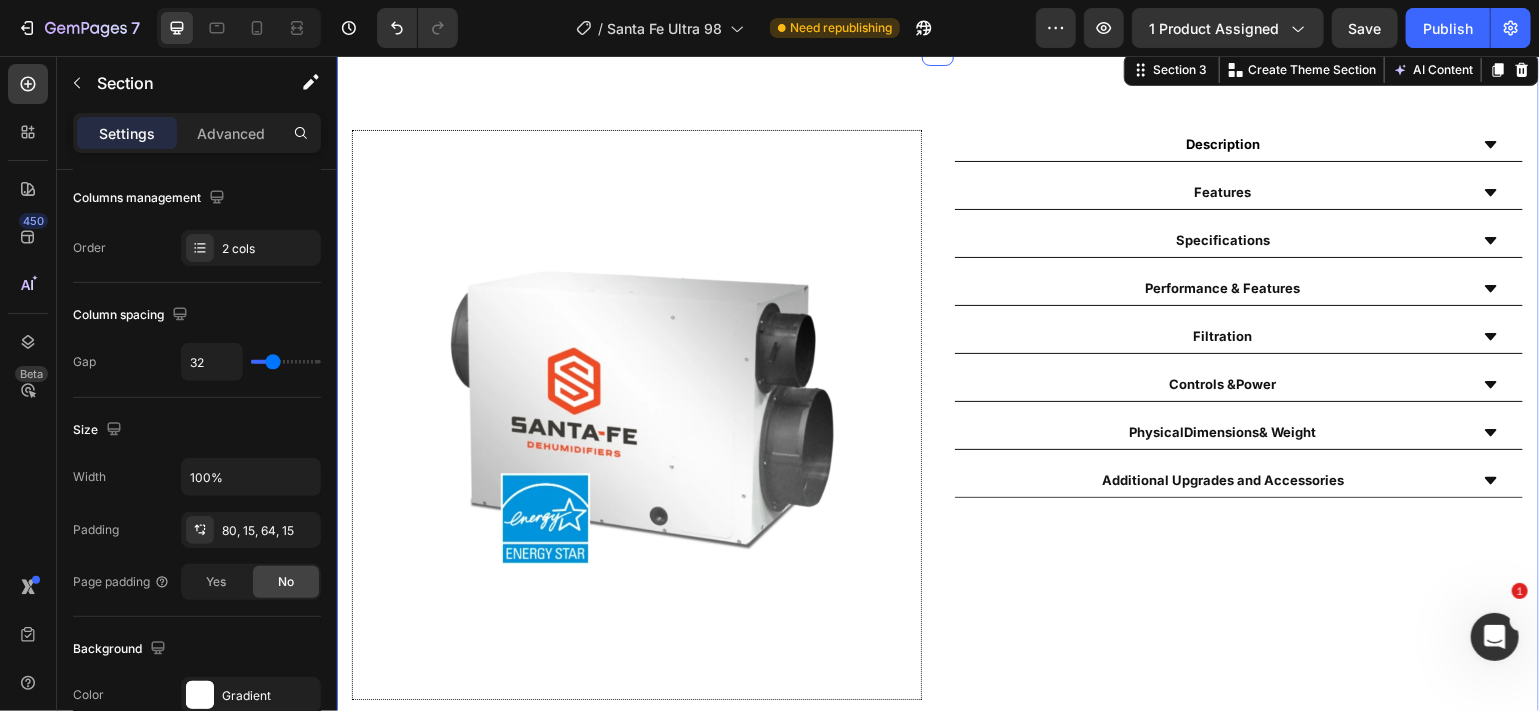 scroll, scrollTop: 0, scrollLeft: 0, axis: both 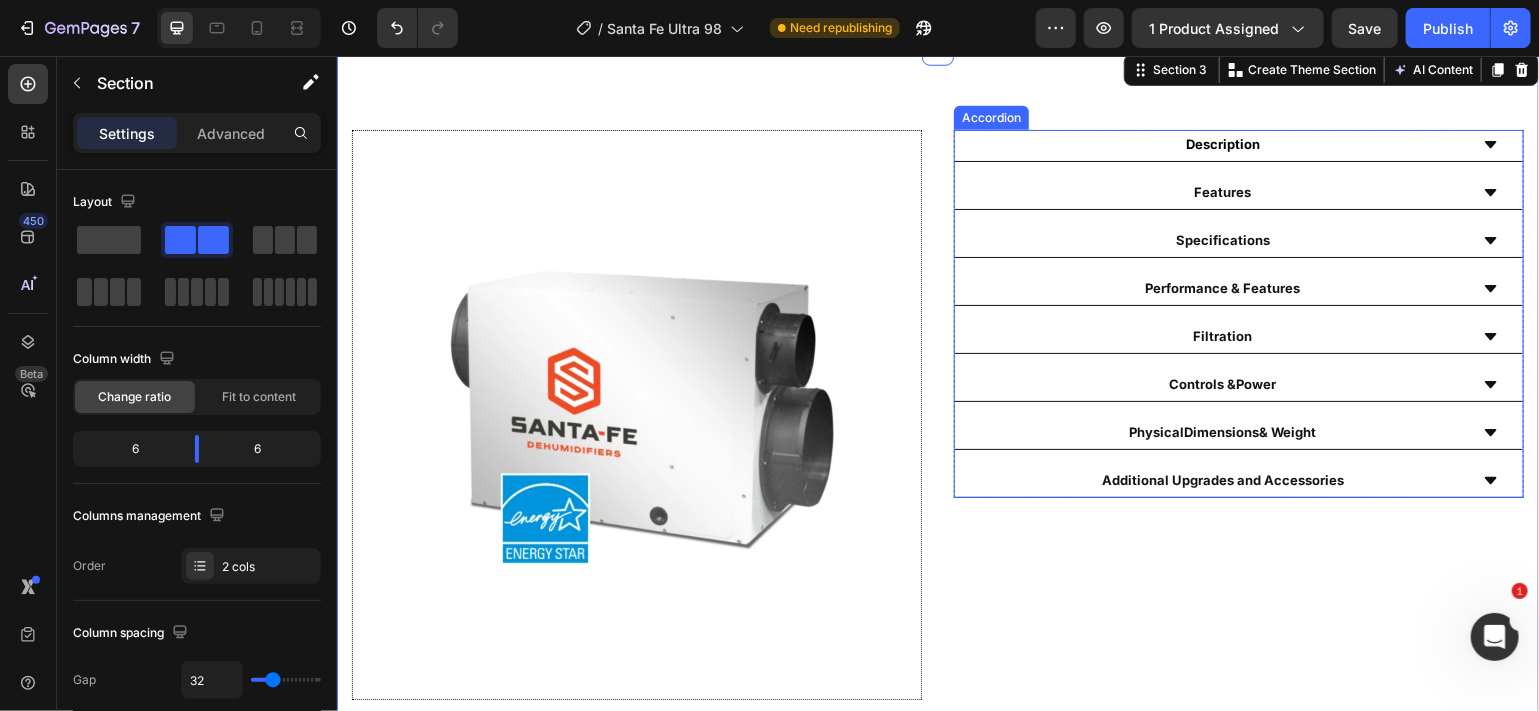 click on "Performance & Features" at bounding box center (1222, 288) 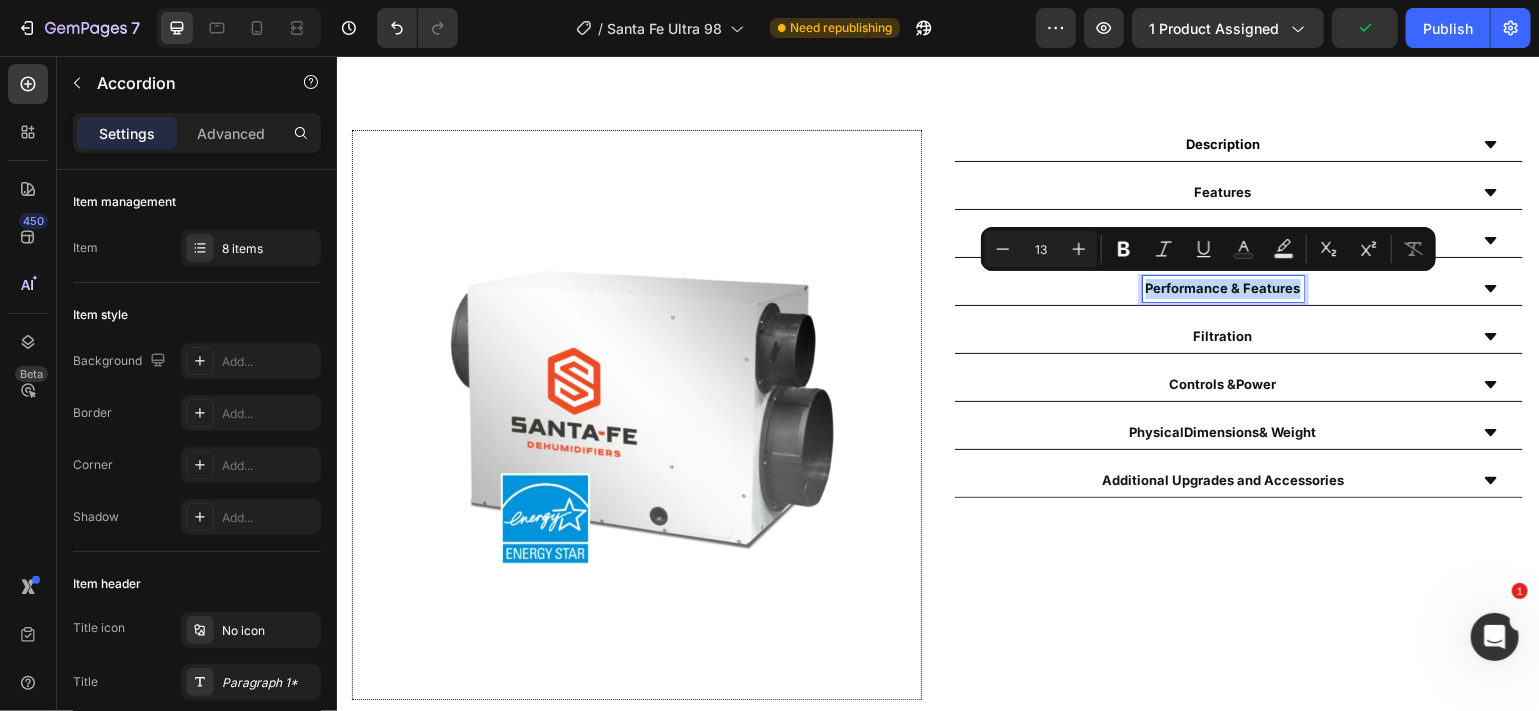 drag, startPoint x: 1283, startPoint y: 284, endPoint x: 1112, endPoint y: 283, distance: 171.00293 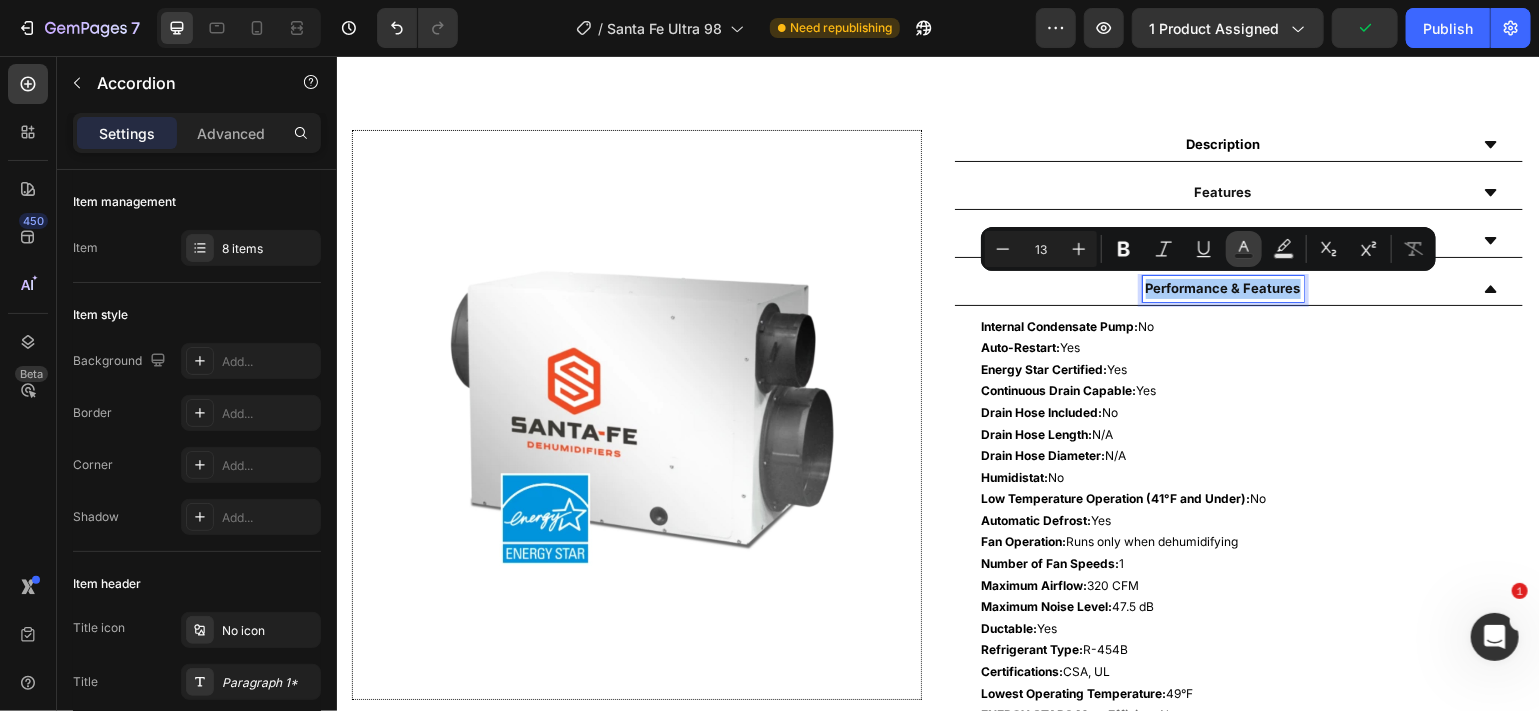 click 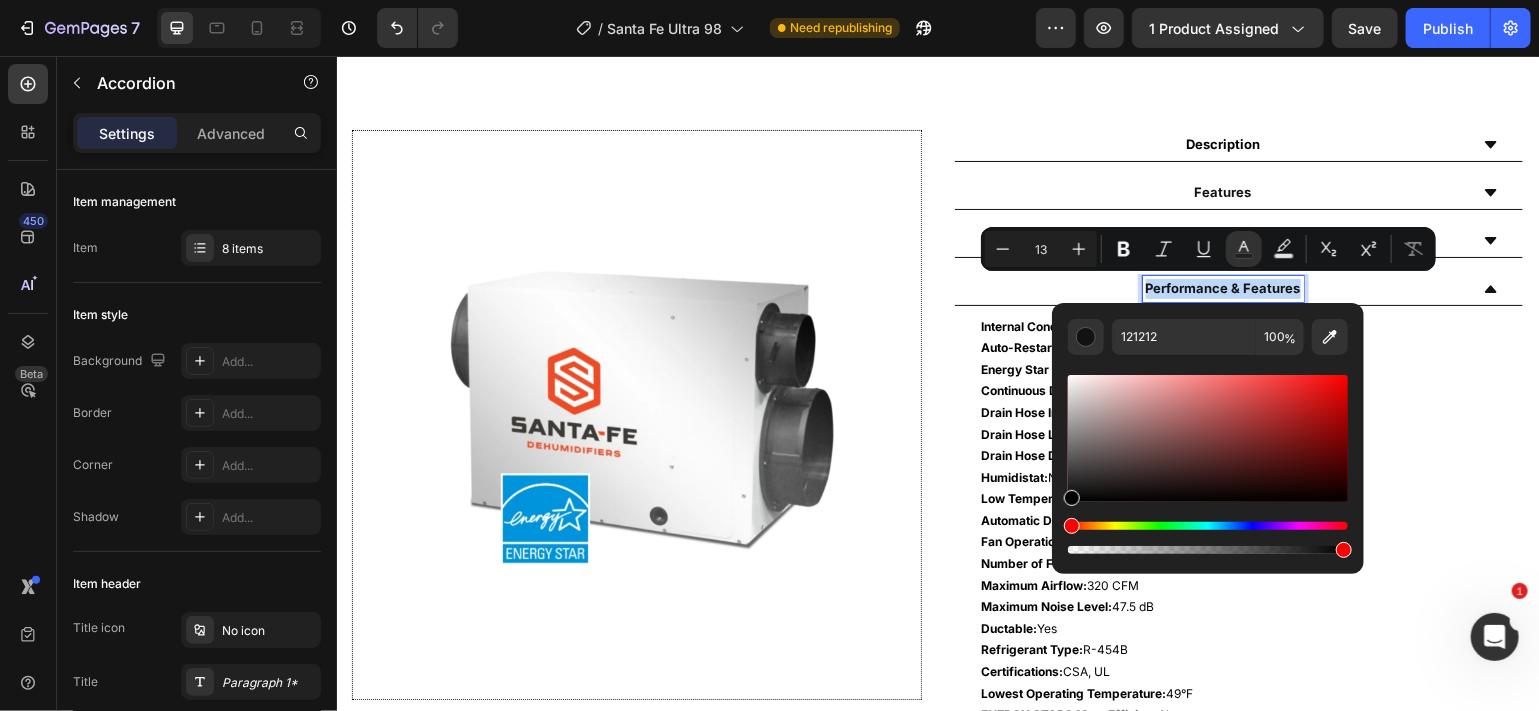 type on "000000" 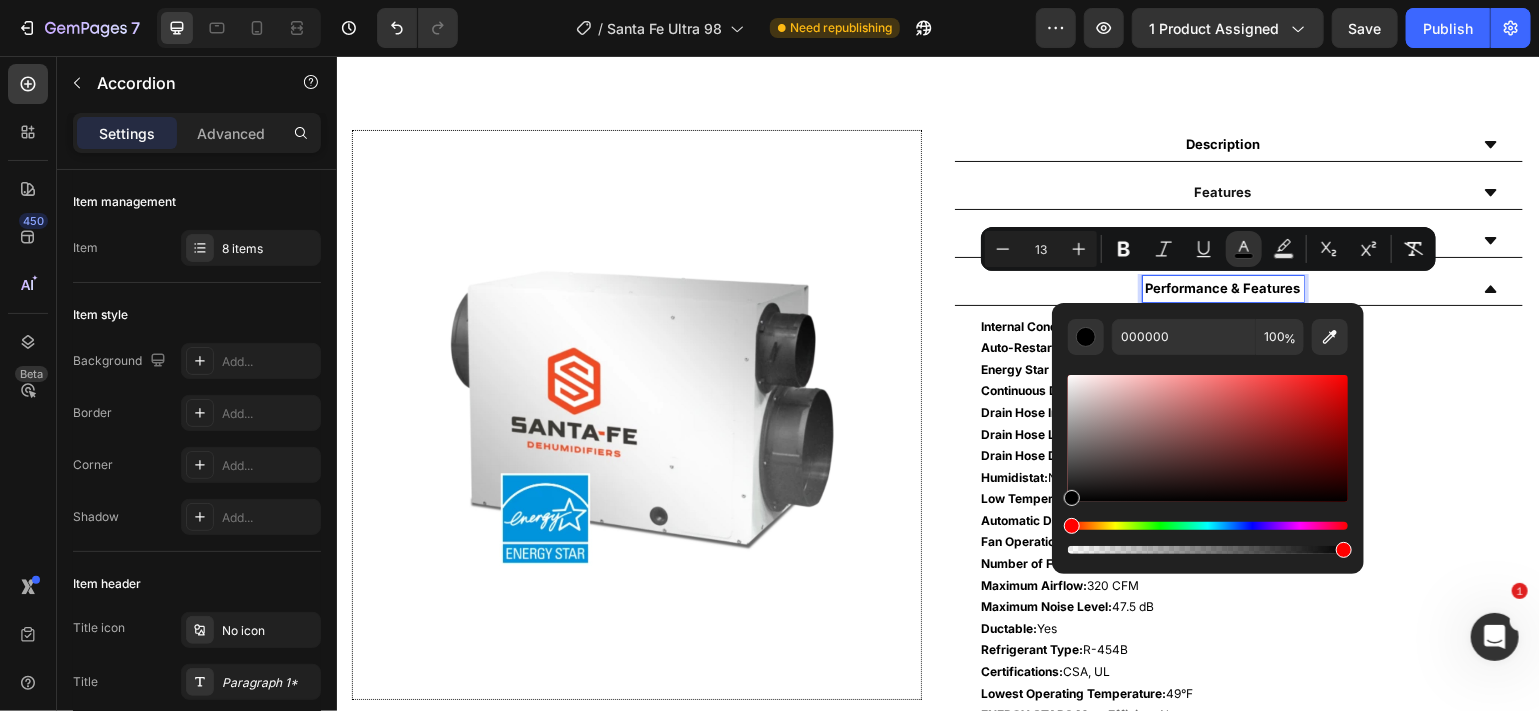 drag, startPoint x: 1072, startPoint y: 495, endPoint x: 1059, endPoint y: 509, distance: 19.104973 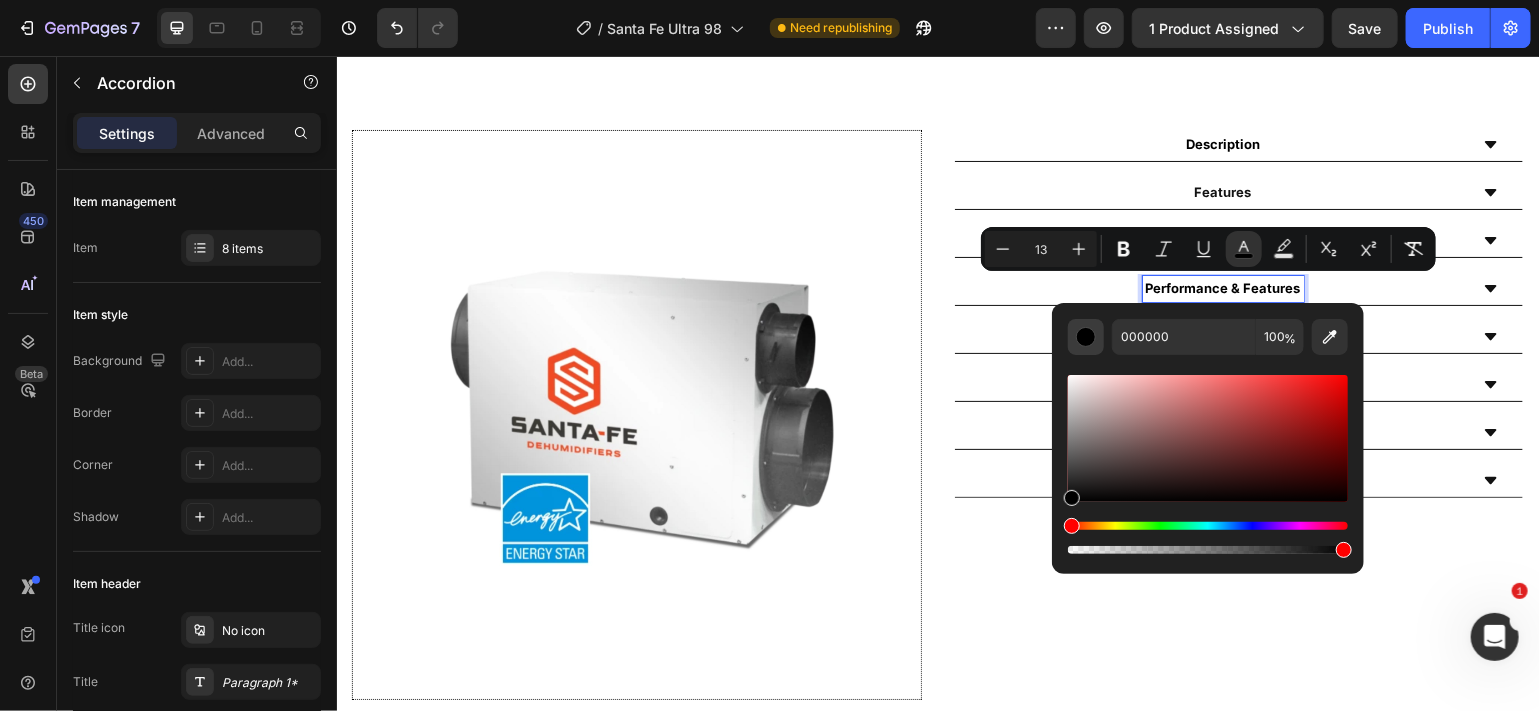 click at bounding box center (1086, 337) 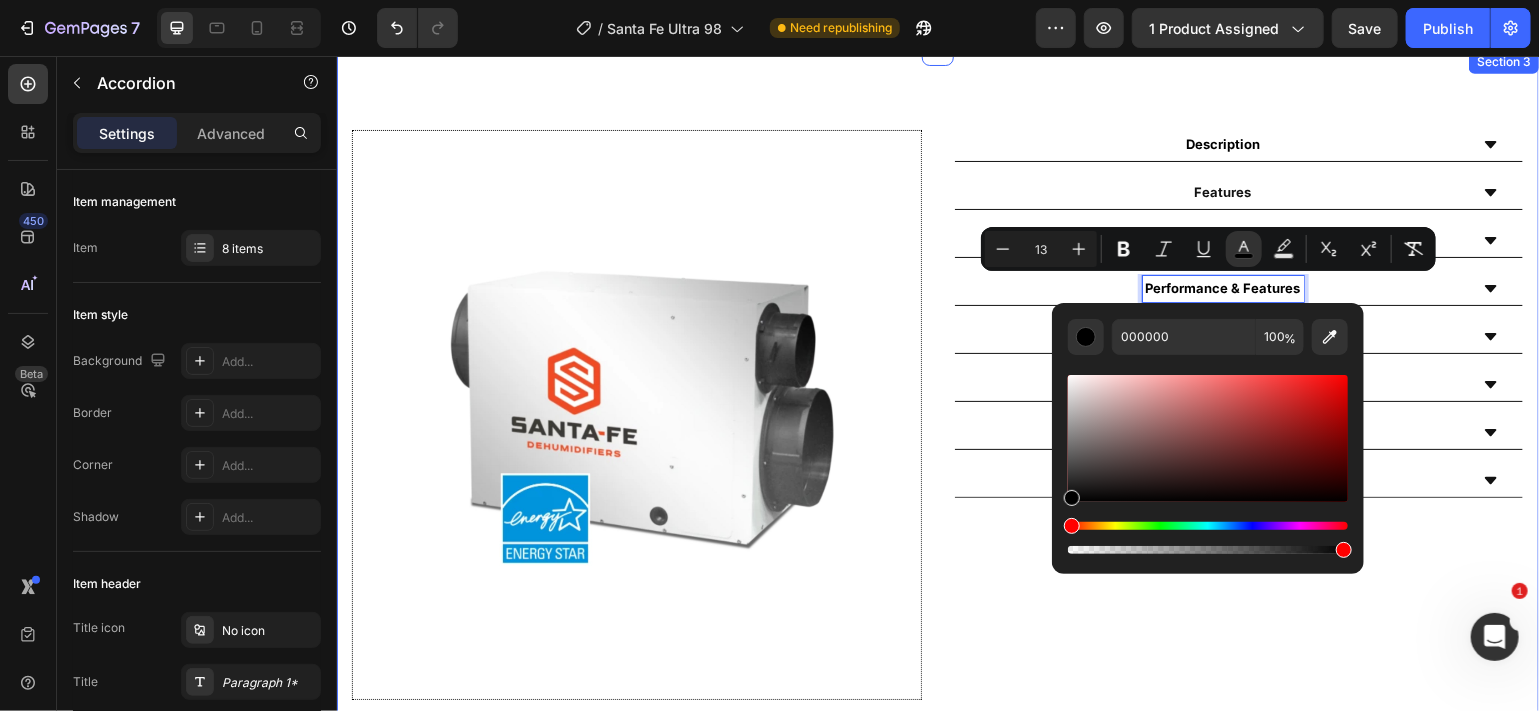 click on "Description
Features
Specifications
Performance & Features
Filtration
Controls &  Power
Physical  Dimensions  & Weight
Additional Upgrades and Accessories Accordion   0 Row" at bounding box center [1238, 414] 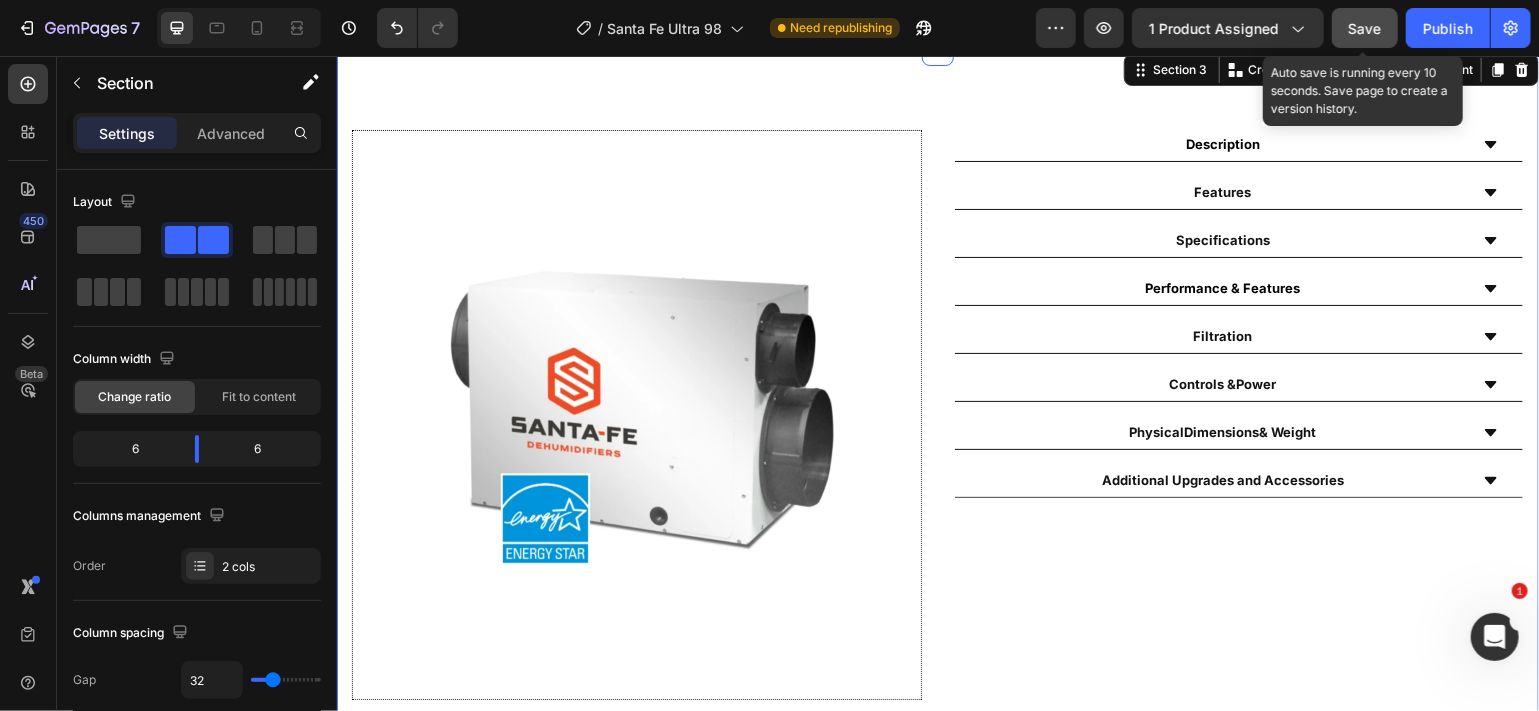 click on "Save" at bounding box center [1365, 28] 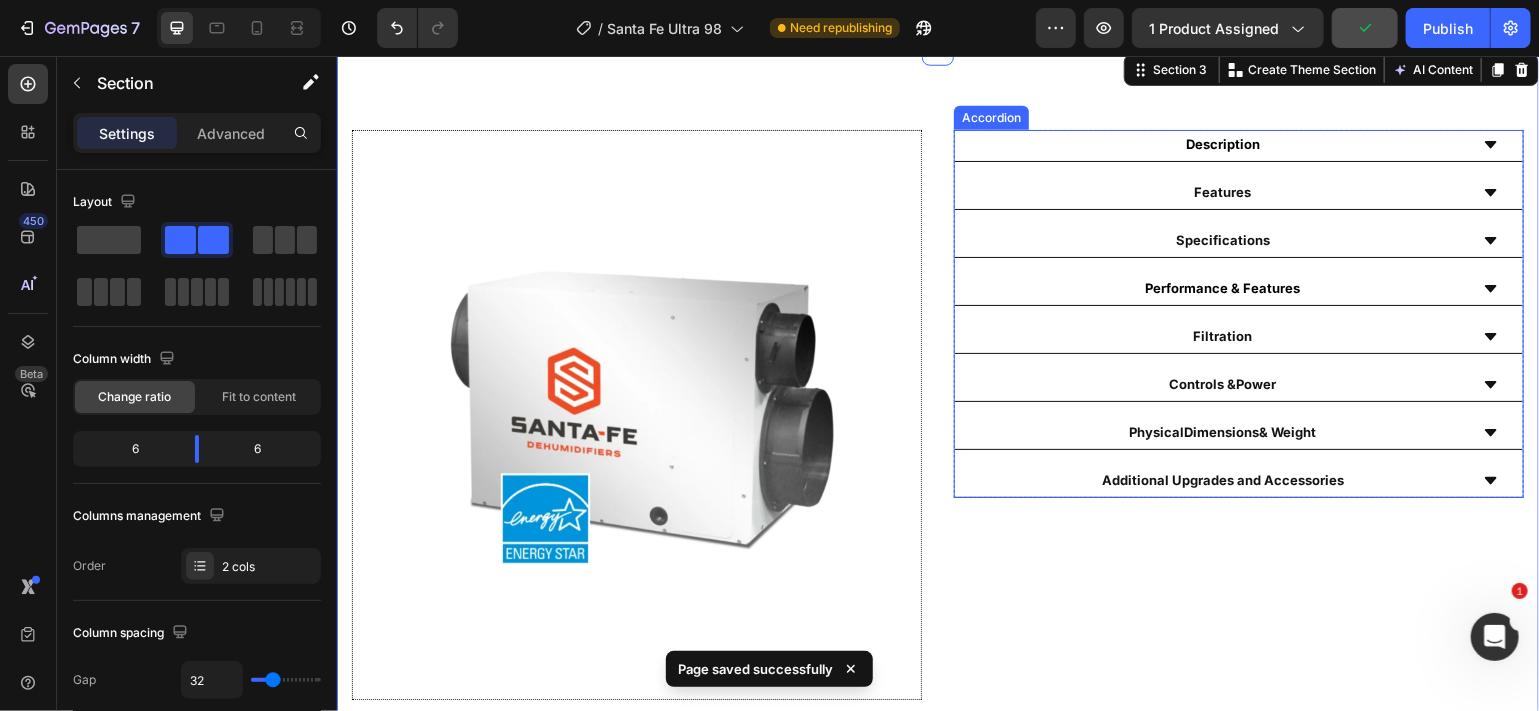 click 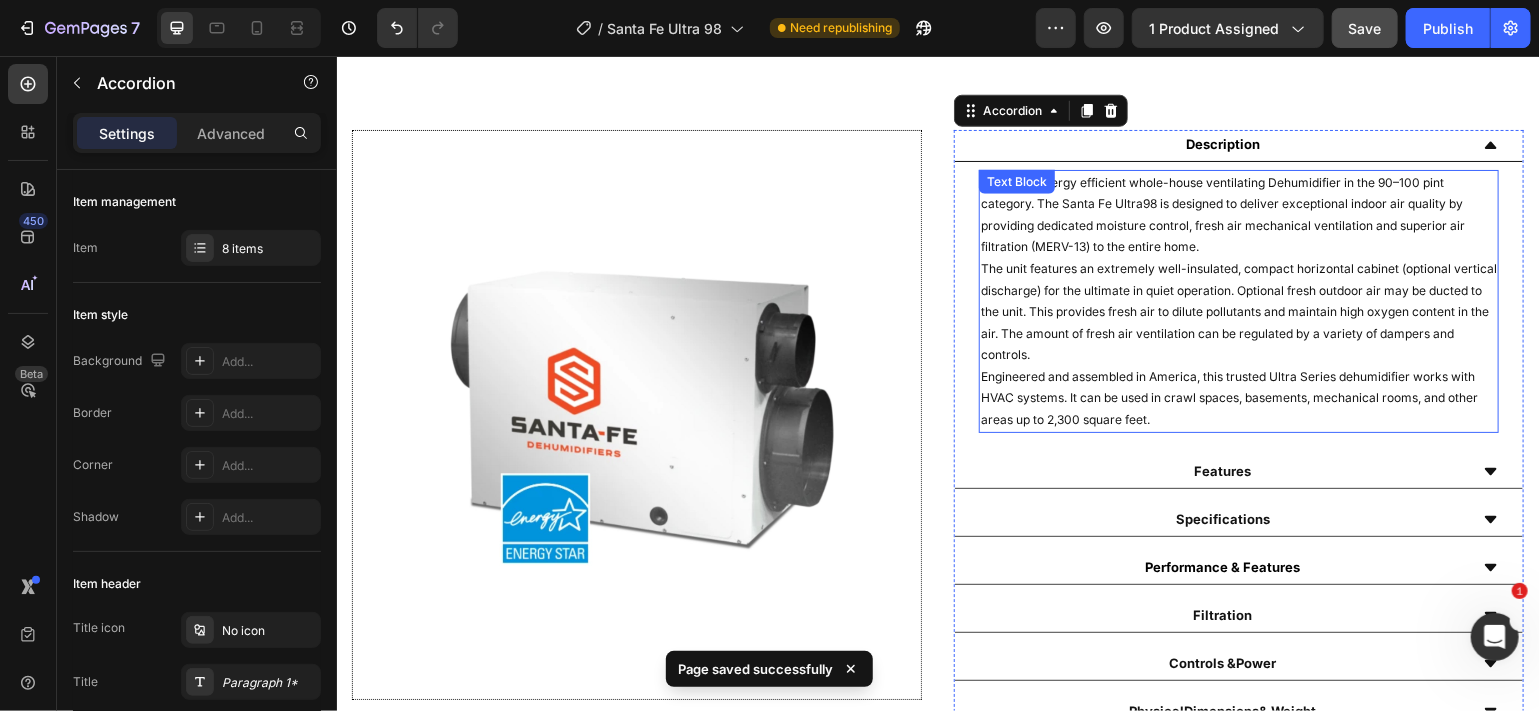 click on "The most energy efficient whole-house ventilating Dehumidifier in the 90–100 pint category. The Santa Fe Ultra98 is designed to deliver exceptional indoor air quality by providing dedicated moisture control, fresh air mechanical ventilation and superior air filtration (MERV-13) to the entire home." at bounding box center (1222, 214) 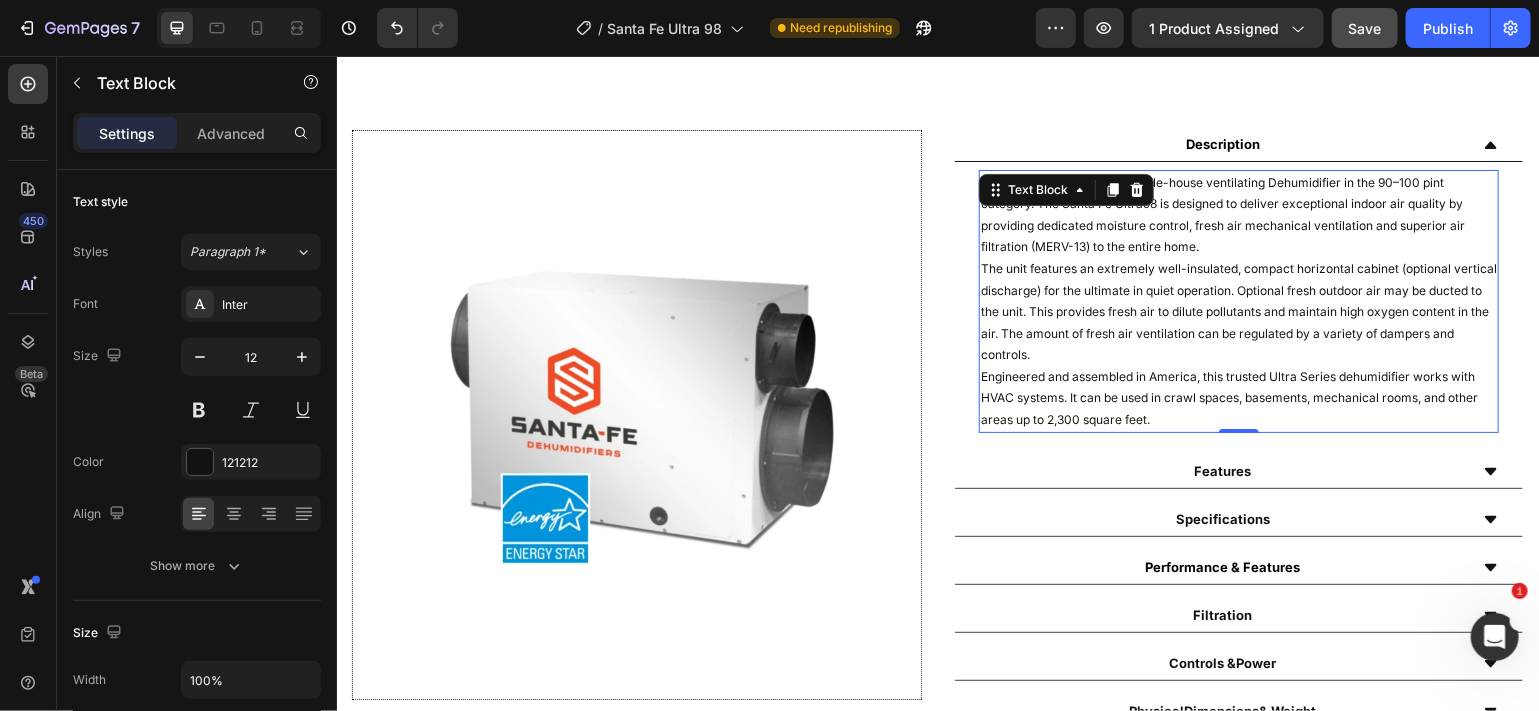 click on "The most energy efficient whole-house ventilating Dehumidifier in the 90–100 pint category. The Santa Fe Ultra98 is designed to deliver exceptional indoor air quality by providing dedicated moisture control, fresh air mechanical ventilation and superior air filtration (MERV-13) to the entire home." at bounding box center [1222, 214] 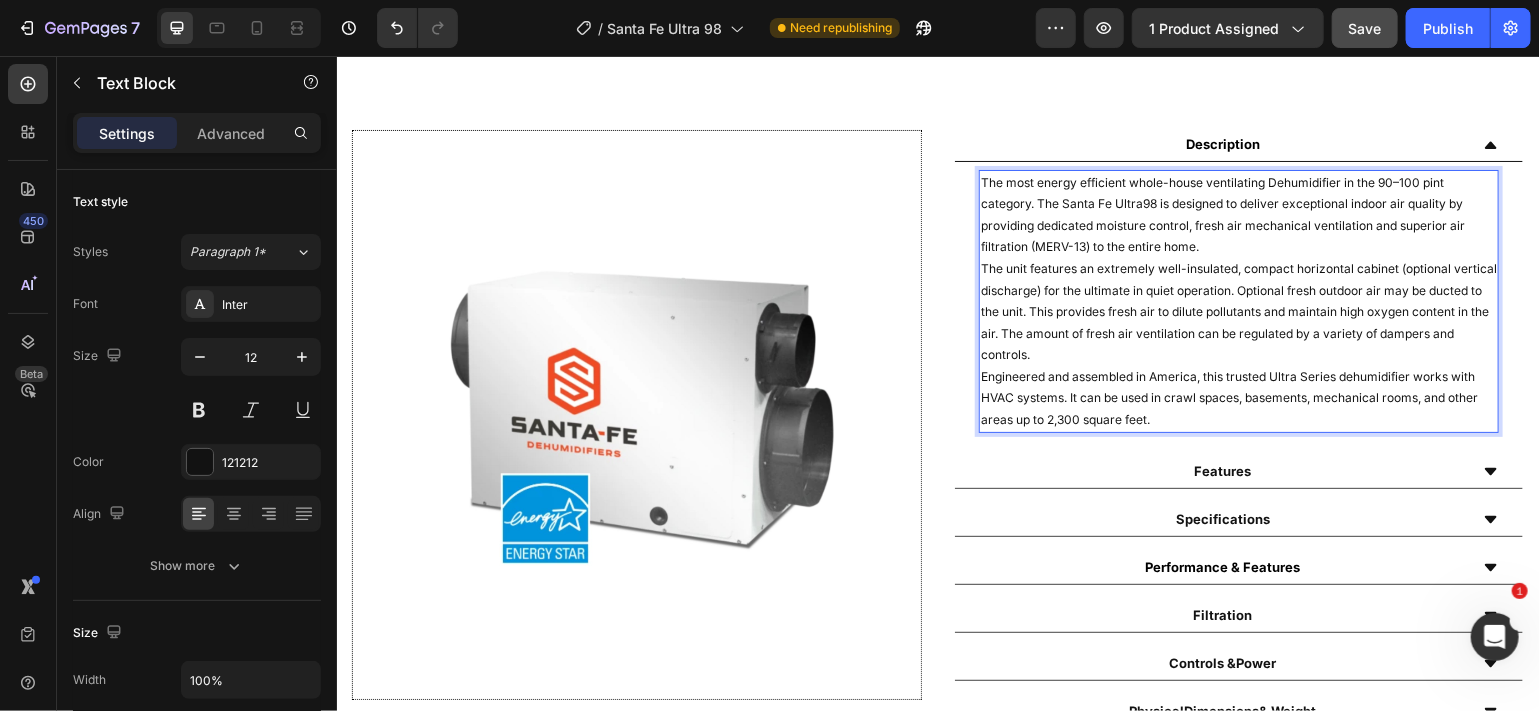 click on "The most energy efficient whole-house ventilating Dehumidifier in the 90–100 pint category. The Santa Fe Ultra98 is designed to deliver exceptional indoor air quality by providing dedicated moisture control, fresh air mechanical ventilation and superior air filtration (MERV-13) to the entire home." at bounding box center [1222, 214] 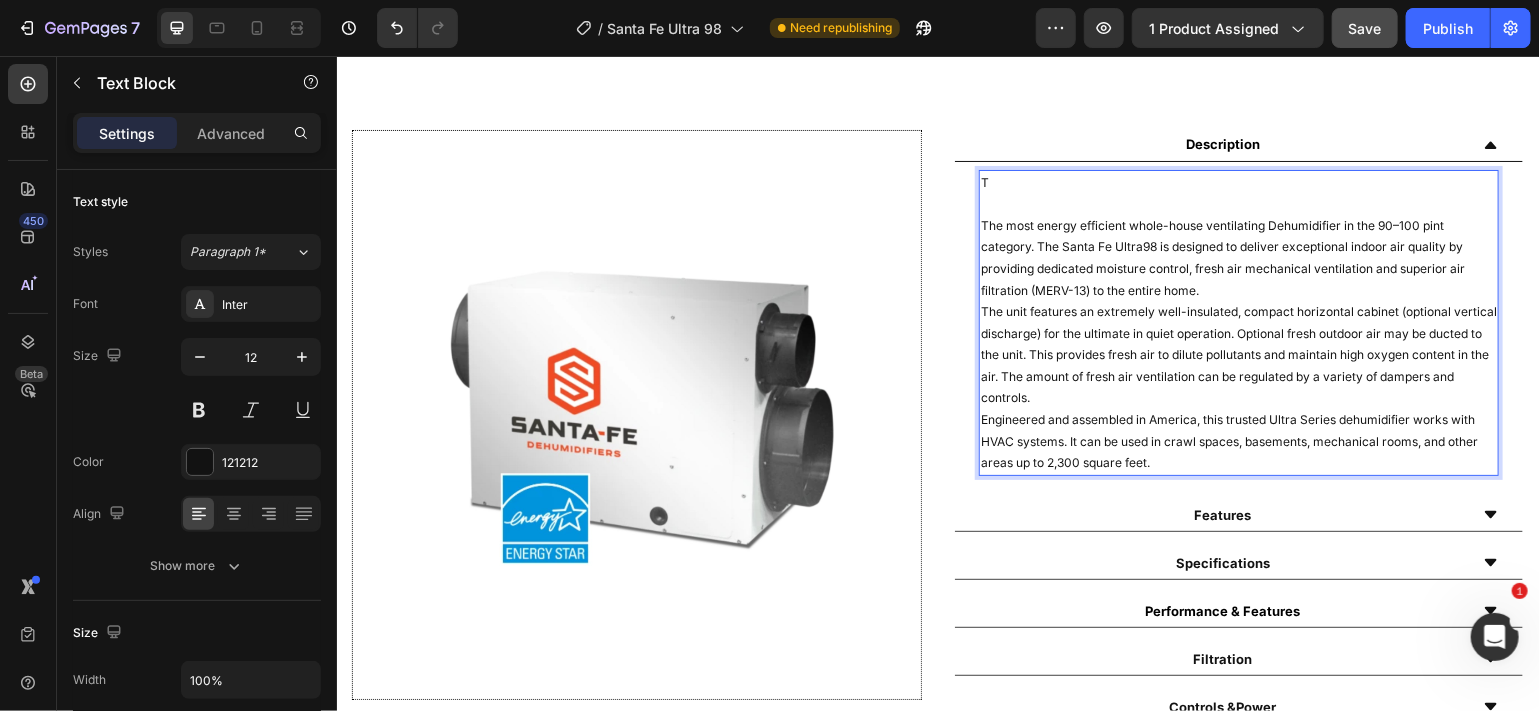 click on "T" at bounding box center [1238, 182] 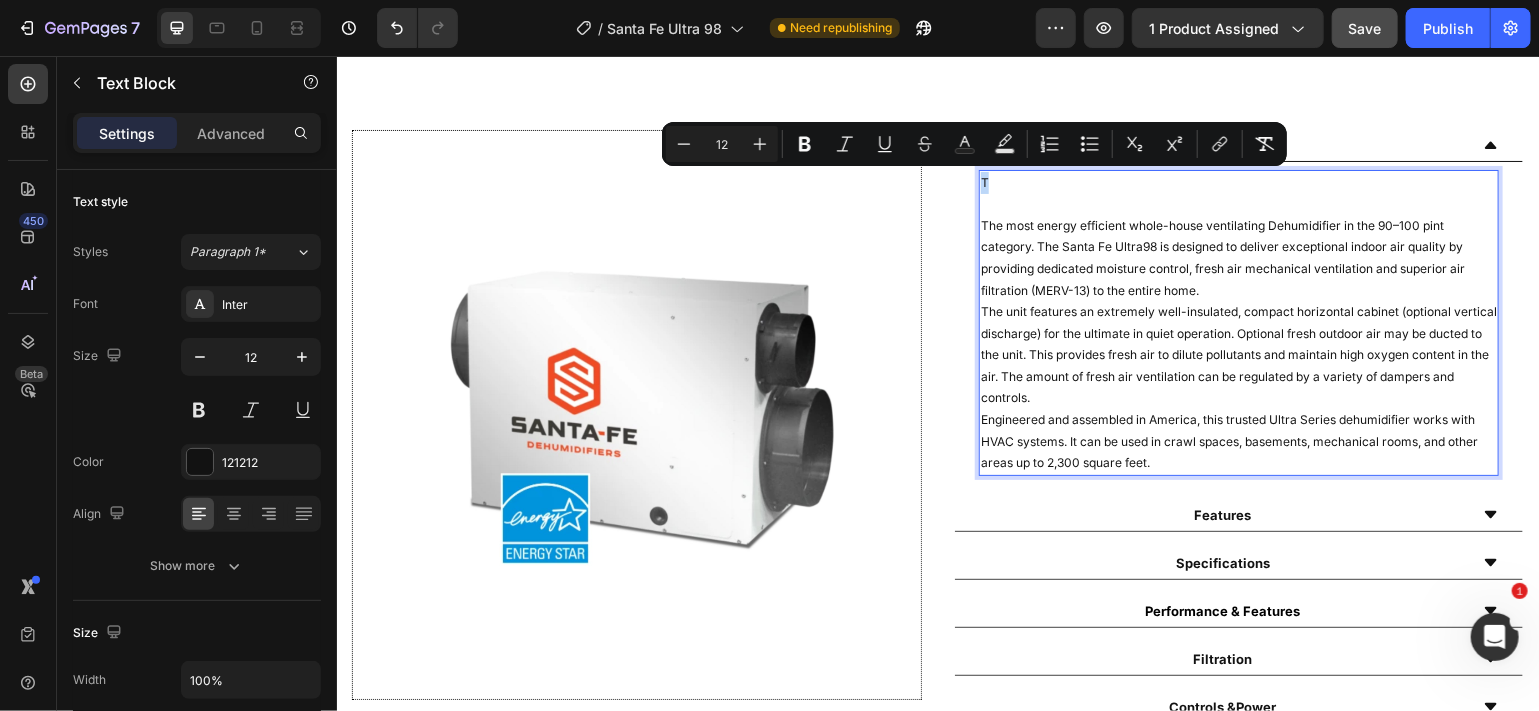 drag, startPoint x: 983, startPoint y: 183, endPoint x: 971, endPoint y: 180, distance: 12.369317 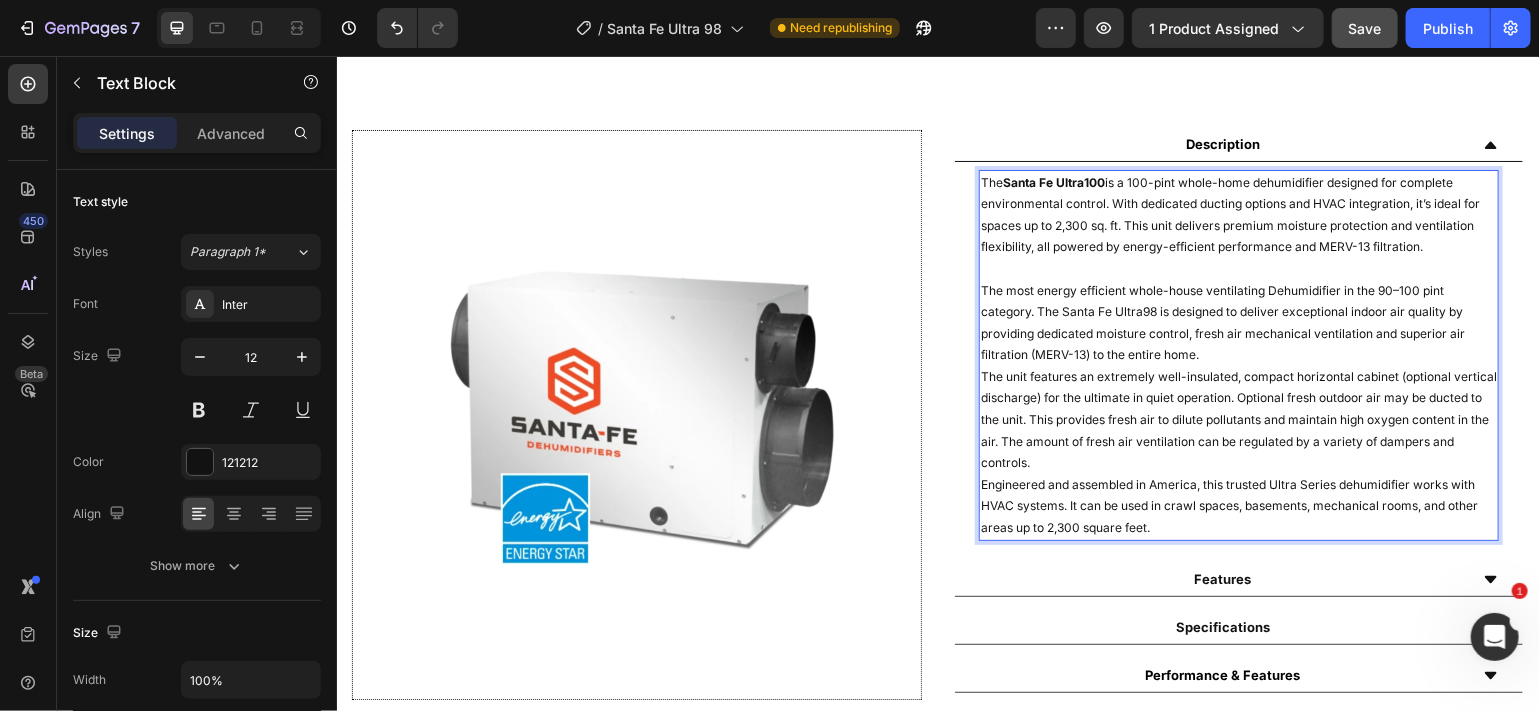 drag, startPoint x: 1140, startPoint y: 186, endPoint x: 1127, endPoint y: 181, distance: 13.928389 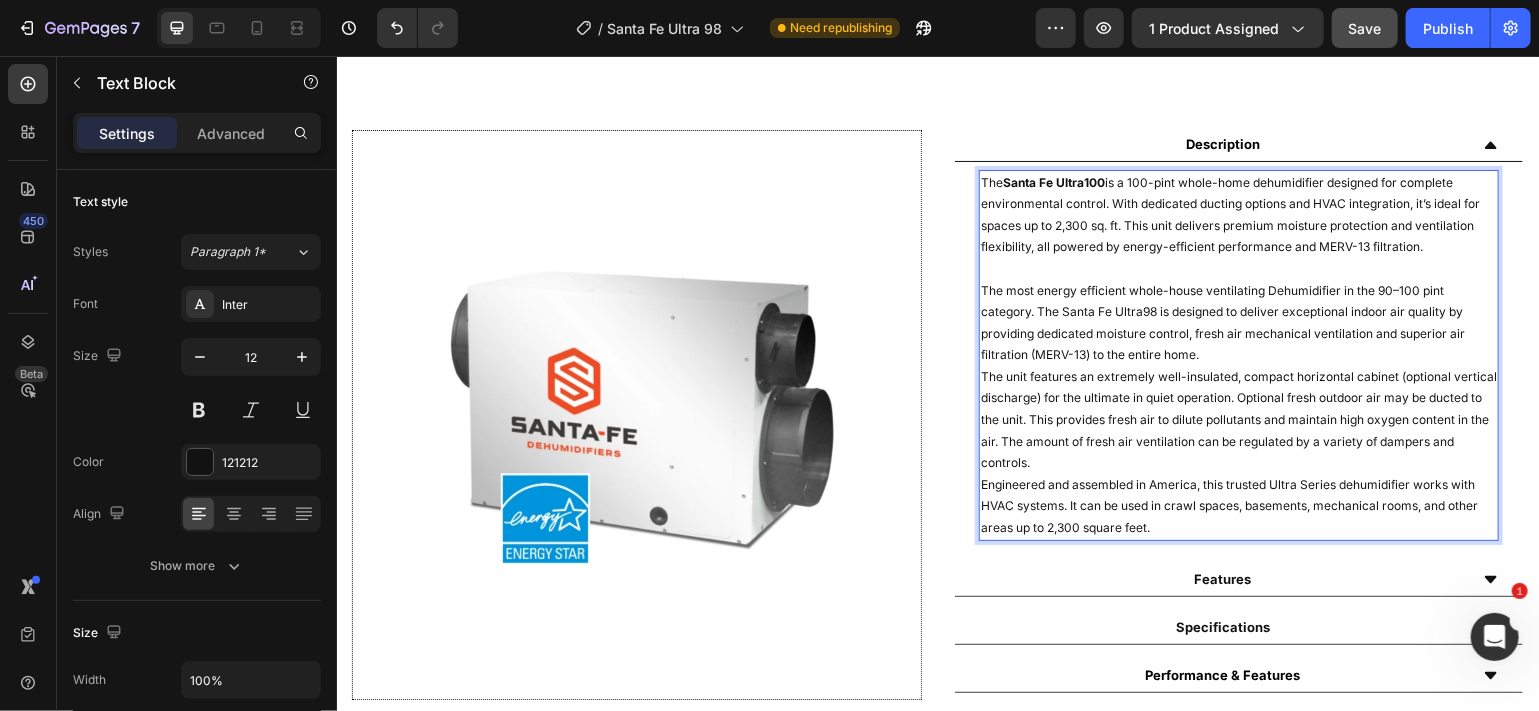 click on "The  Santa Fe Ultra100  is a 100-pint whole-home dehumidifier designed for complete environmental control. With dedicated ducting options and HVAC integration, it’s ideal for spaces up to 2,300 sq. ft. This unit delivers premium moisture protection and ventilation flexibility, all powered by energy-efficient performance and MERV-13 filtration." at bounding box center (1229, 214) 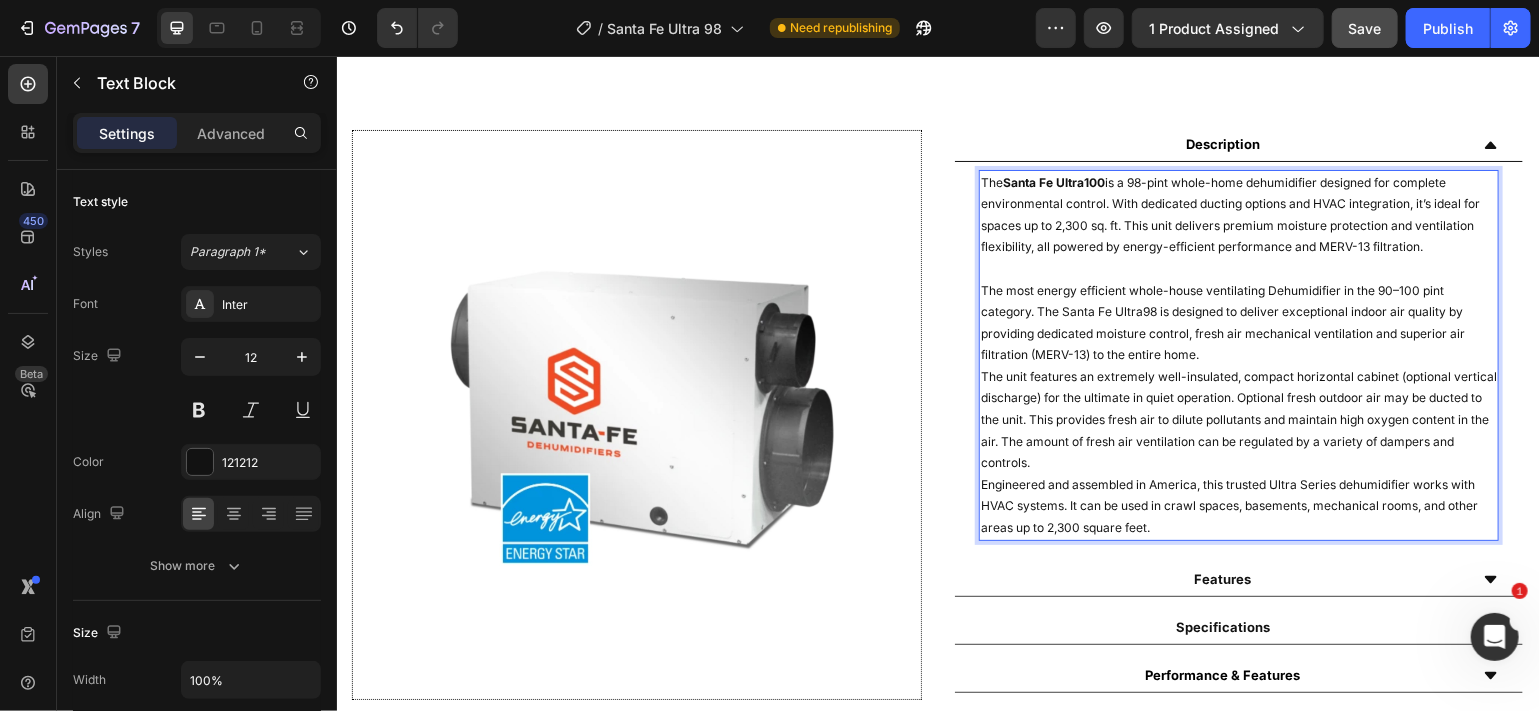 click at bounding box center [1238, 268] 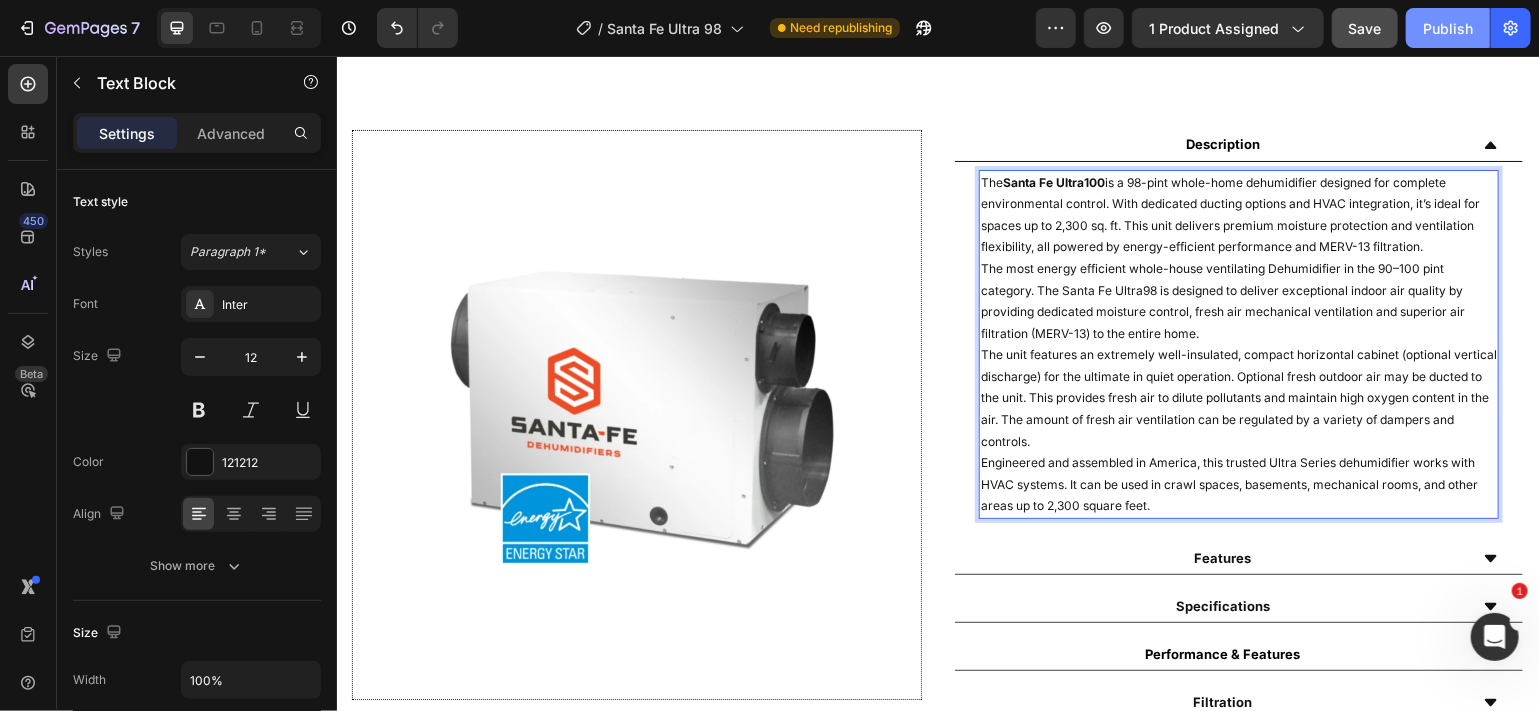 click on "Publish" 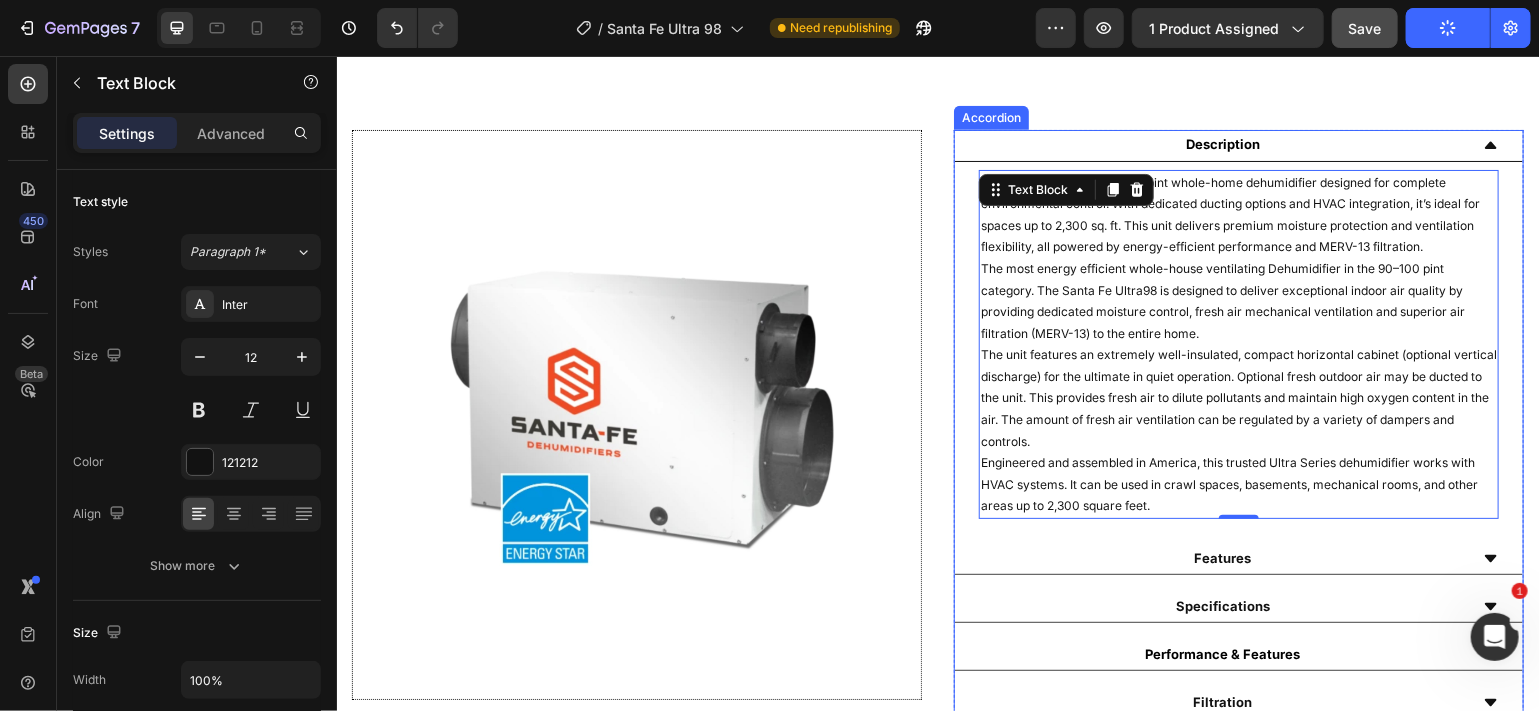 click 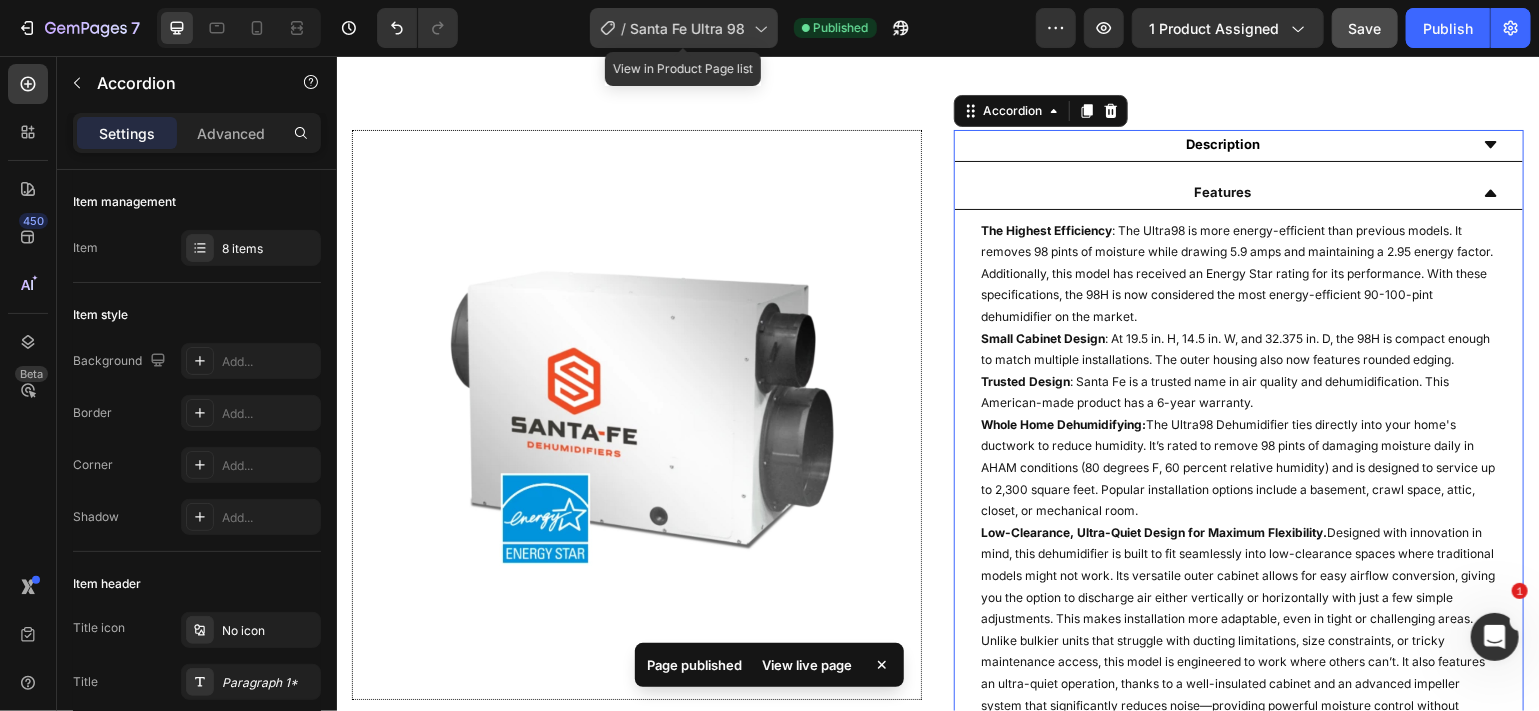 click 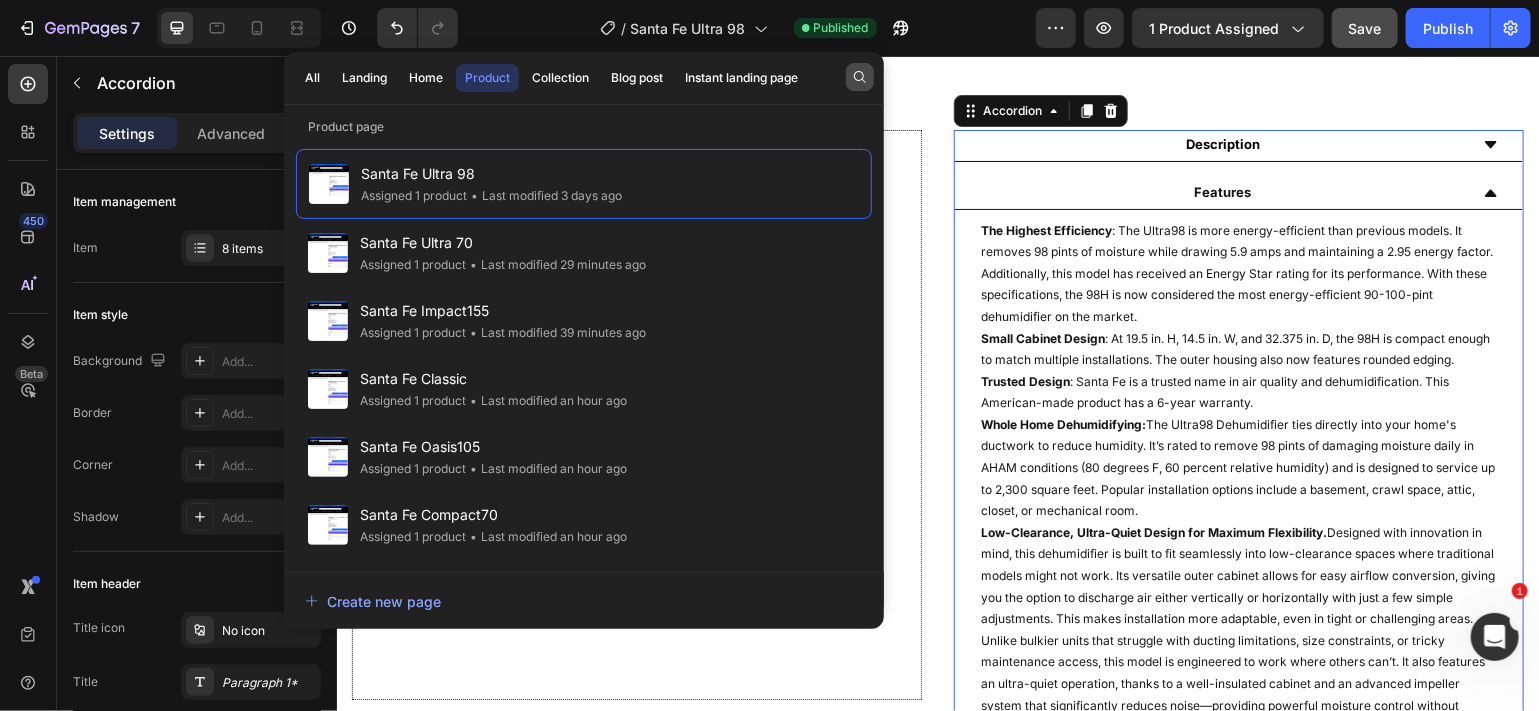 click 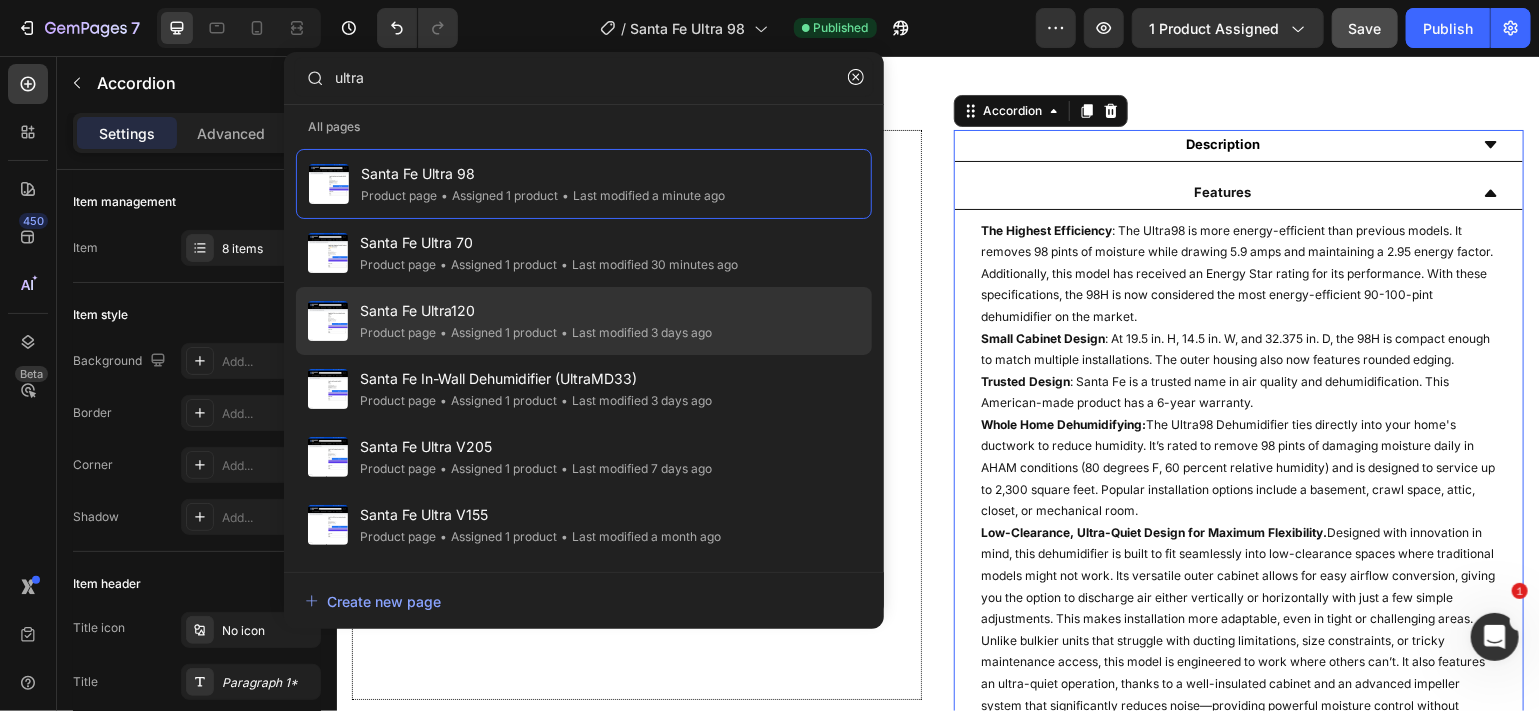 type on "ultra" 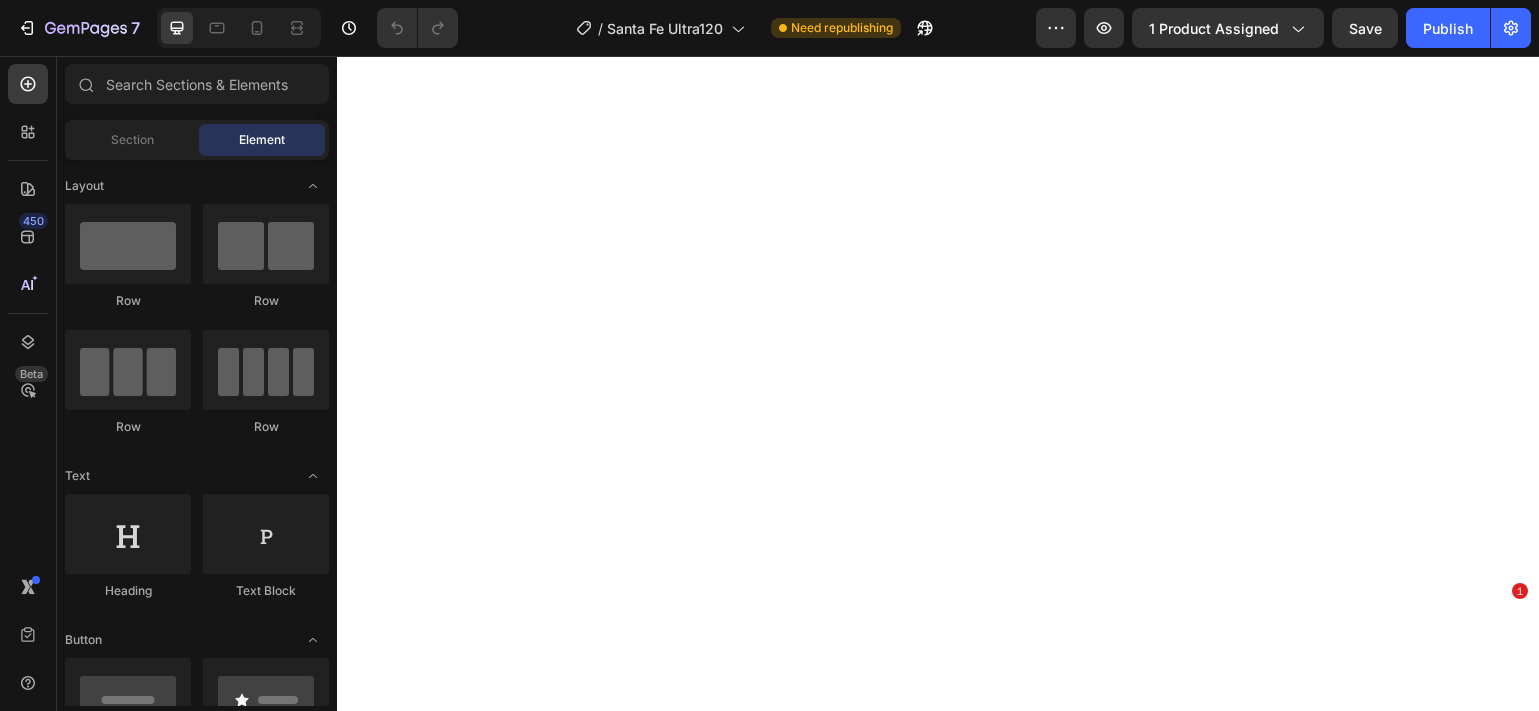 scroll, scrollTop: 0, scrollLeft: 0, axis: both 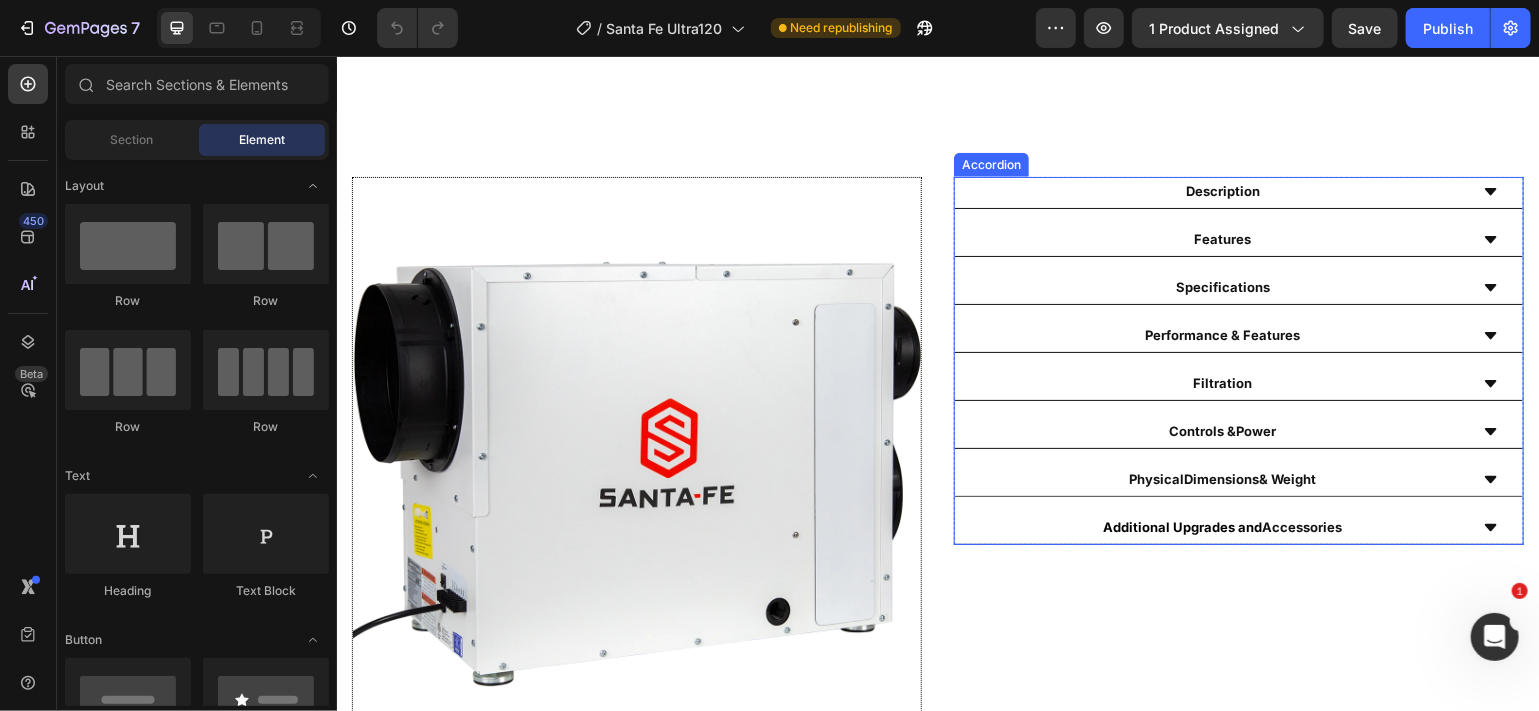 click 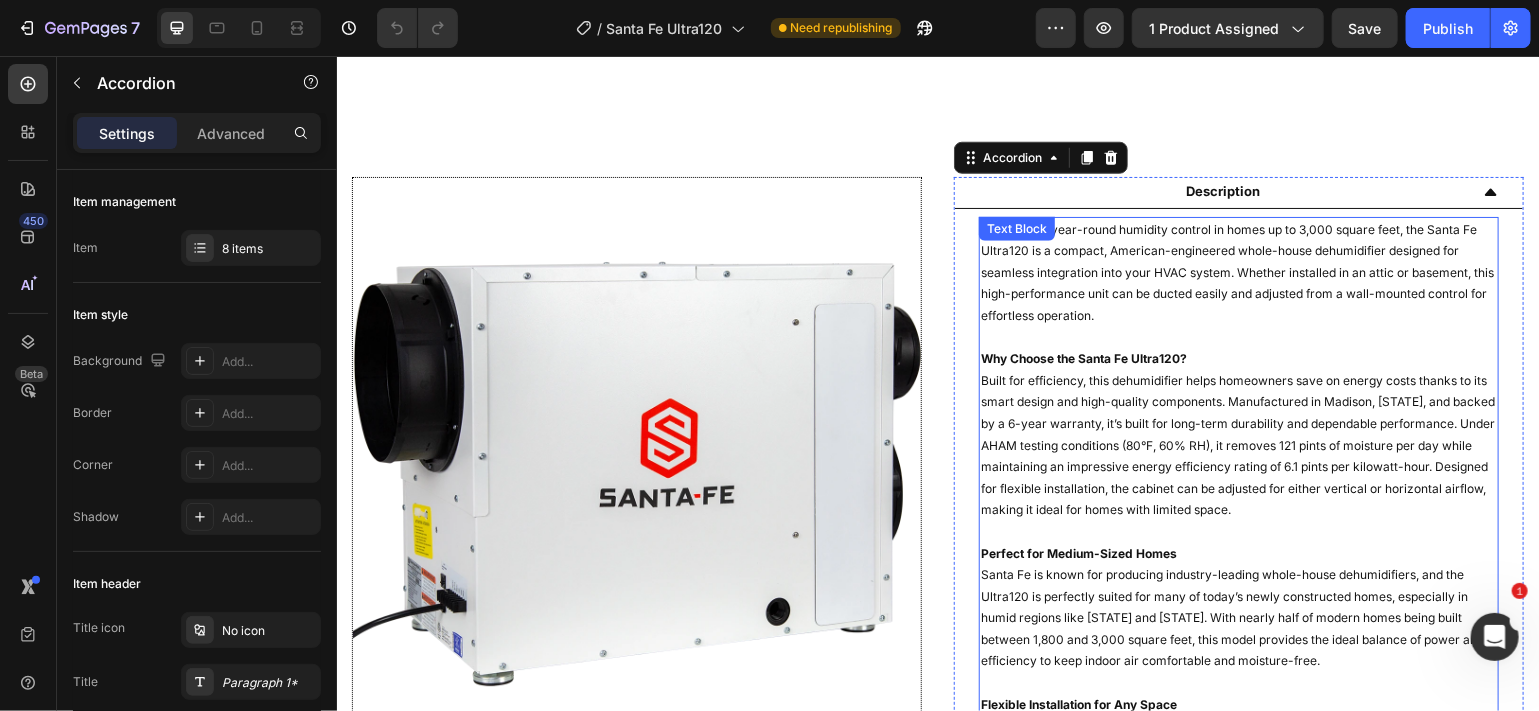 click on "For reliable, year-round humidity control in homes up to 3,000 square feet, the Santa Fe Ultra120 is a compact, American-engineered whole-house dehumidifier designed for seamless integration into your HVAC system. Whether installed in an attic or basement, this high-performance unit can be ducted easily and adjusted from a wall-mounted control for effortless operation." at bounding box center (1238, 272) 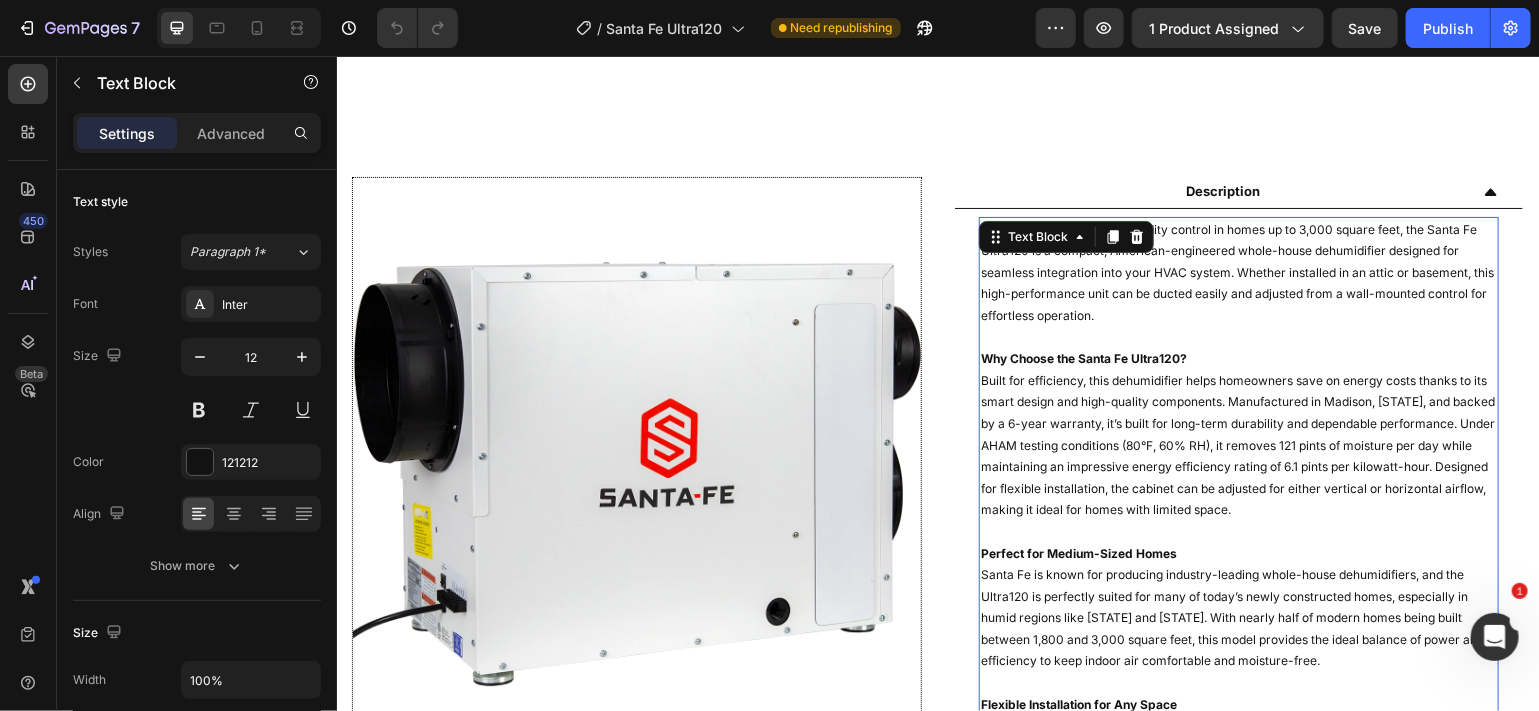 click on "For reliable, year-round humidity control in homes up to 3,000 square feet, the Santa Fe Ultra120 is a compact, American-engineered whole-house dehumidifier designed for seamless integration into your HVAC system. Whether installed in an attic or basement, this high-performance unit can be ducted easily and adjusted from a wall-mounted control for effortless operation." at bounding box center [1238, 272] 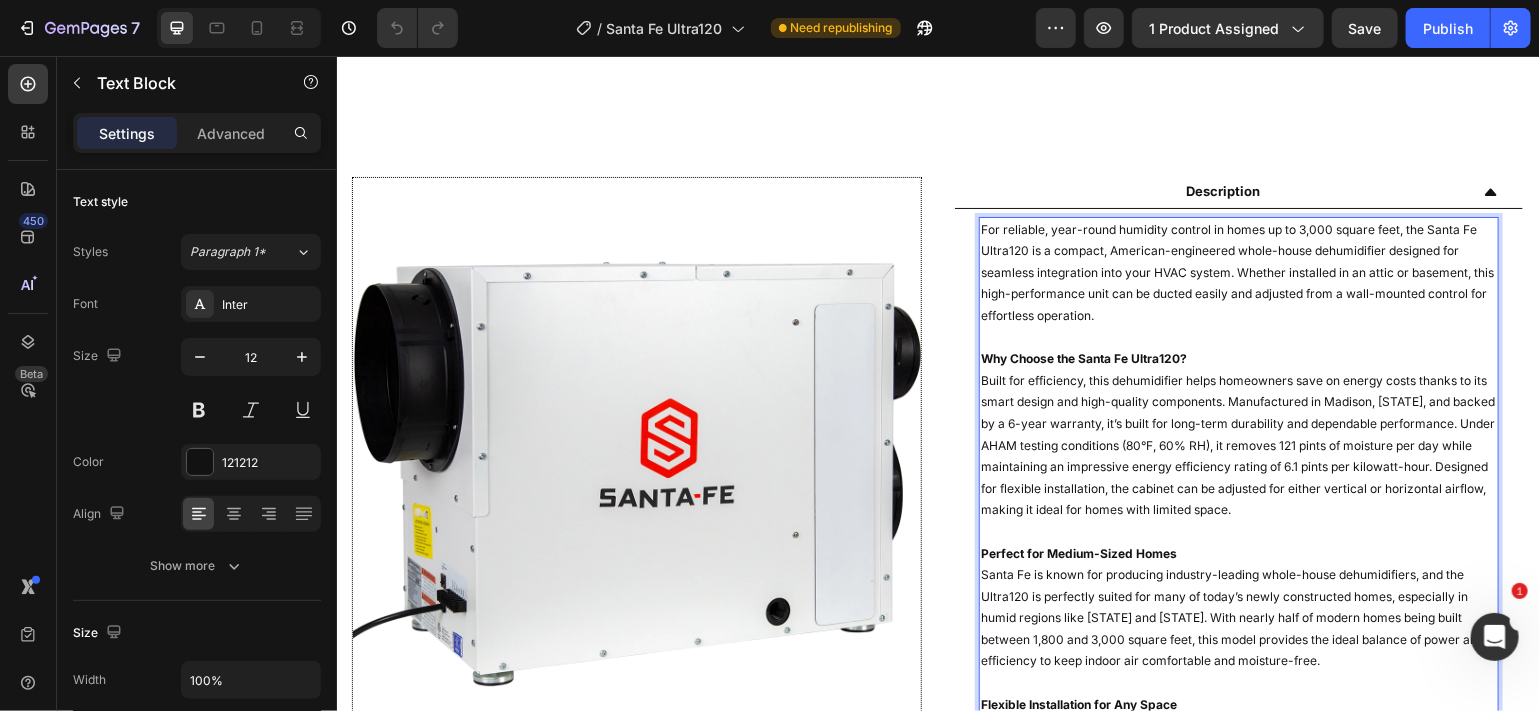 click on "For reliable, year-round humidity control in homes up to 3,000 square feet, the Santa Fe Ultra120 is a compact, American-engineered whole-house dehumidifier designed for seamless integration into your HVAC system. Whether installed in an attic or basement, this high-performance unit can be ducted easily and adjusted from a wall-mounted control for effortless operation." at bounding box center (1238, 272) 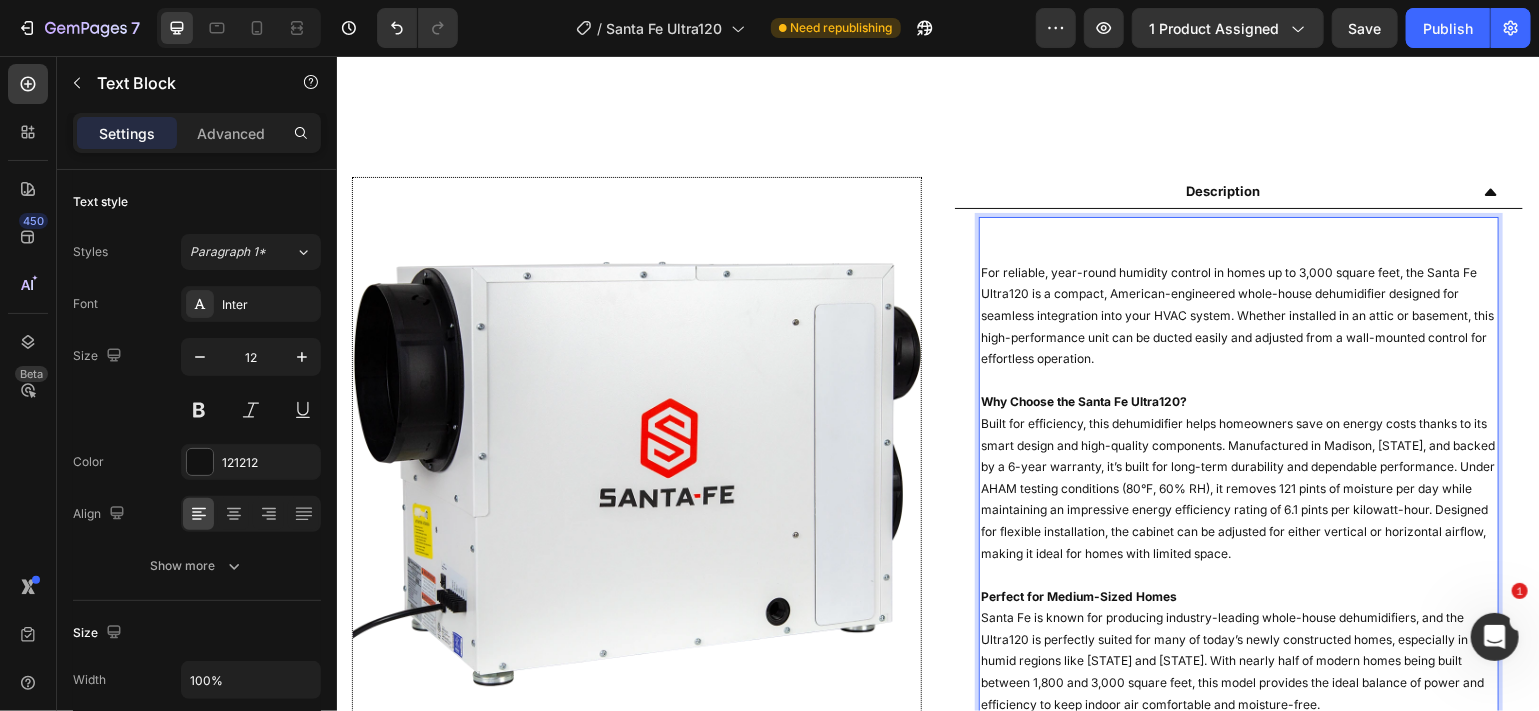 click at bounding box center [1238, 229] 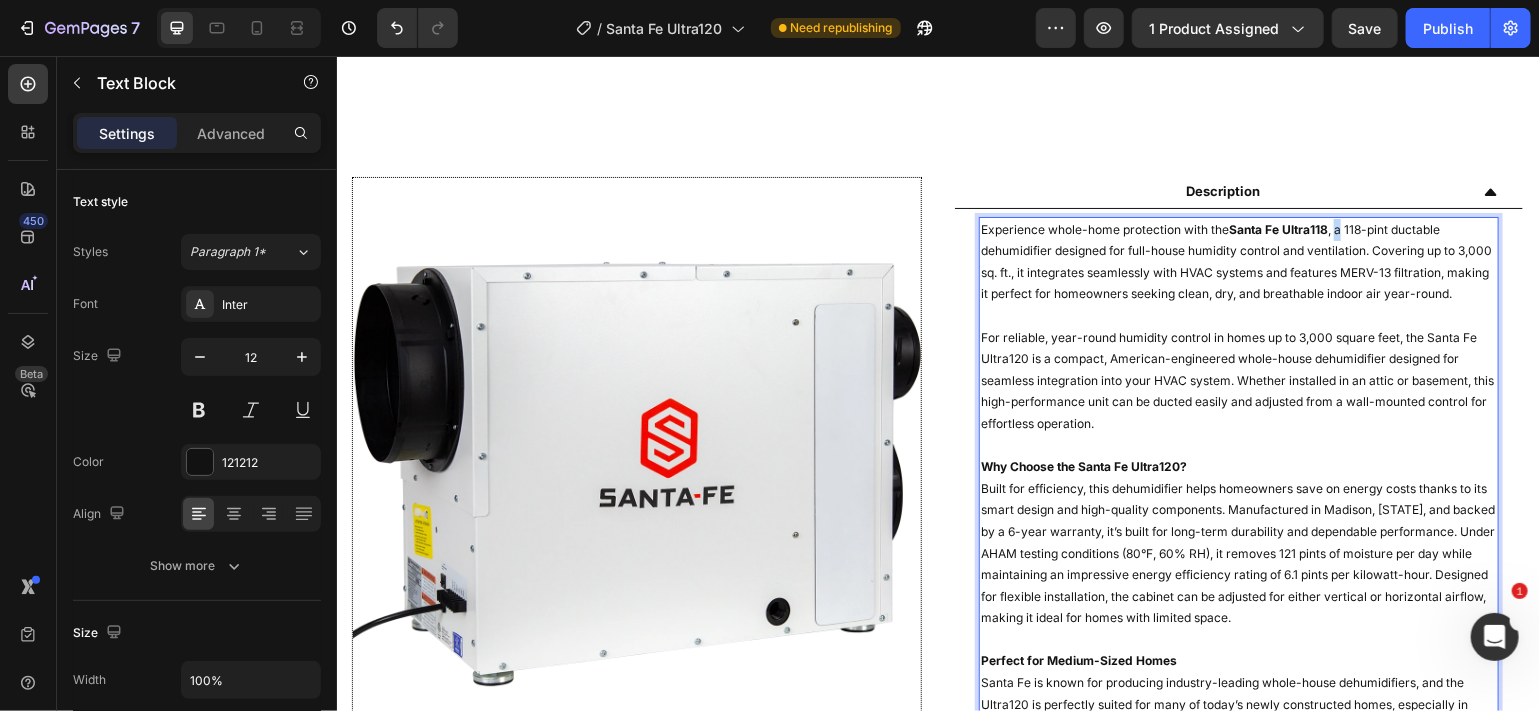 drag, startPoint x: 1319, startPoint y: 229, endPoint x: 1331, endPoint y: 226, distance: 12.369317 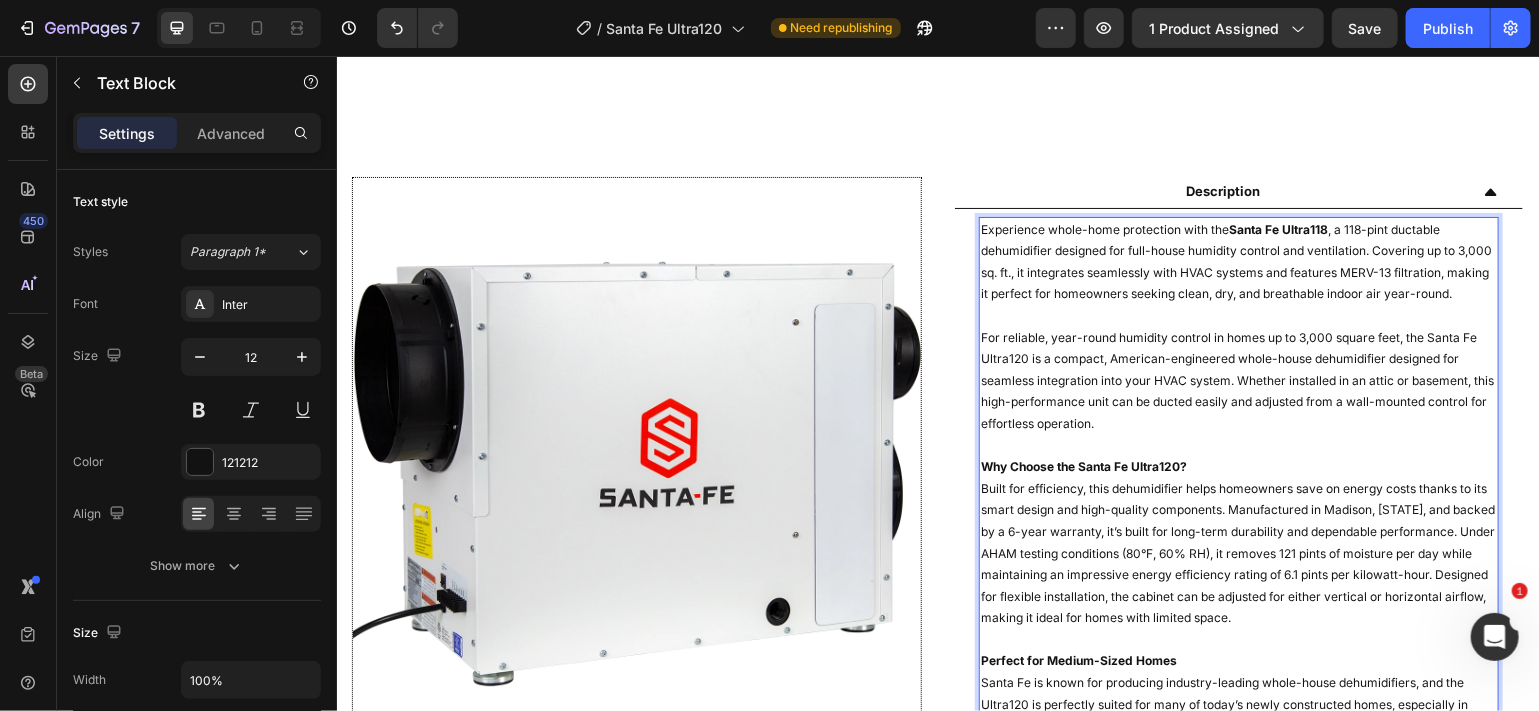 click on "Experience whole-home protection with the  Santa Fe Ultra118 , a 118-pint ductable dehumidifier designed for full-house humidity control and ventilation. Covering up to 3,000 sq. ft., it integrates seamlessly with HVAC systems and features MERV-13 filtration, making it perfect for homeowners seeking clean, dry, and breathable indoor air year-round." at bounding box center (1238, 261) 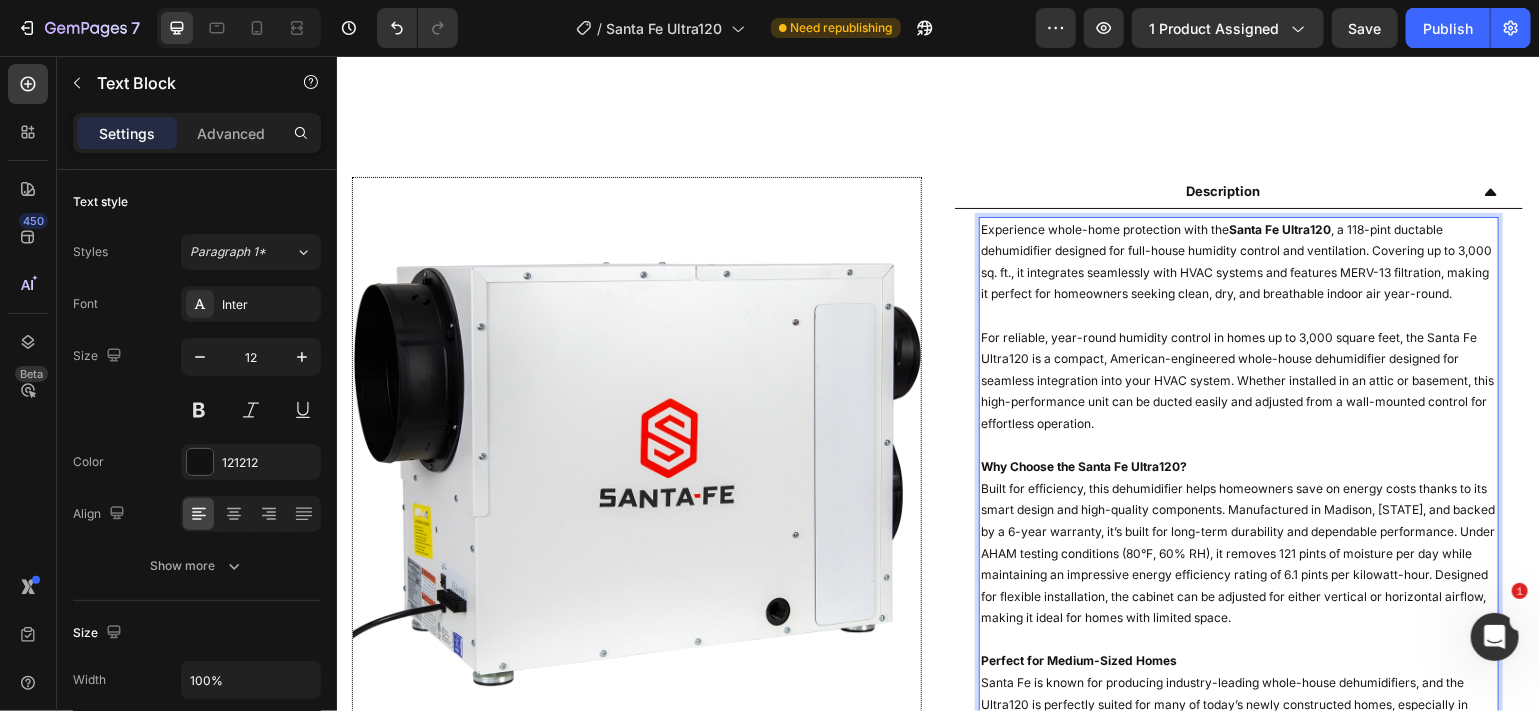 click on "Experience whole-home protection with the  Santa Fe Ultra120 , a 118-pint ductable dehumidifier designed for full-house humidity control and ventilation. Covering up to 3,000 sq. ft., it integrates seamlessly with HVAC systems and features MERV-13 filtration, making it perfect for homeowners seeking clean, dry, and breathable indoor air year-round." at bounding box center (1238, 261) 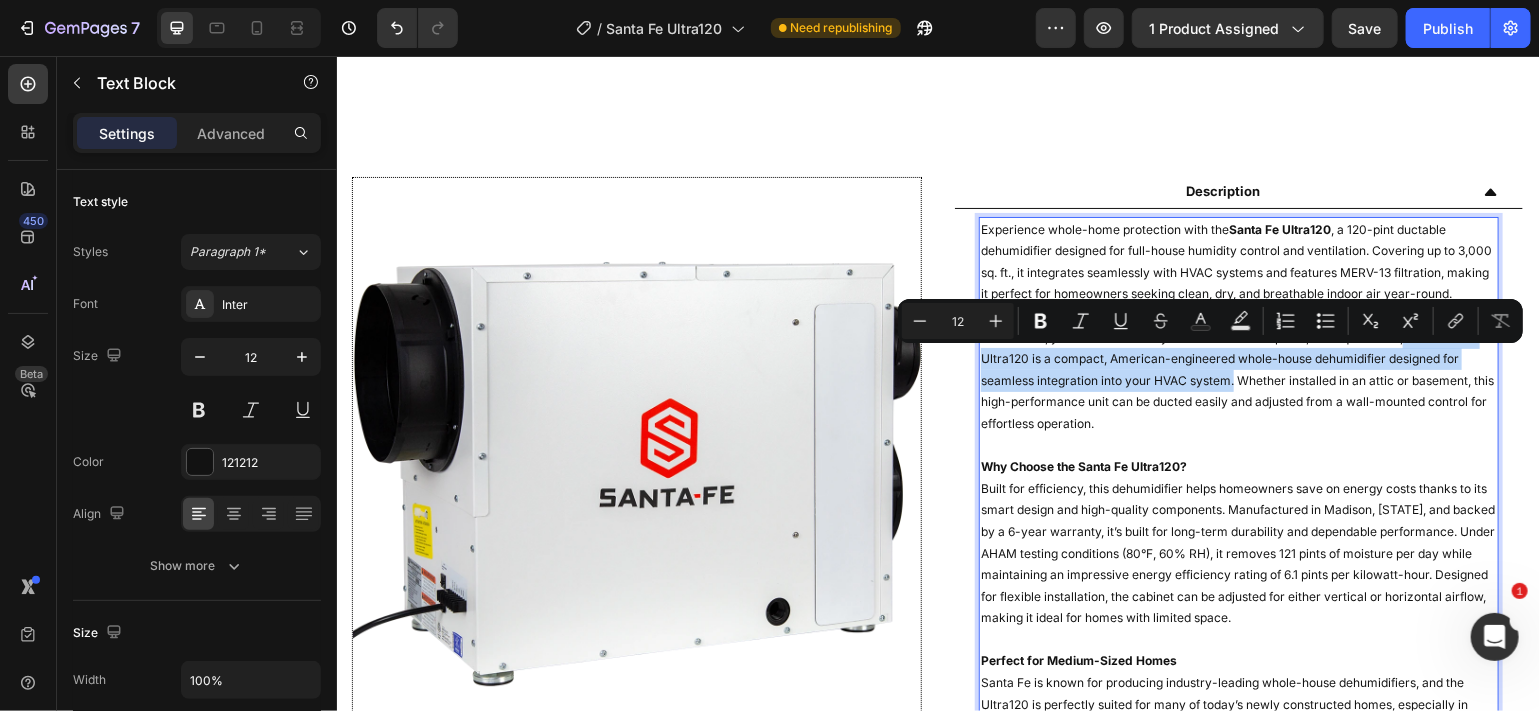 drag, startPoint x: 1224, startPoint y: 400, endPoint x: 1390, endPoint y: 363, distance: 170.07352 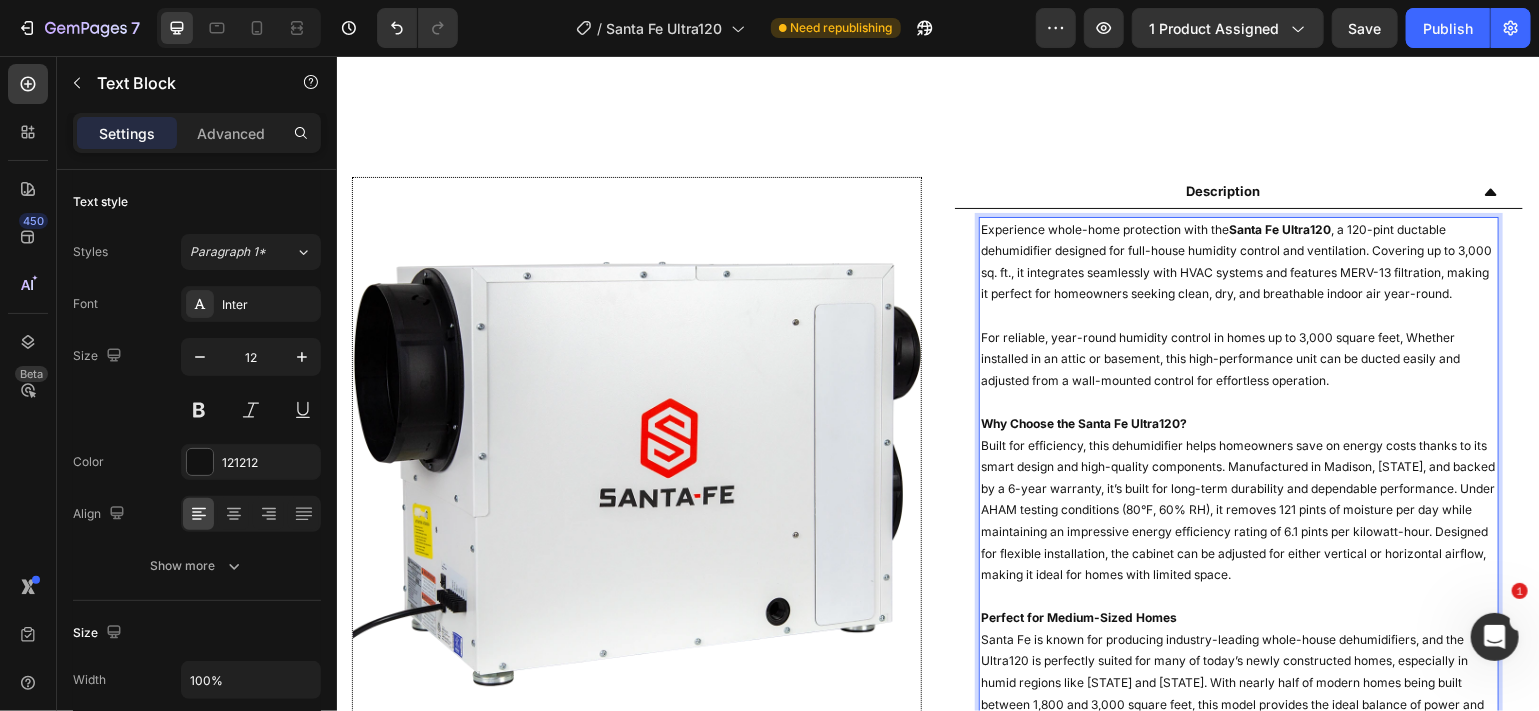 click on "For reliable, year-round humidity control in homes up to 3,000 square feet, Whether installed in an attic or basement, this high-performance unit can be ducted easily and adjusted from a wall-mounted control for effortless operation." at bounding box center [1238, 358] 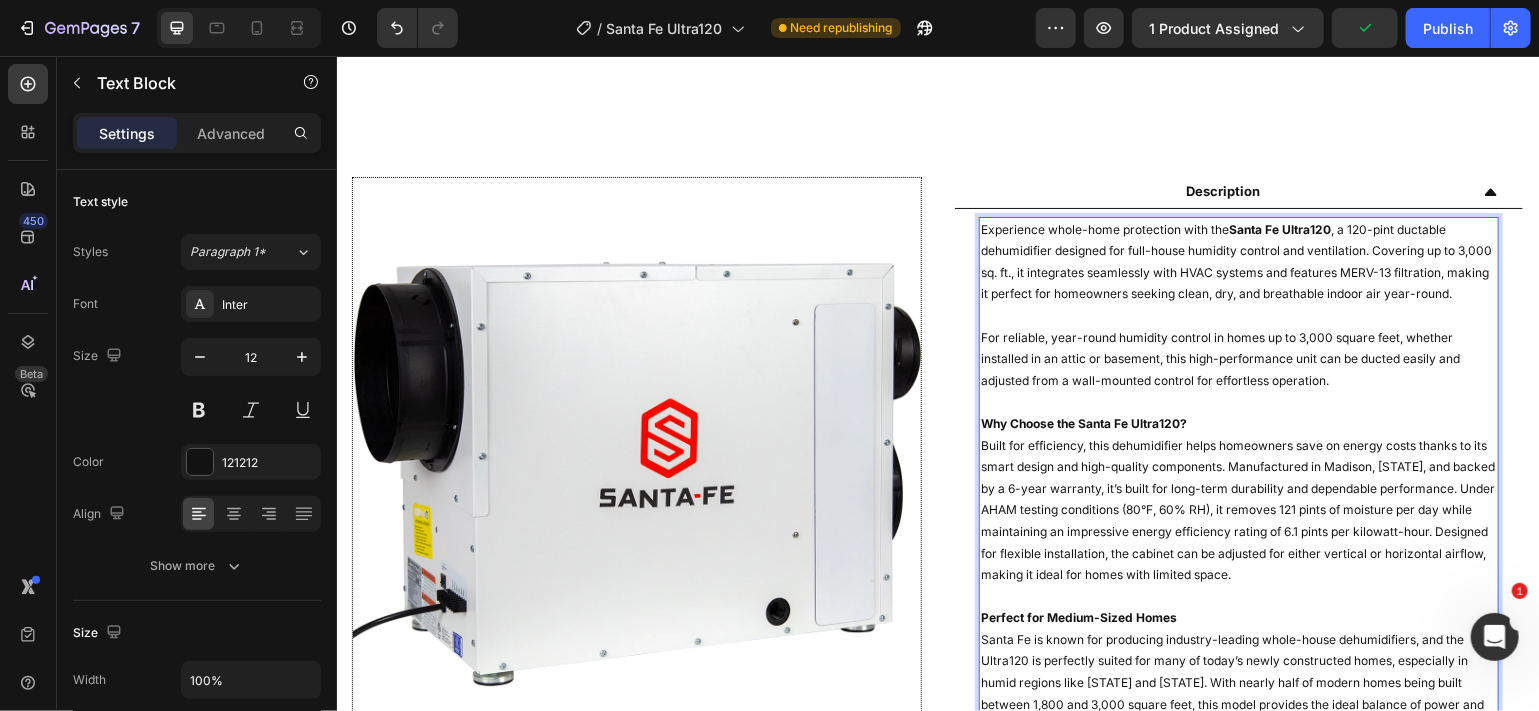 click at bounding box center [1238, 315] 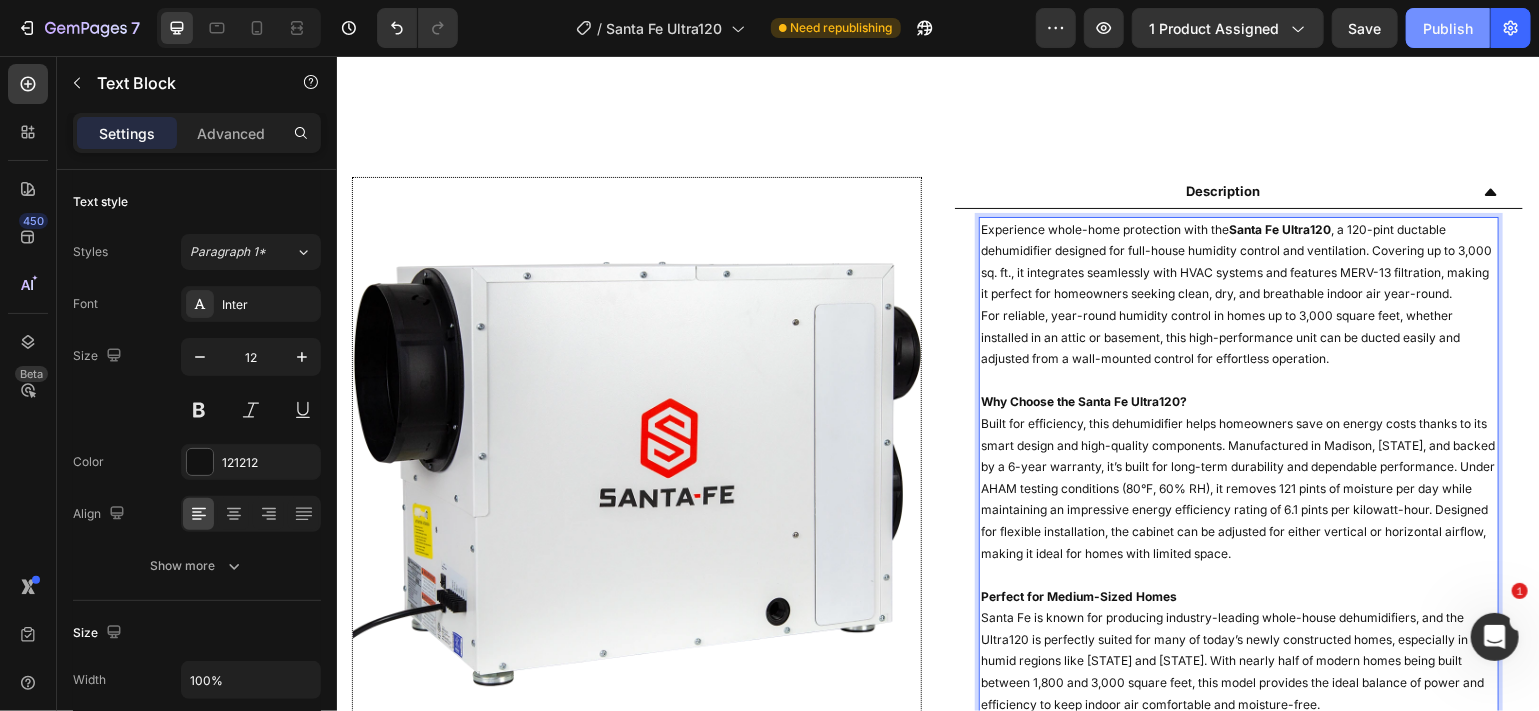click on "Publish" at bounding box center (1448, 28) 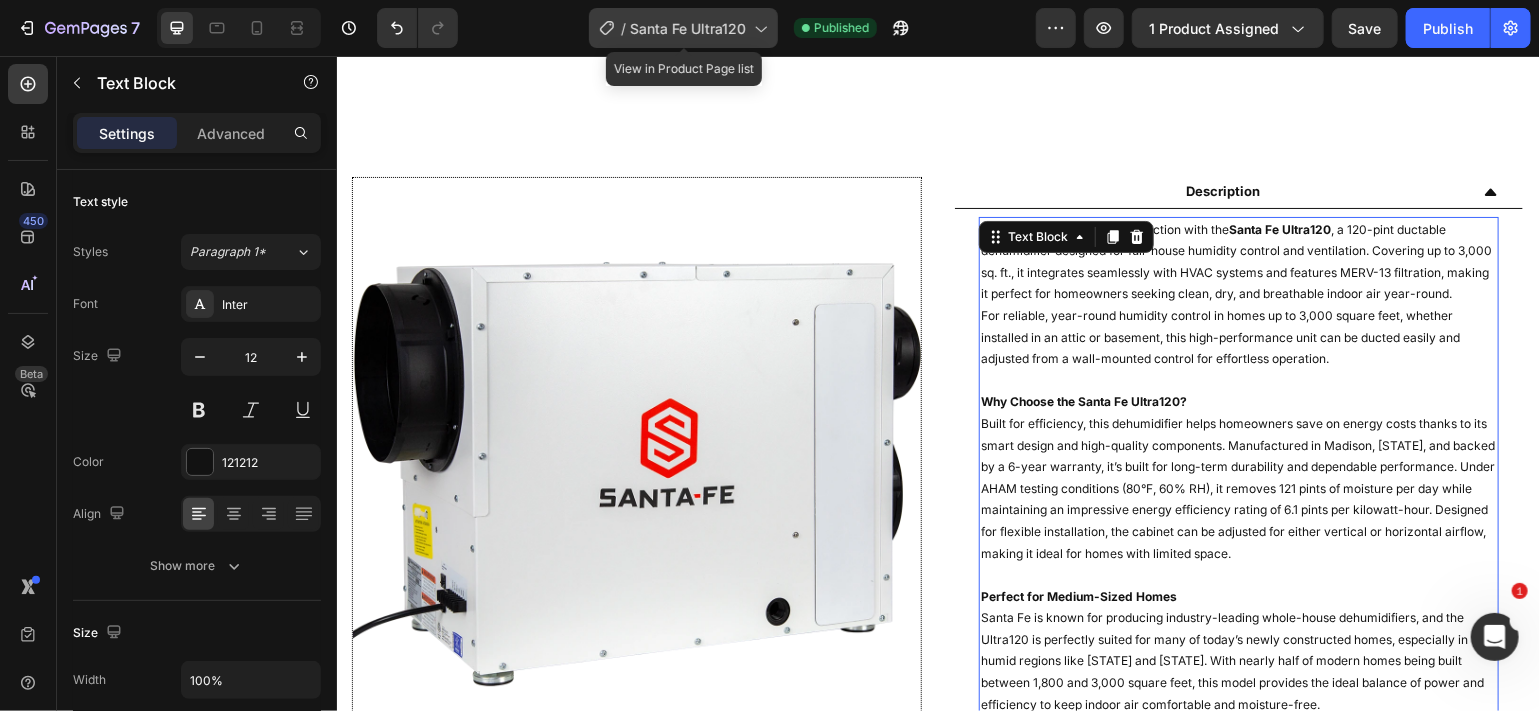 click 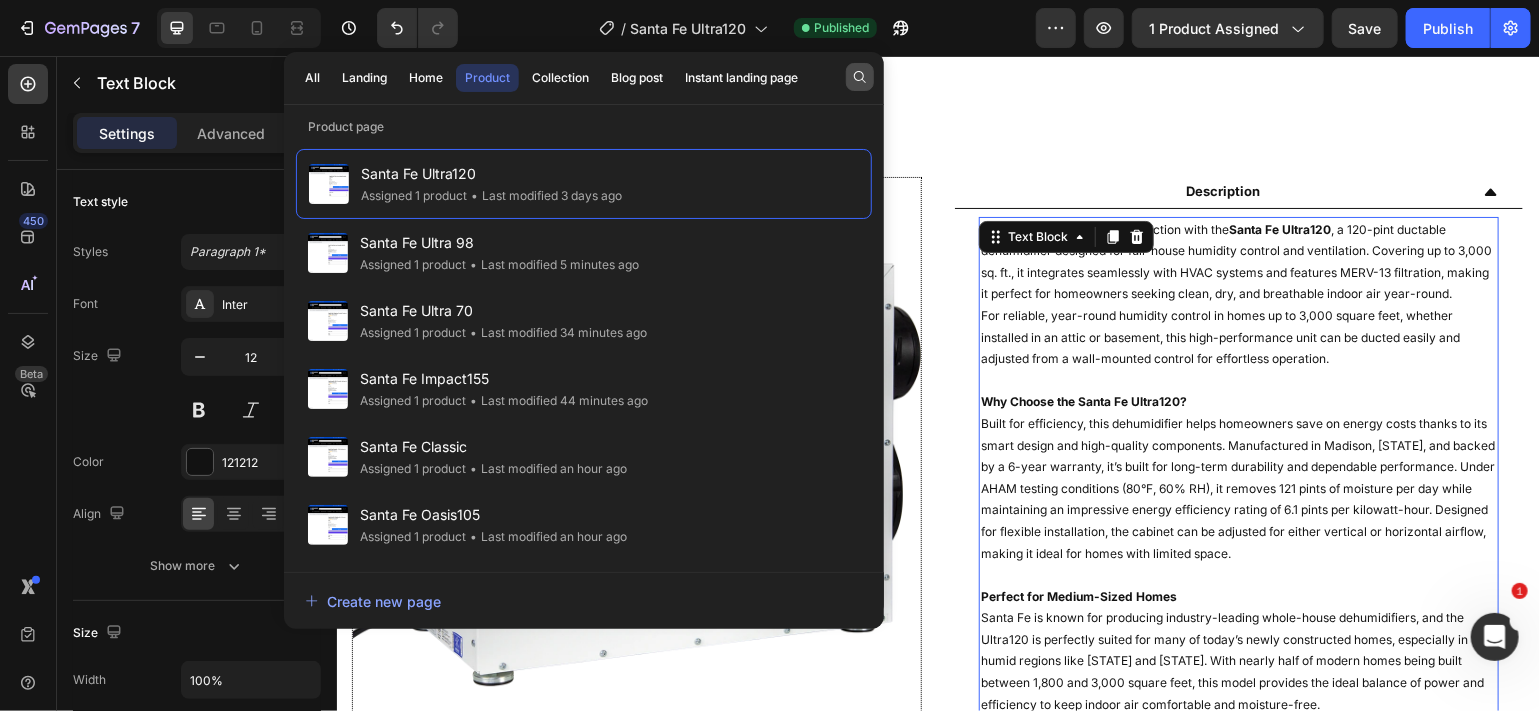 click 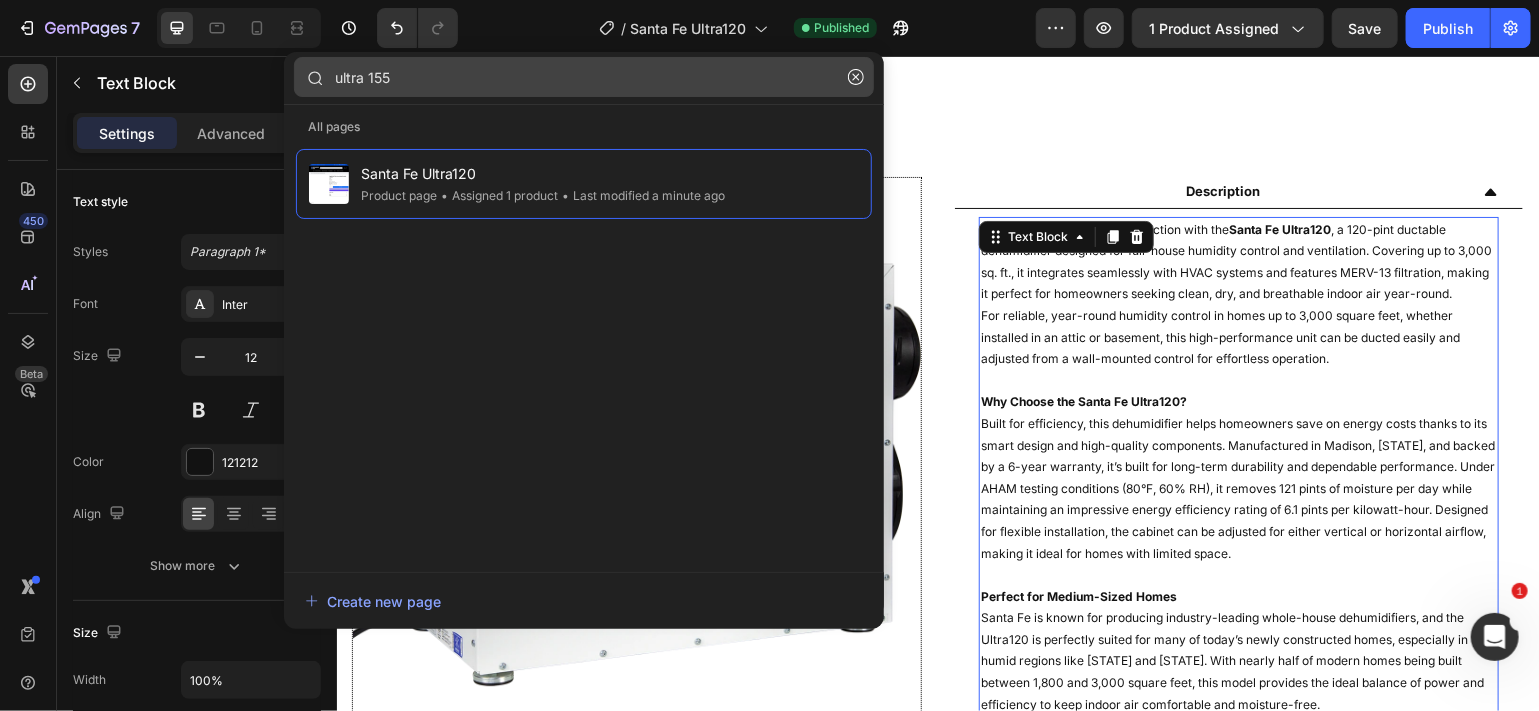 click on "ultra 155" 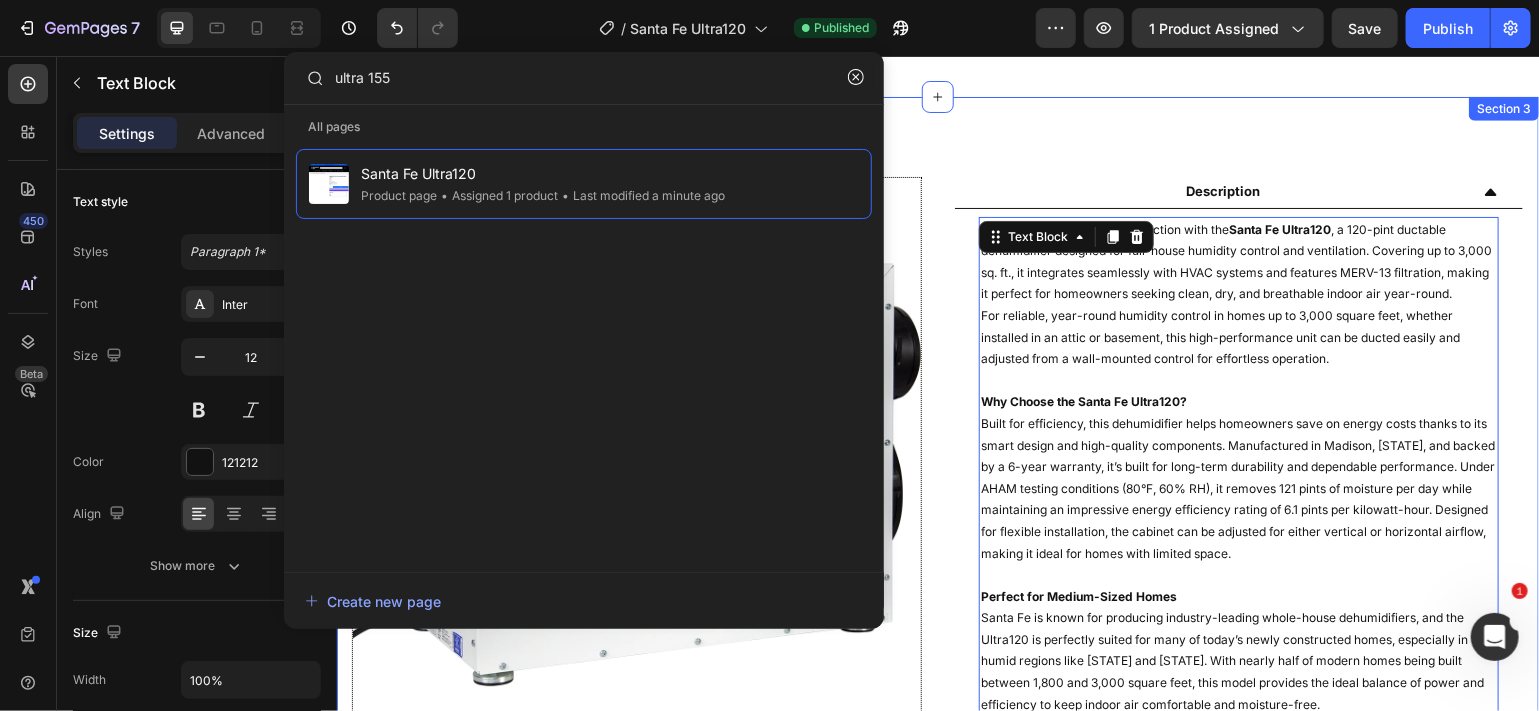 click on "Image
Description Experience whole-home protection with the  Santa Fe Ultra120 , a 120-pint ductable dehumidifier designed for full-house humidity control and ventilation. Covering up to 3,000 sq. ft., it integrates seamlessly with HVAC systems and features MERV-13 filtration, making it perfect for homeowners seeking clean, dry, and breathable indoor air year-round. For reliable, year-round humidity control in homes up to 3,000 square feet, whether installed in an attic or basement, this high-performance unit can be ducted easily and adjusted from a wall-mounted control for effortless operation. Why Choose the Santa Fe Ultra120? Perfect for Medium-Sized Homes Flexible Installation for Any Space Designed for versatility, this dehumidifier integrates seamlessly into your home’s ductwork, offering whole-house humidity control. It’s an excellent choice for  attics, basements, and closets  in medium-sized homes. With its adaptable  horizontal and vertical airflow design Please note:" at bounding box center (937, 826) 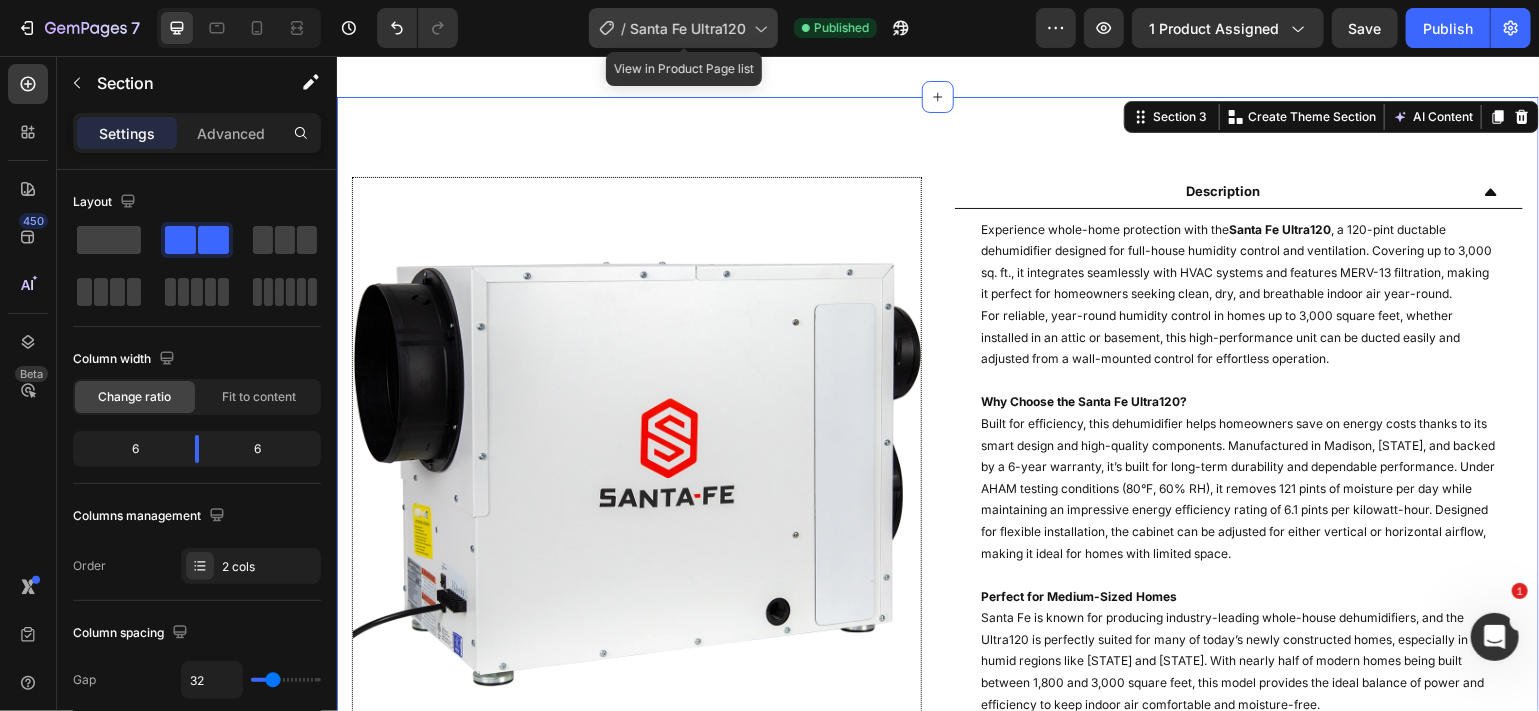 click 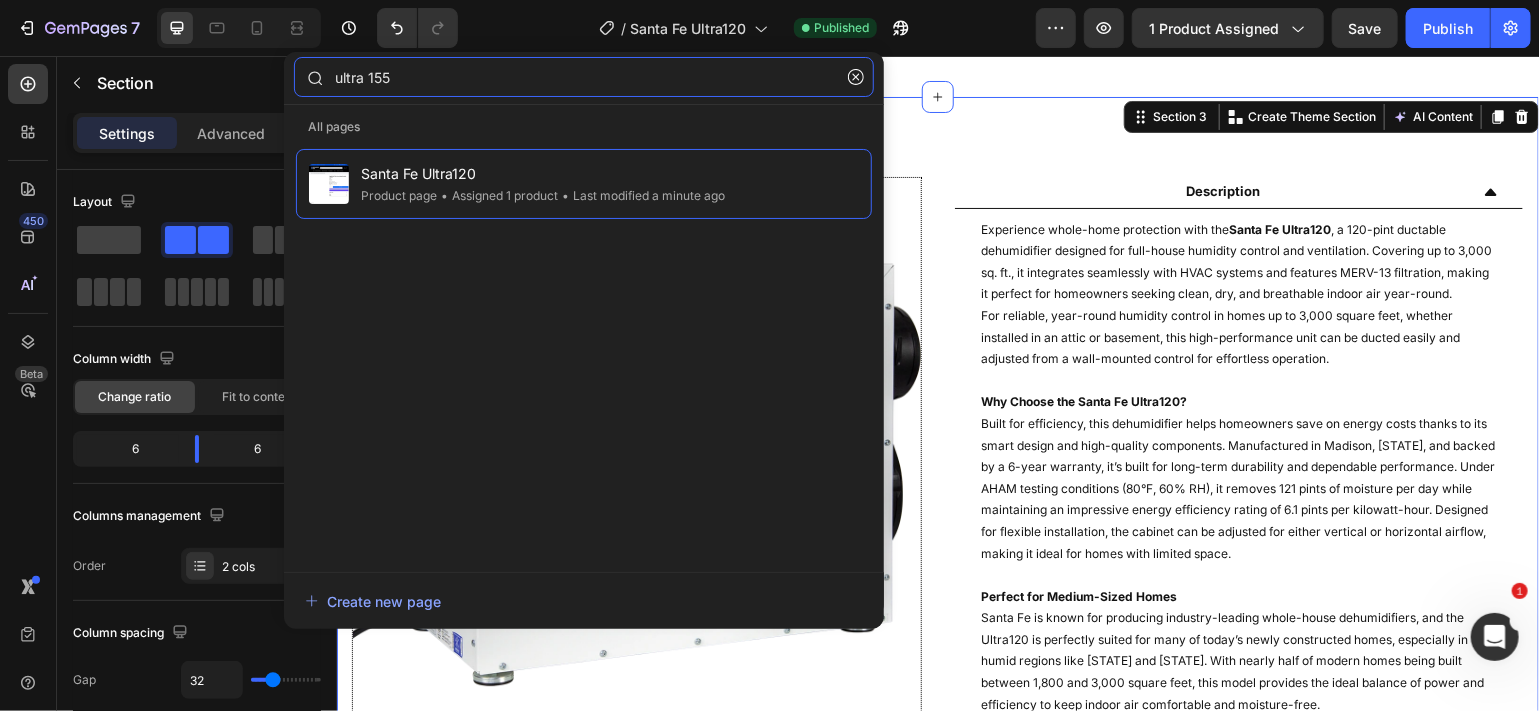 click on "ultra 155" 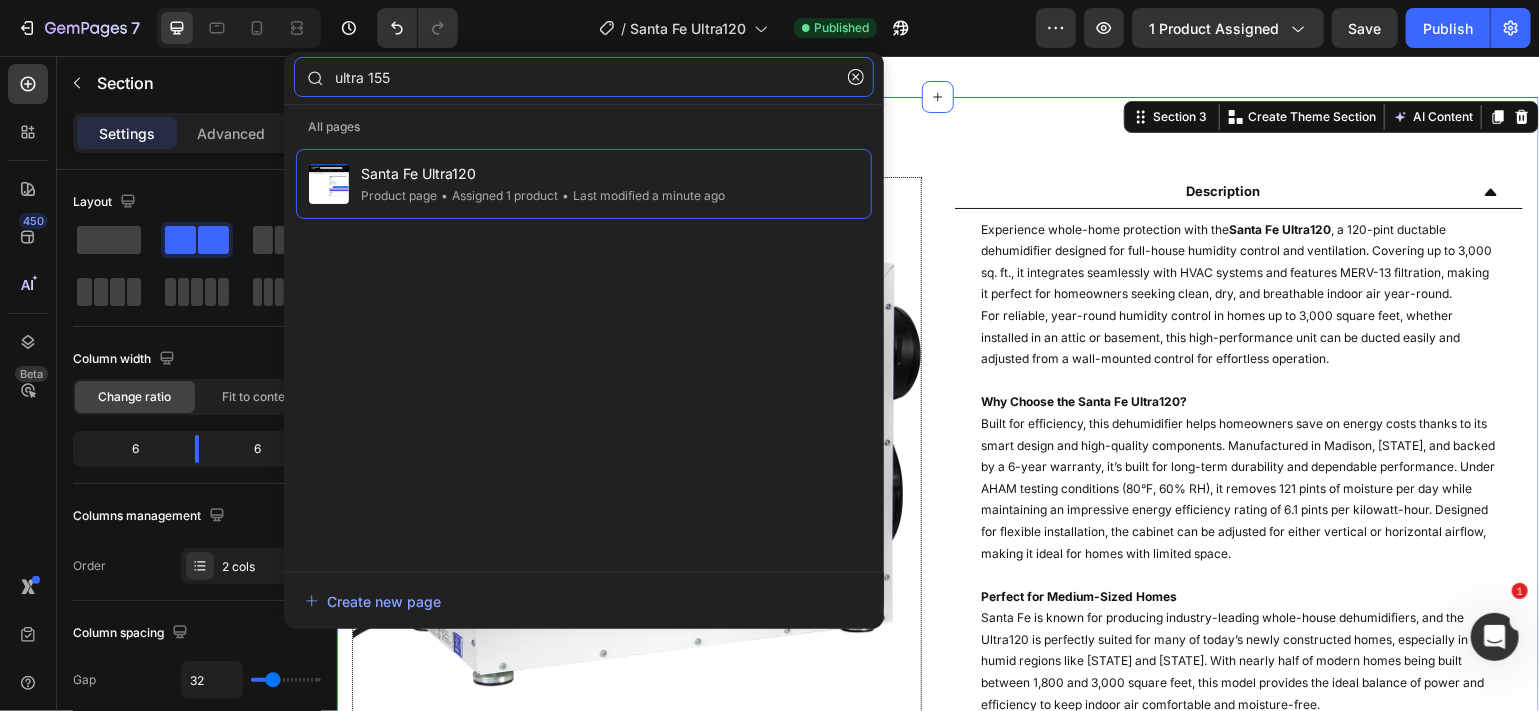 click on "ultra 155" 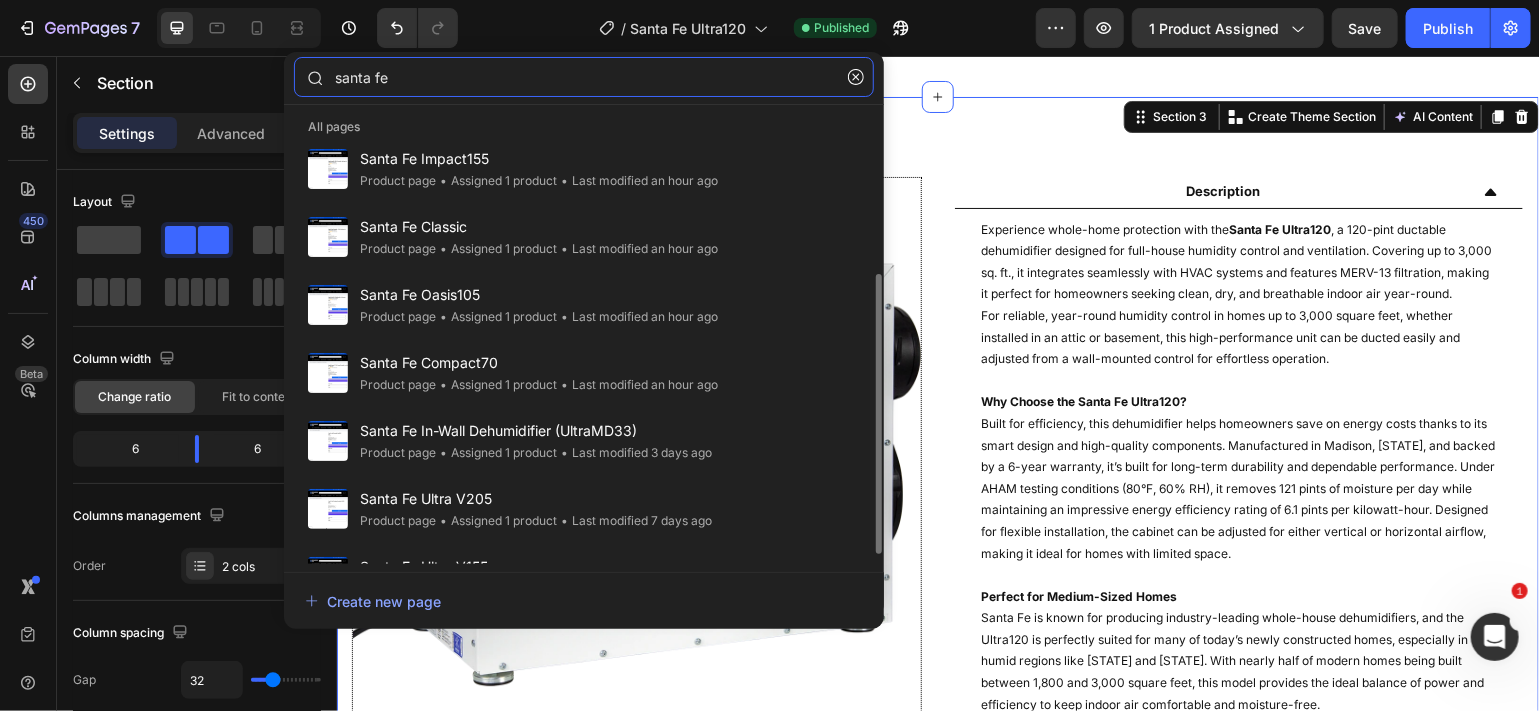 scroll, scrollTop: 226, scrollLeft: 0, axis: vertical 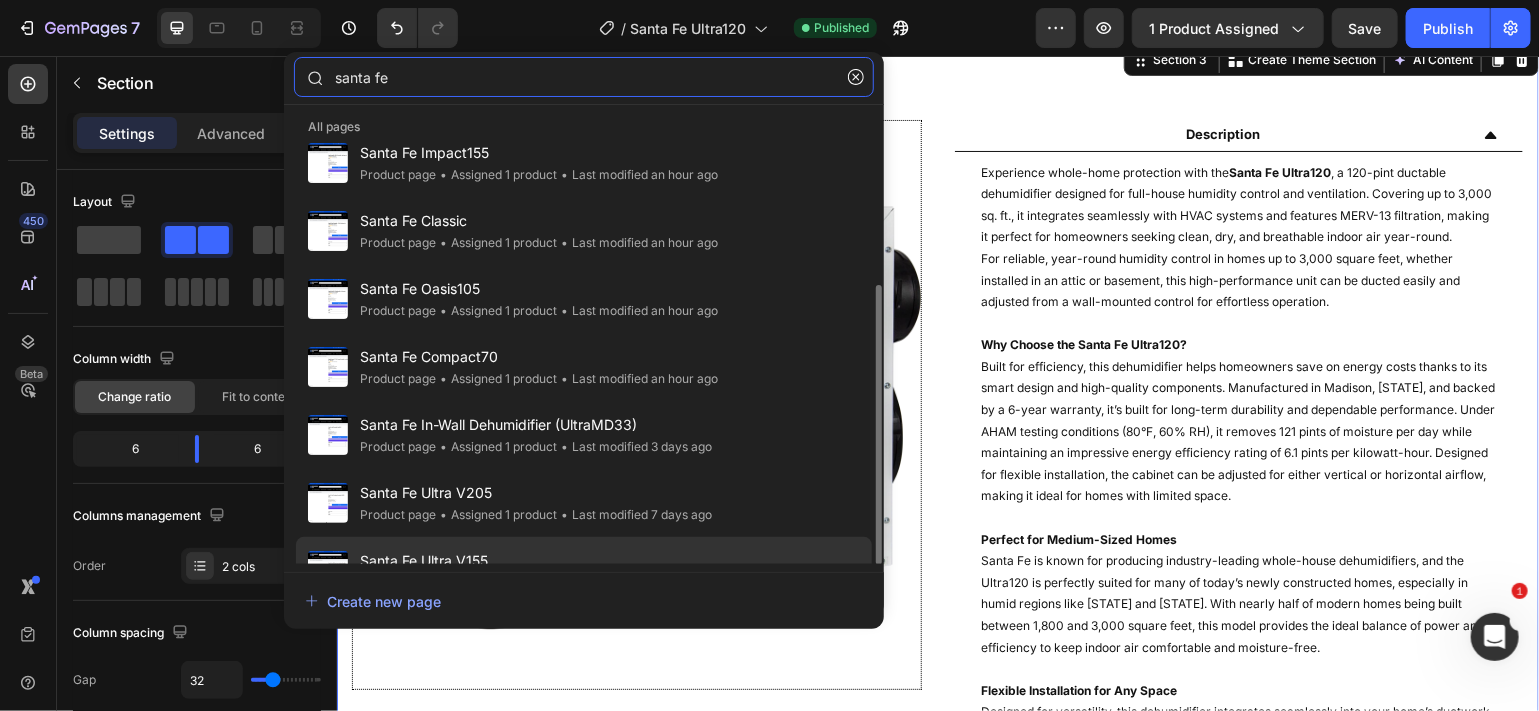 type on "santa fe" 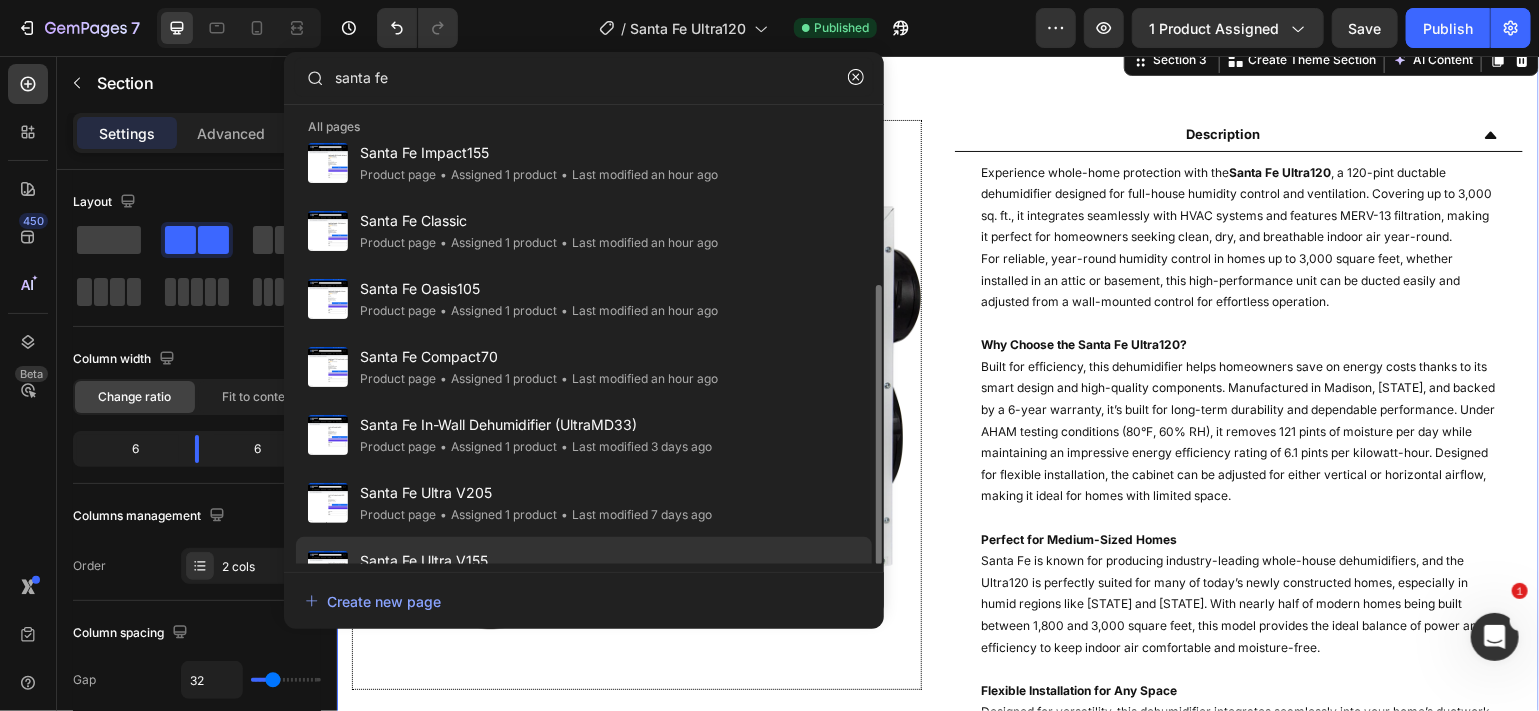 click on "Santa Fe Ultra V155" at bounding box center [540, 561] 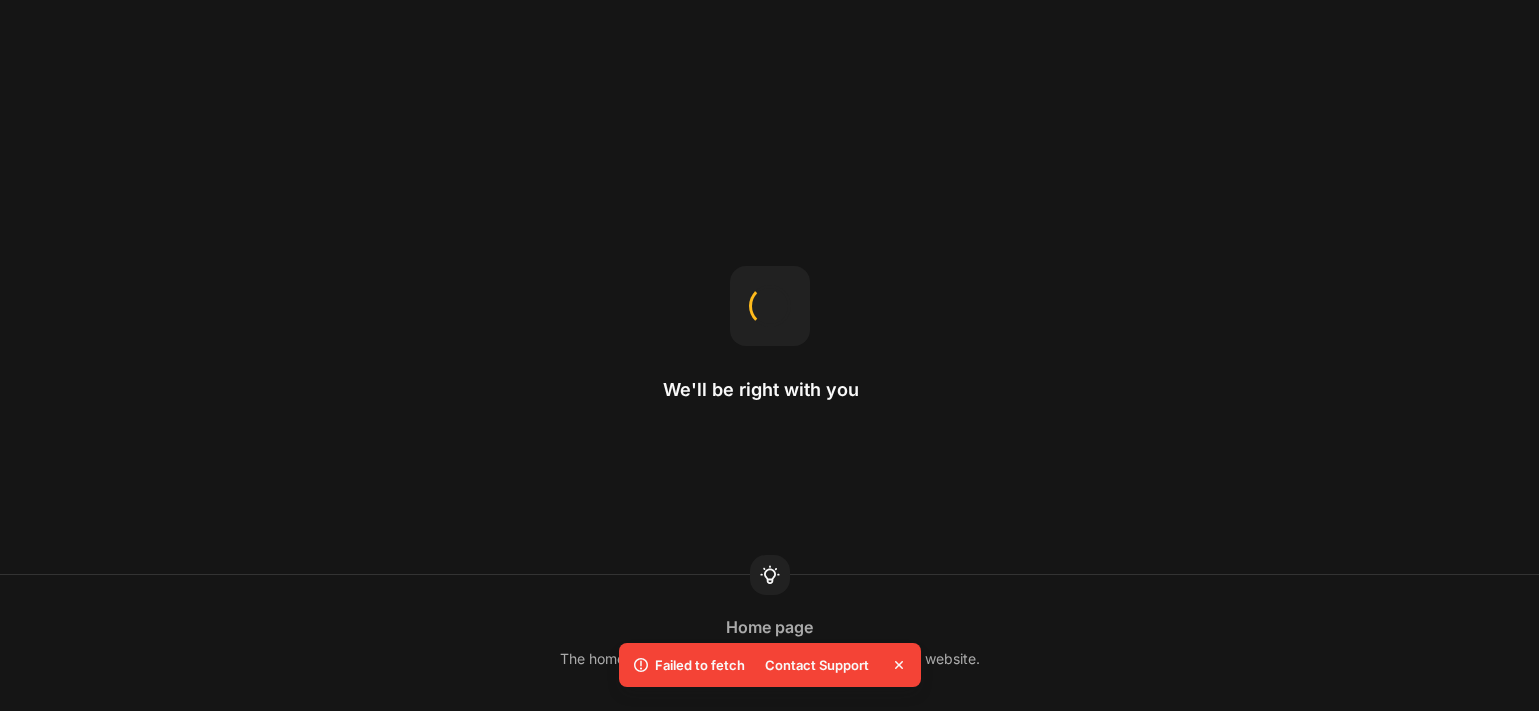 scroll, scrollTop: 0, scrollLeft: 0, axis: both 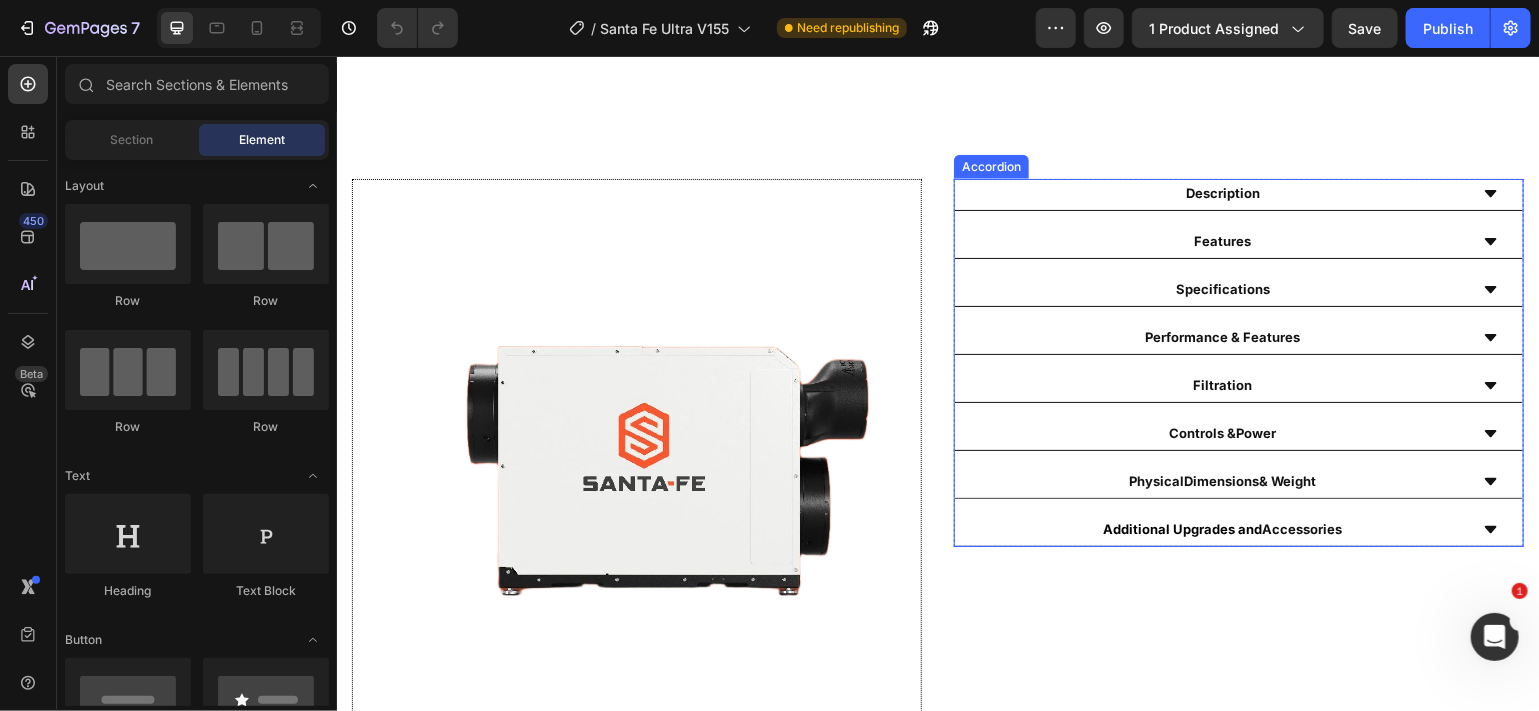 click 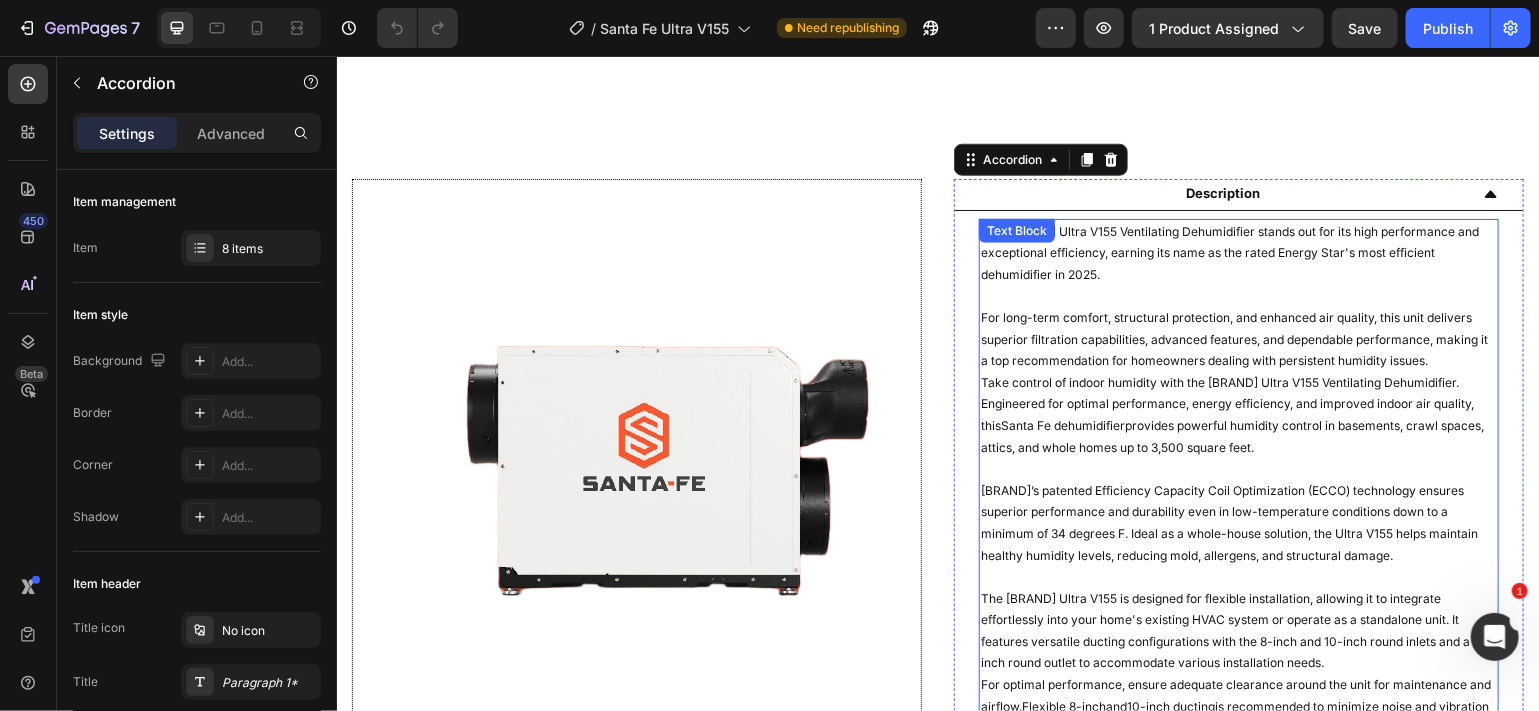 click on "The [BRAND] Ultra V155 Ventilating Dehumidifier stands out for its high performance and exceptional efficiency, earning its name as the rated Energy Star's most efficient dehumidifier in 2025." at bounding box center [1238, 252] 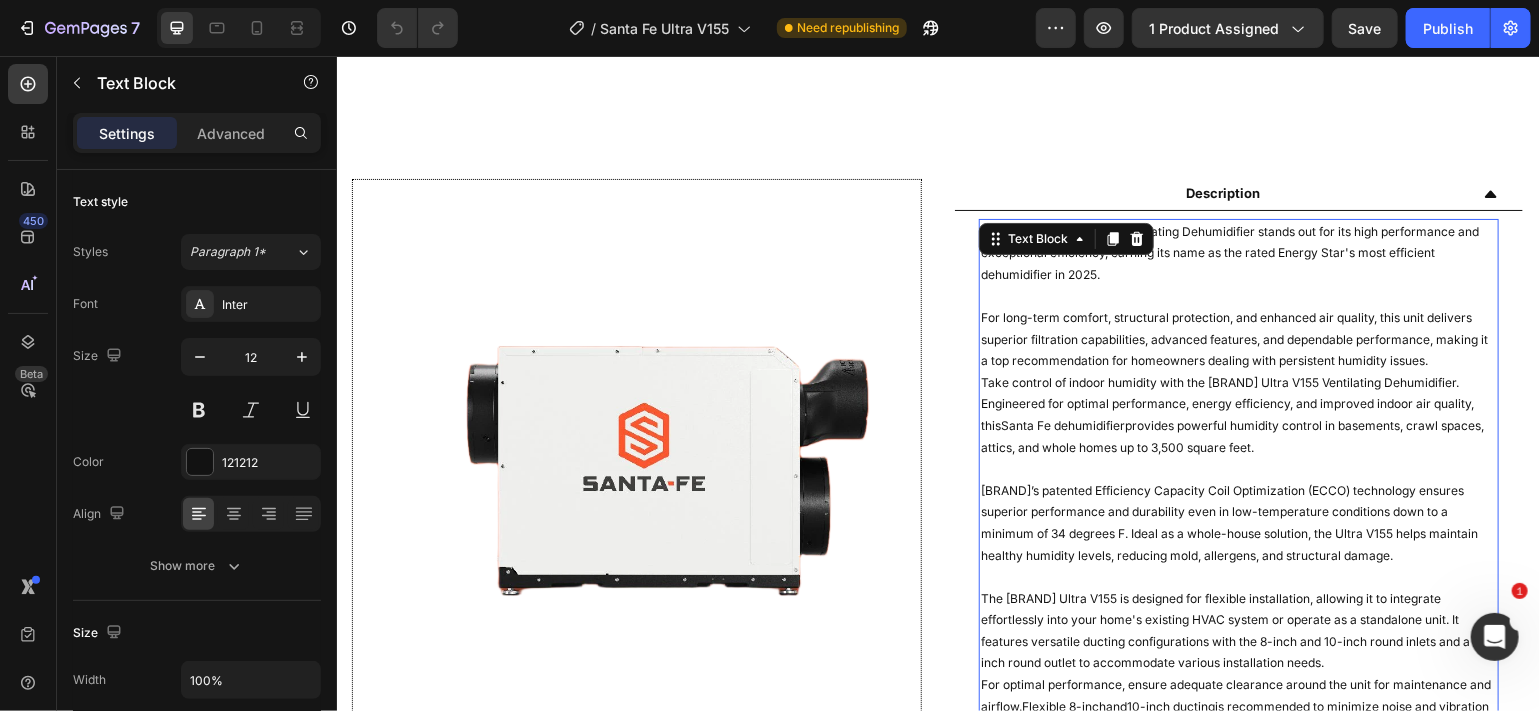 click on "The [BRAND] Ultra V155 Ventilating Dehumidifier stands out for its high performance and exceptional efficiency, earning its name as the rated Energy Star's most efficient dehumidifier in 2025." at bounding box center (1238, 252) 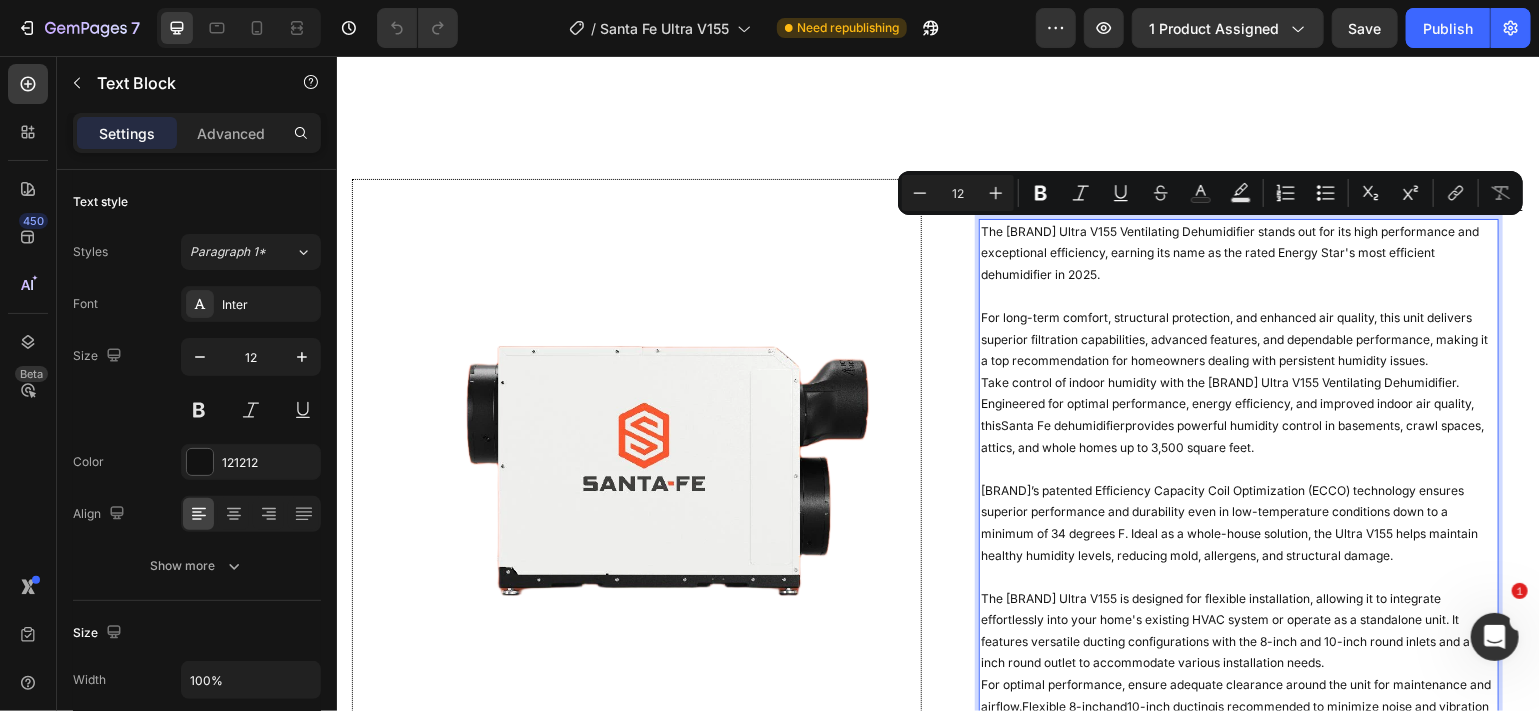 drag, startPoint x: 1097, startPoint y: 272, endPoint x: 969, endPoint y: 229, distance: 135.02963 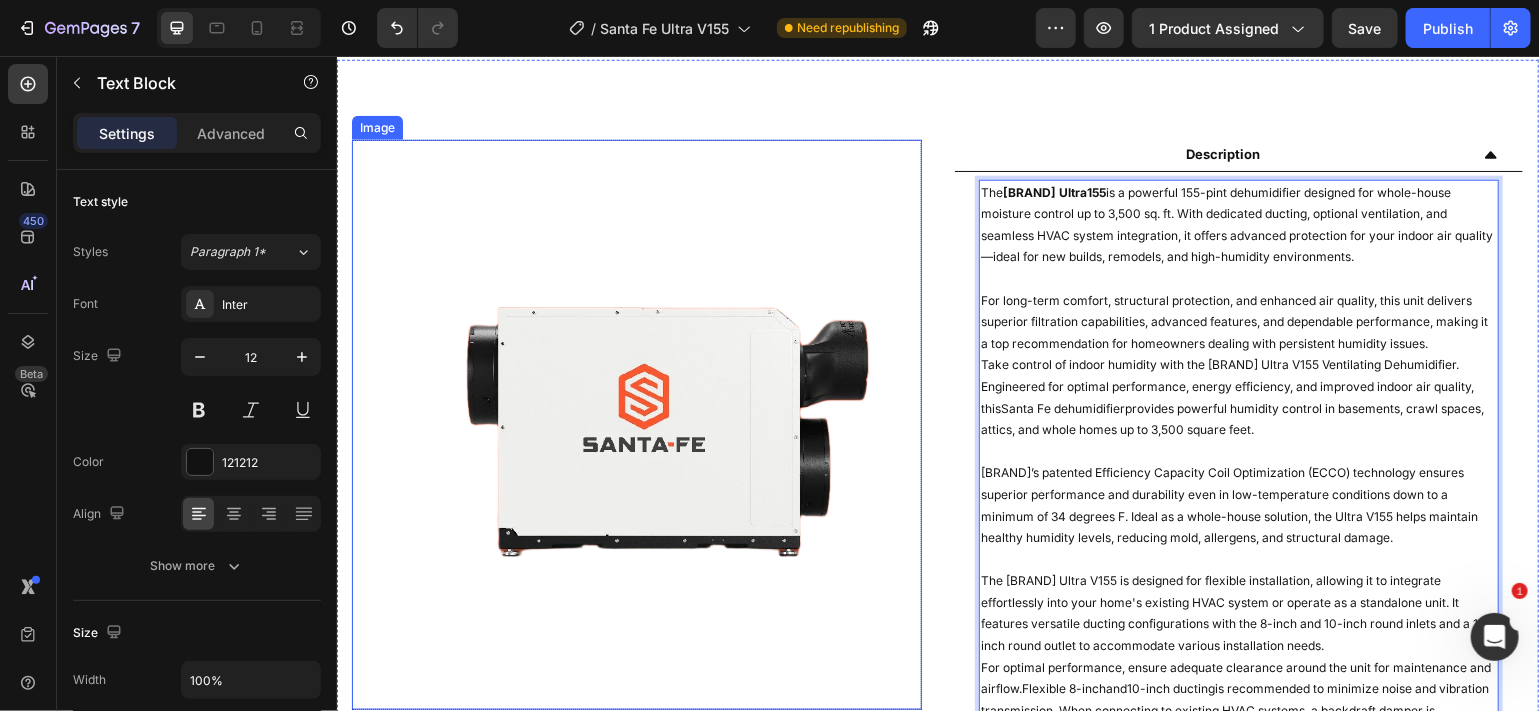 scroll, scrollTop: 909, scrollLeft: 0, axis: vertical 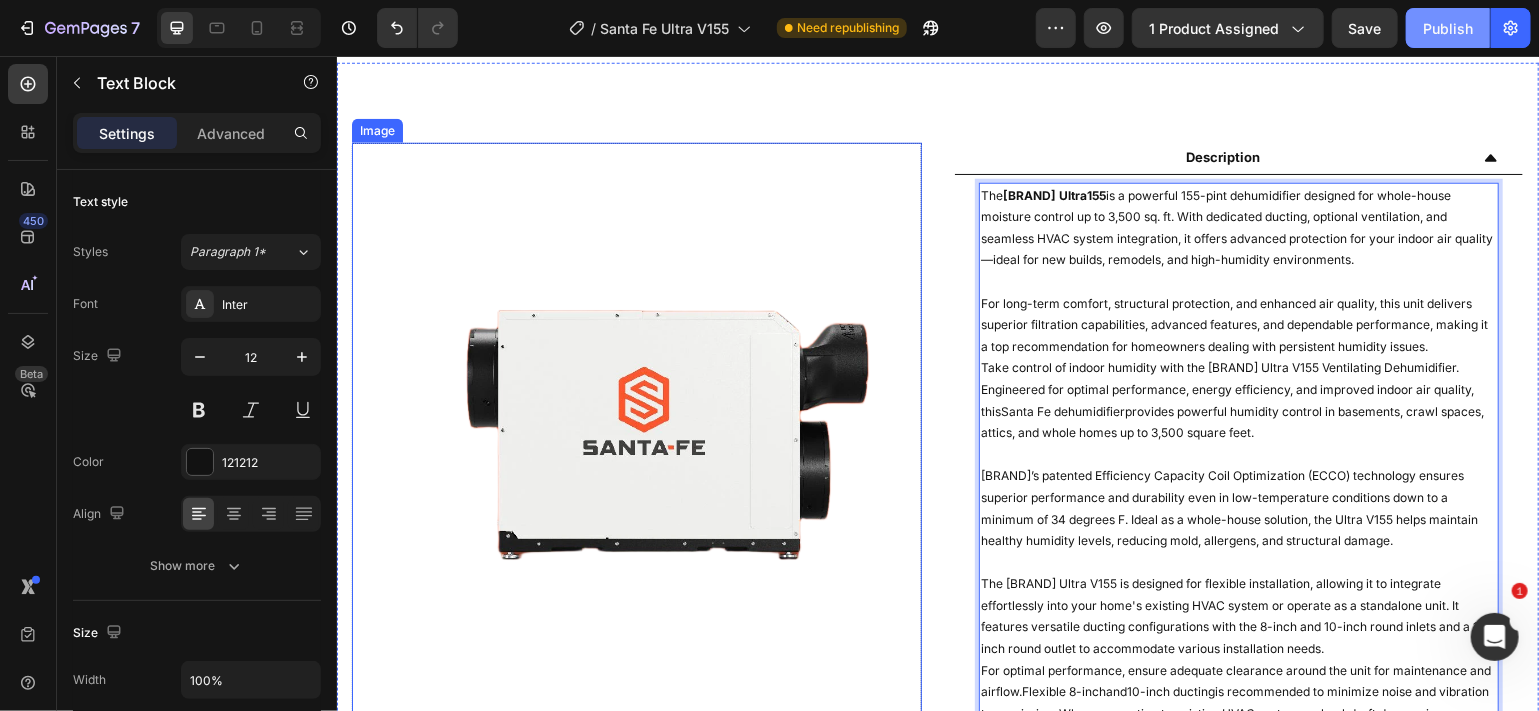 click on "Publish" at bounding box center [1448, 28] 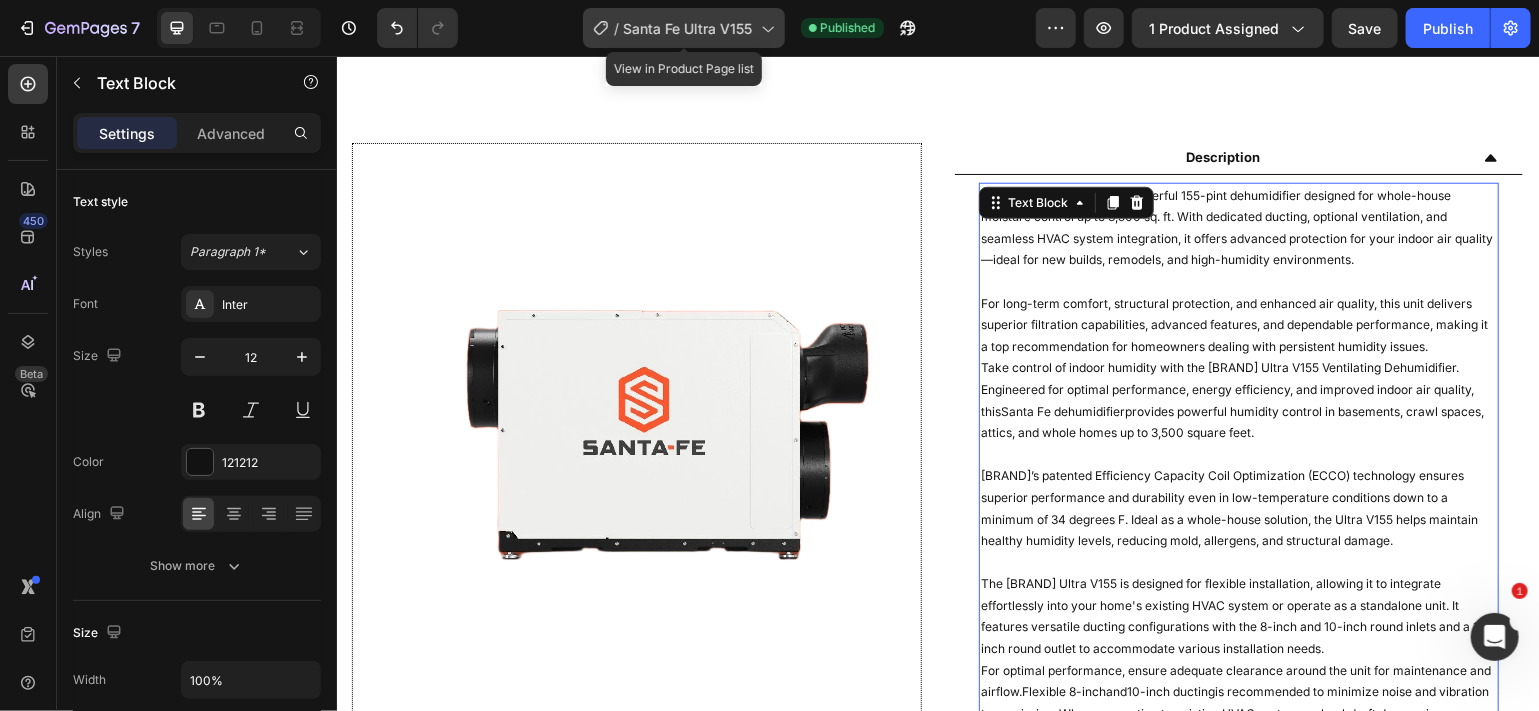 click 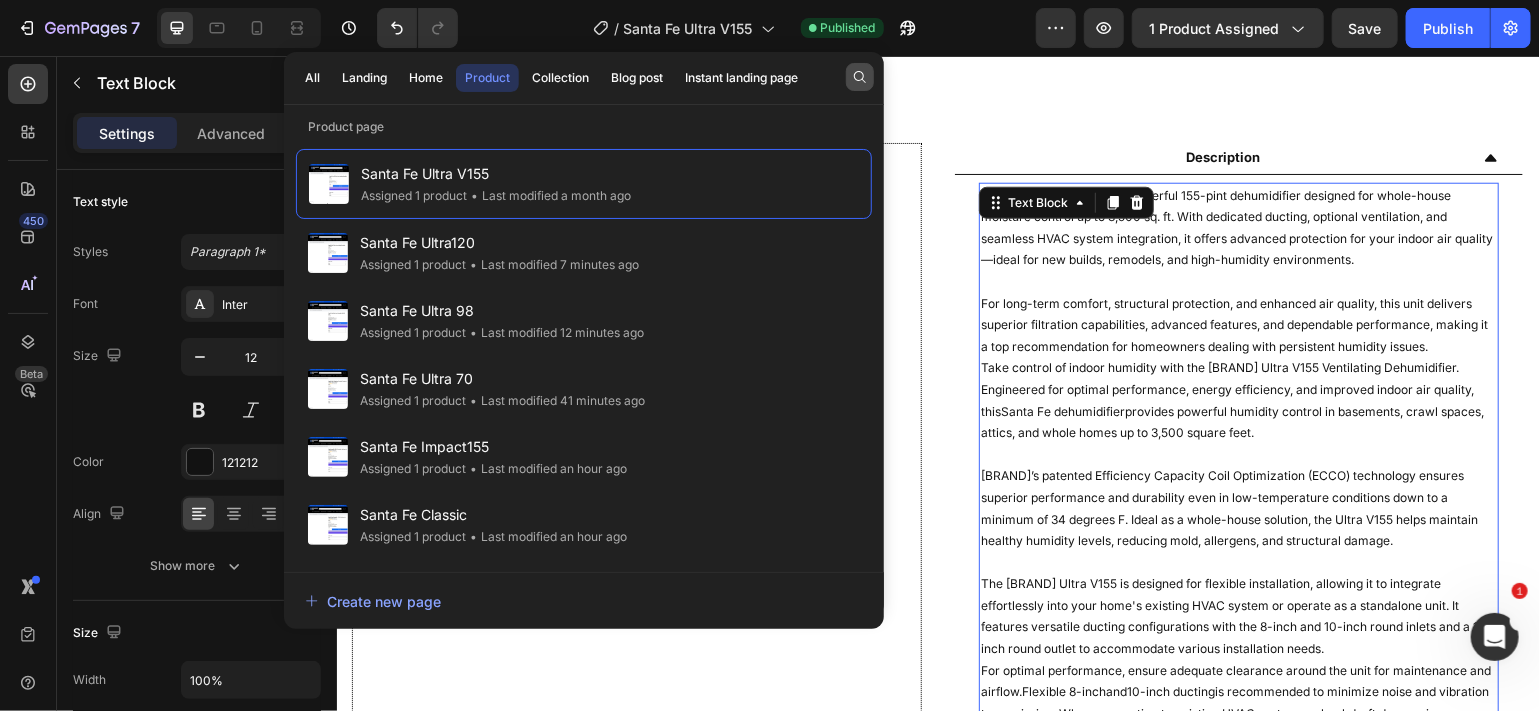 click 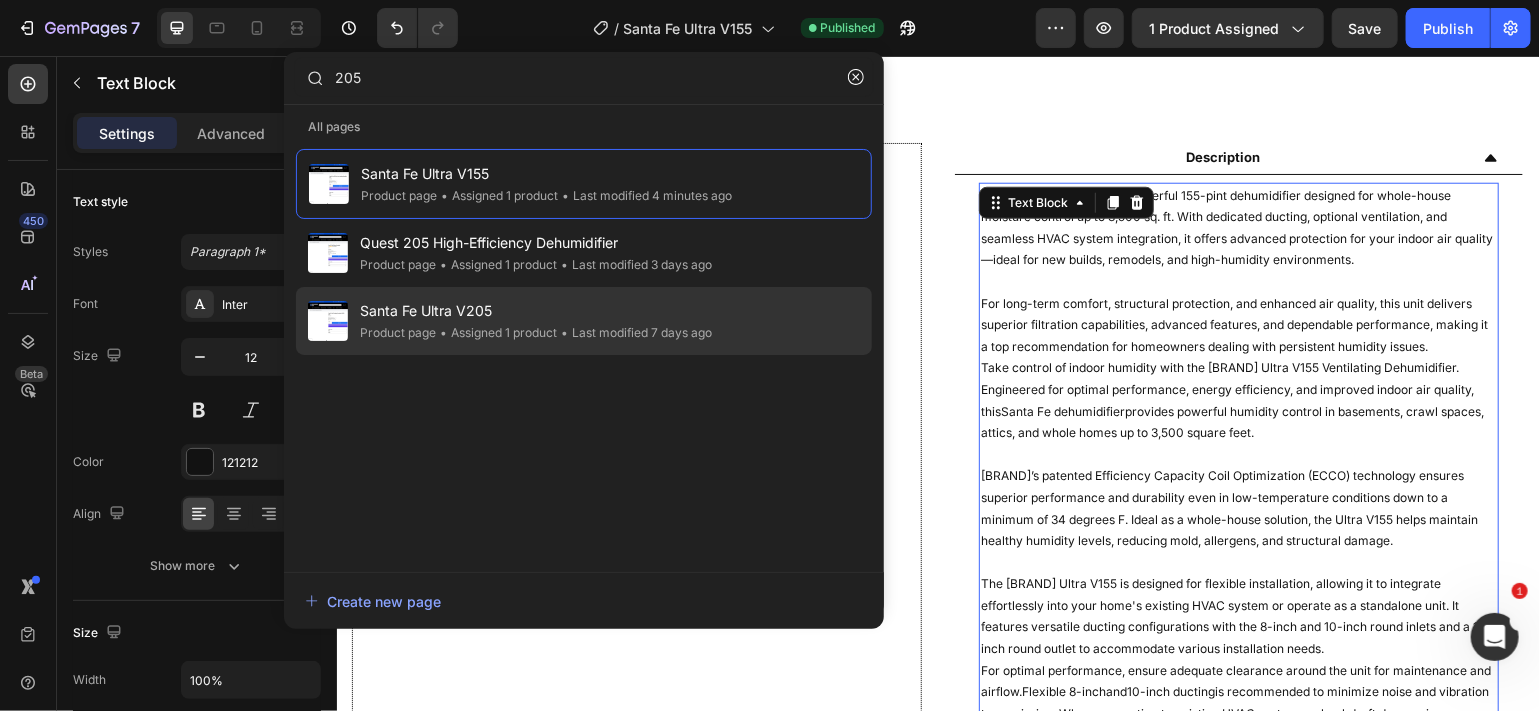 type on "205" 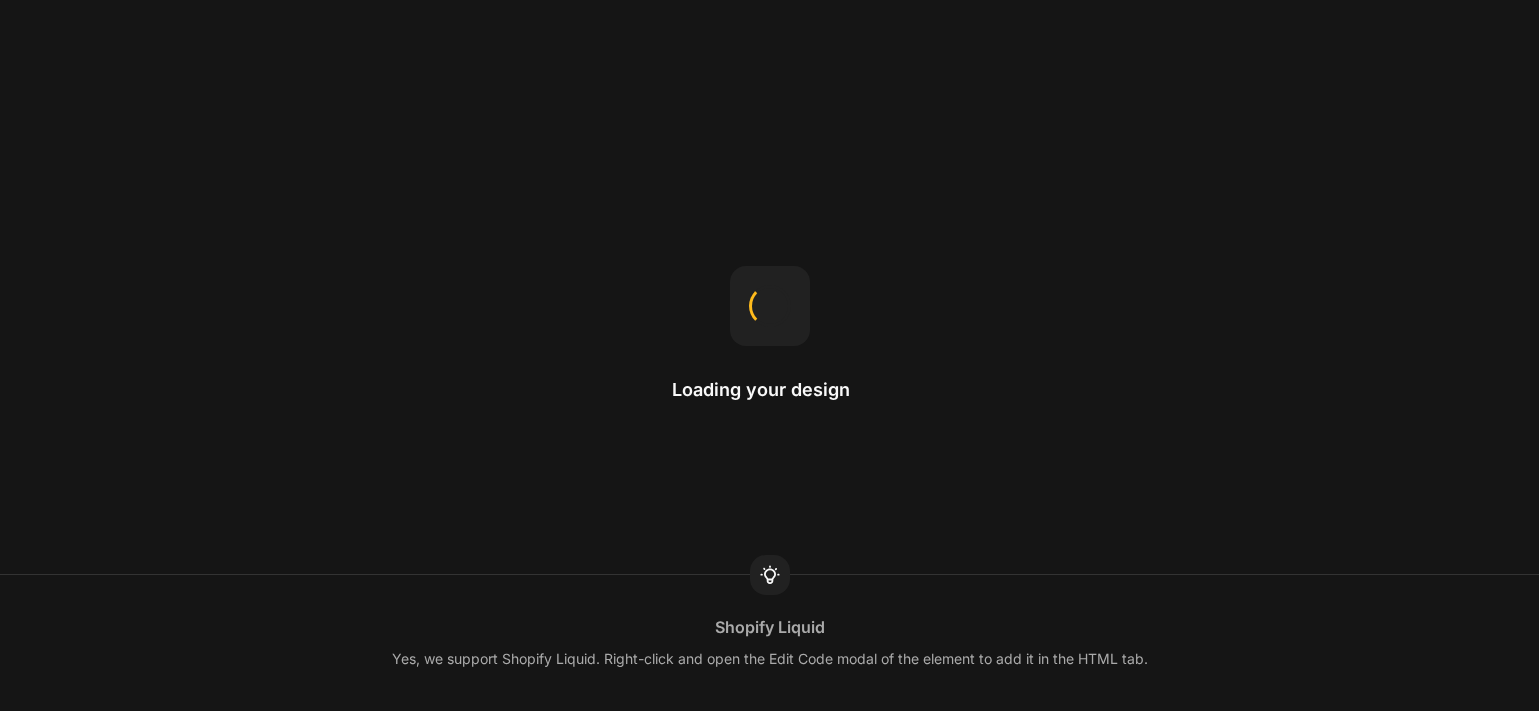 scroll, scrollTop: 0, scrollLeft: 0, axis: both 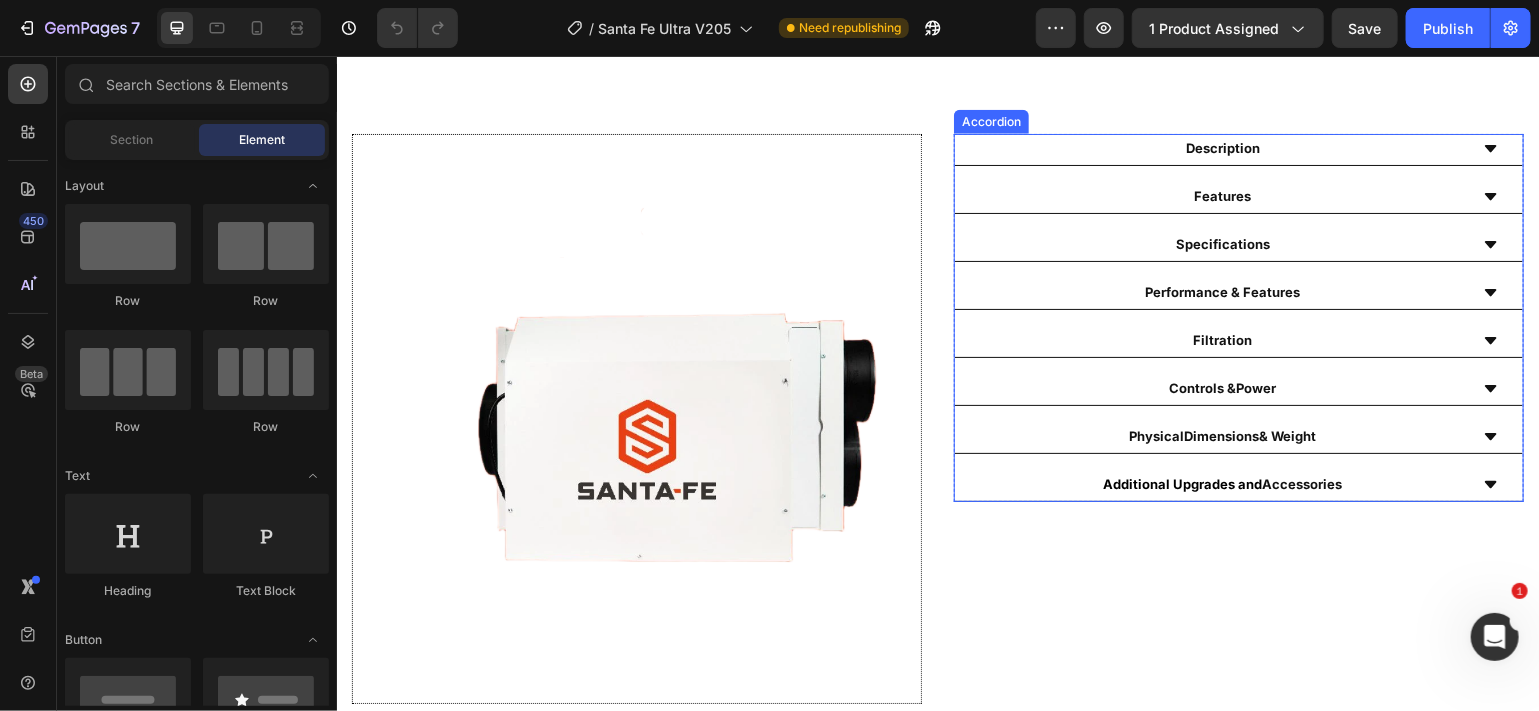 click 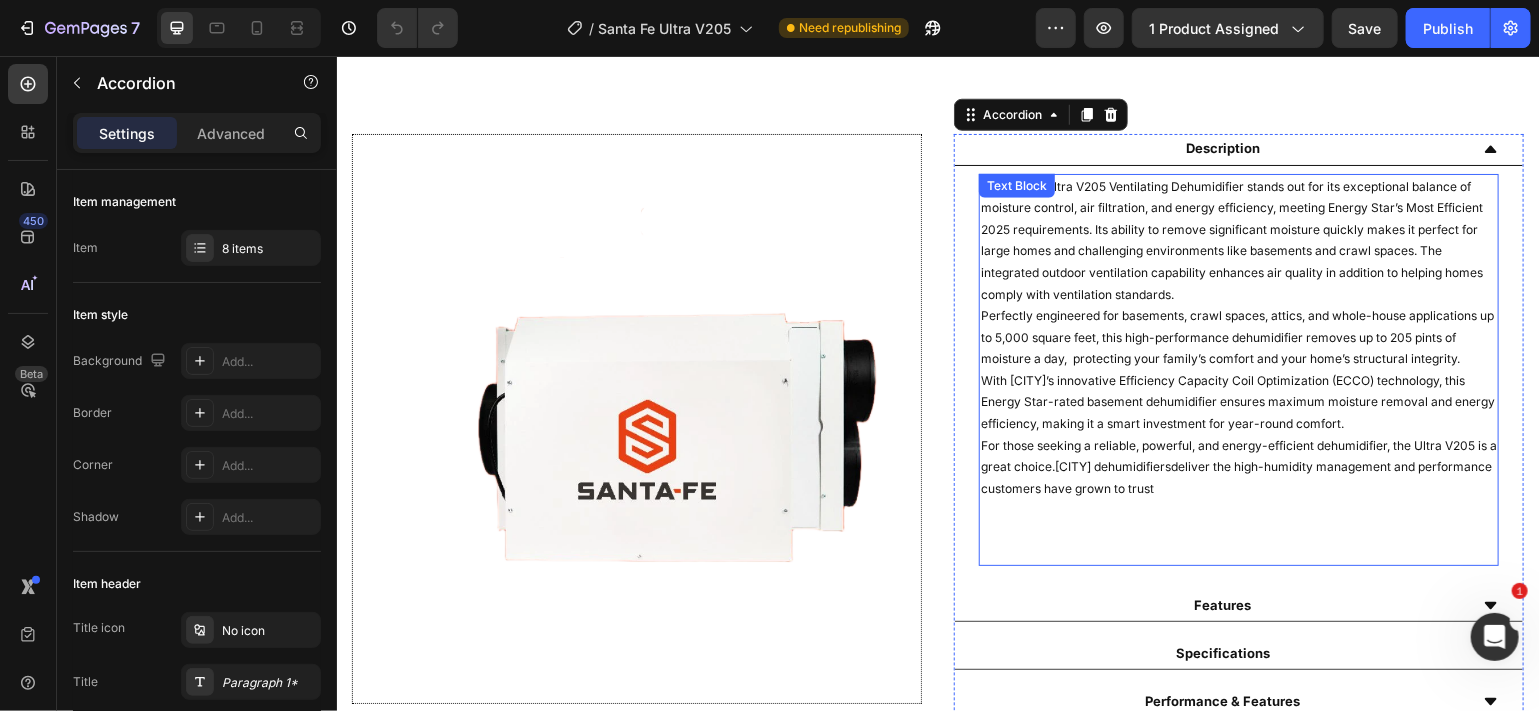 click on "The [CITY] Ultra V205 Ventilating Dehumidifier stands out for its exceptional balance of moisture control, air filtration, and energy efficiency, meeting Energy Star’s Most Efficient 2025 requirements. Its ability to remove significant moisture quickly makes it perfect for large homes and challenging environments like basements and crawl spaces. The integrated outdoor ventilation capability enhances air quality in addition to helping homes comply with ventilation standards." at bounding box center [1238, 240] 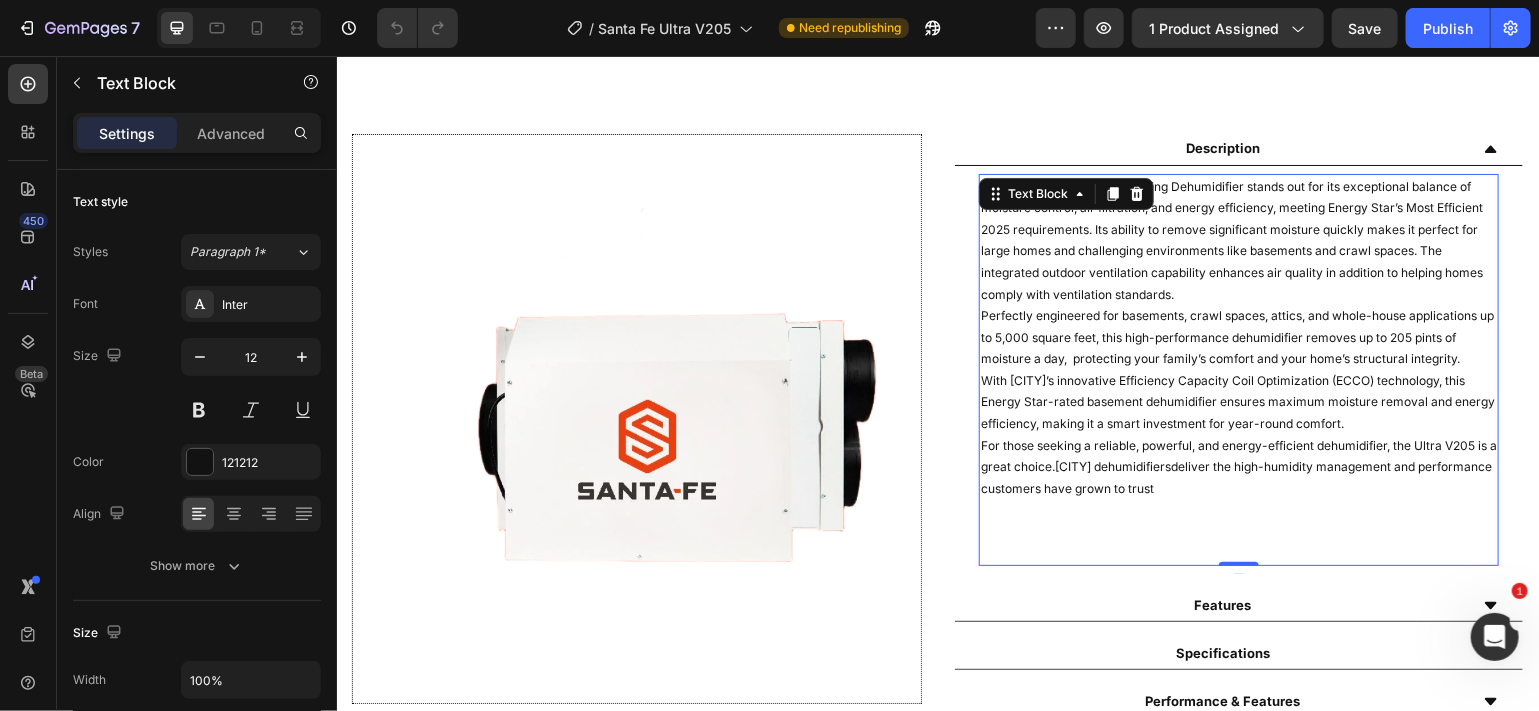 click on "The [CITY] Ultra V205 Ventilating Dehumidifier stands out for its exceptional balance of moisture control, air filtration, and energy efficiency, meeting Energy Star’s Most Efficient 2025 requirements. Its ability to remove significant moisture quickly makes it perfect for large homes and challenging environments like basements and crawl spaces. The integrated outdoor ventilation capability enhances air quality in addition to helping homes comply with ventilation standards." at bounding box center [1238, 240] 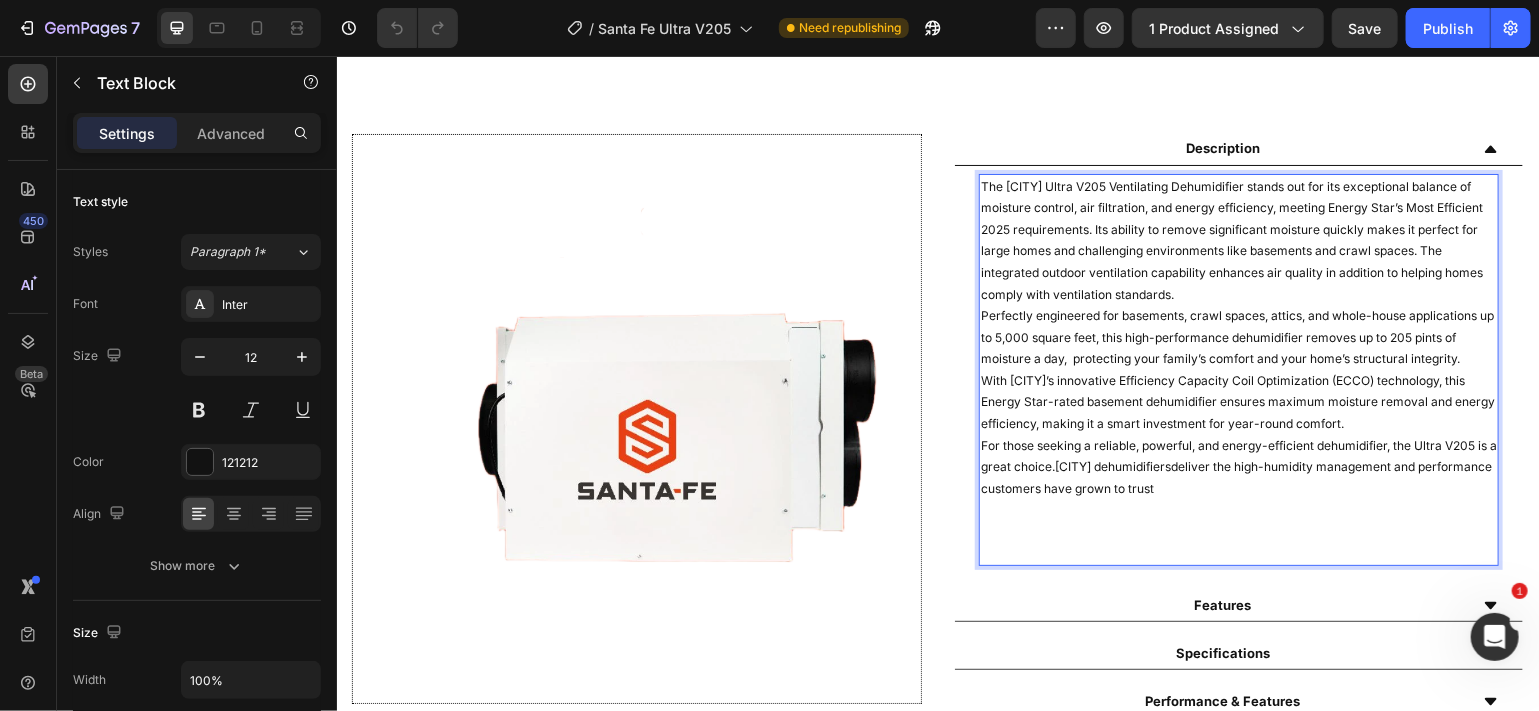 click on "The [CITY] Ultra V205 Ventilating Dehumidifier stands out for its exceptional balance of moisture control, air filtration, and energy efficiency, meeting Energy Star’s Most Efficient 2025 requirements. Its ability to remove significant moisture quickly makes it perfect for large homes and challenging environments like basements and crawl spaces. The integrated outdoor ventilation capability enhances air quality in addition to helping homes comply with ventilation standards." at bounding box center (1238, 240) 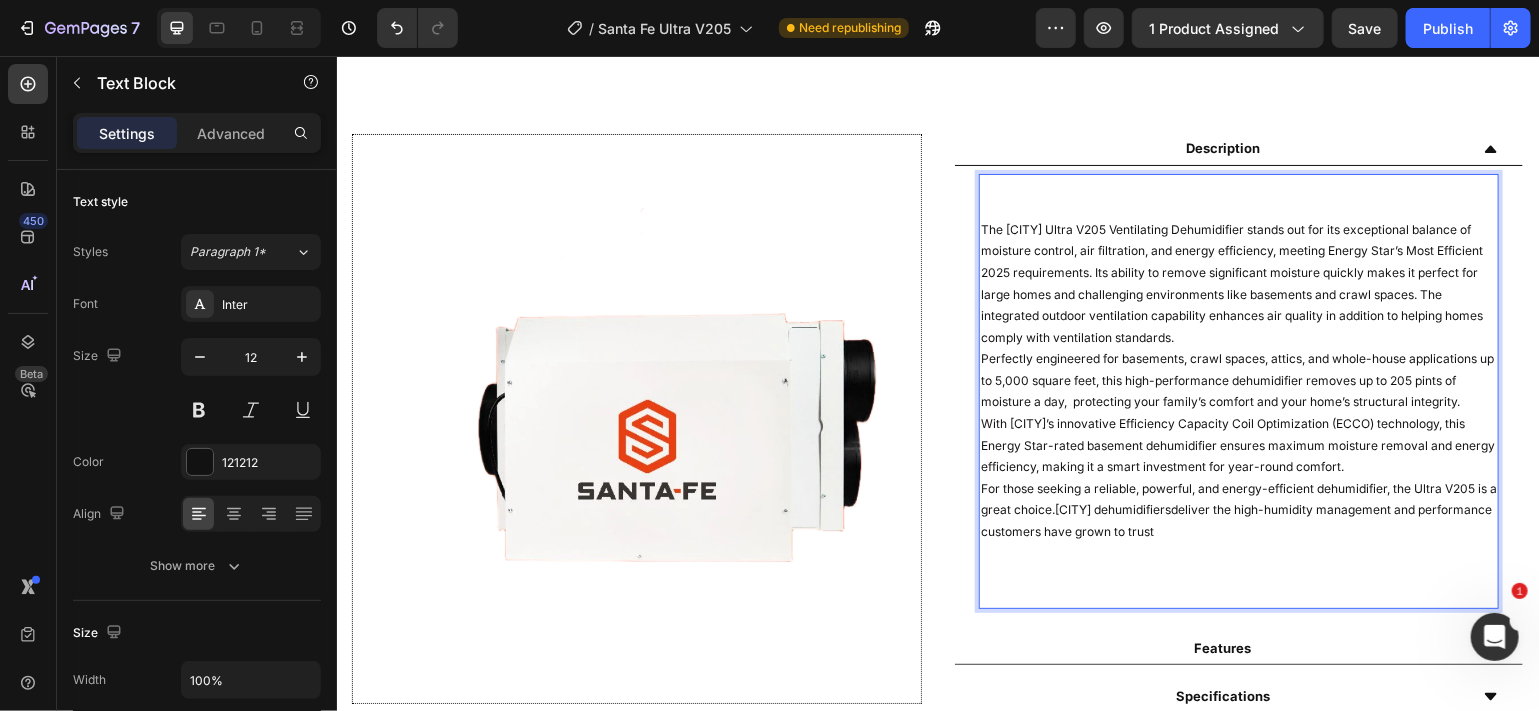 click at bounding box center (1238, 186) 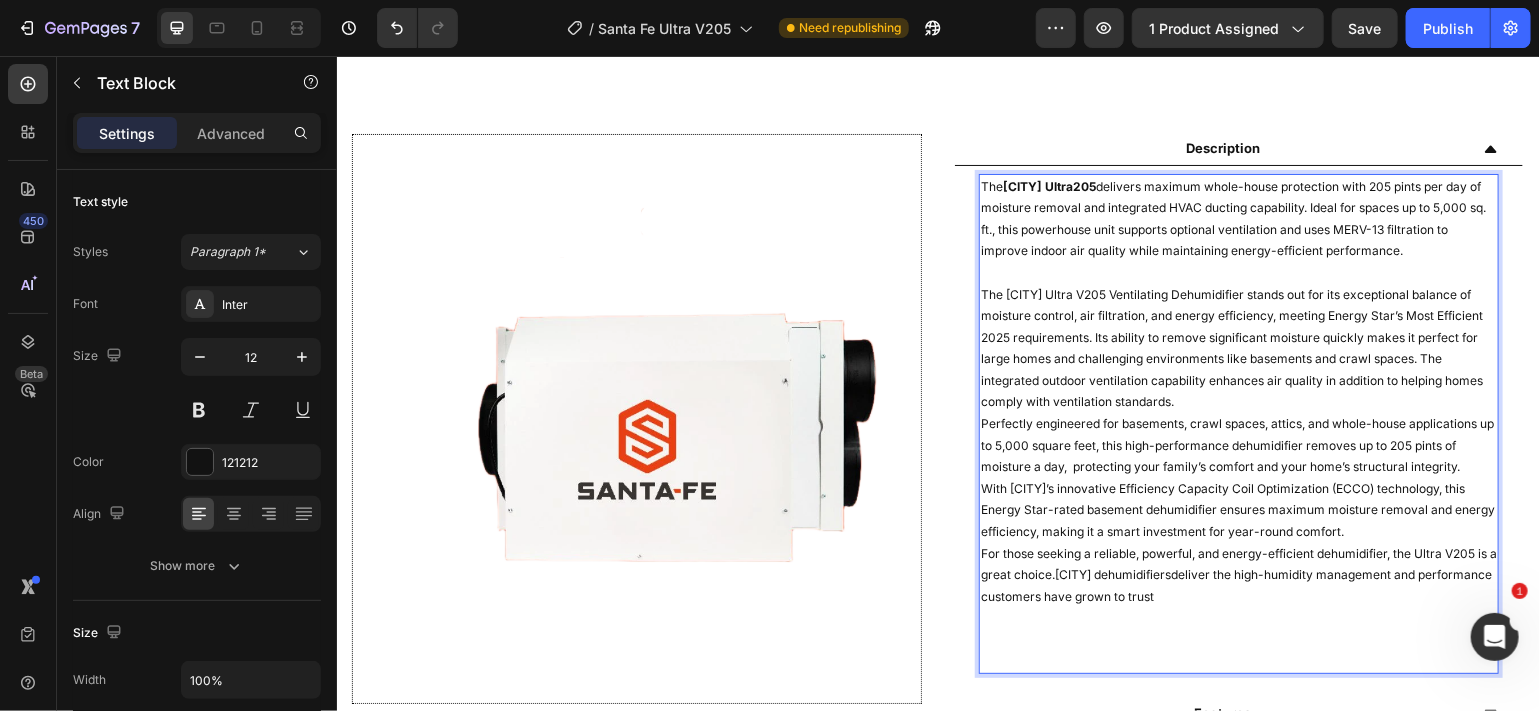 click at bounding box center (1238, 272) 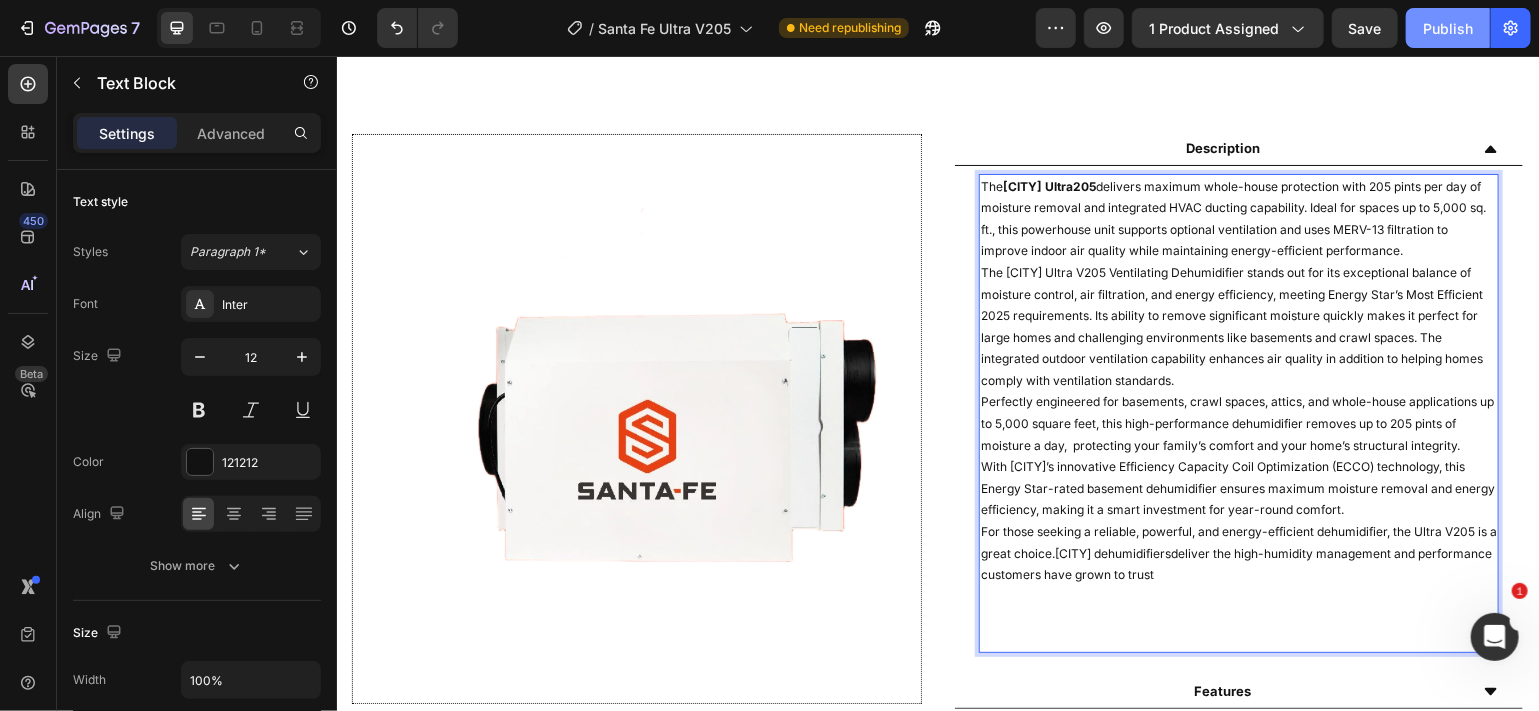click on "Publish" at bounding box center (1448, 28) 